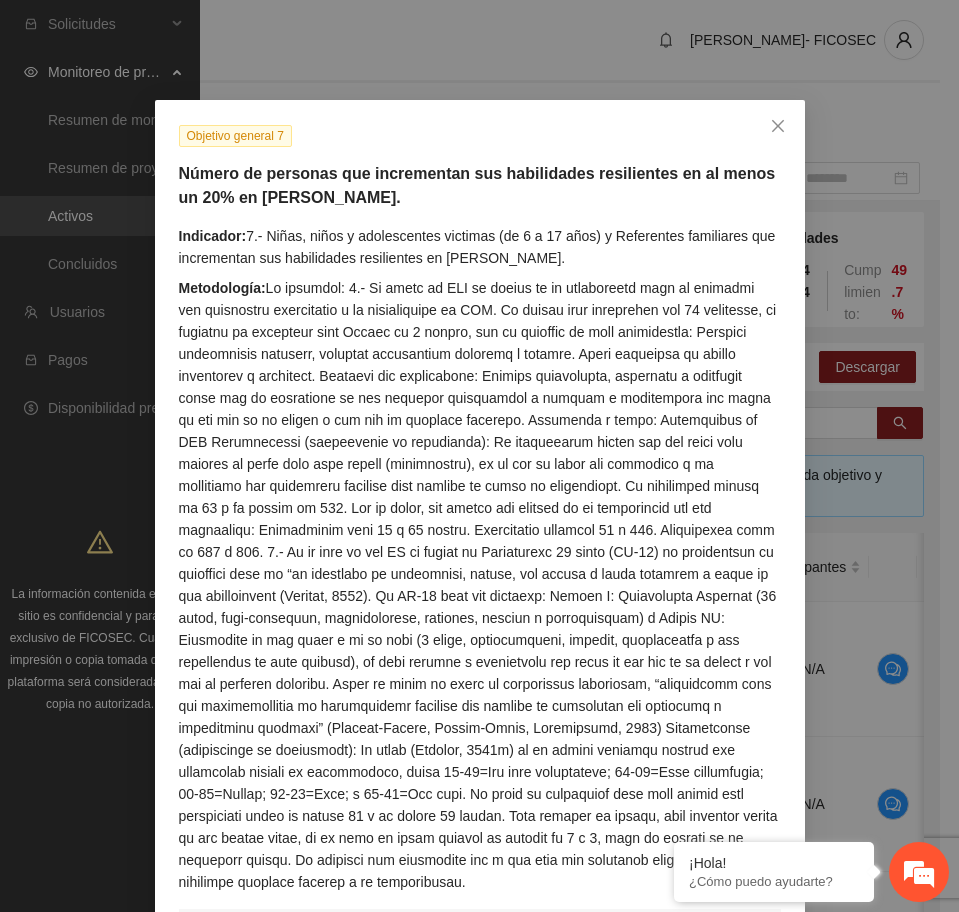 scroll, scrollTop: 0, scrollLeft: 0, axis: both 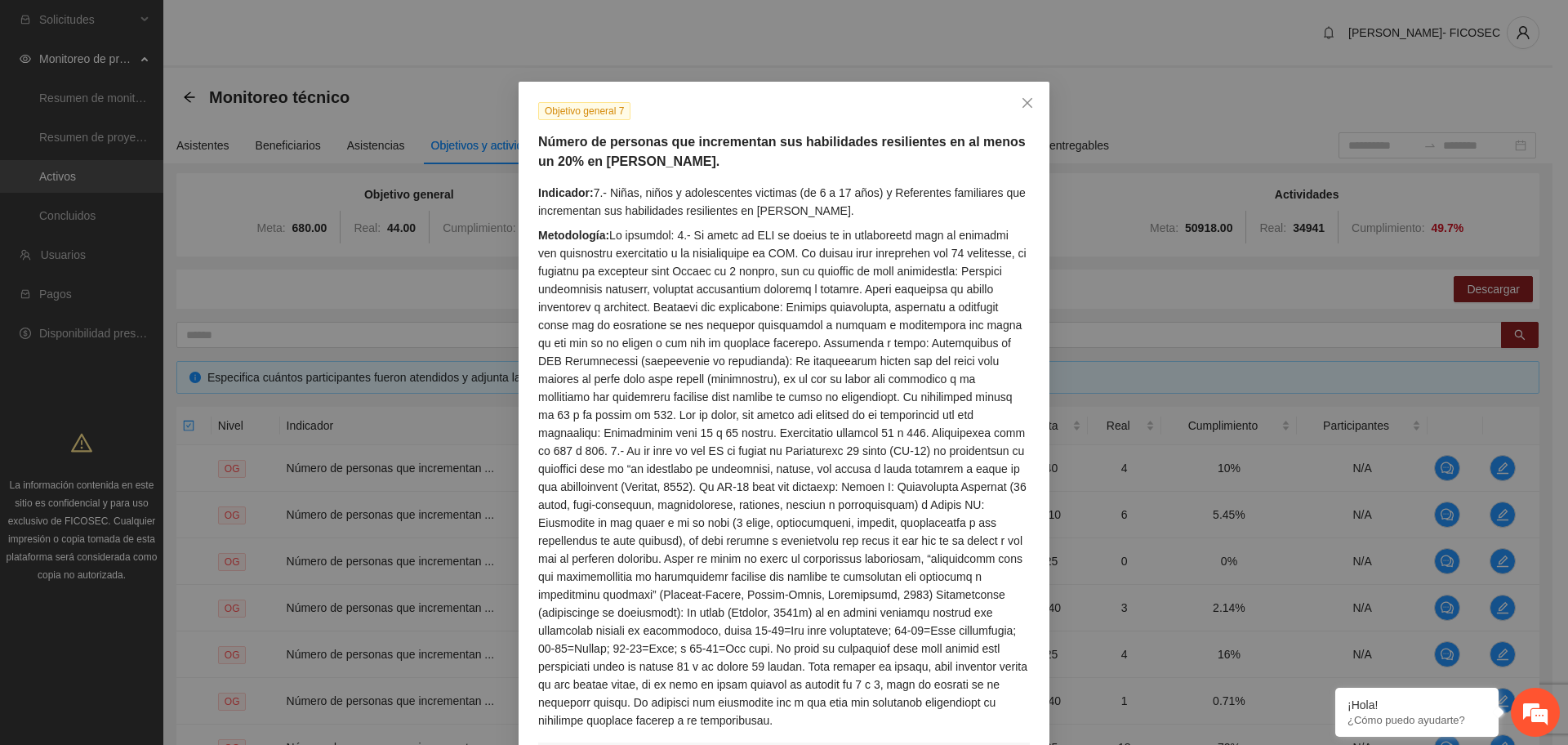 click on "Número de personas que incrementan sus habilidades resilientes en al menos un  20%  en [PERSON_NAME]." at bounding box center (784, 152) 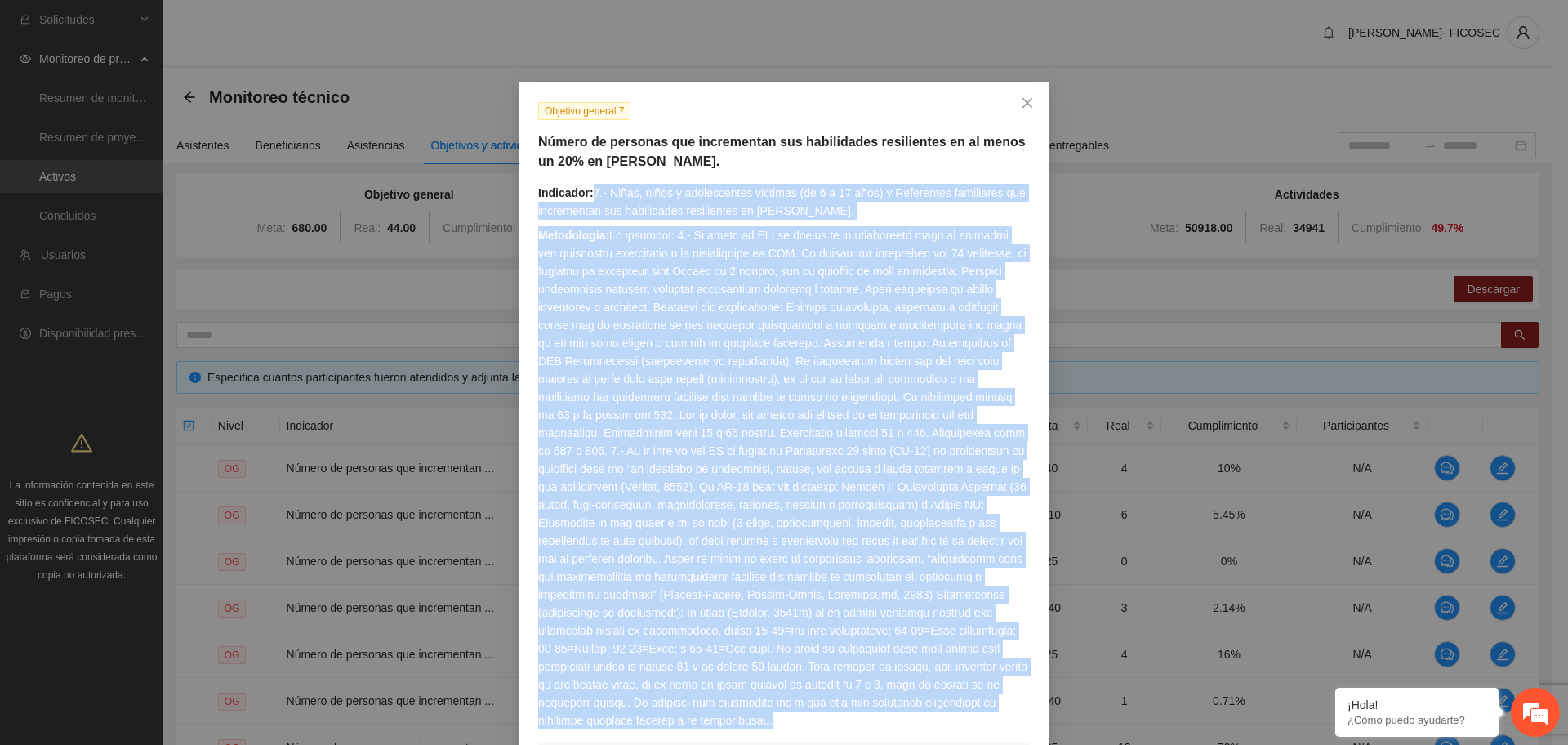 drag, startPoint x: 586, startPoint y: 192, endPoint x: 858, endPoint y: 698, distance: 574.4737 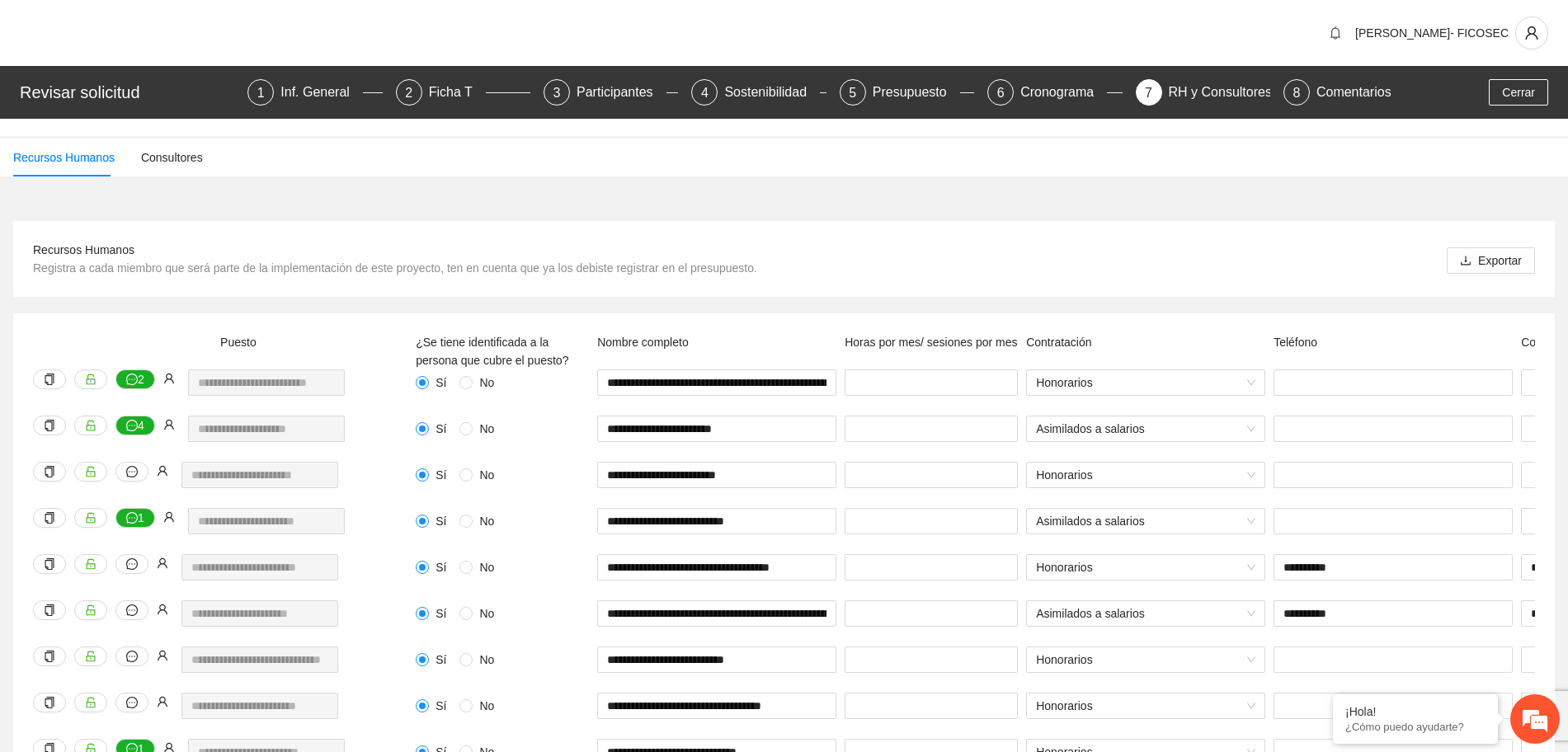 scroll, scrollTop: 0, scrollLeft: 0, axis: both 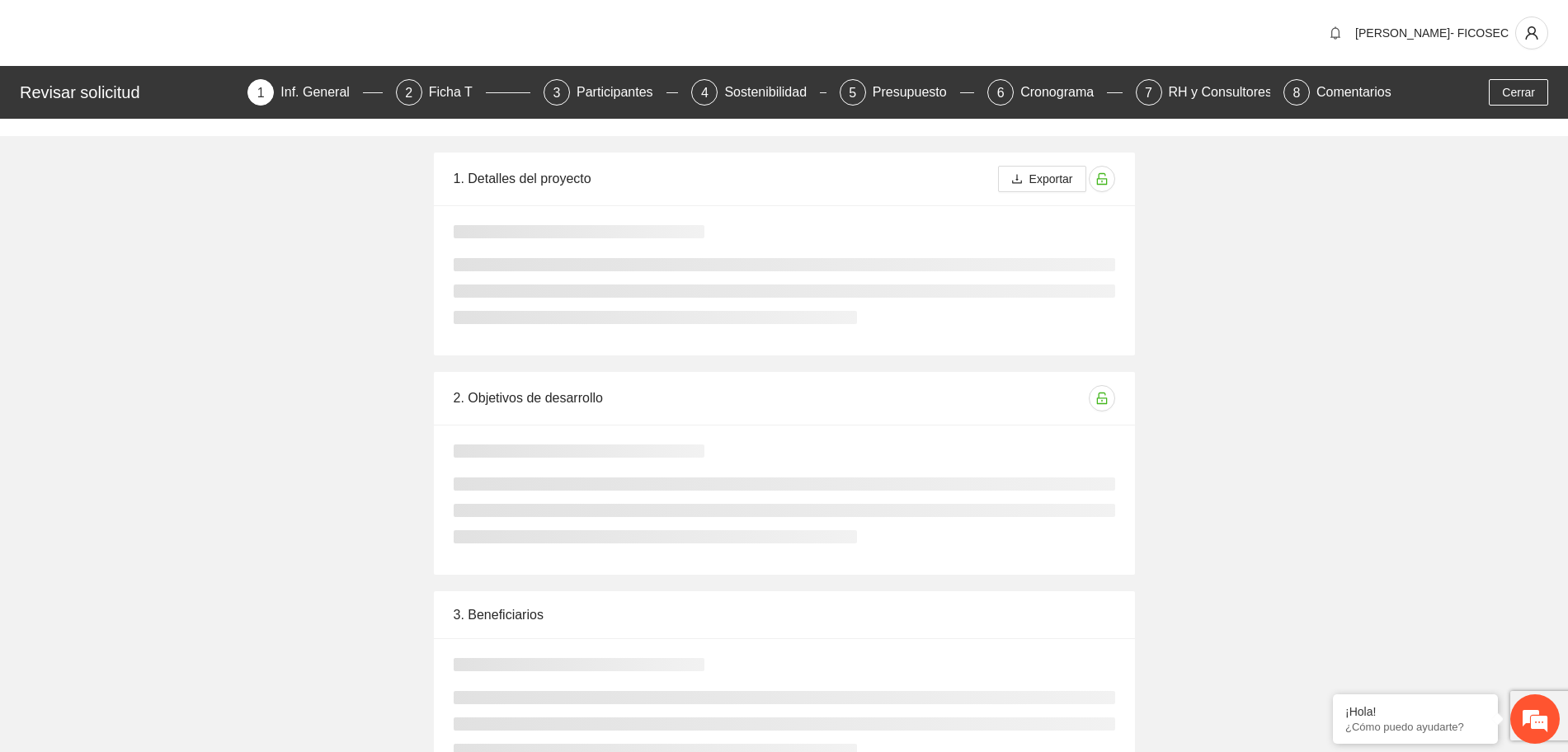 type 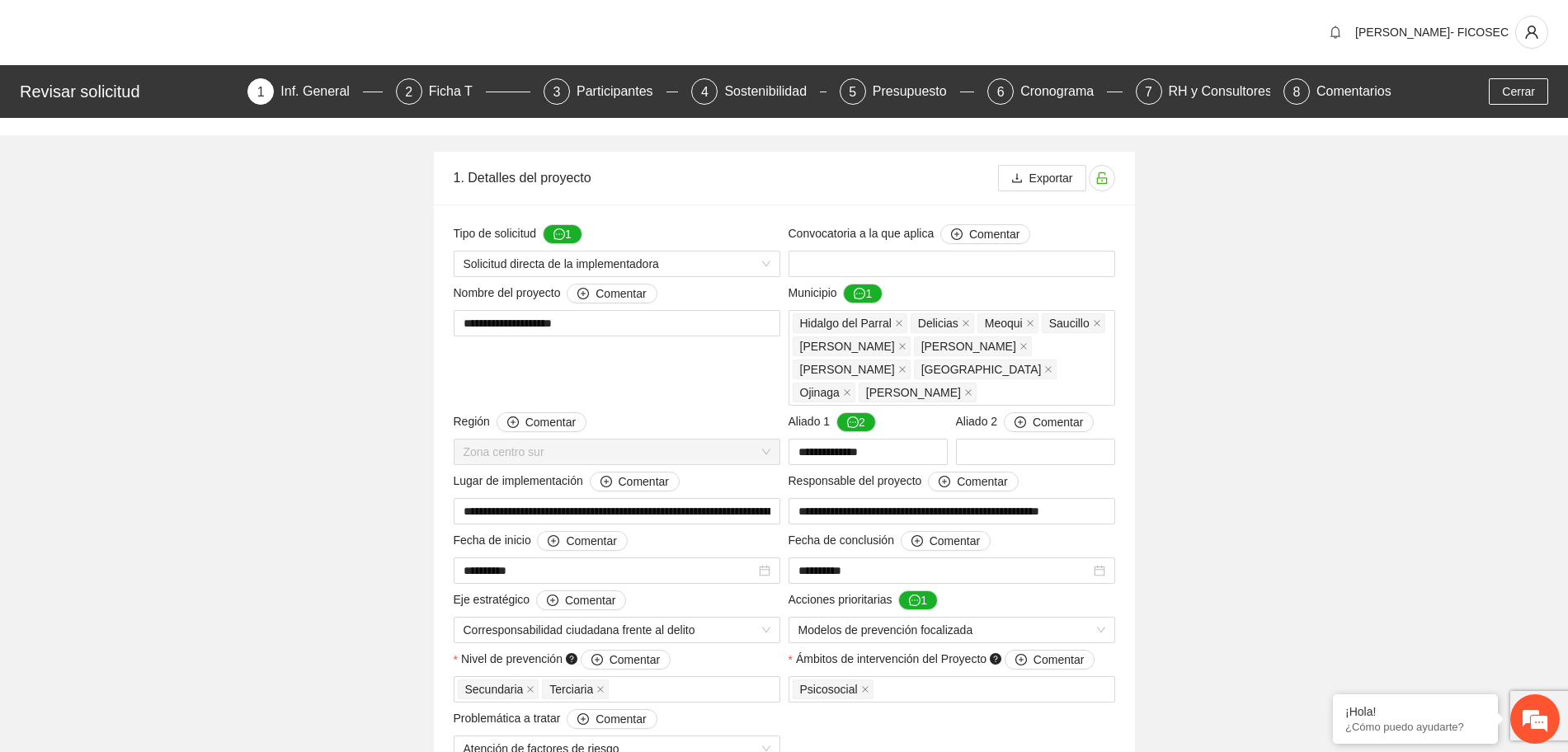 scroll, scrollTop: 0, scrollLeft: 0, axis: both 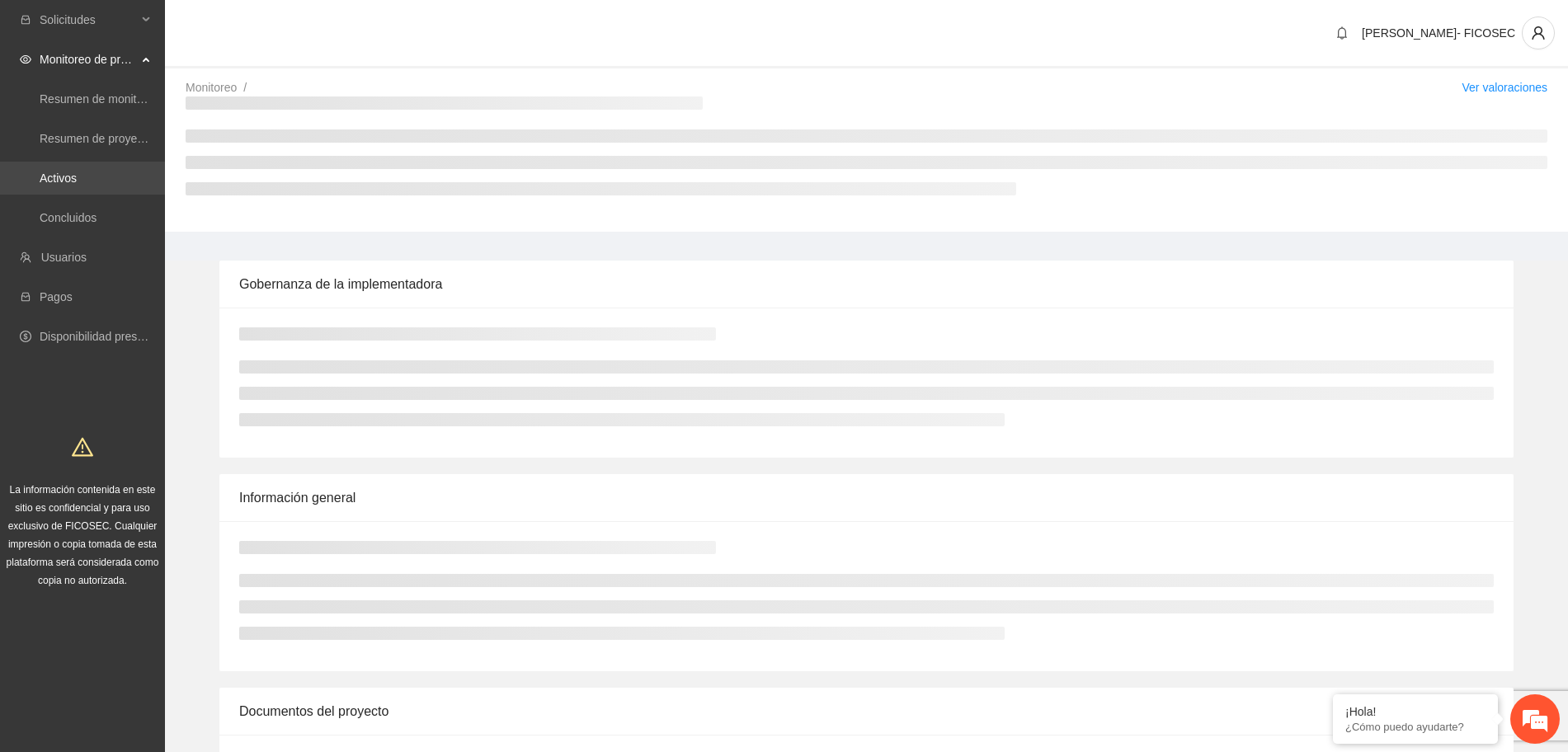 click on "Activos" at bounding box center [58, 178] 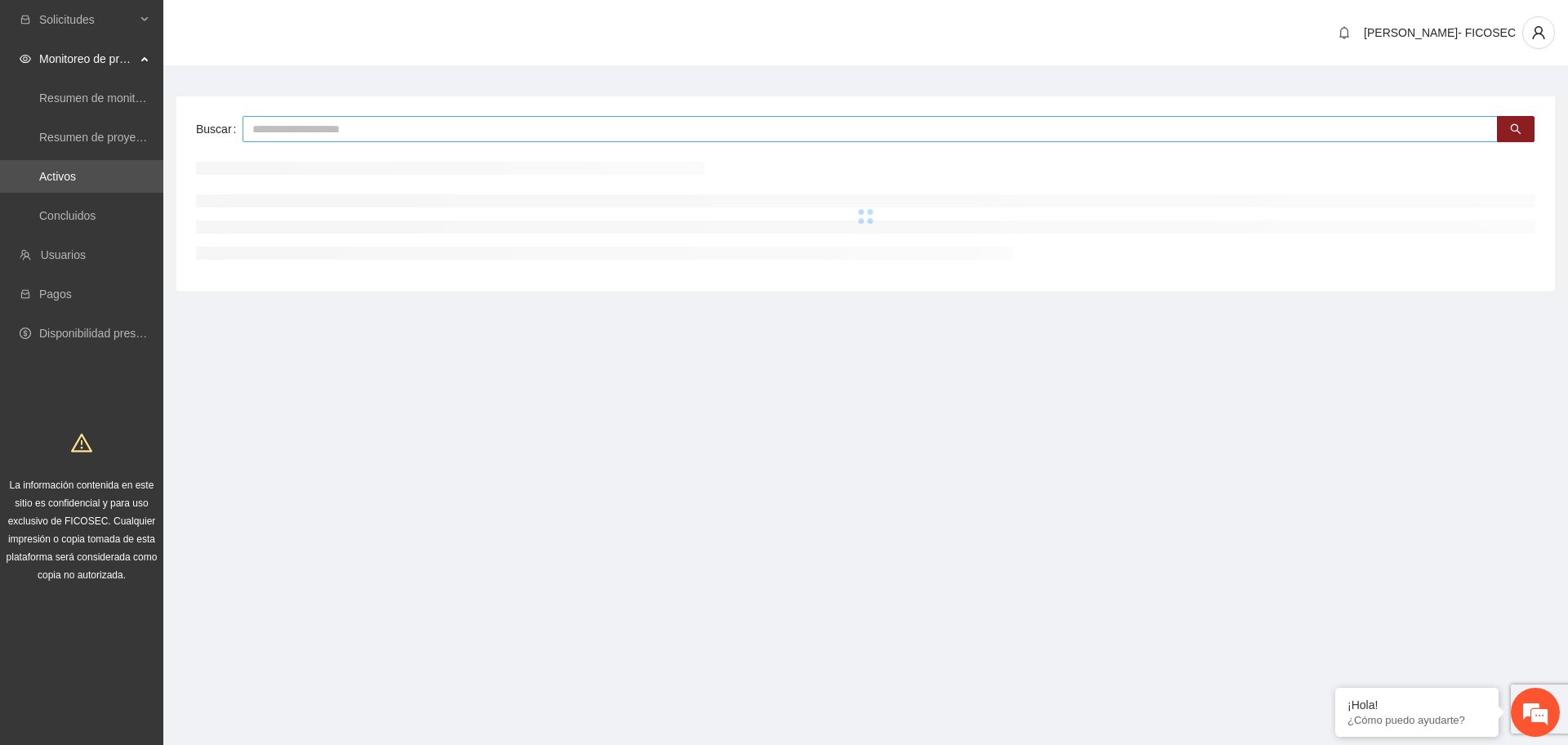 click at bounding box center (870, 129) 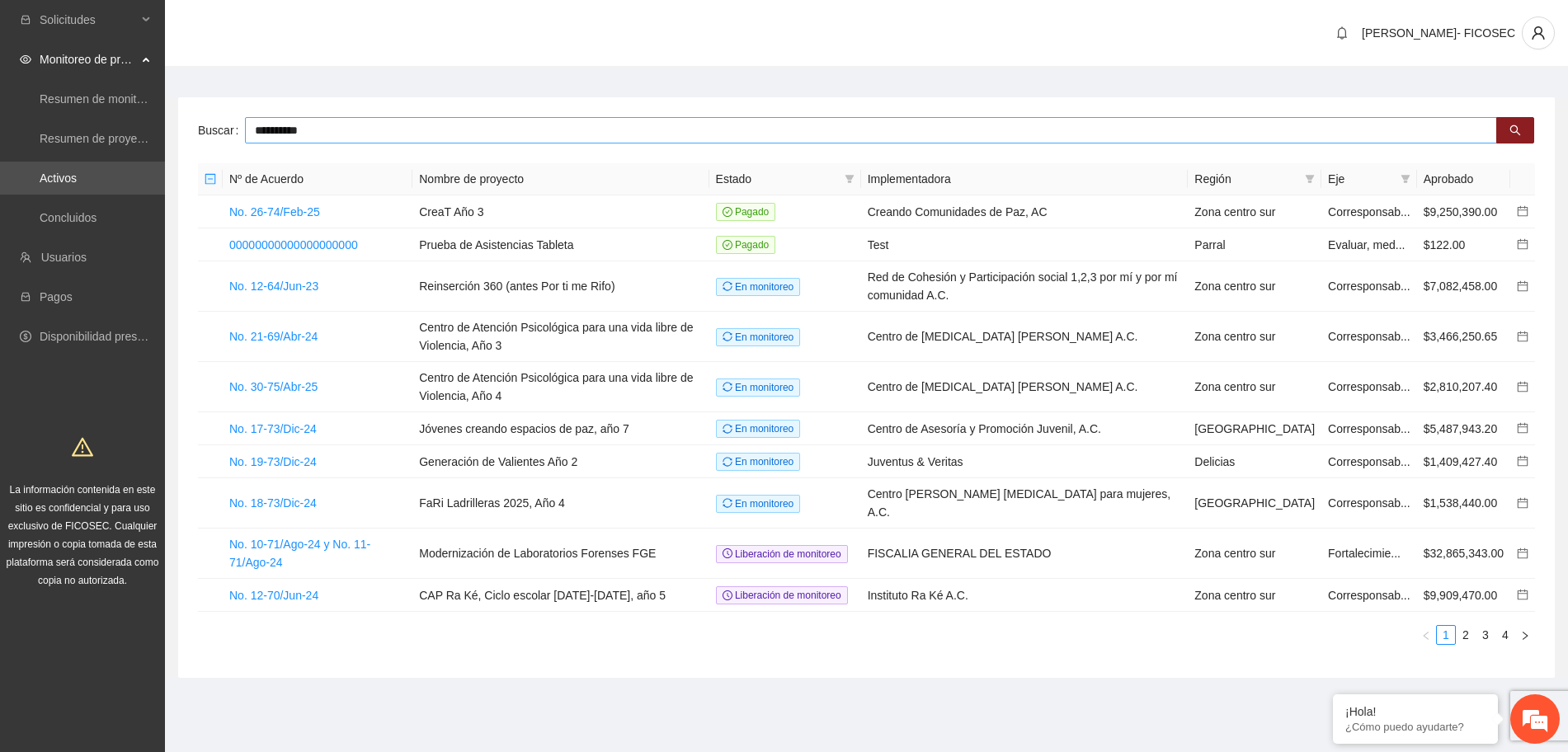 type on "**********" 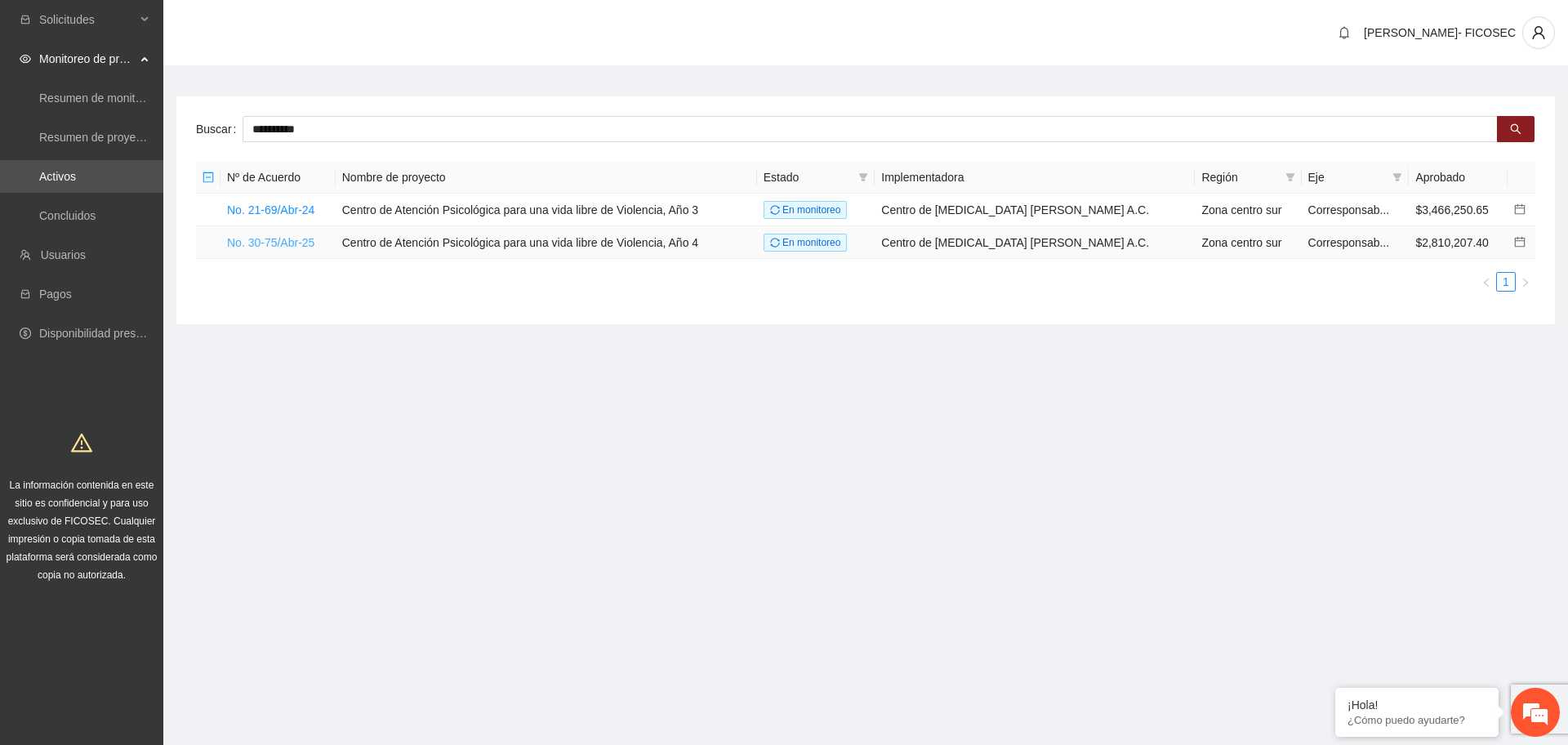 click on "No. 30-75/Abr-25" at bounding box center [270, 243] 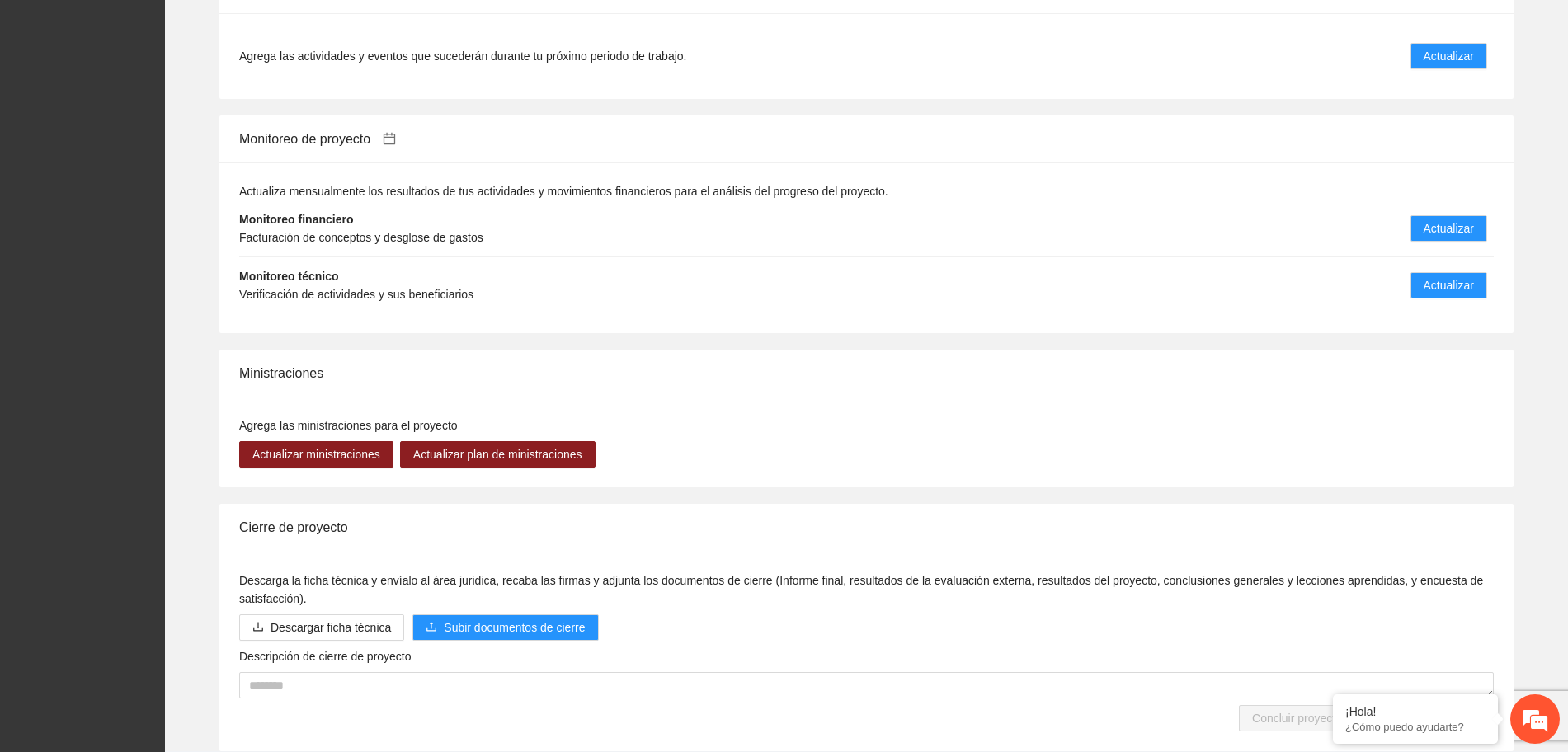 scroll, scrollTop: 1340, scrollLeft: 0, axis: vertical 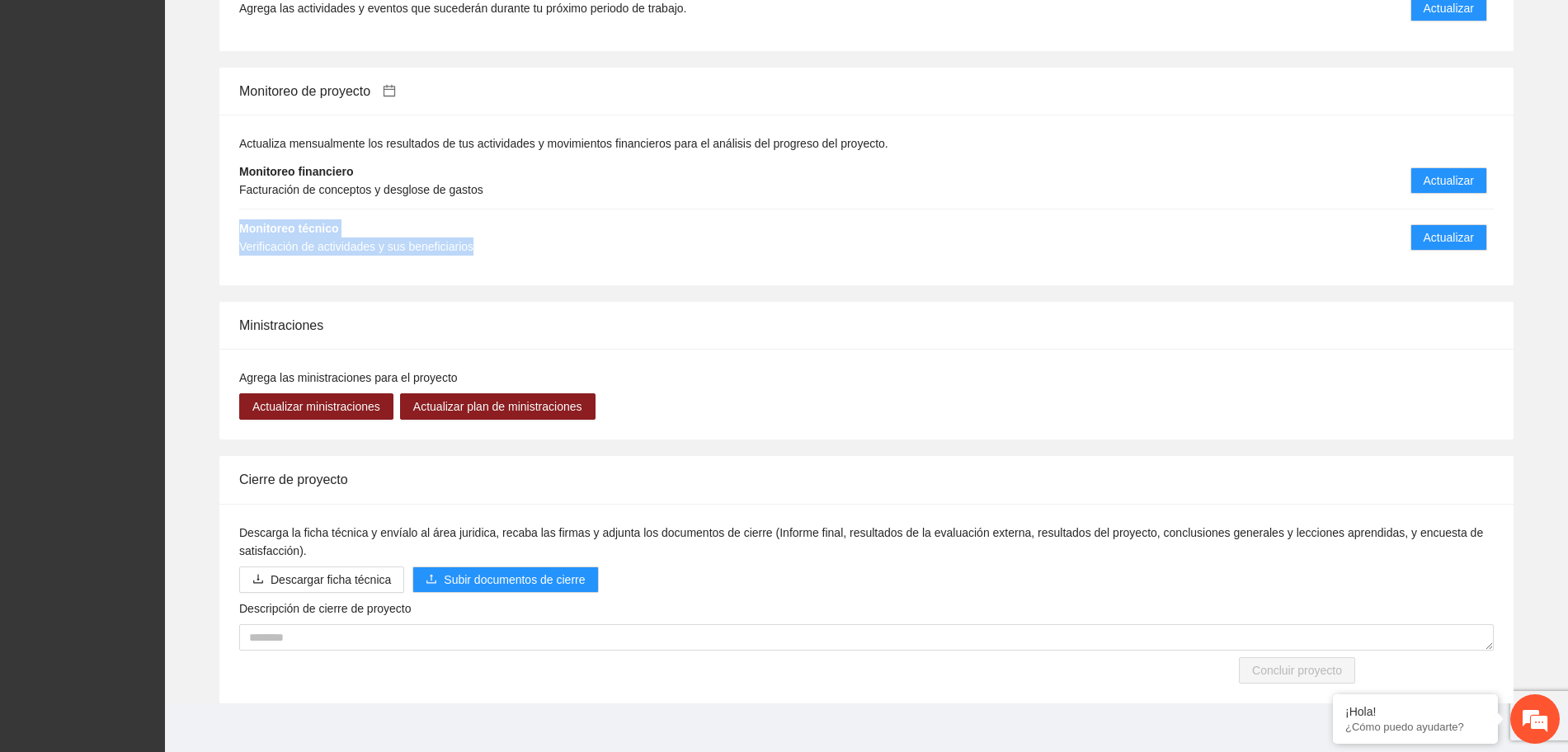 drag, startPoint x: 234, startPoint y: 224, endPoint x: 509, endPoint y: 266, distance: 278.18878 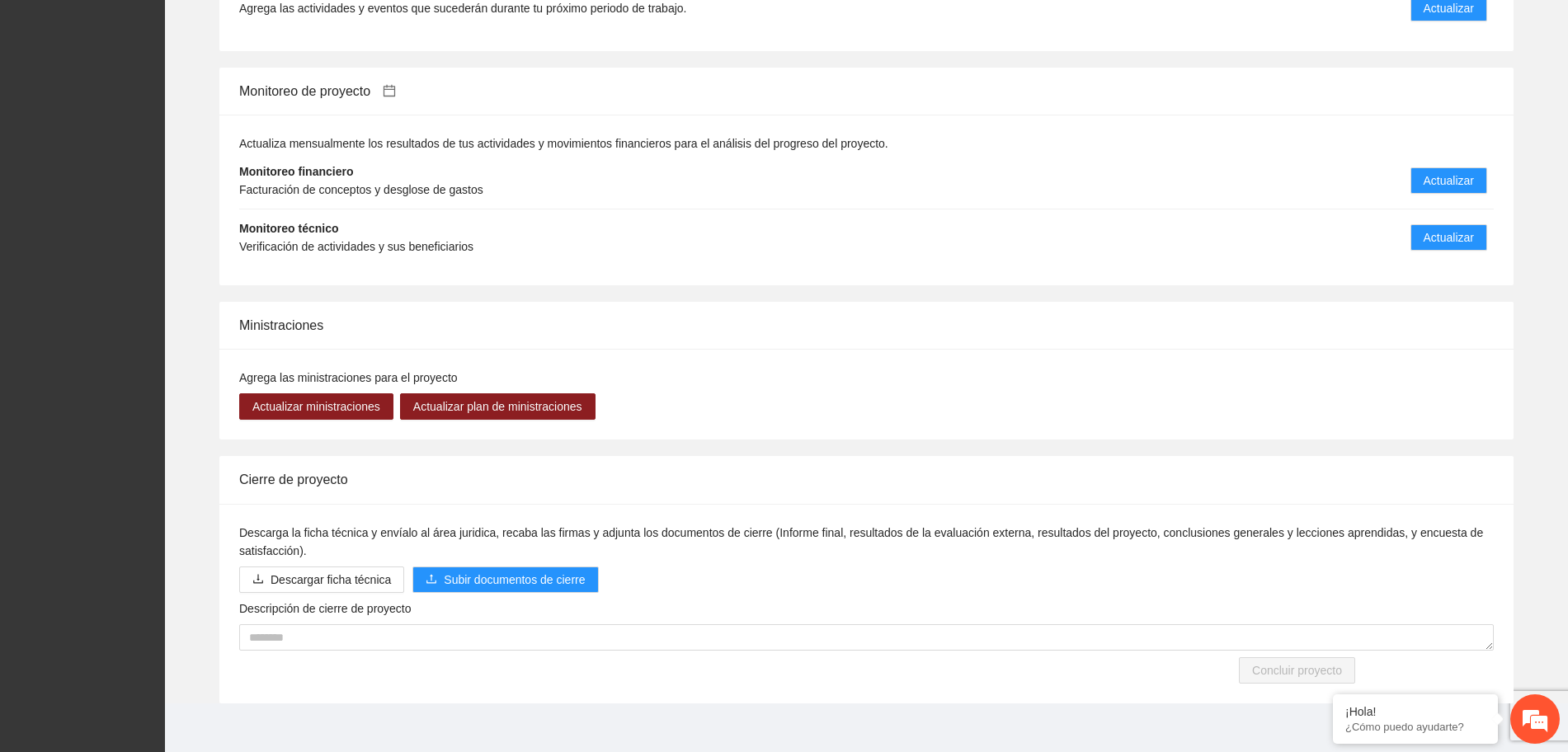 click on "Monitoreo de proyecto Actualiza mensualmente los resultados de tus actividades y movimientos financieros para el análisis del progreso del proyecto. Monitoreo financiero Facturación de conceptos y desglose de gastos Actualizar Monitoreo técnico Verificación de actividades y sus beneficiarios Actualizar" at bounding box center [866, 176] 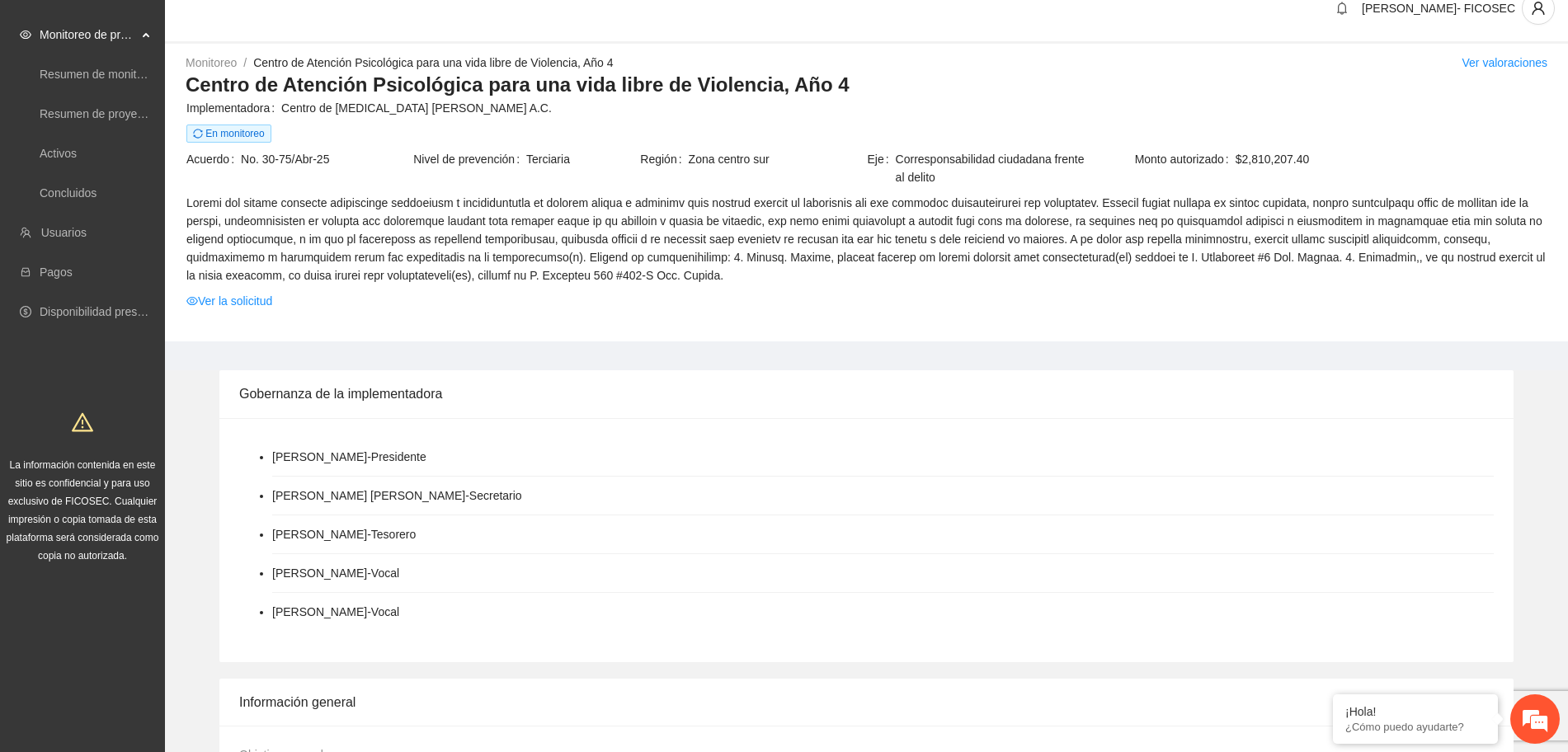 scroll, scrollTop: 0, scrollLeft: 0, axis: both 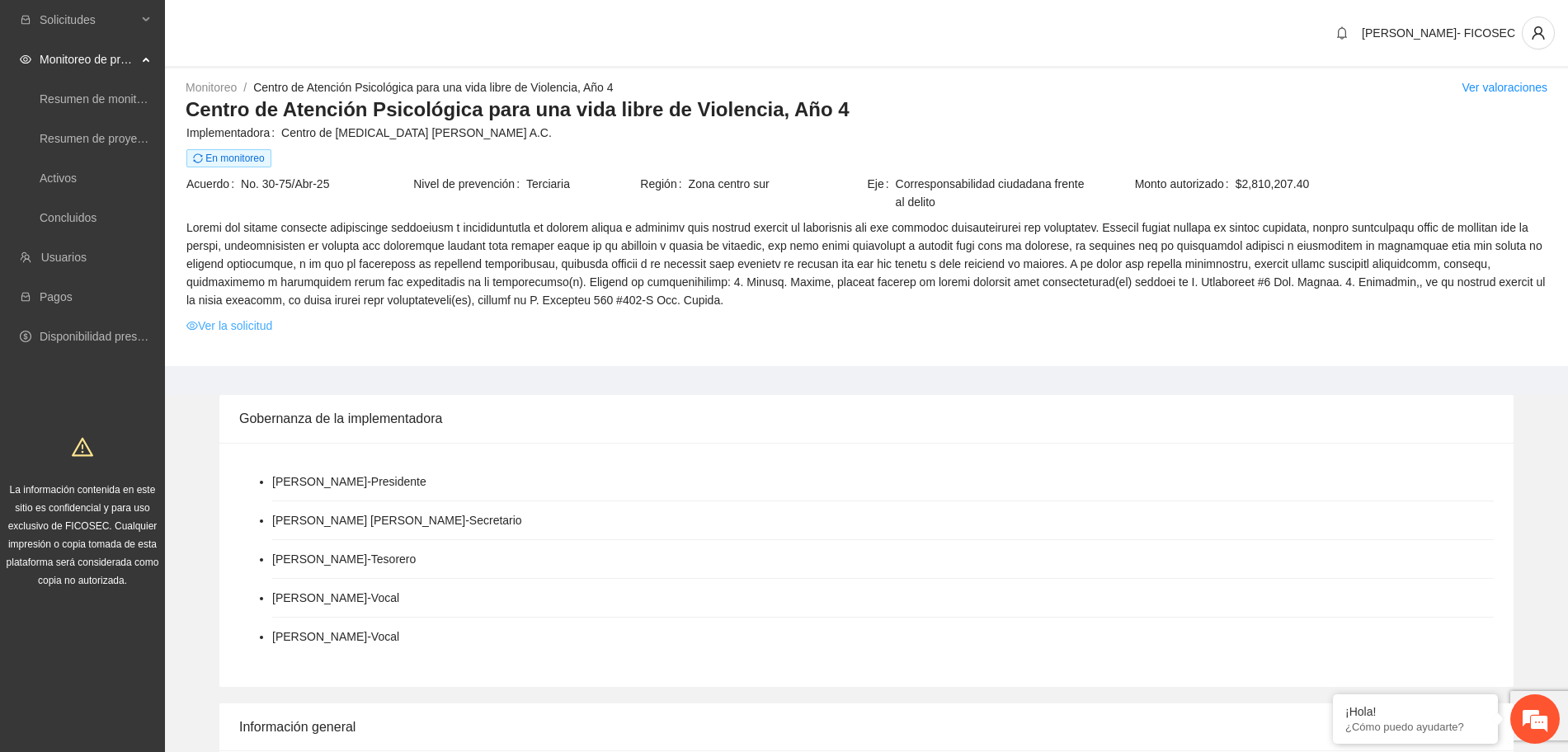 click on "Ver la solicitud" at bounding box center (229, 326) 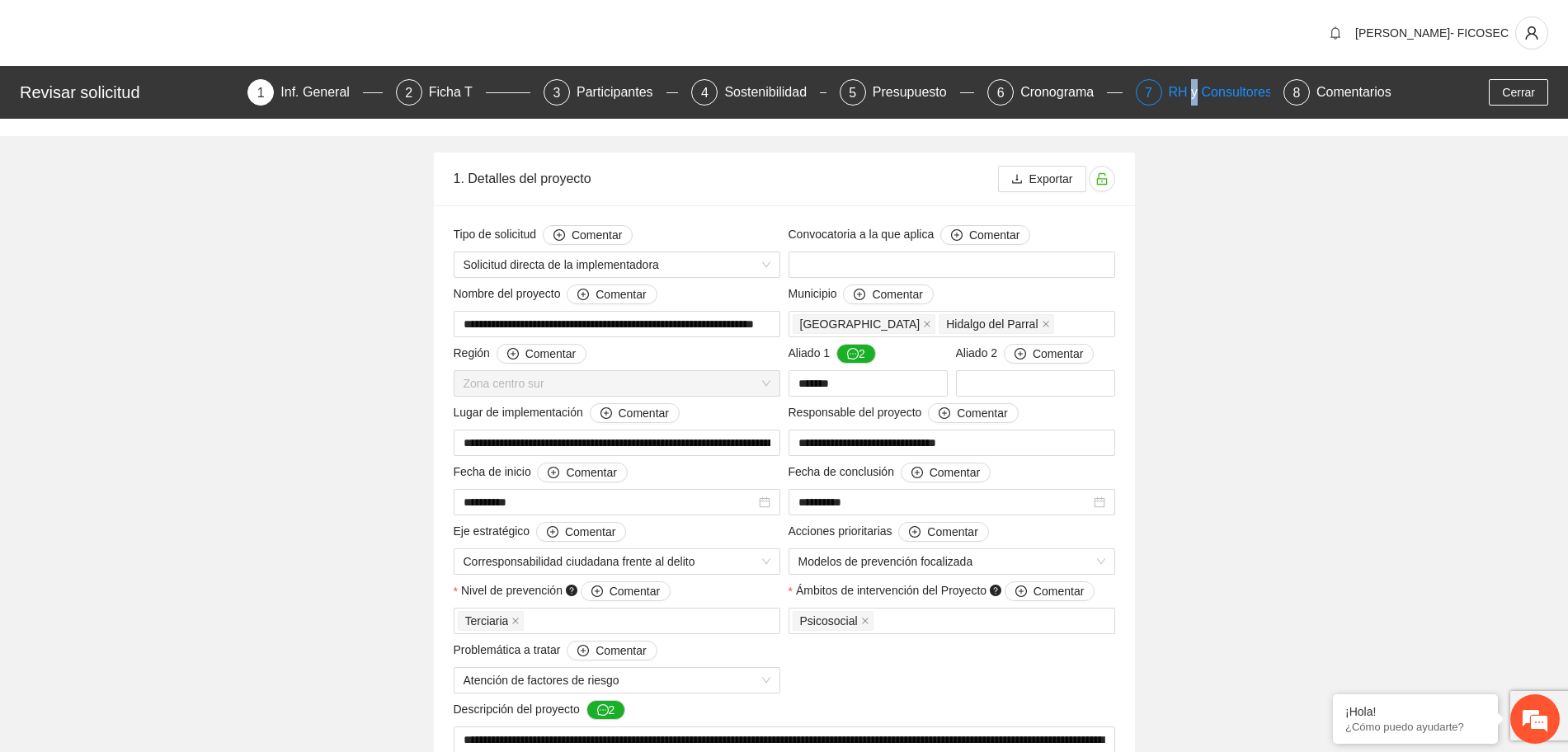 click on "RH y Consultores" at bounding box center [1227, 92] 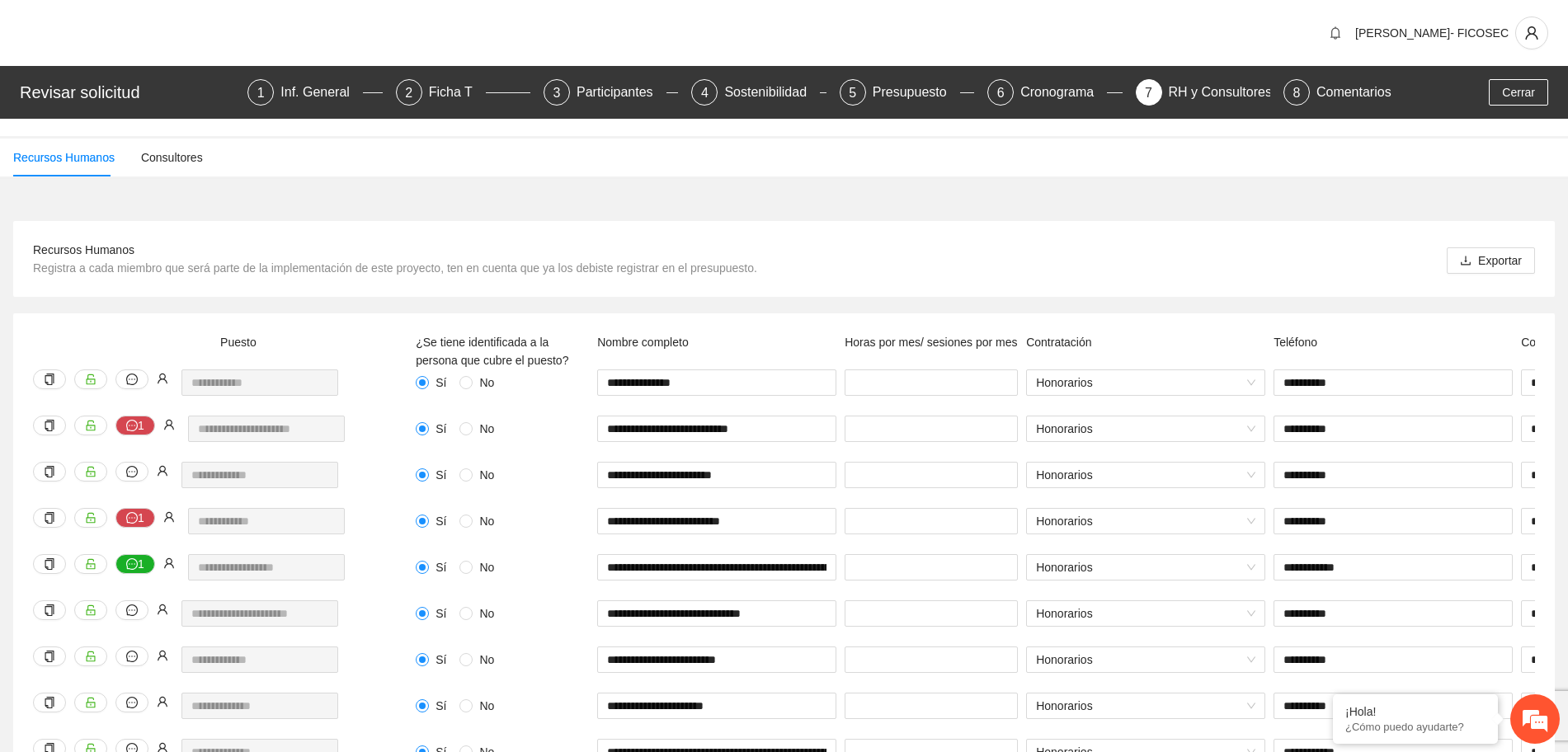 click on "Recursos Humanos Consultores" at bounding box center (784, 157) 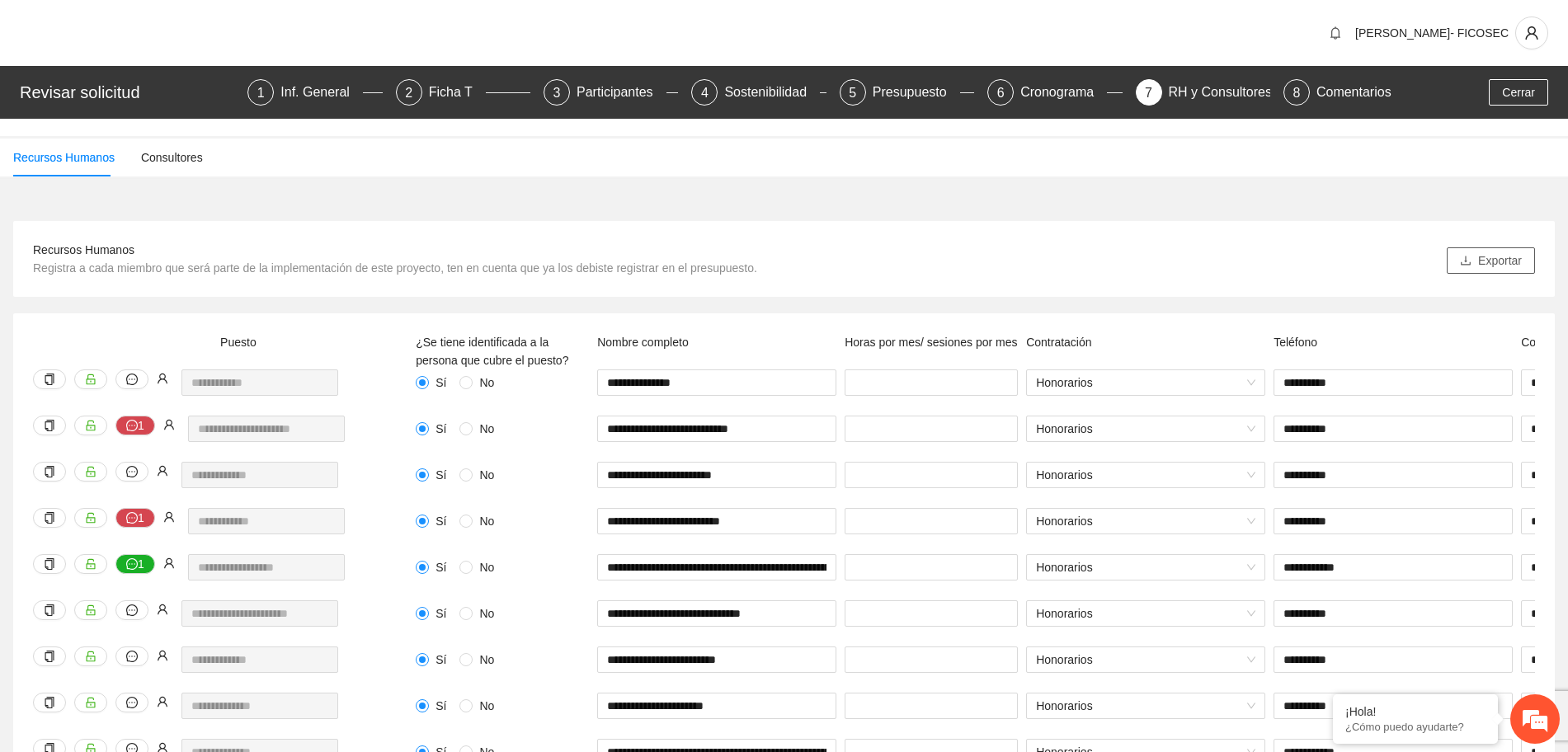 click on "Exportar" at bounding box center (1500, 261) 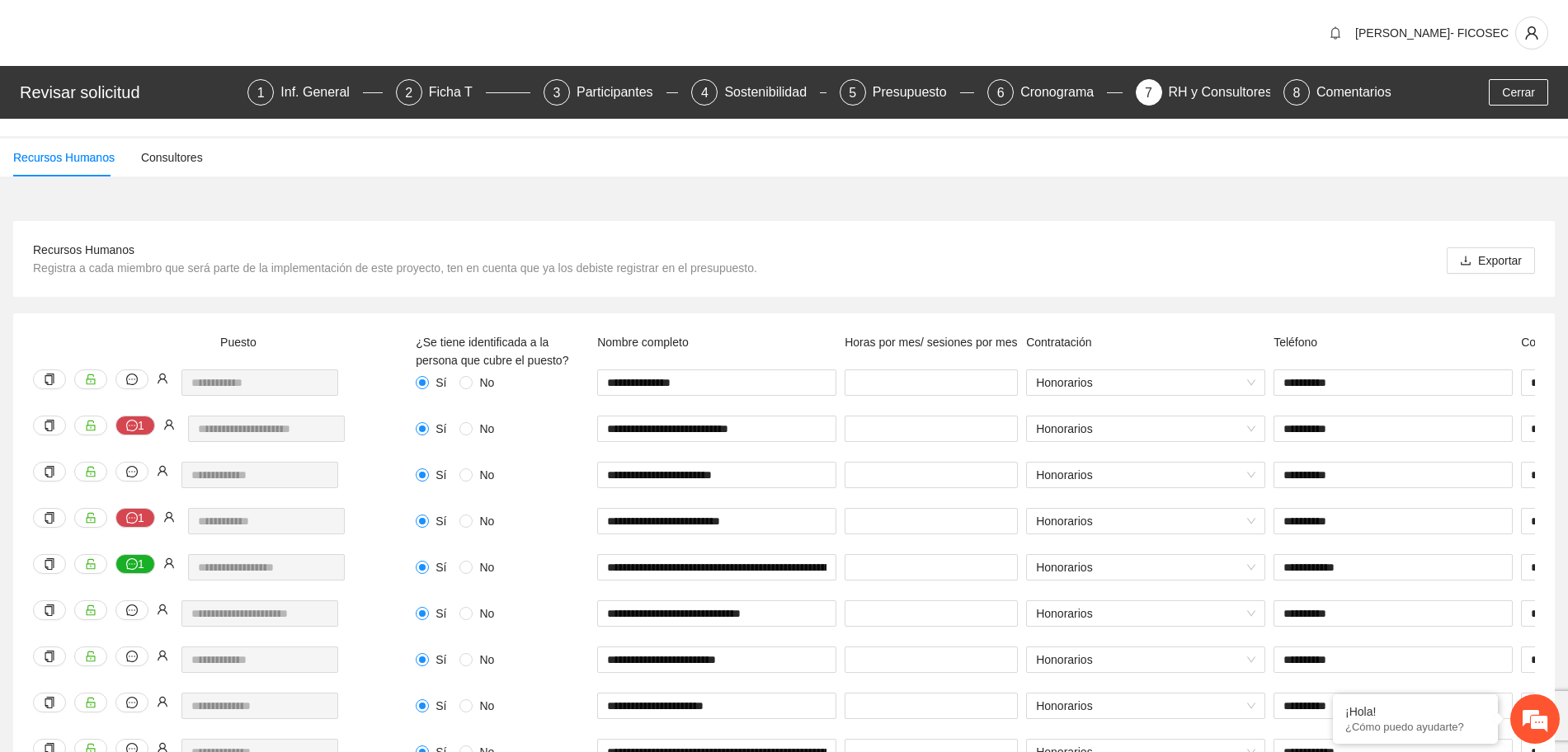 click on "**********" at bounding box center [784, 501] 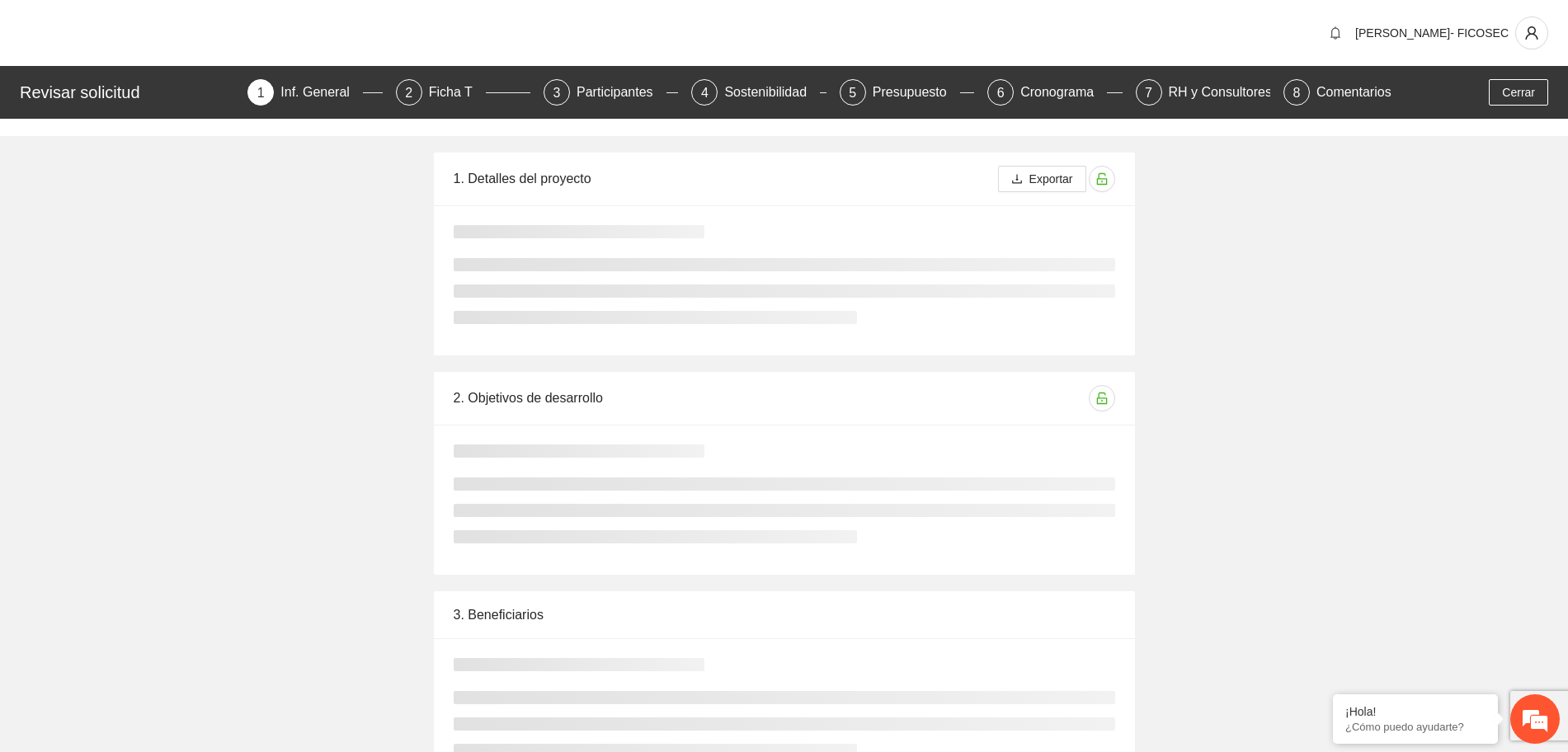 type 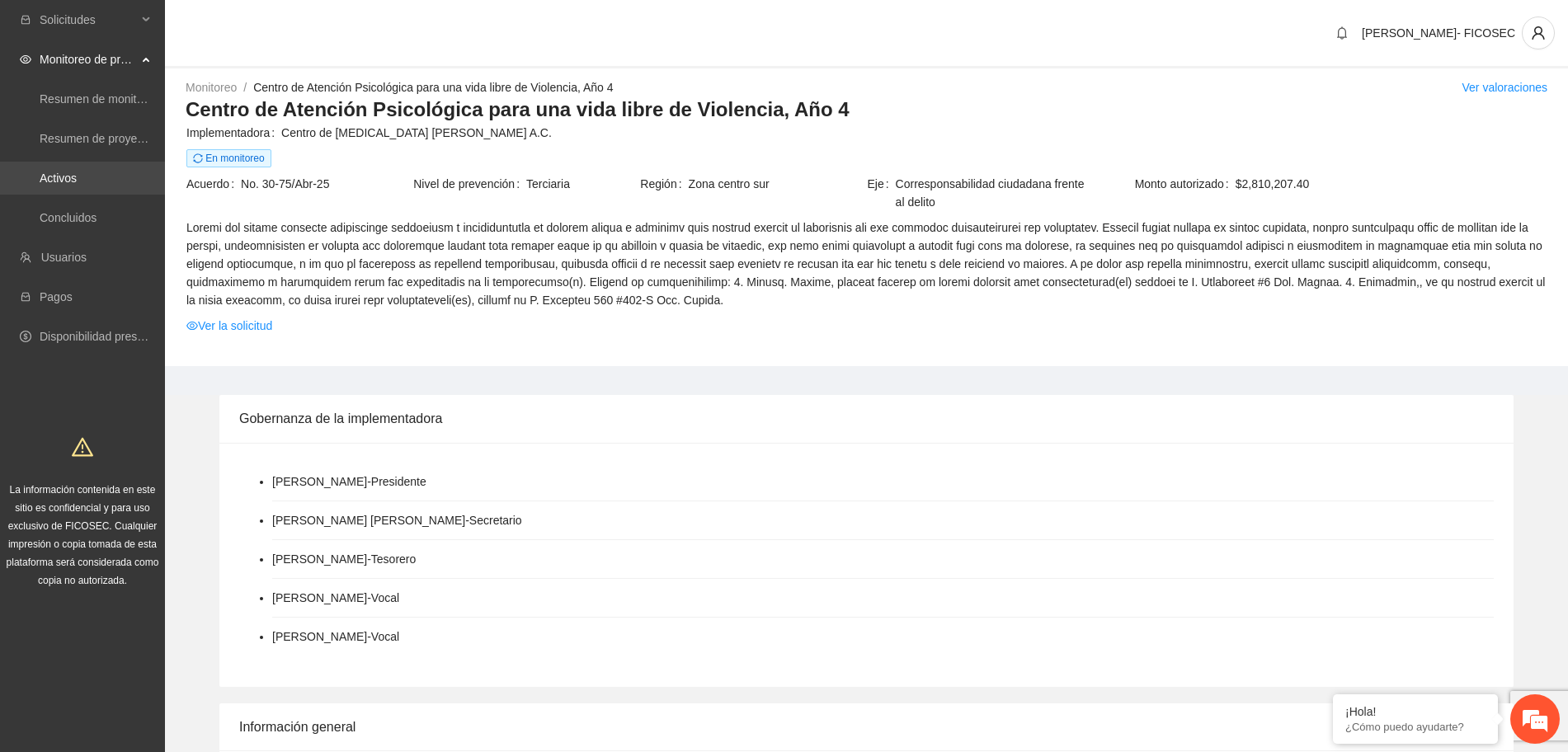 click on "Activos" at bounding box center [58, 178] 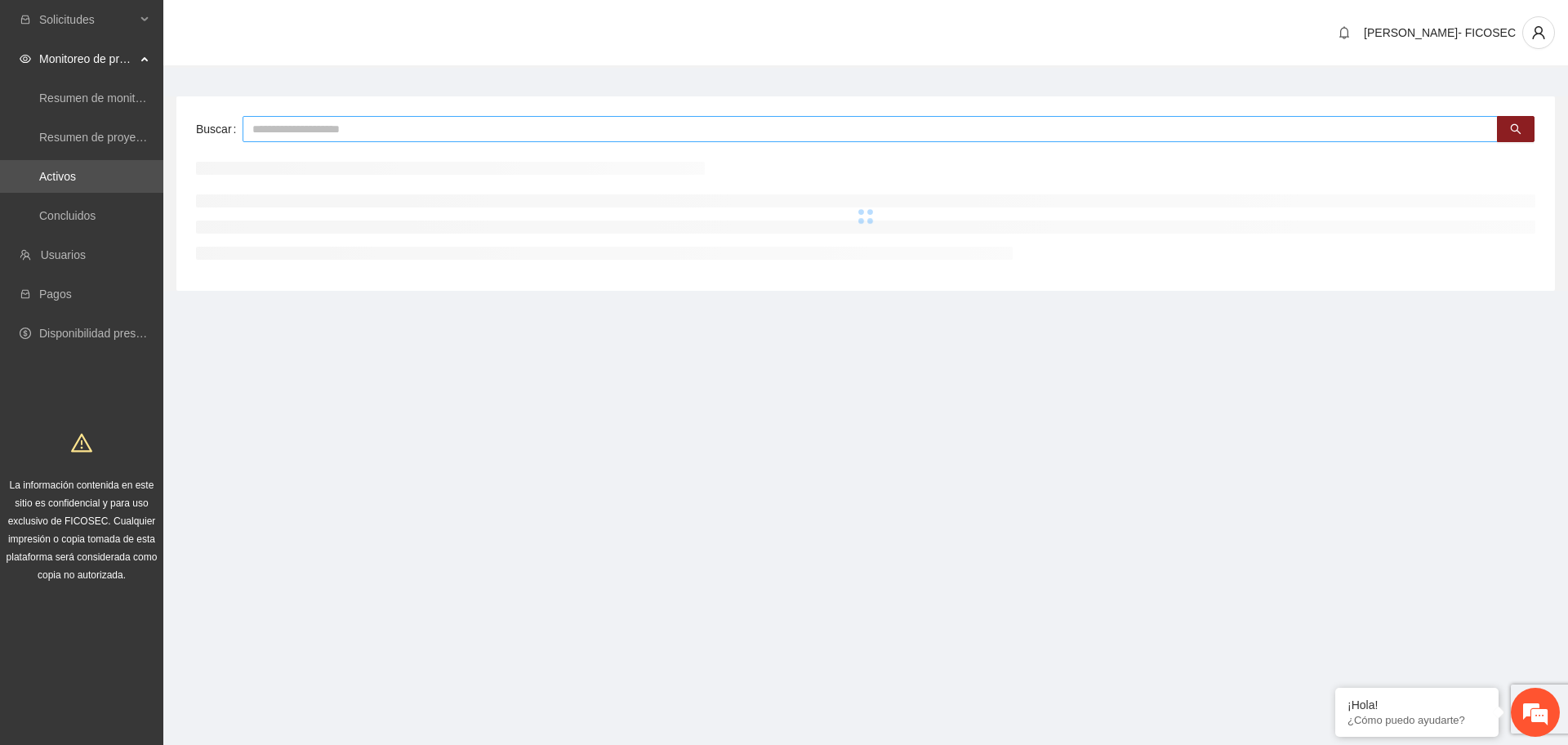 click at bounding box center (870, 129) 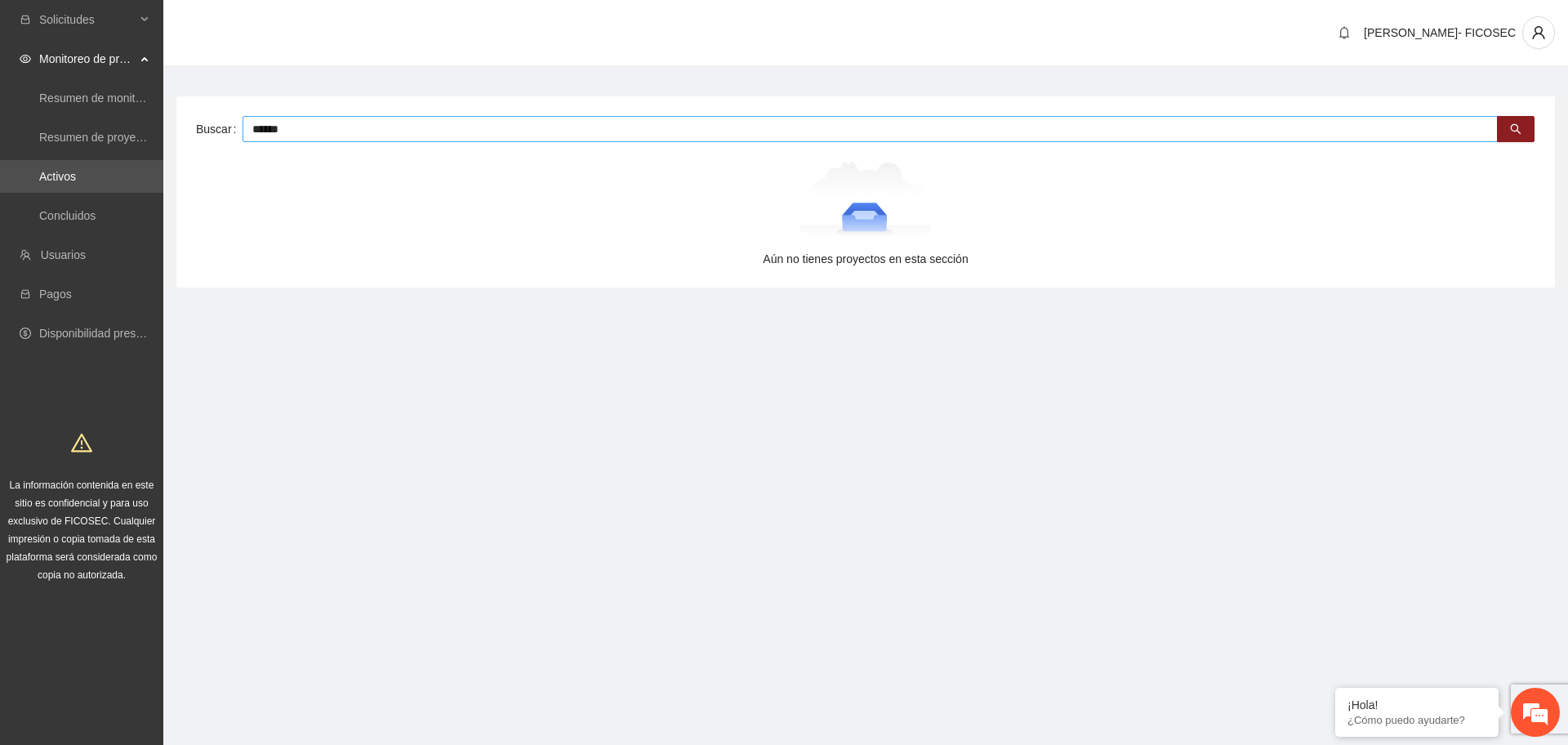 type on "******" 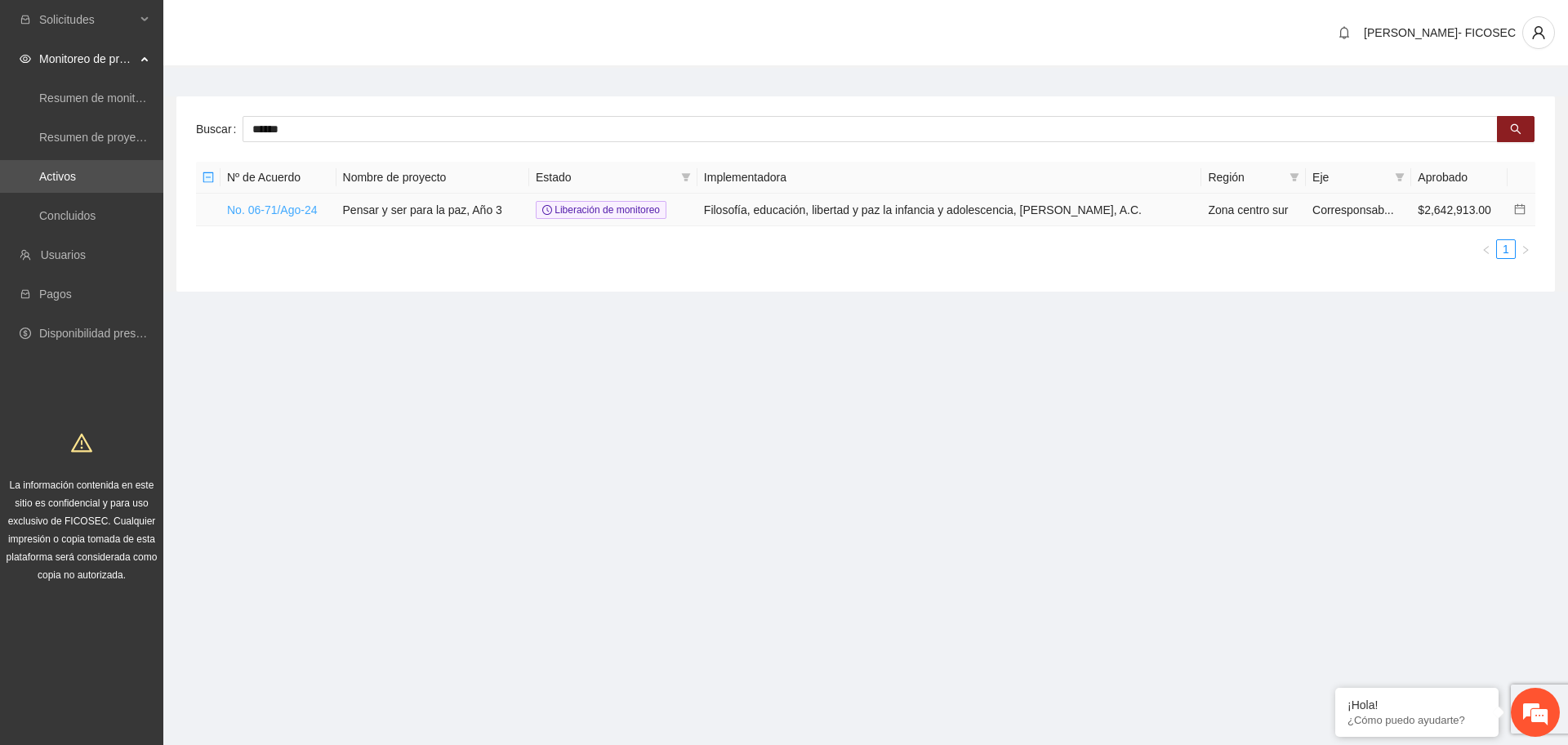 click on "No. 06-71/Ago-24" at bounding box center (272, 210) 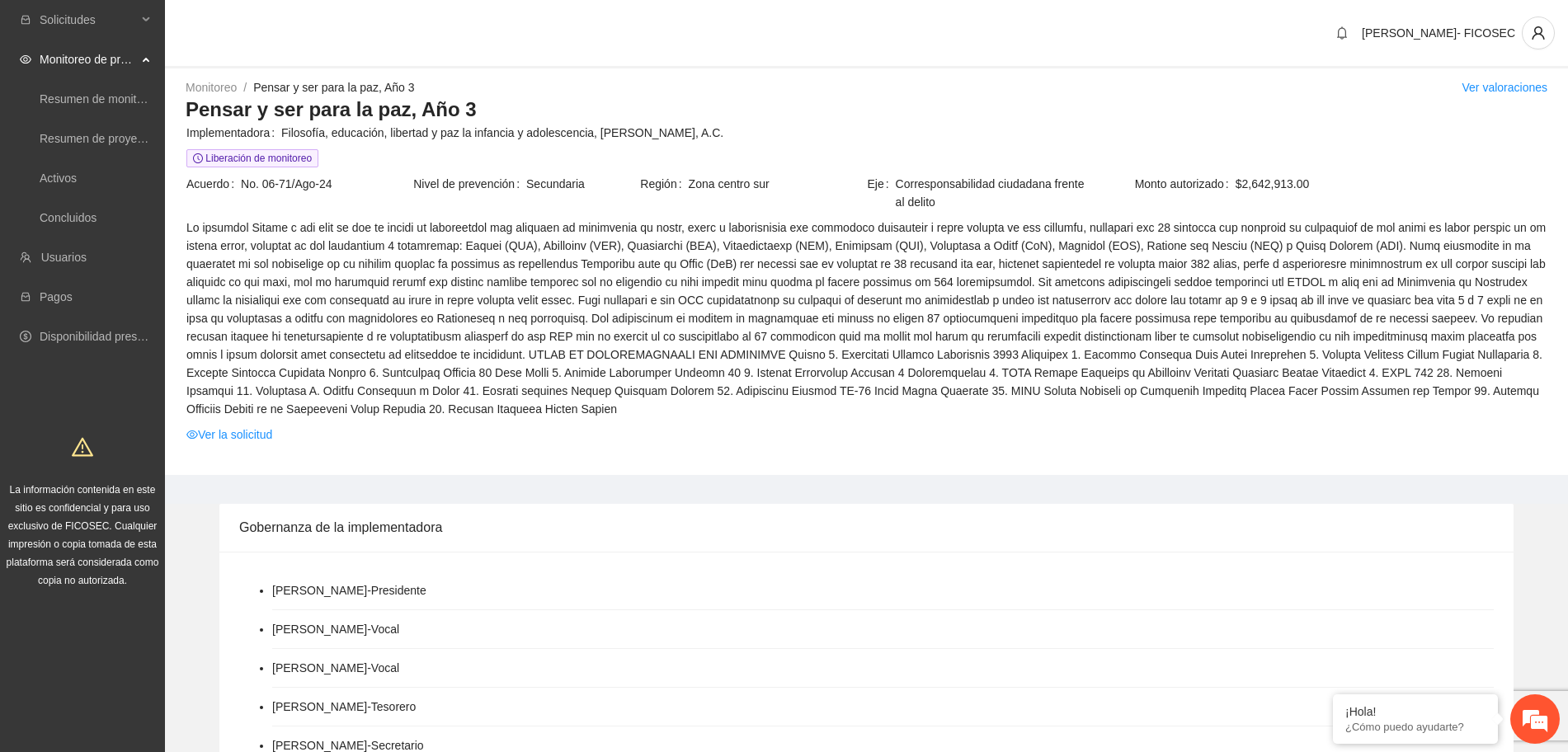 click on "Monitoreo / Pensar y ser para la paz, Año 3 / Ver valoraciones" at bounding box center [866, 87] 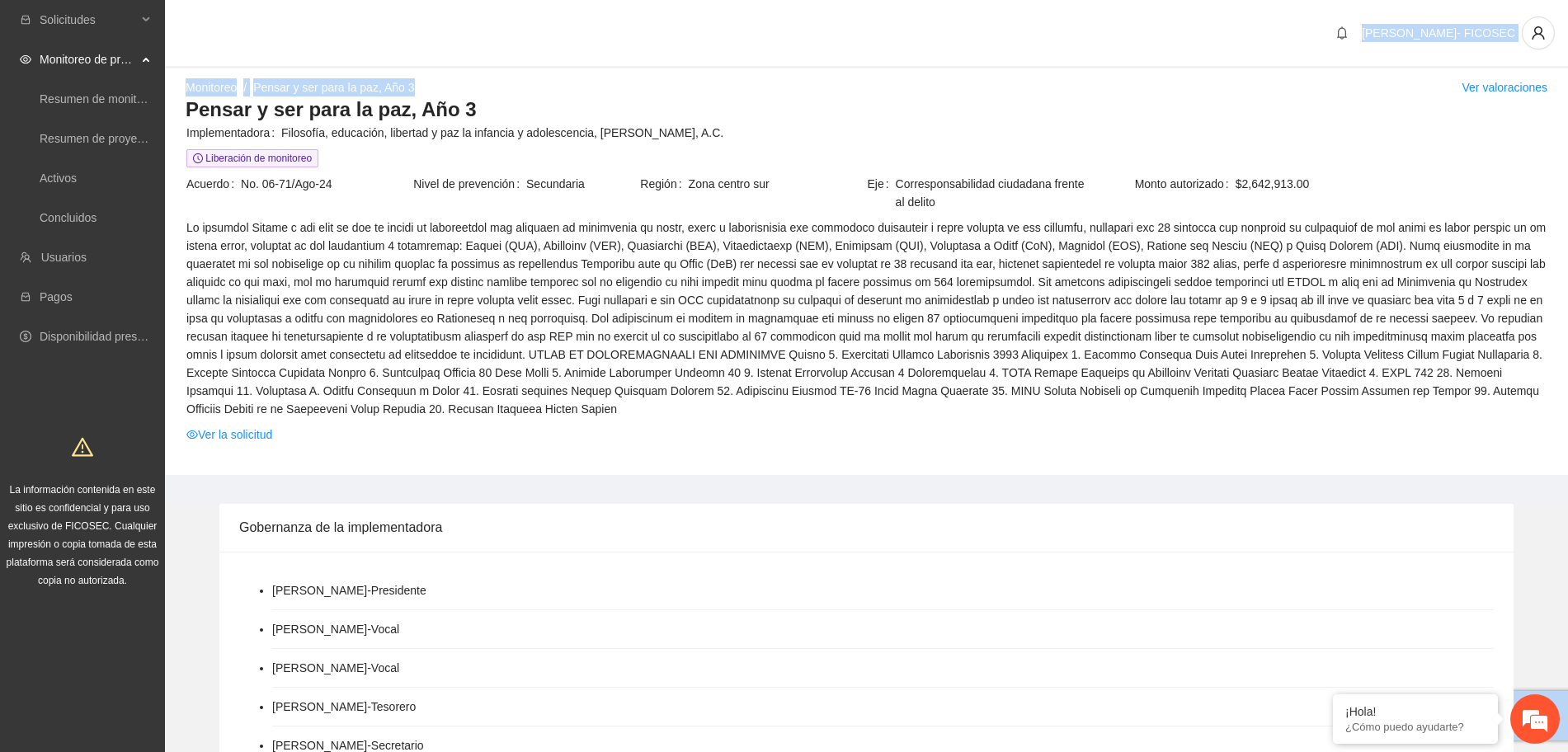 drag, startPoint x: 624, startPoint y: 50, endPoint x: 642, endPoint y: 73, distance: 29.206164 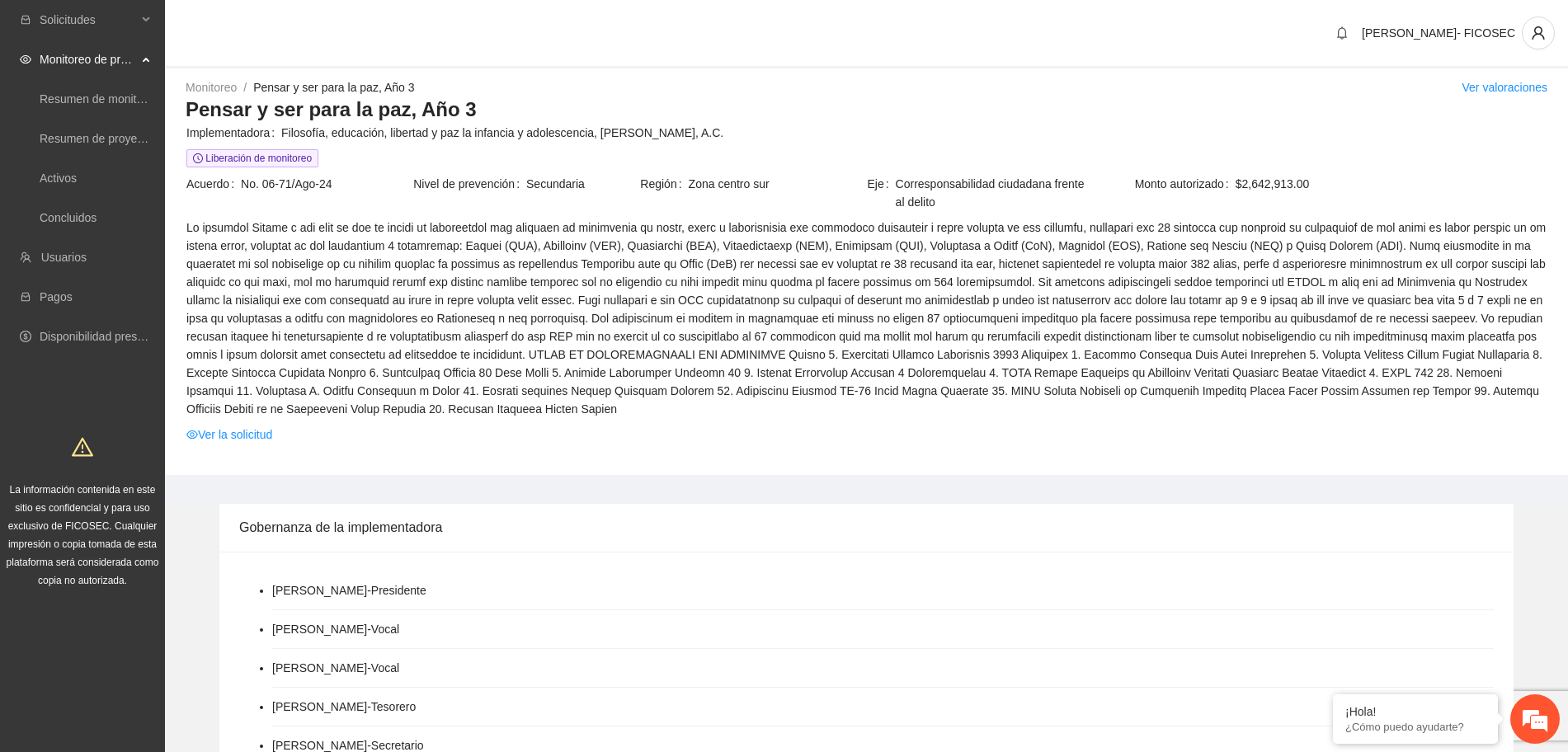 click on "Pensar y ser para la paz, Año 3" at bounding box center [866, 110] 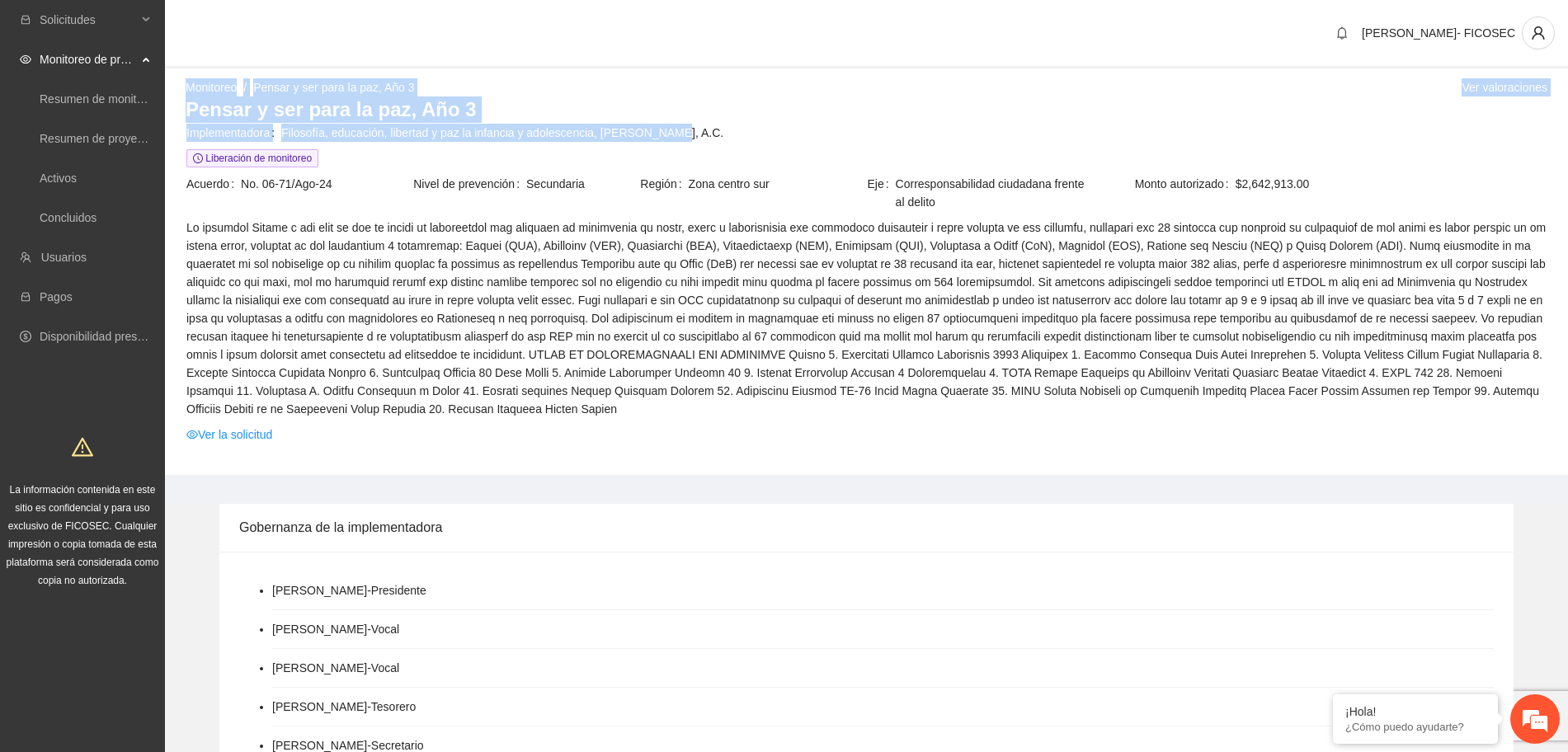 drag, startPoint x: 178, startPoint y: 80, endPoint x: 663, endPoint y: 132, distance: 487.77966 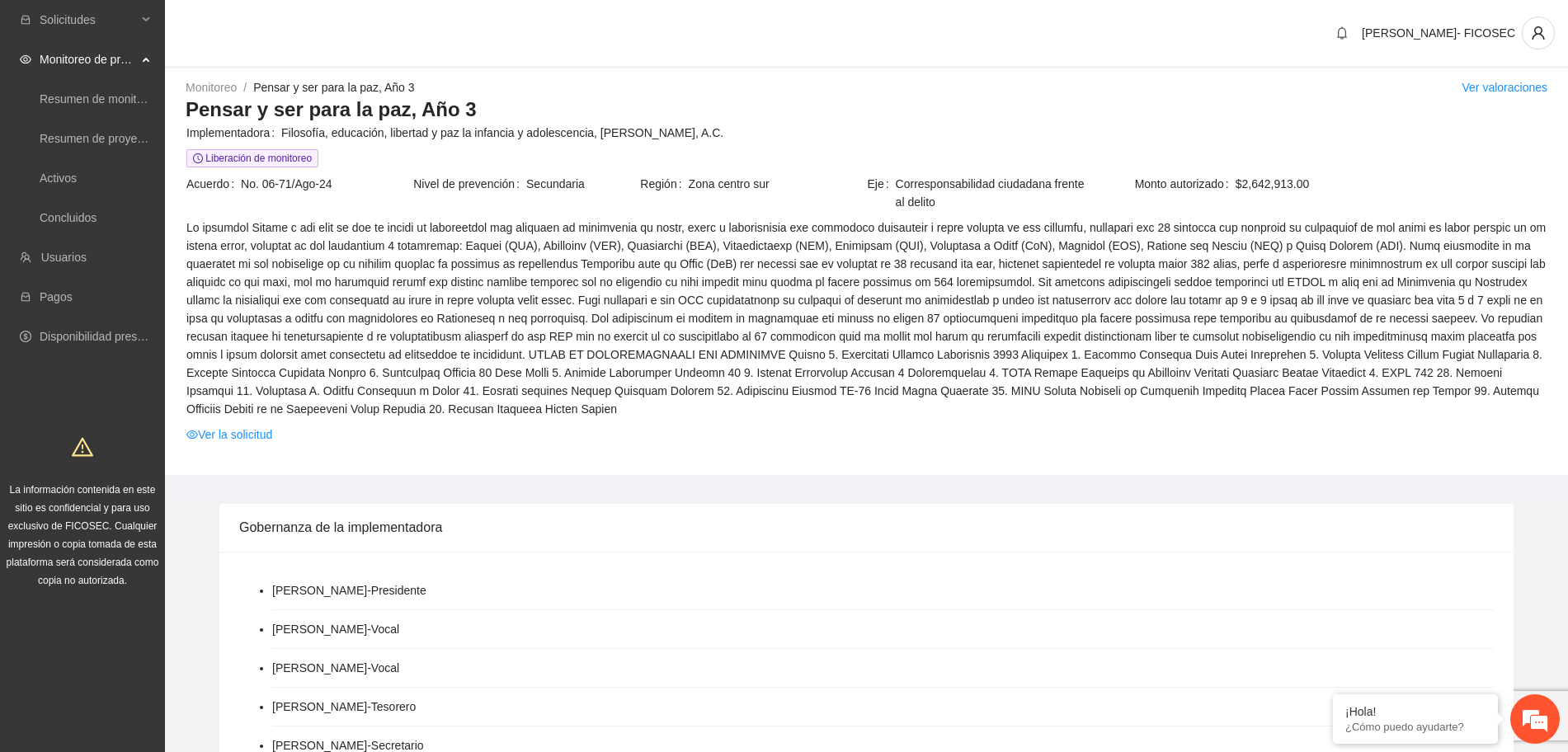 click on "Ver la solicitud" at bounding box center [866, 435] 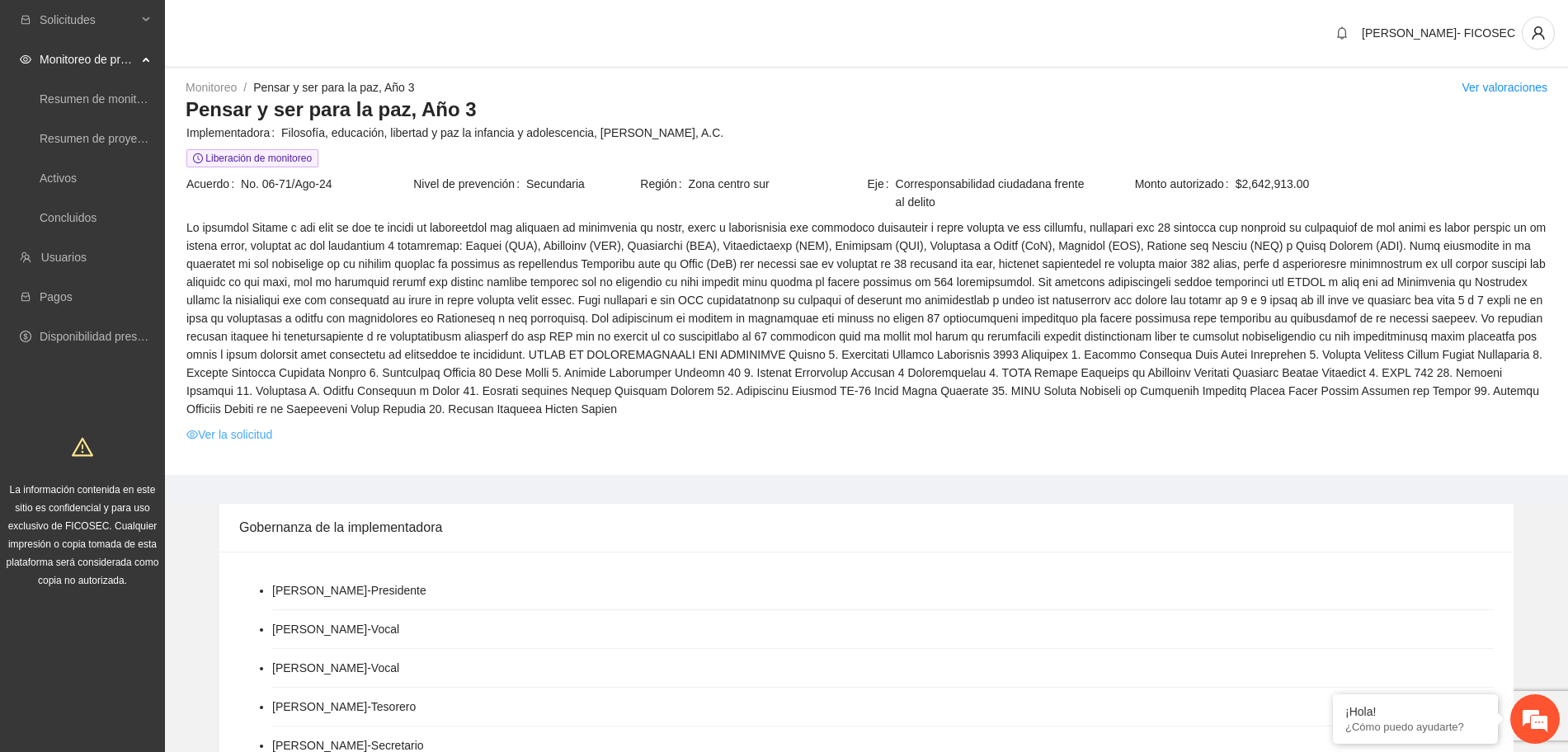click on "Ver la solicitud" at bounding box center [229, 435] 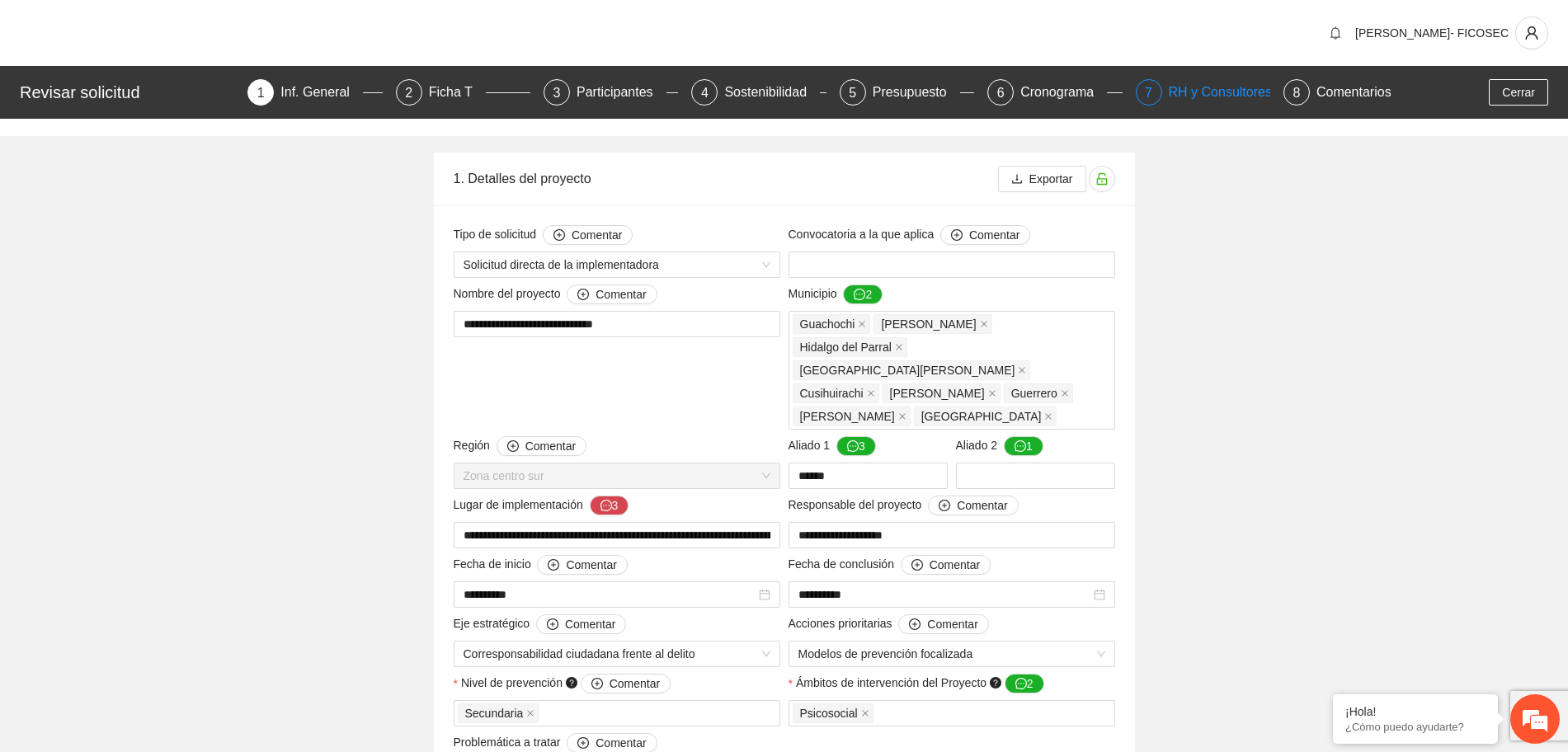 drag, startPoint x: 1205, startPoint y: 101, endPoint x: 1197, endPoint y: 97, distance: 8.94427 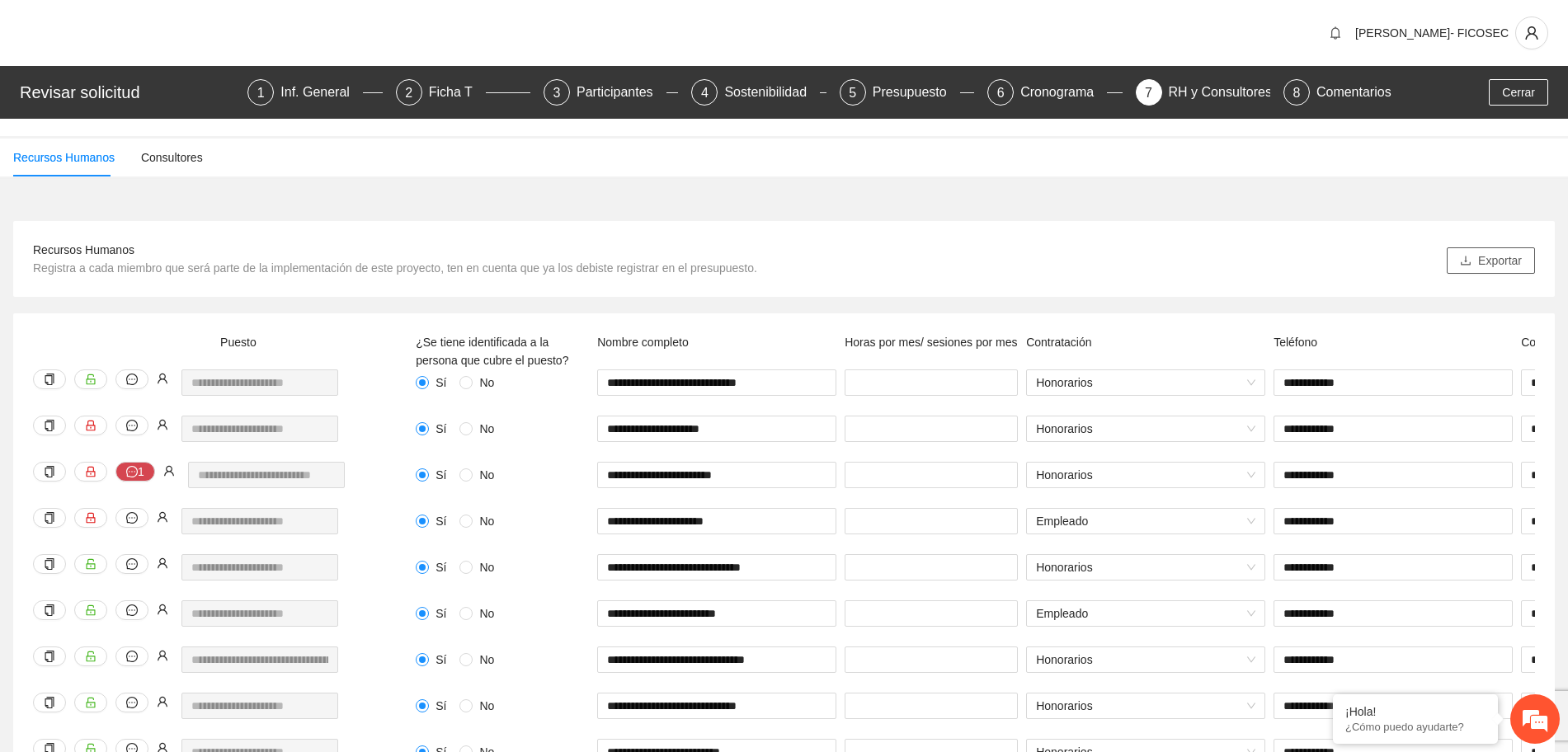 click on "Exportar" at bounding box center (1500, 261) 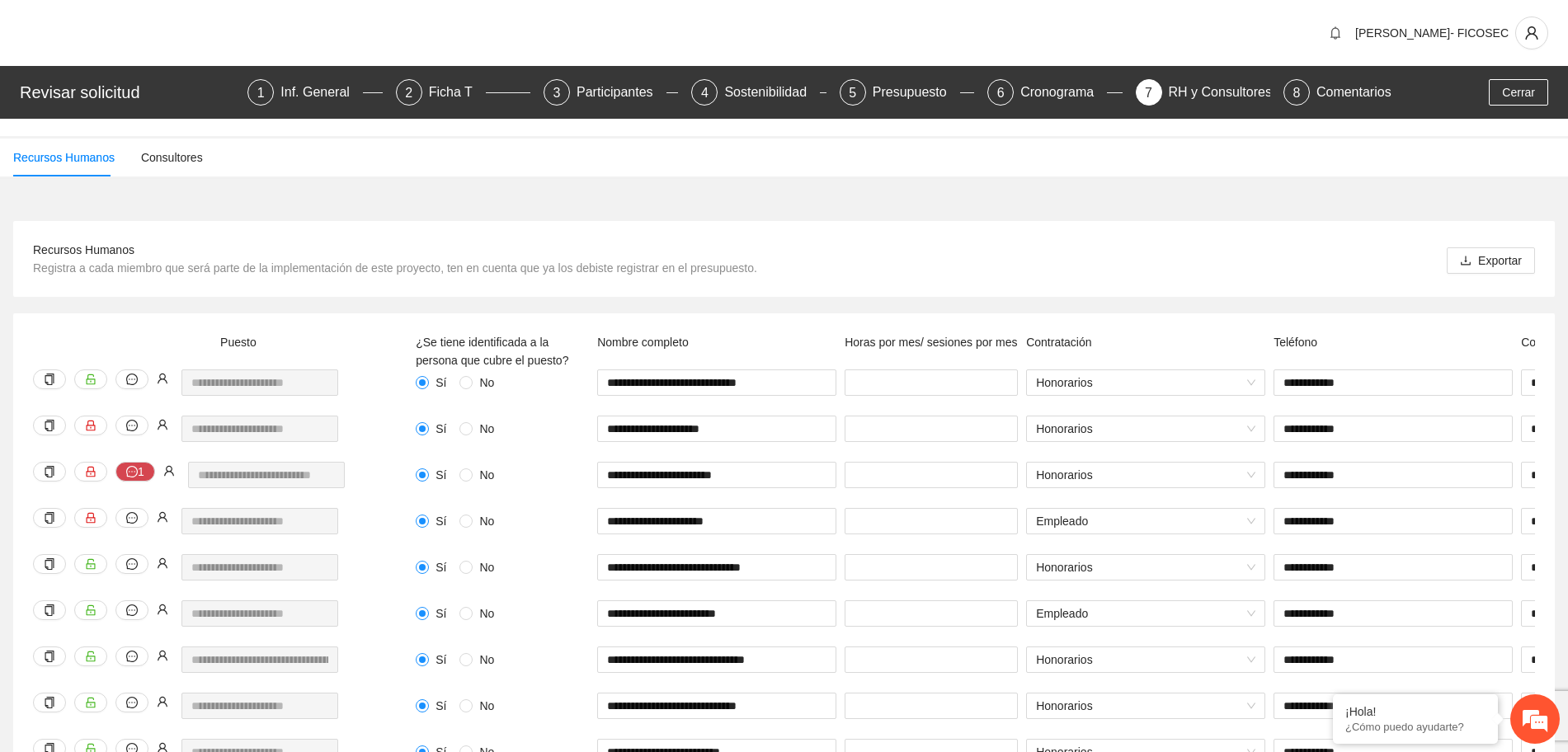 click on "[PERSON_NAME]- FICOSEC" at bounding box center [784, 33] 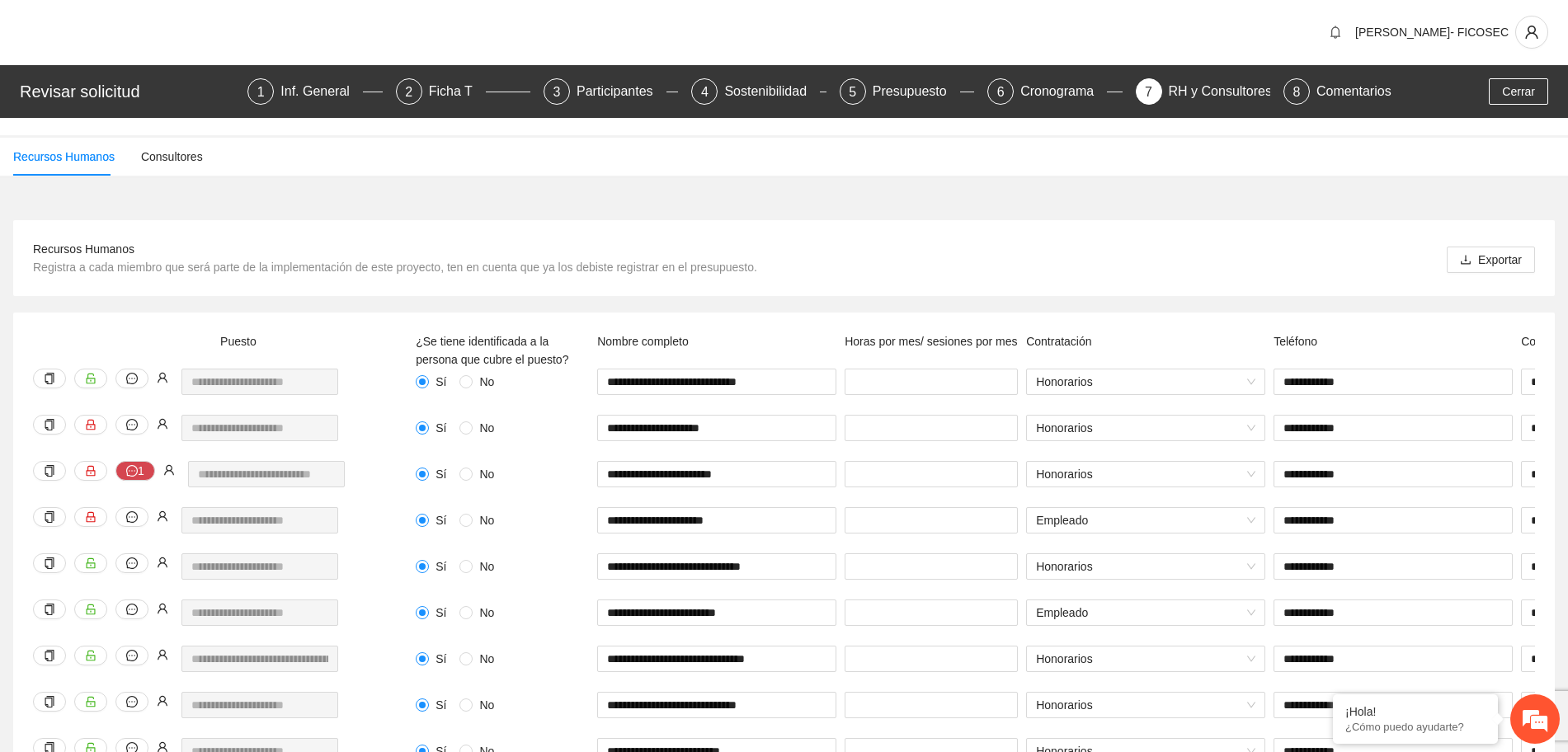 scroll, scrollTop: 0, scrollLeft: 0, axis: both 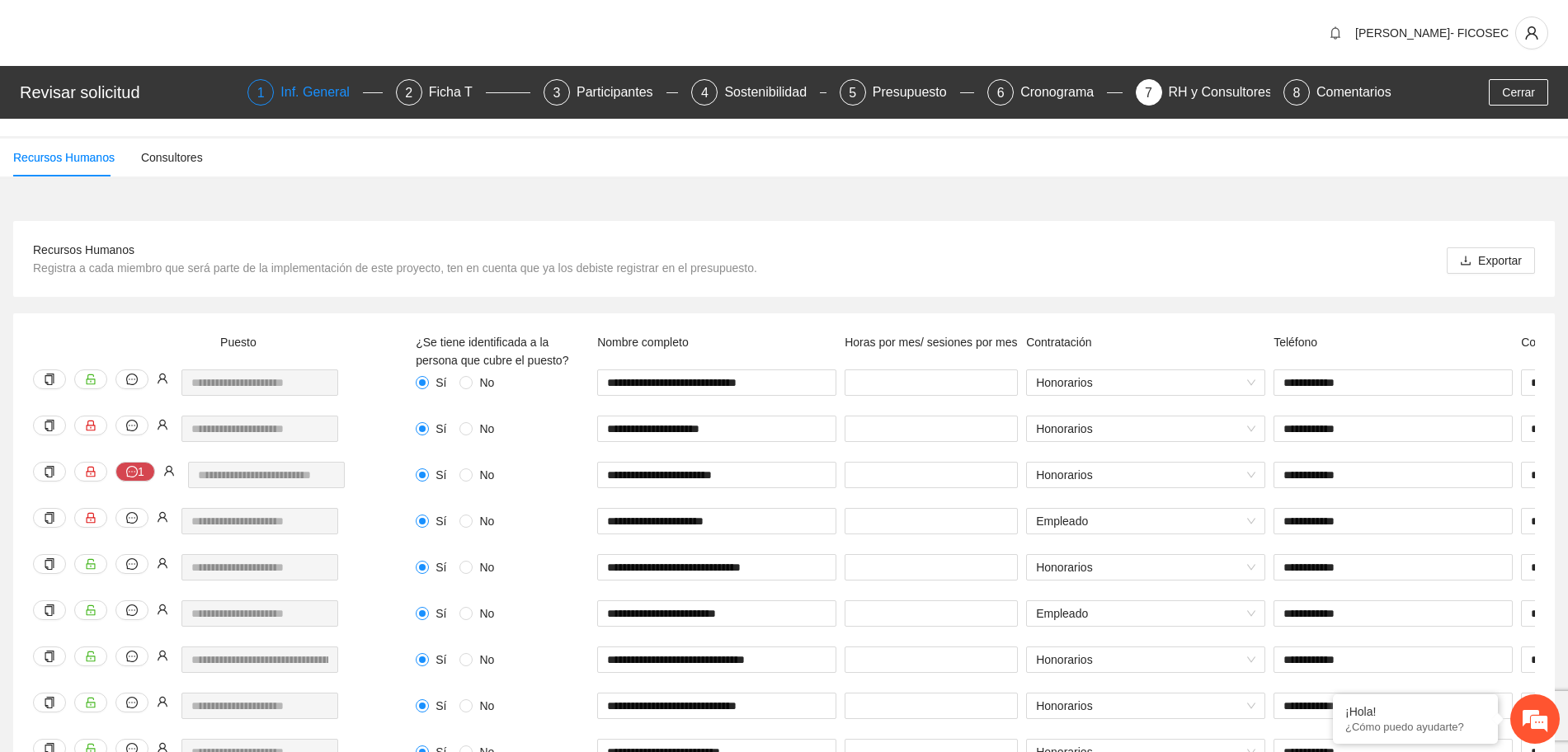 click on "Inf. General" at bounding box center [322, 92] 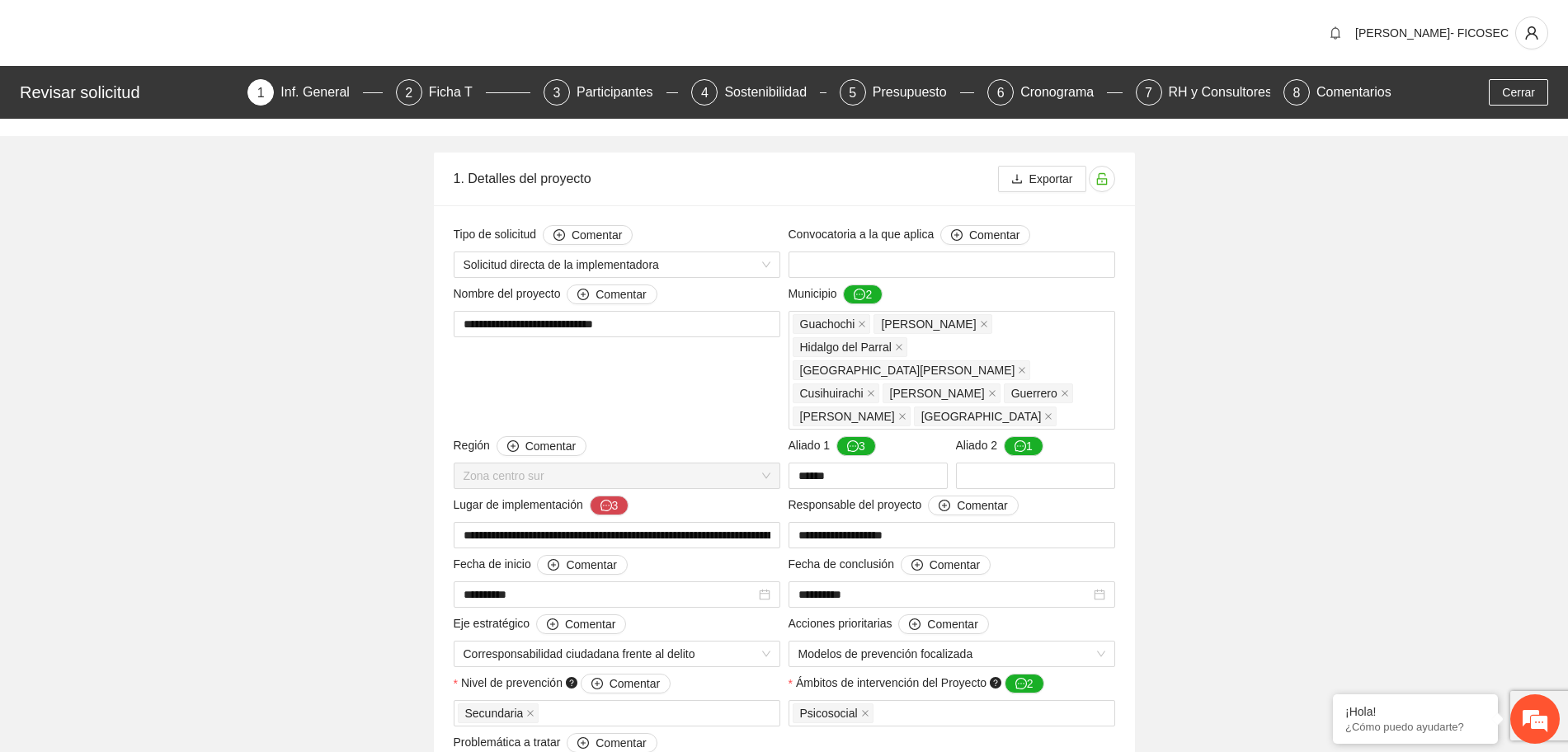 type 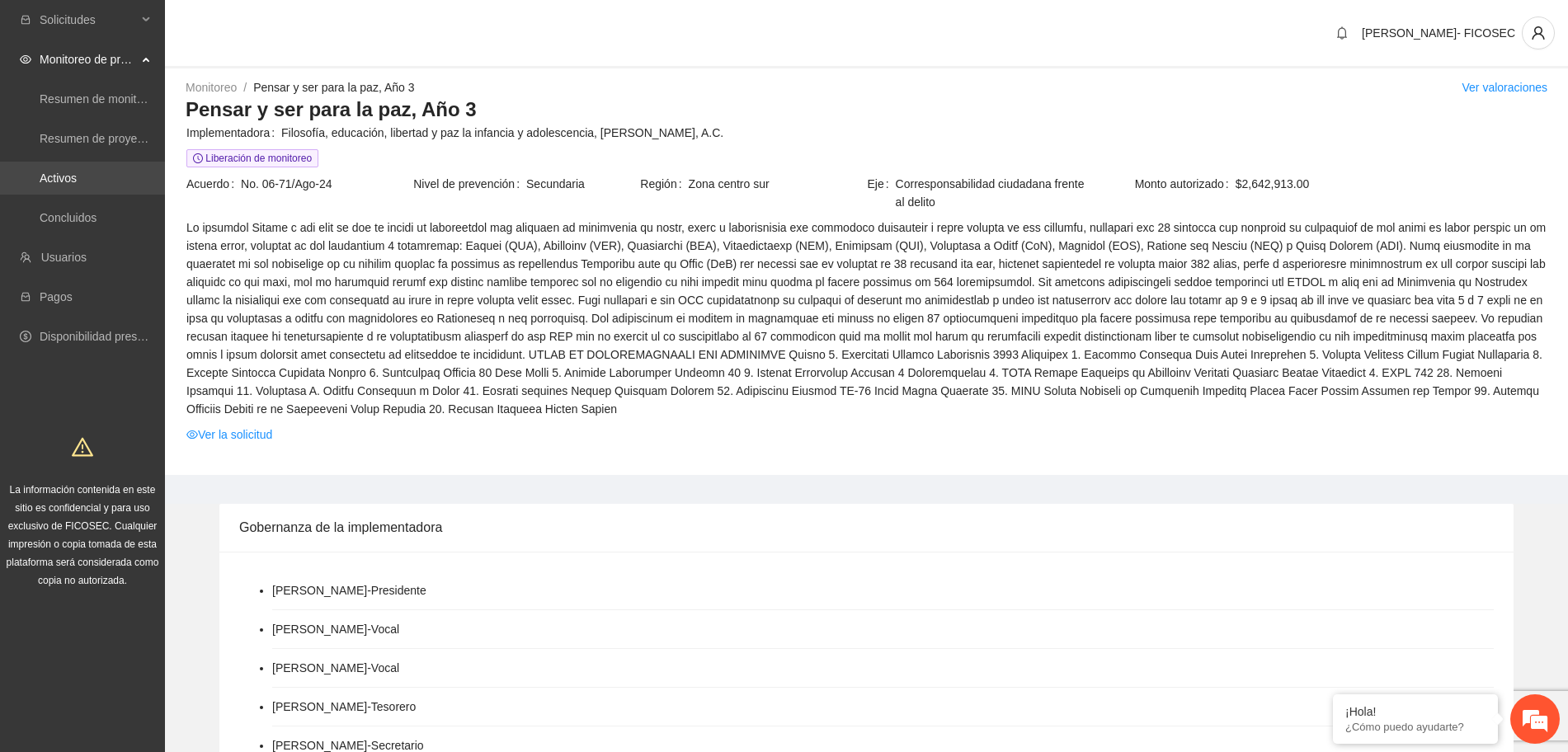 click on "Activos" at bounding box center (58, 178) 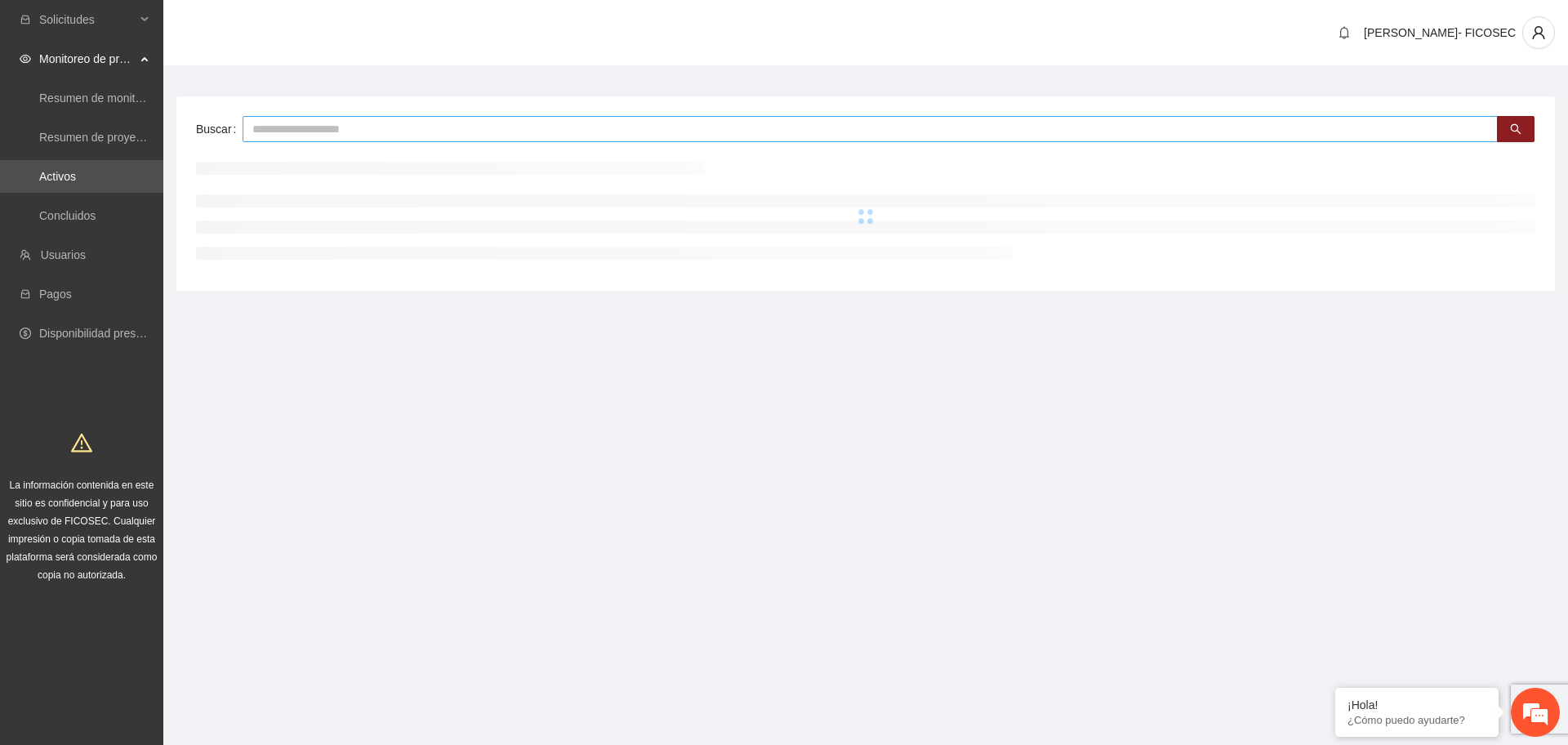 click at bounding box center (870, 129) 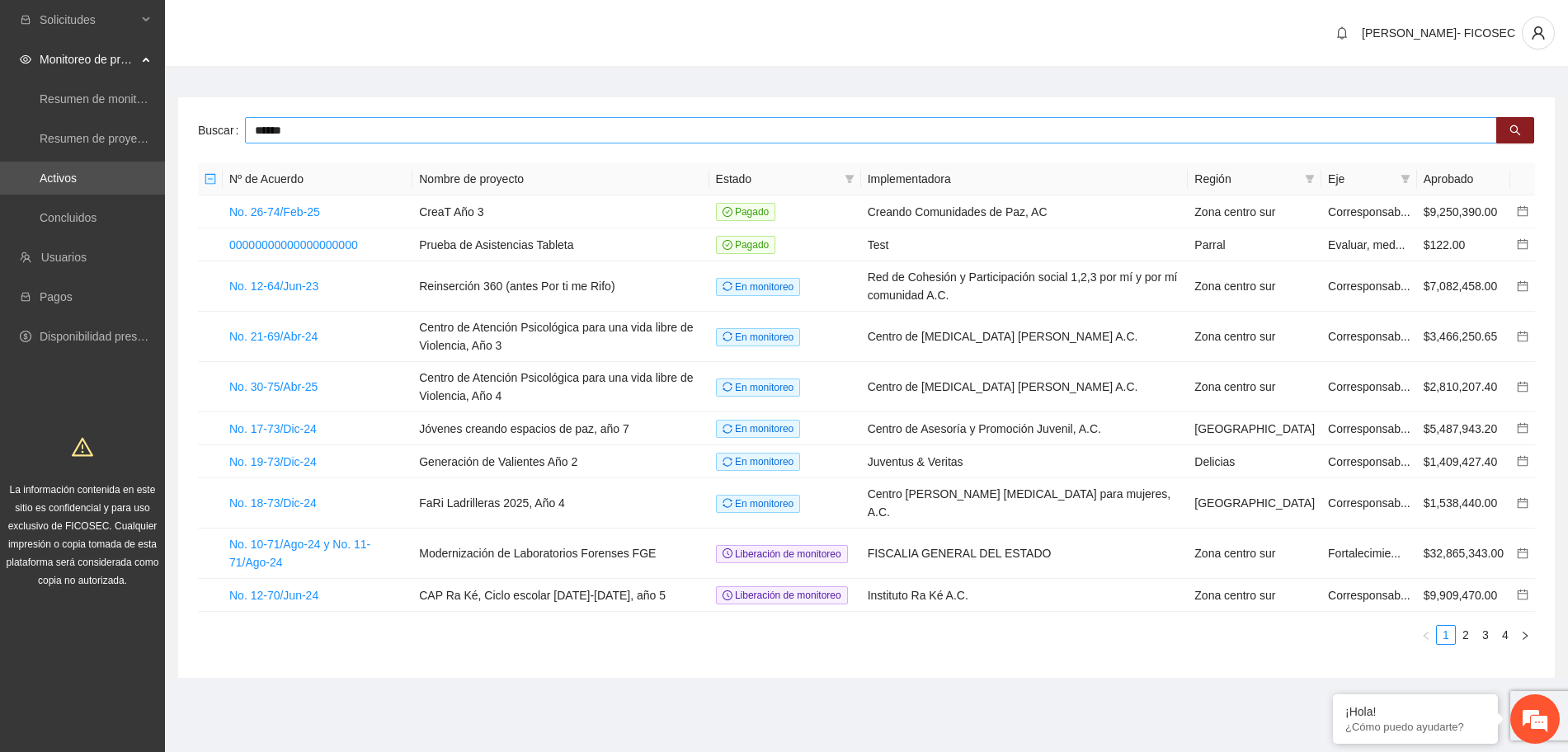 type on "******" 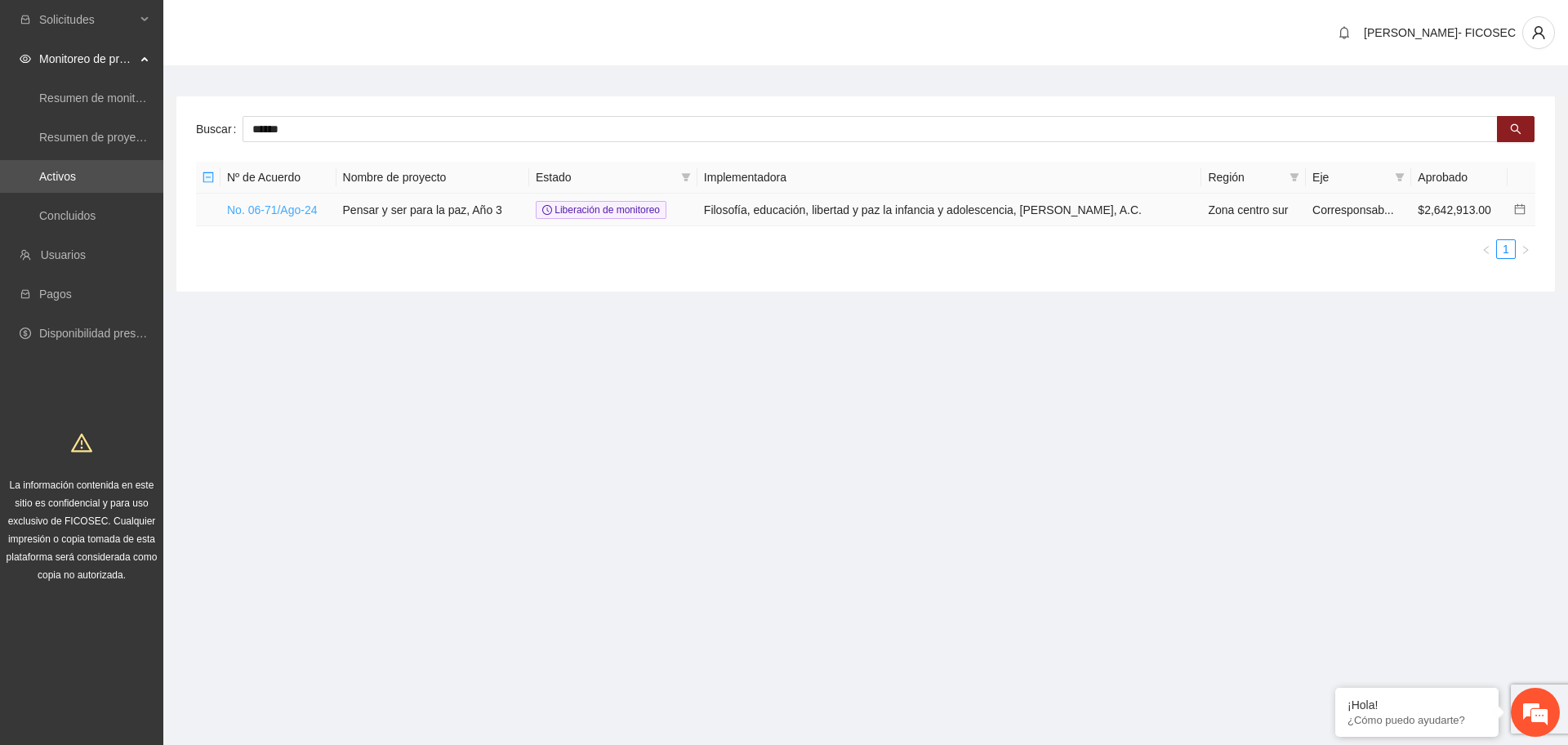 click on "No. 06-71/Ago-24" at bounding box center [272, 210] 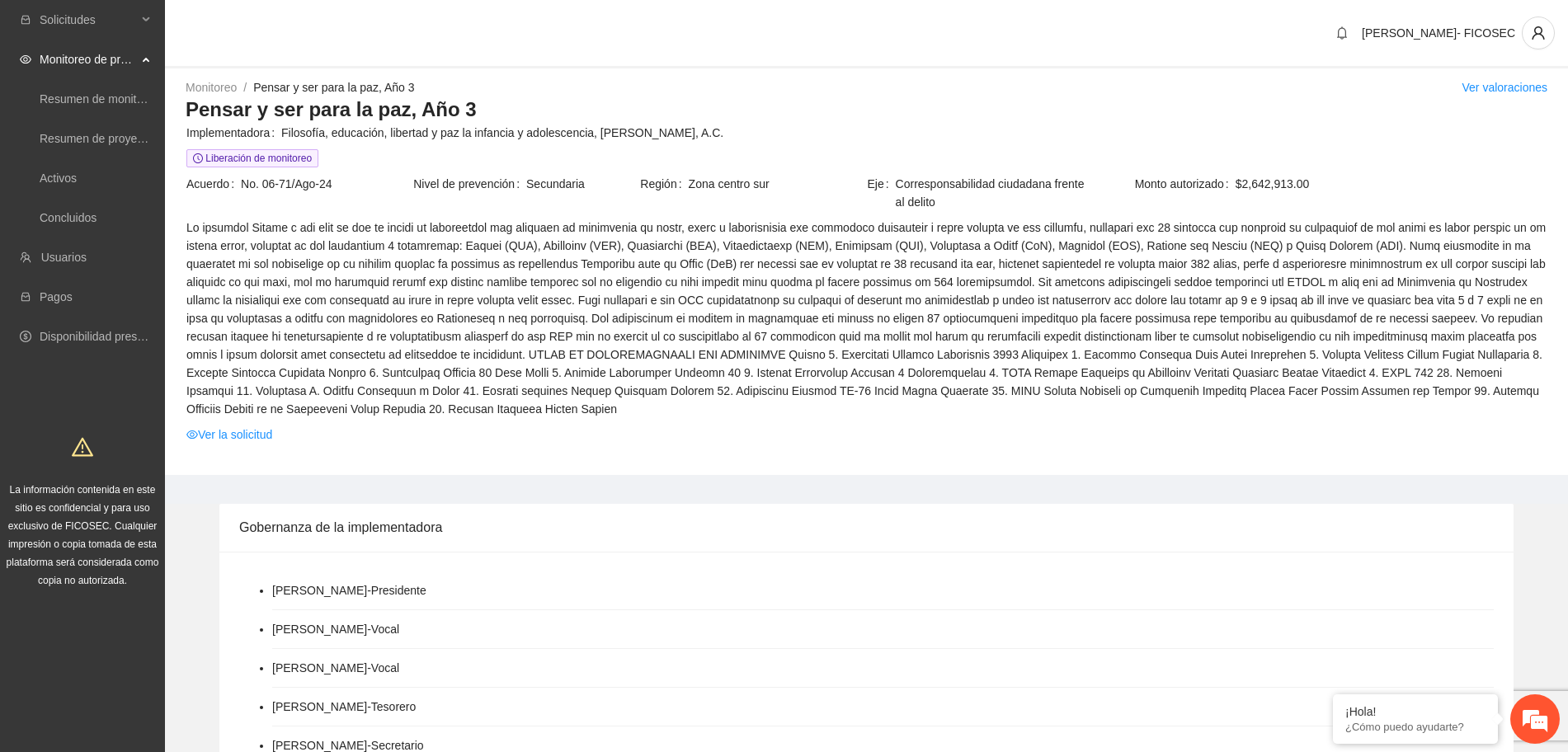 drag, startPoint x: 238, startPoint y: 439, endPoint x: 277, endPoint y: 417, distance: 44.77723 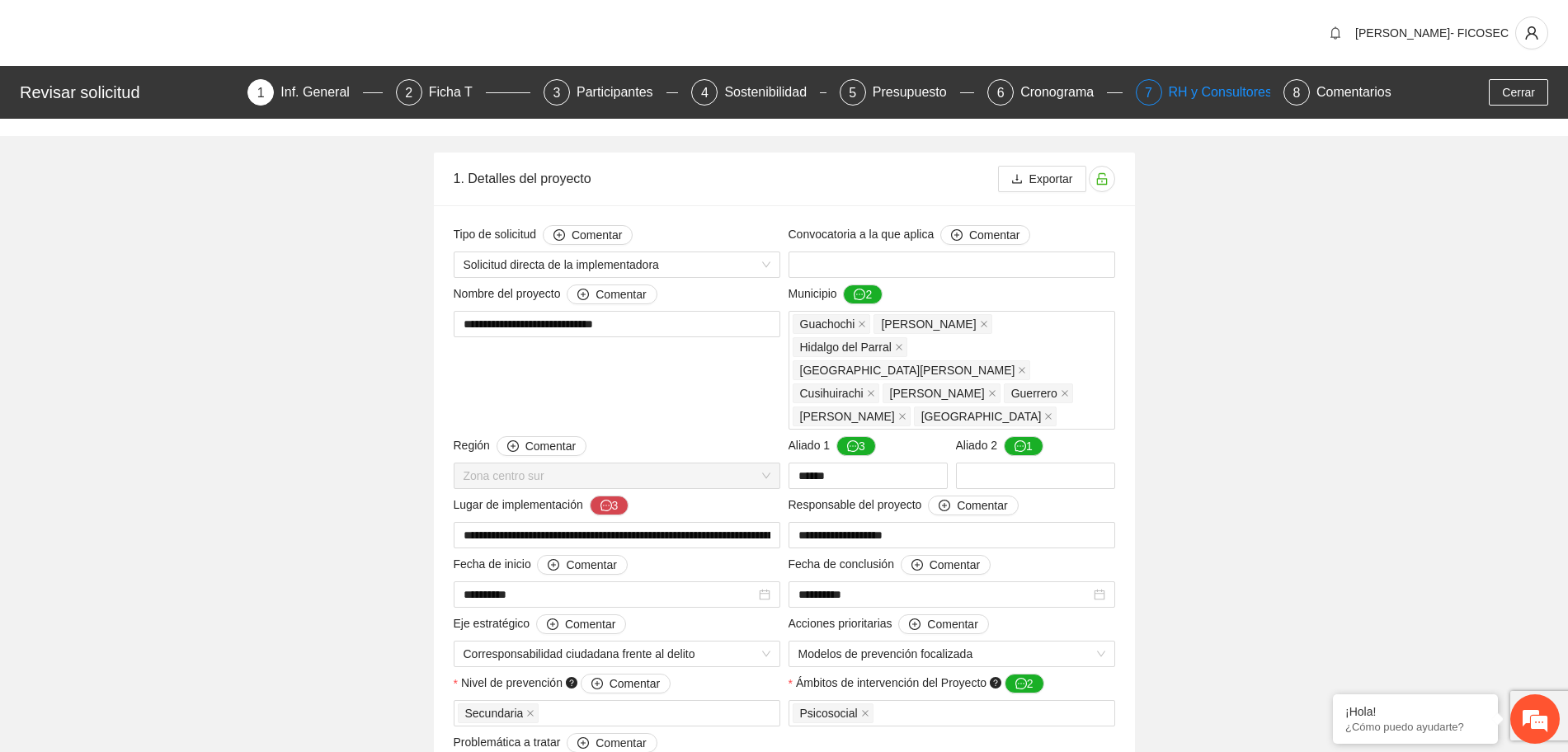 click on "RH y Consultores" at bounding box center (1227, 92) 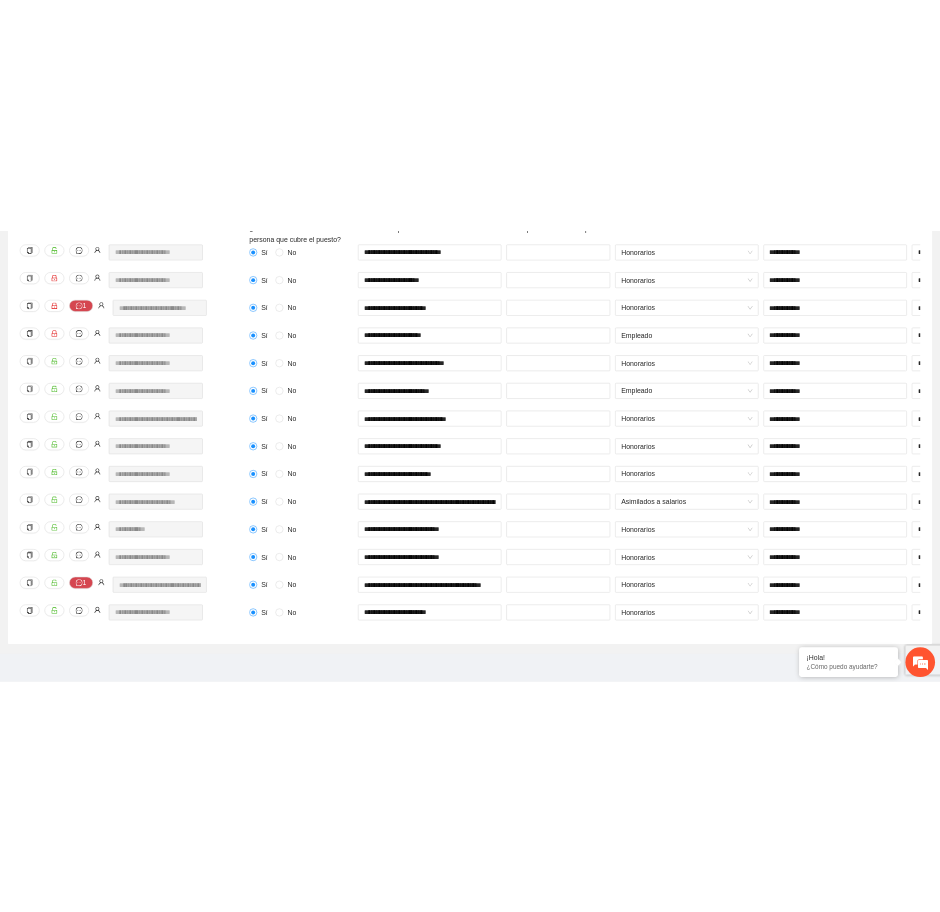 scroll, scrollTop: 0, scrollLeft: 0, axis: both 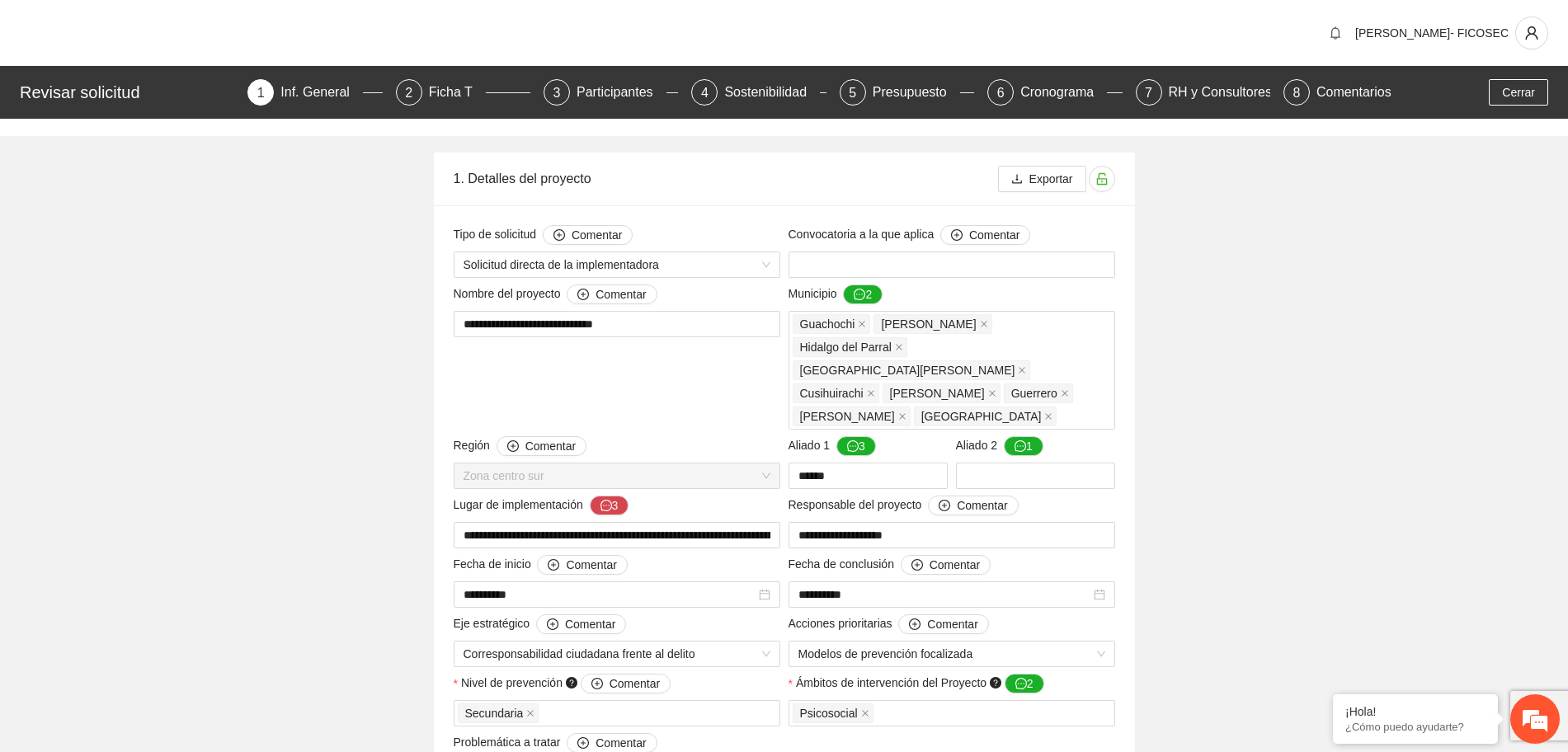 type 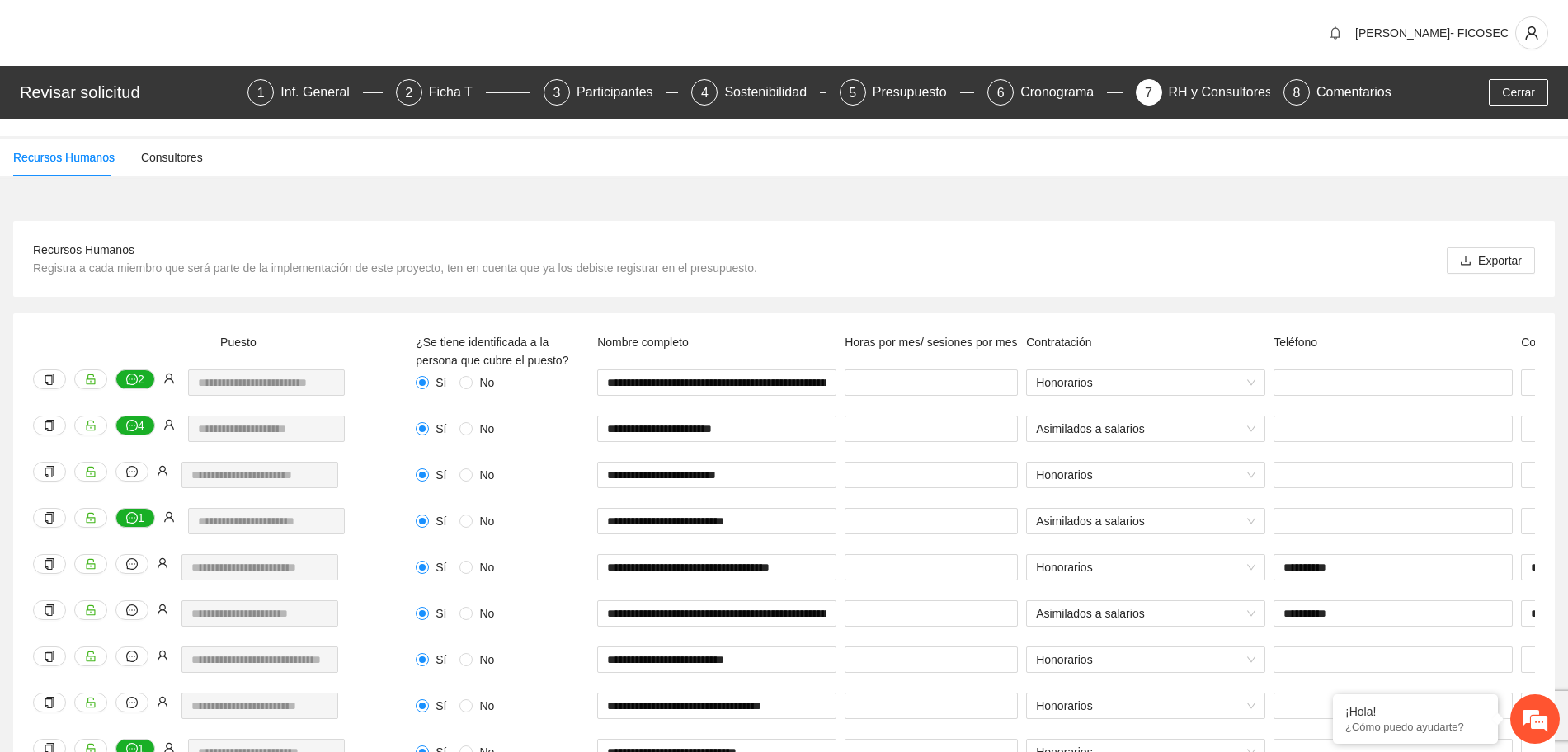 scroll, scrollTop: 0, scrollLeft: 0, axis: both 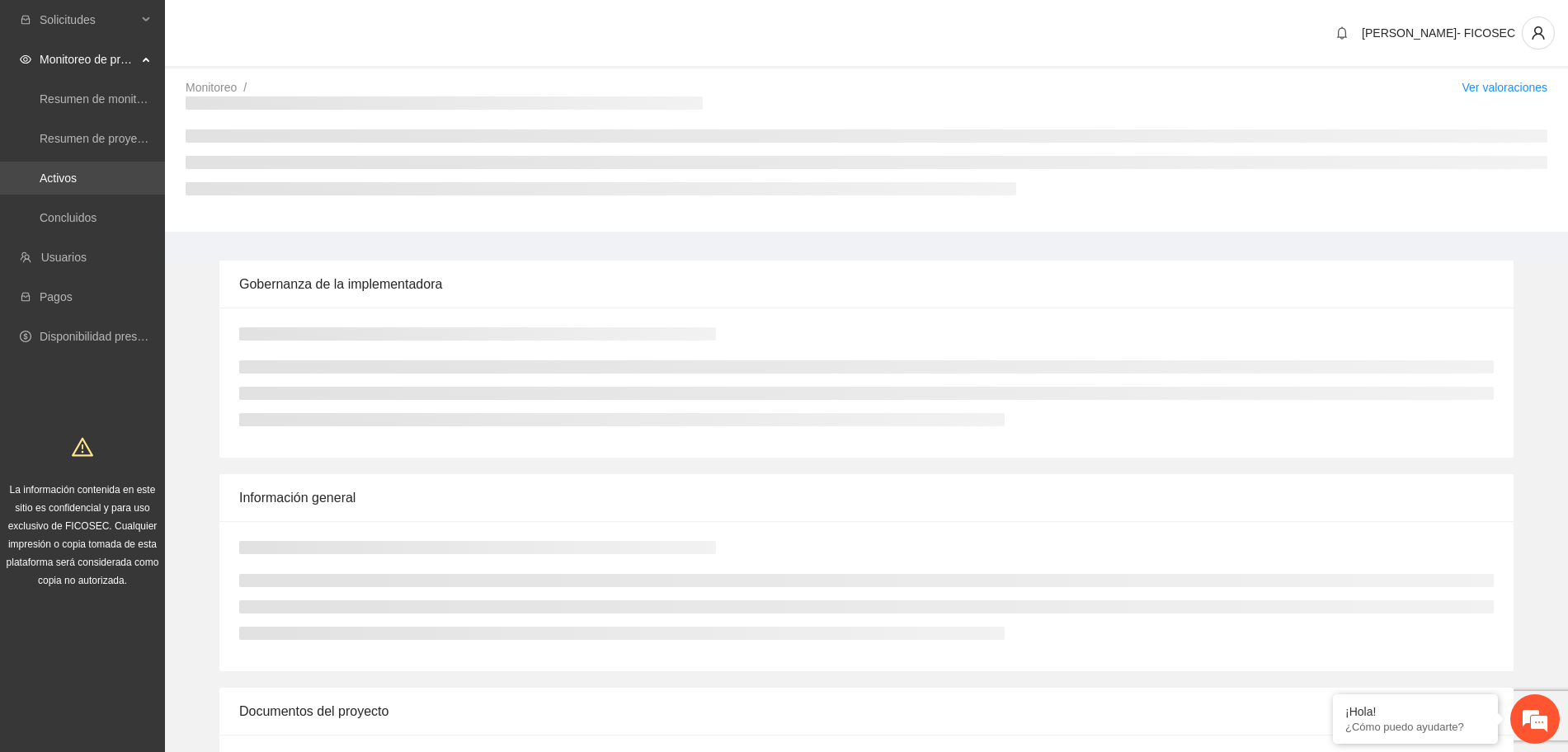 click on "Activos" at bounding box center (58, 178) 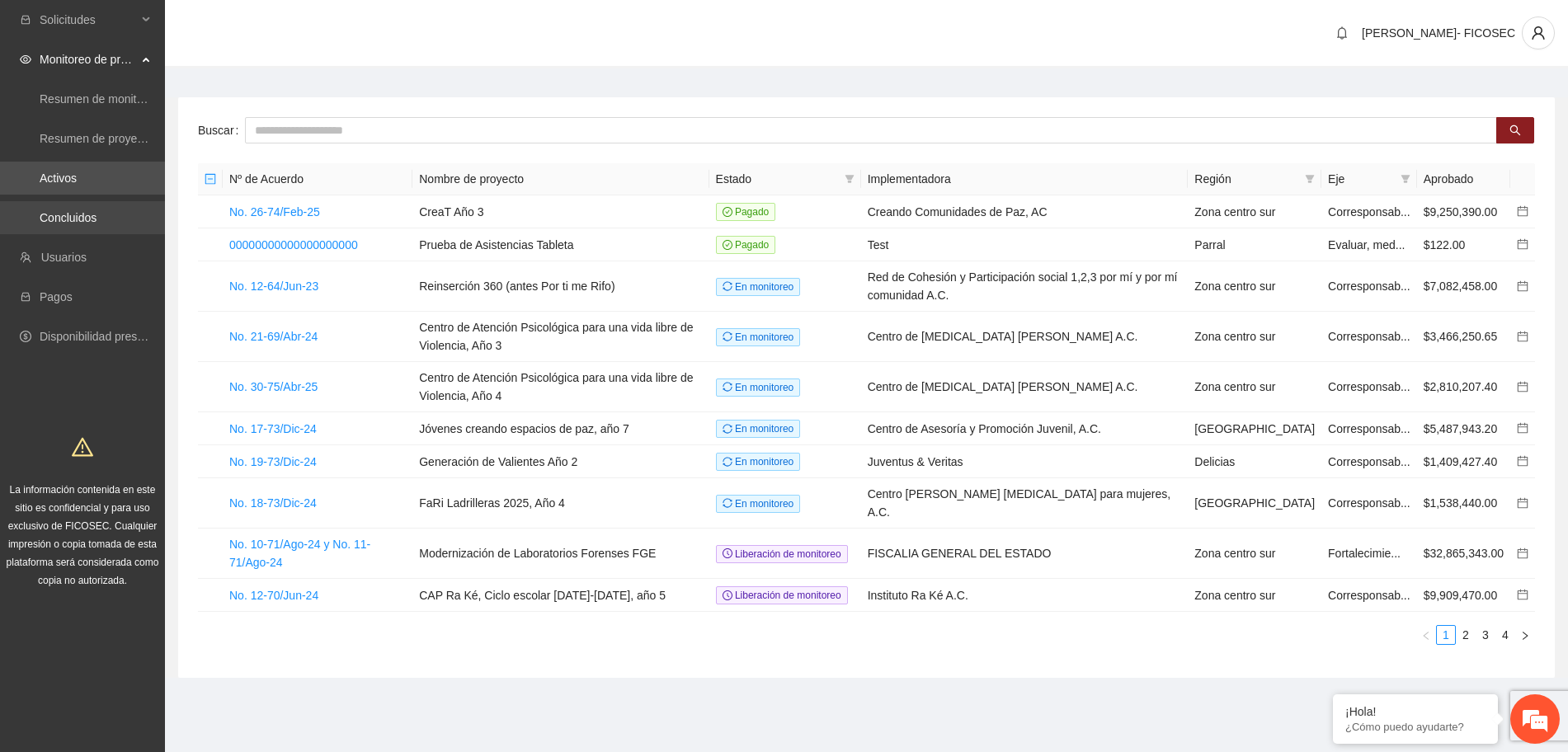 click on "Concluidos" at bounding box center (68, 218) 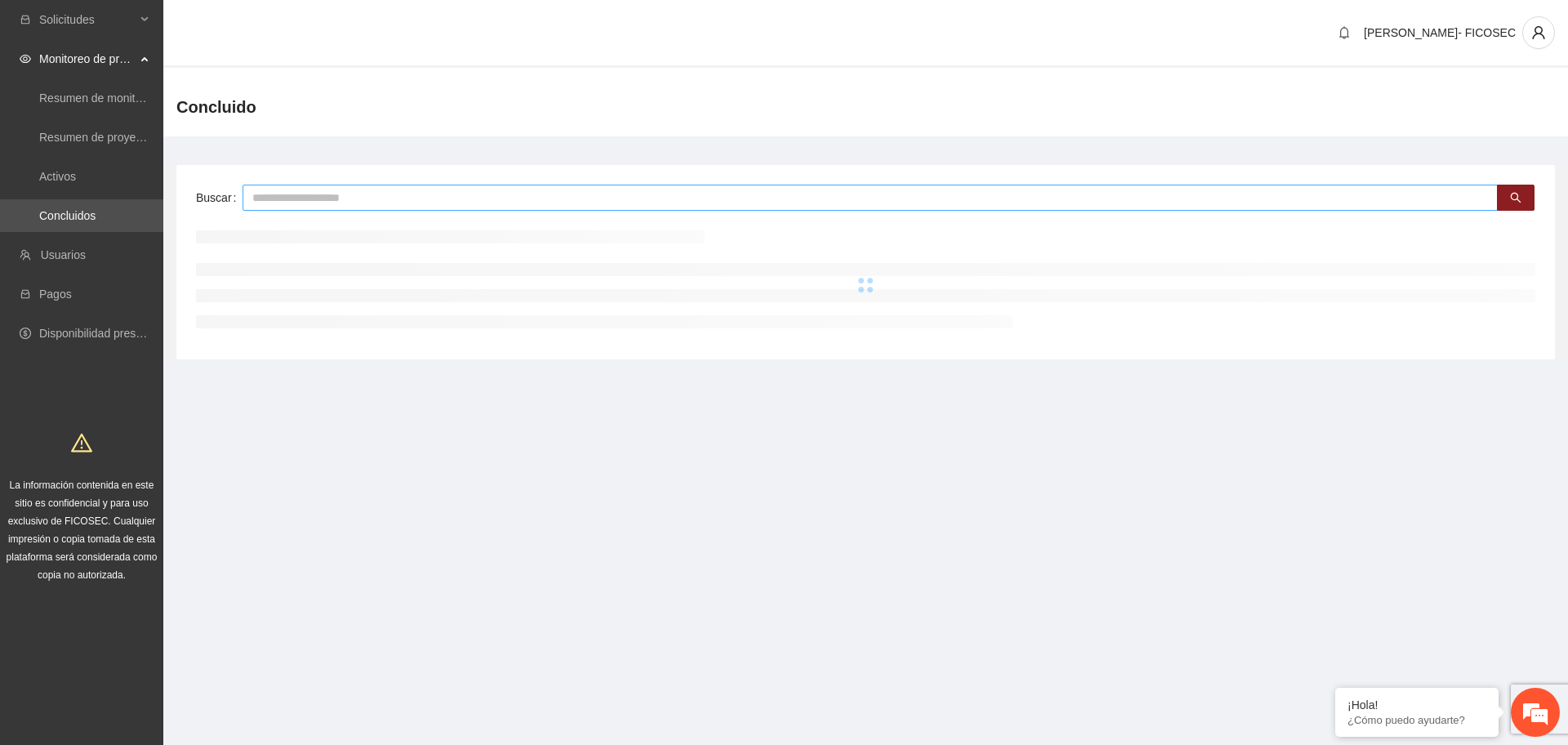 click at bounding box center [870, 198] 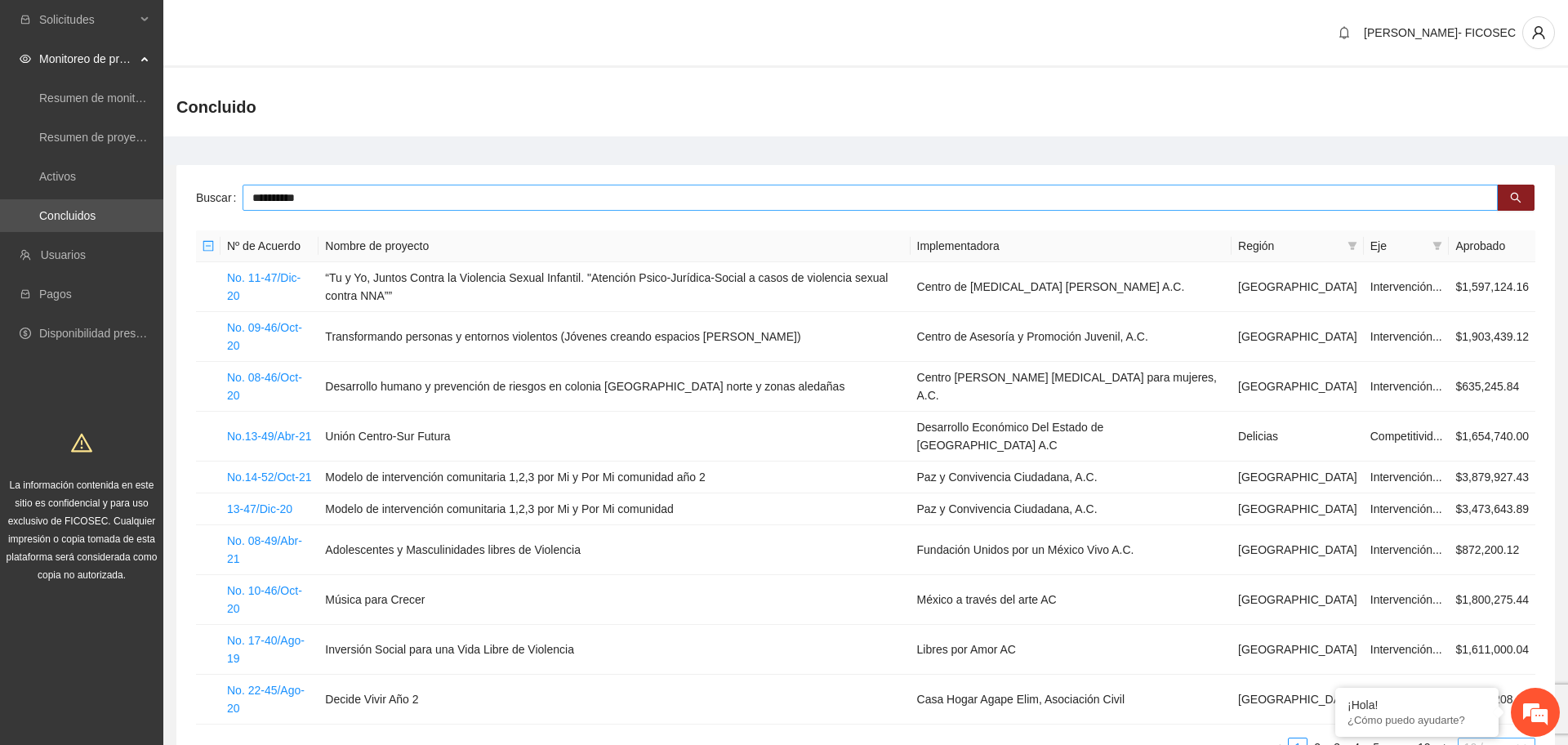 click on "10 / page" at bounding box center (1496, 747) 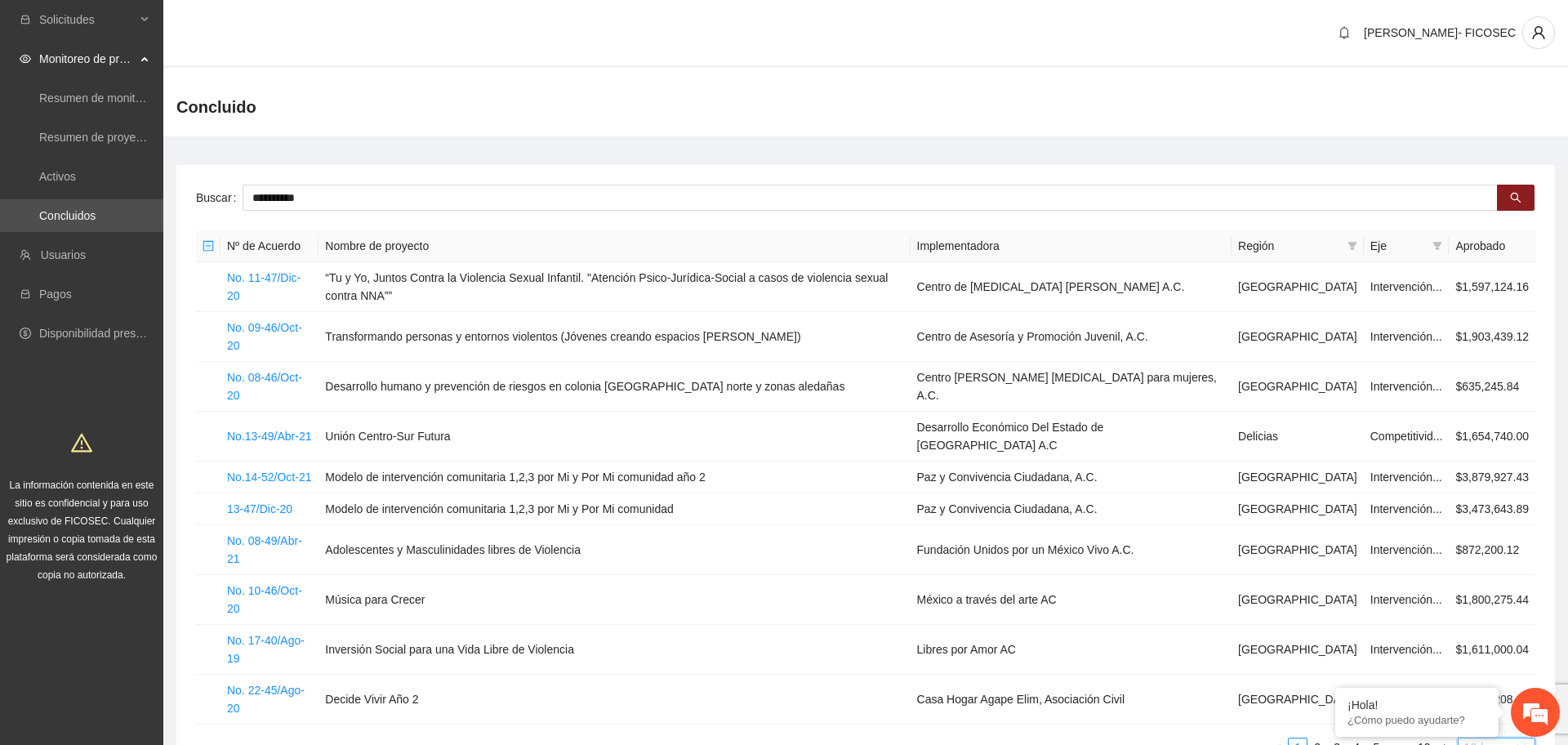 click on "100 / page" at bounding box center [1497, 855] 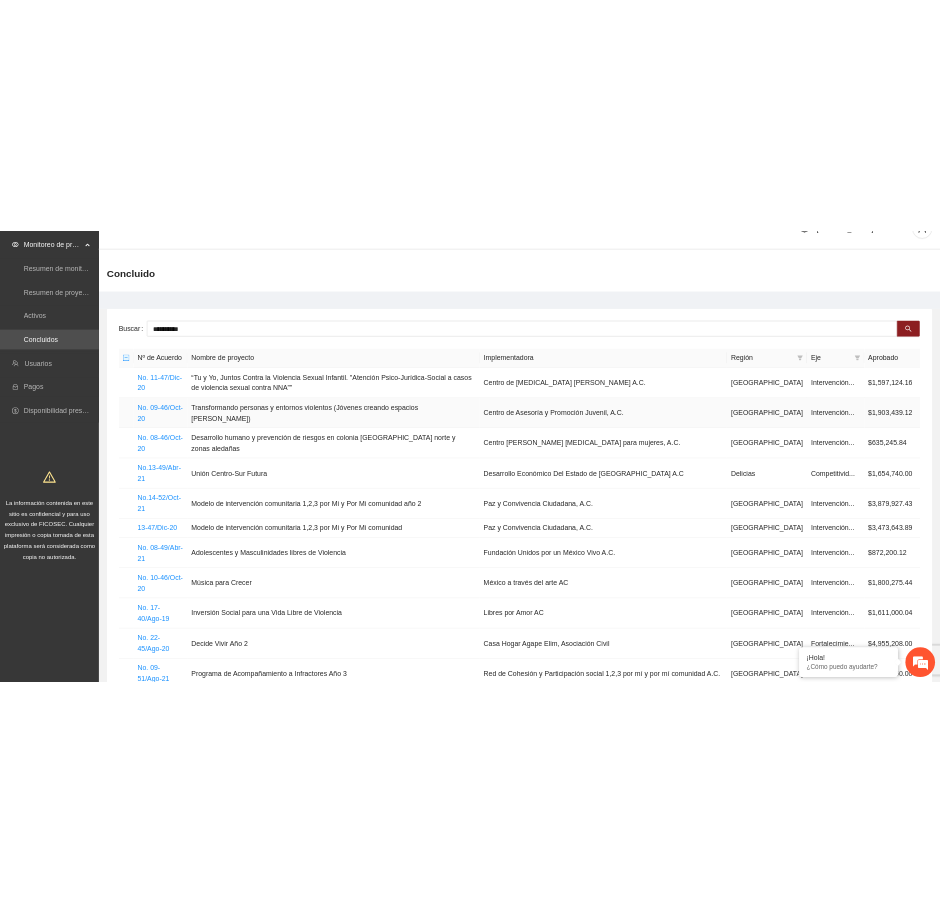 scroll, scrollTop: 0, scrollLeft: 0, axis: both 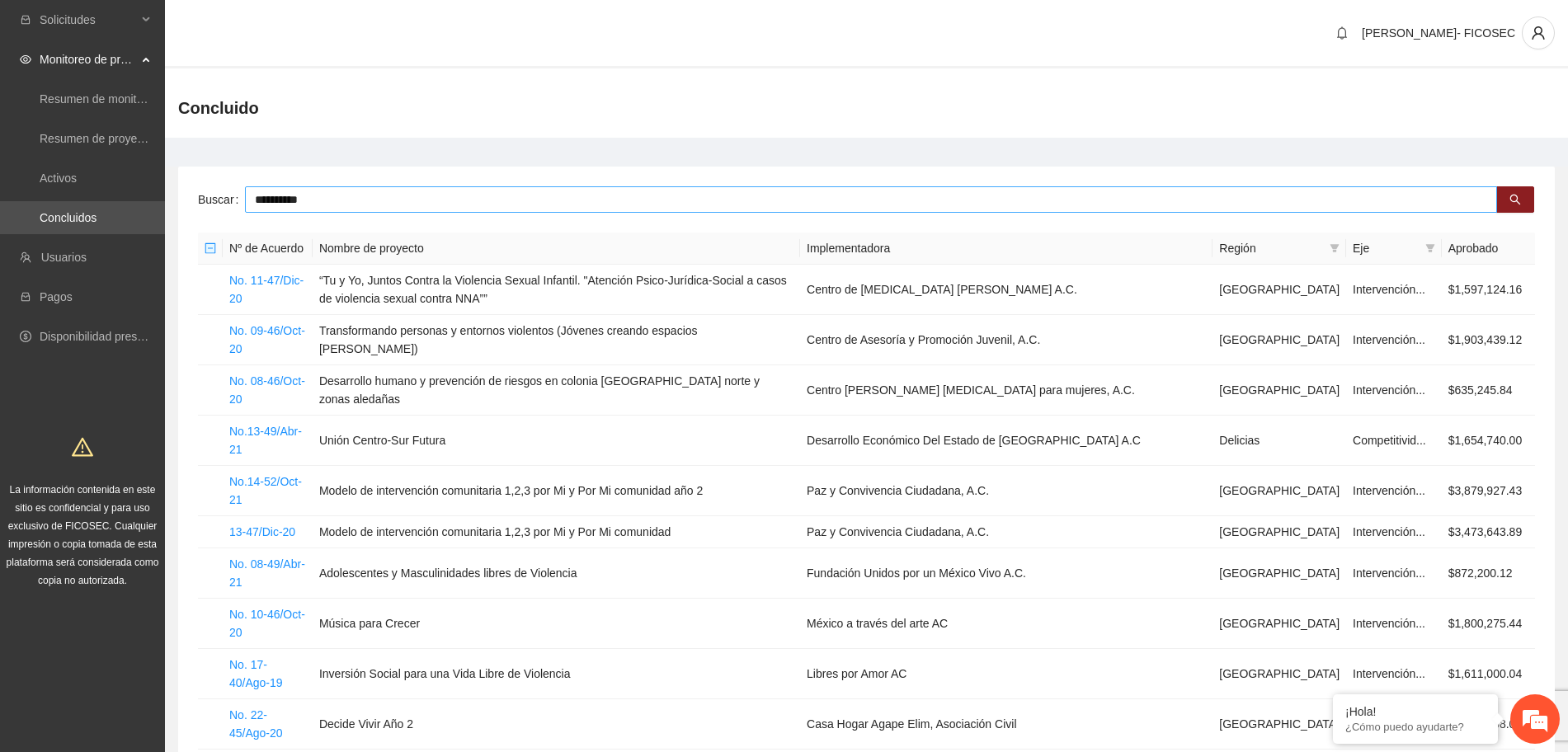 drag, startPoint x: 340, startPoint y: 199, endPoint x: 211, endPoint y: 221, distance: 130.86252 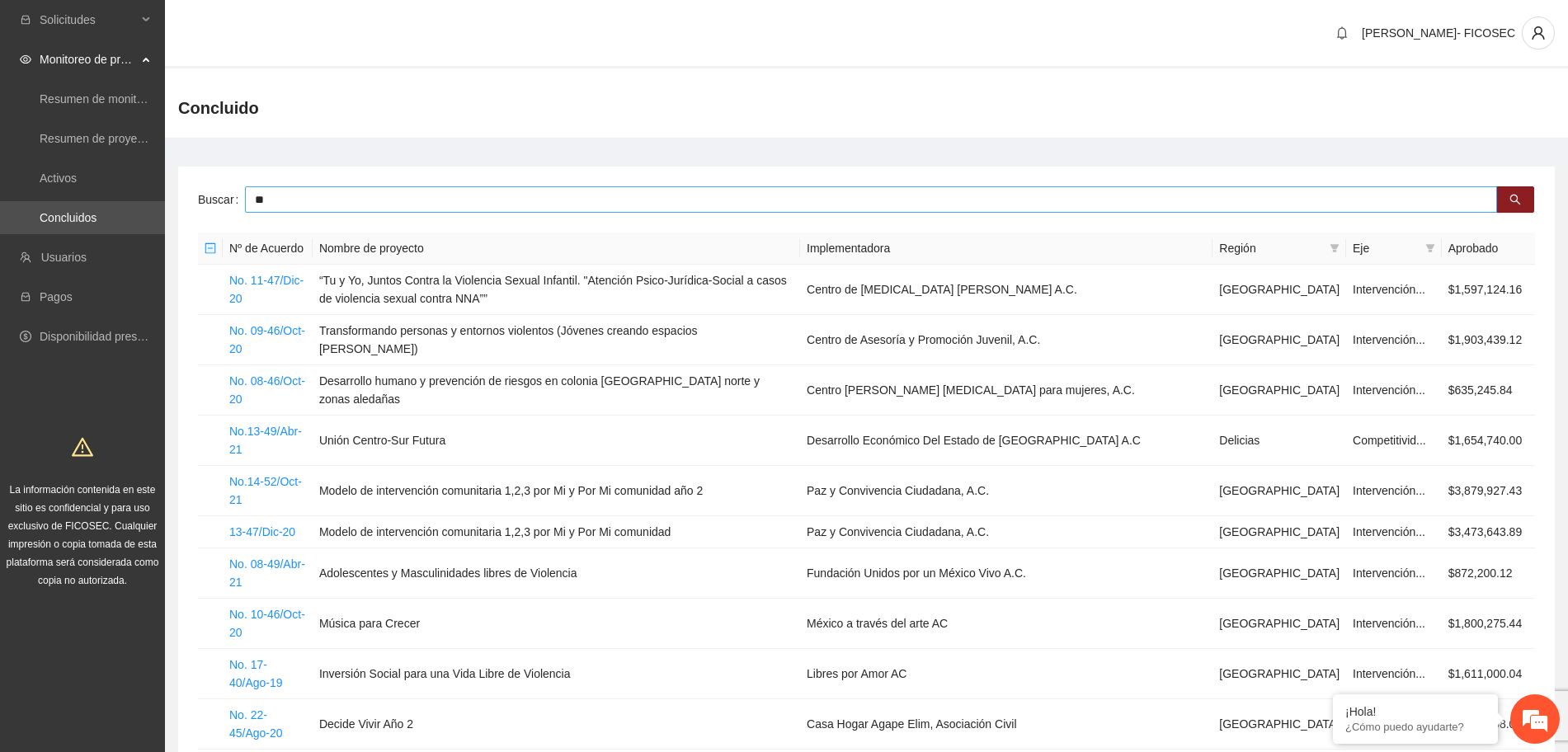 type on "*" 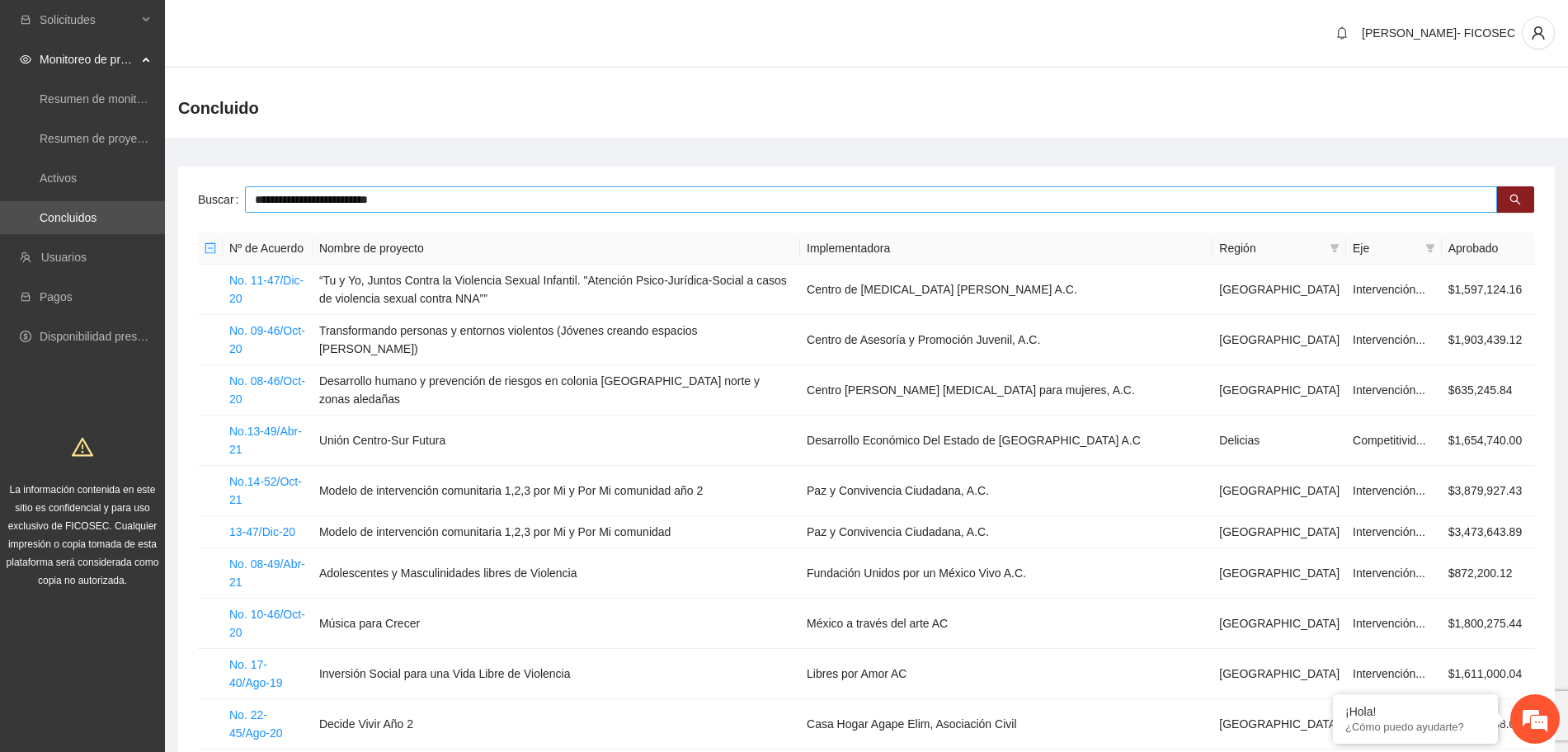 type on "**********" 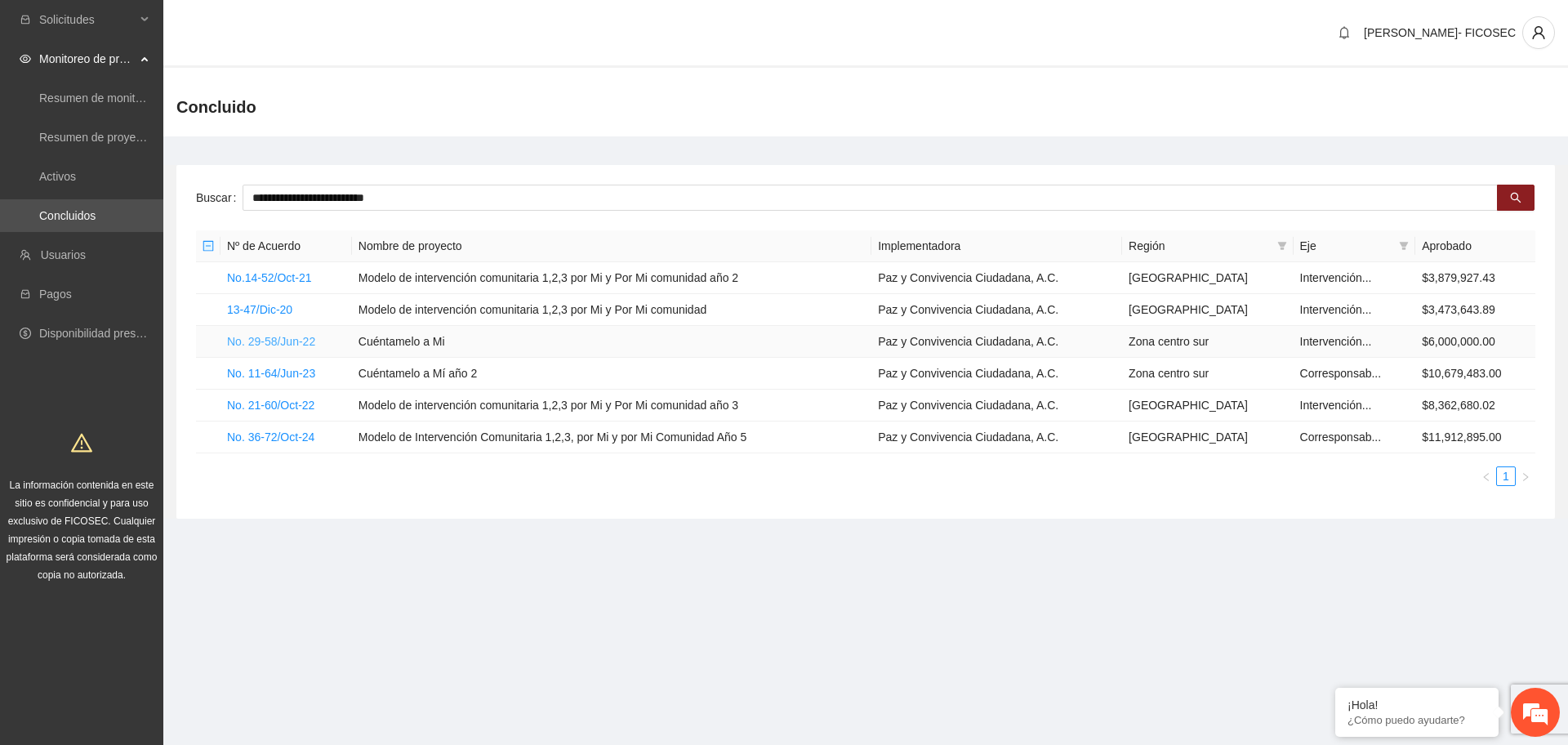 click on "No. 29-58/Jun-22" at bounding box center [271, 341] 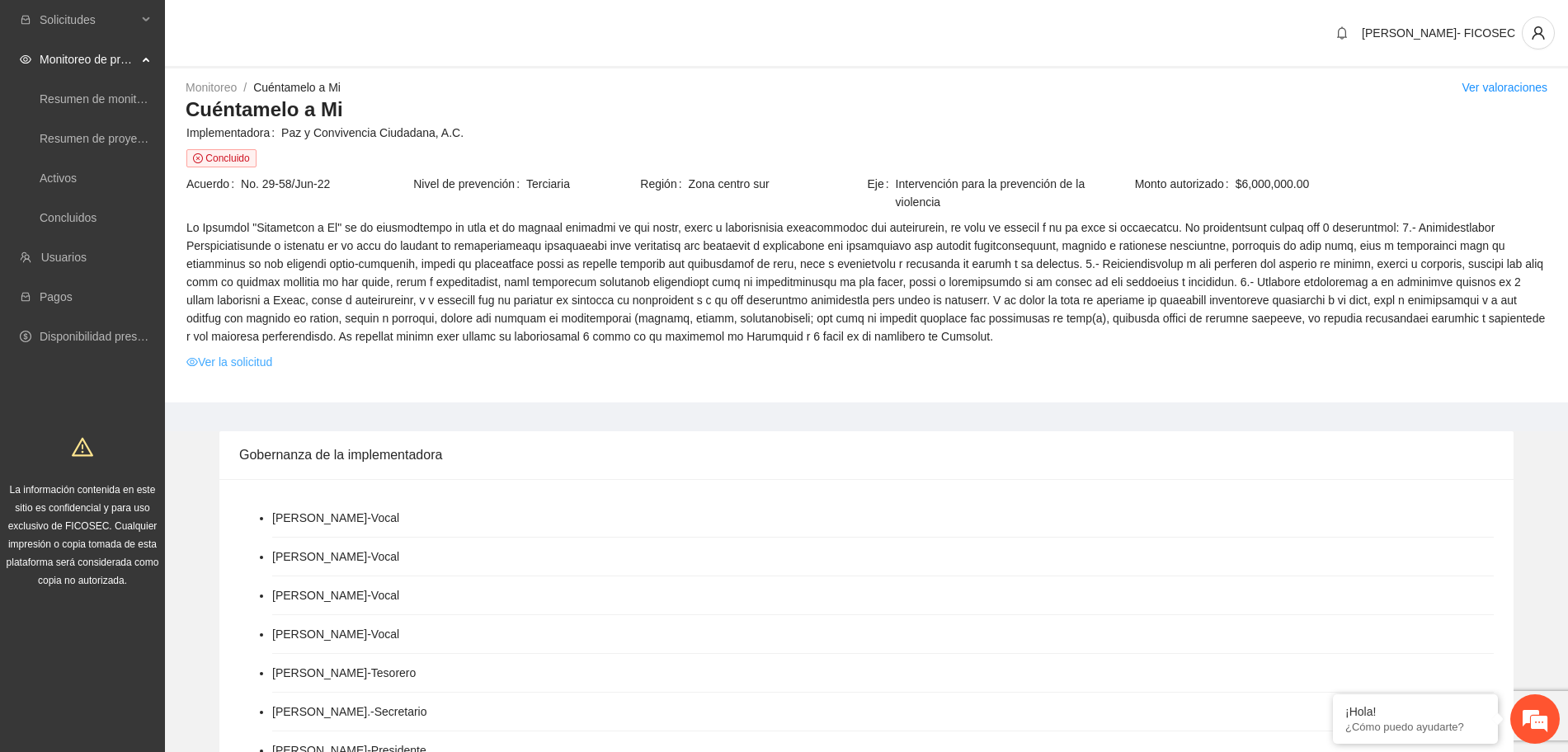 click on "Ver la solicitud" at bounding box center [229, 362] 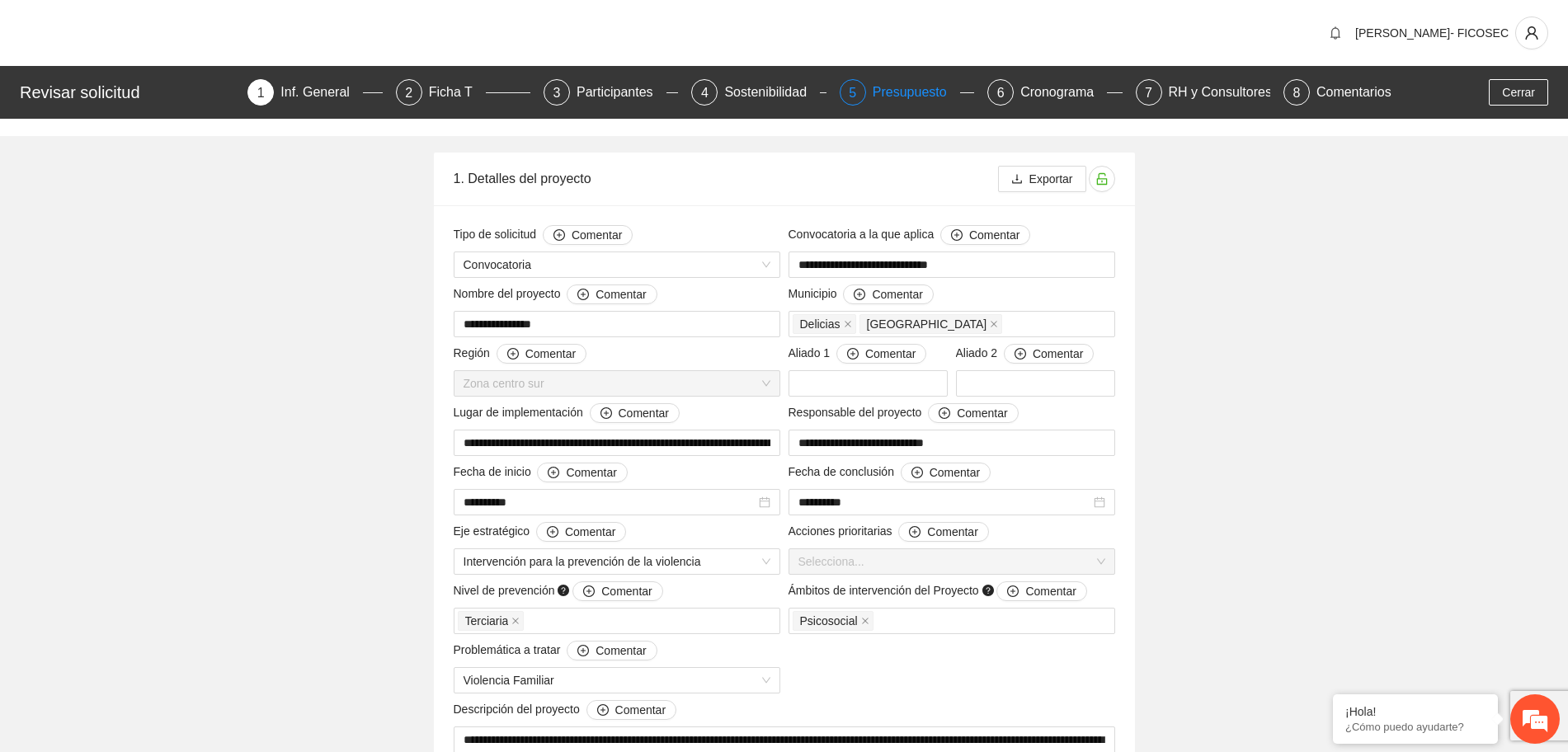 click on "Presupuesto" at bounding box center [916, 92] 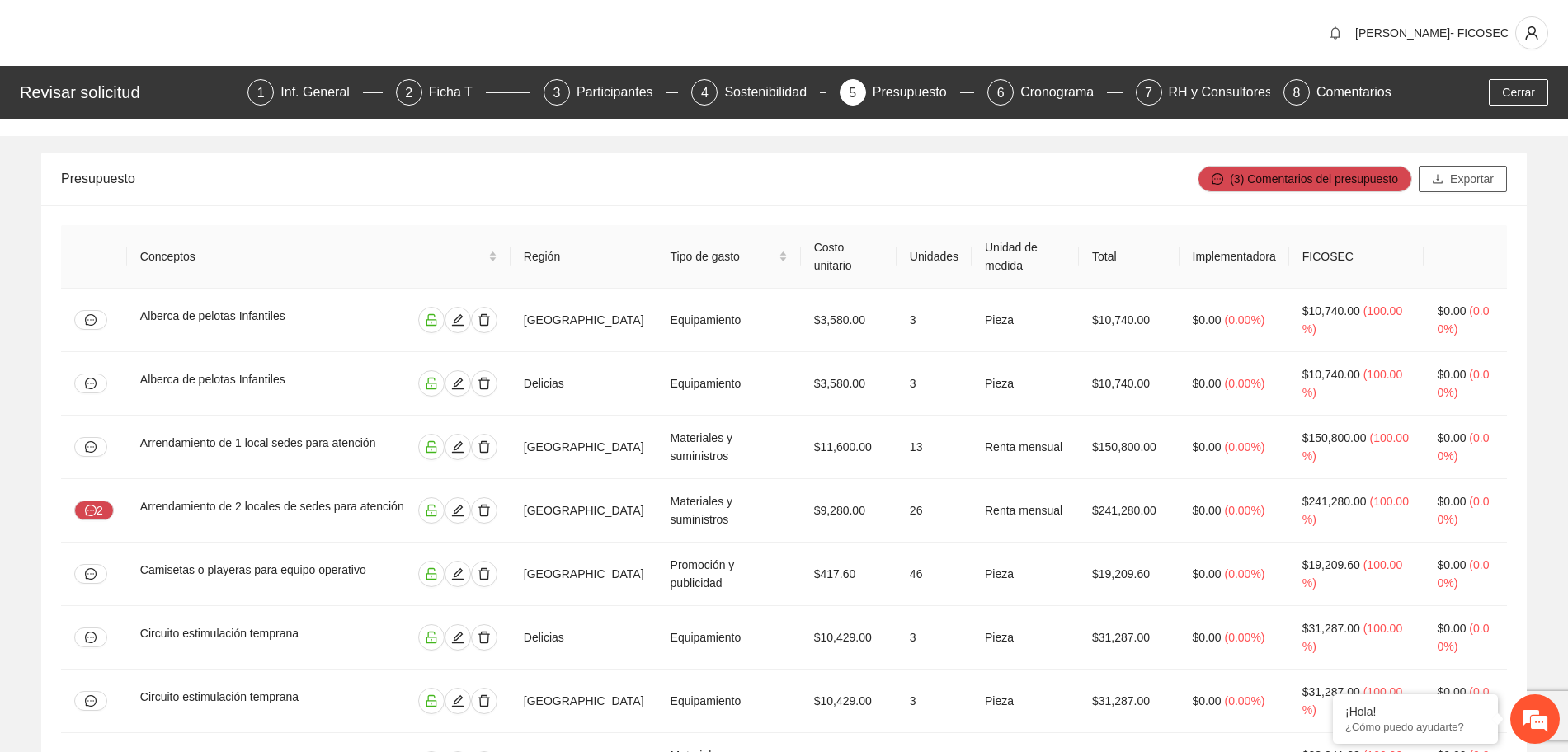 click 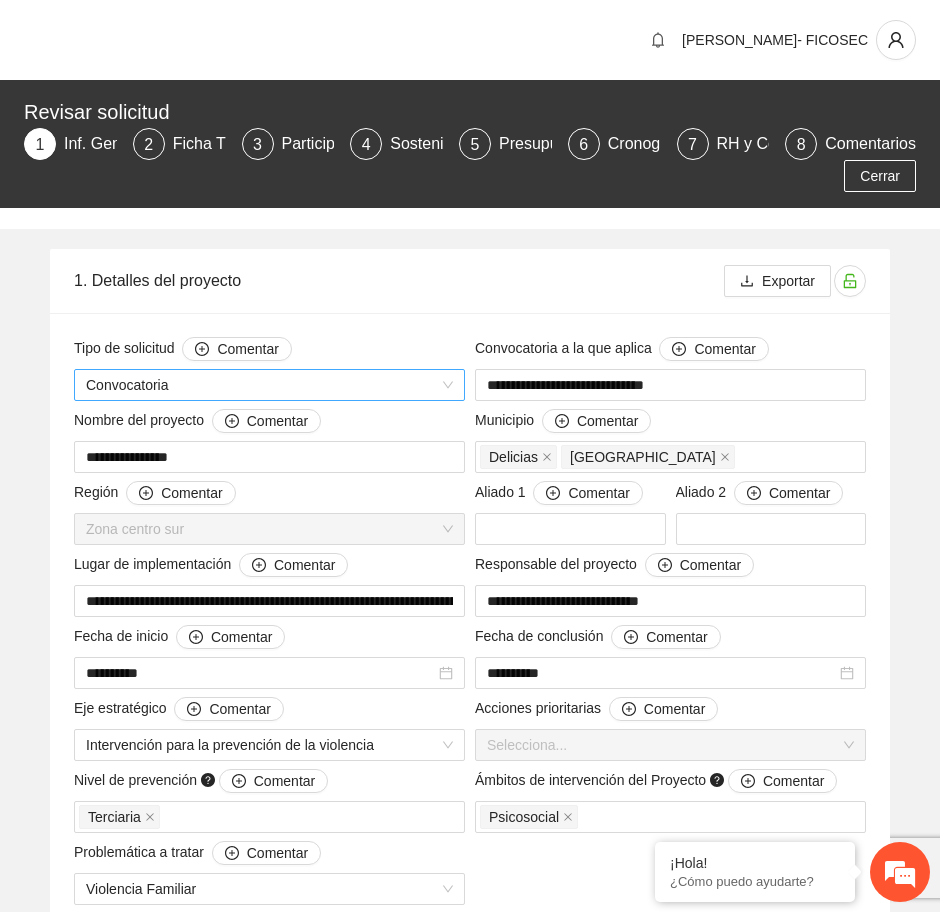 type 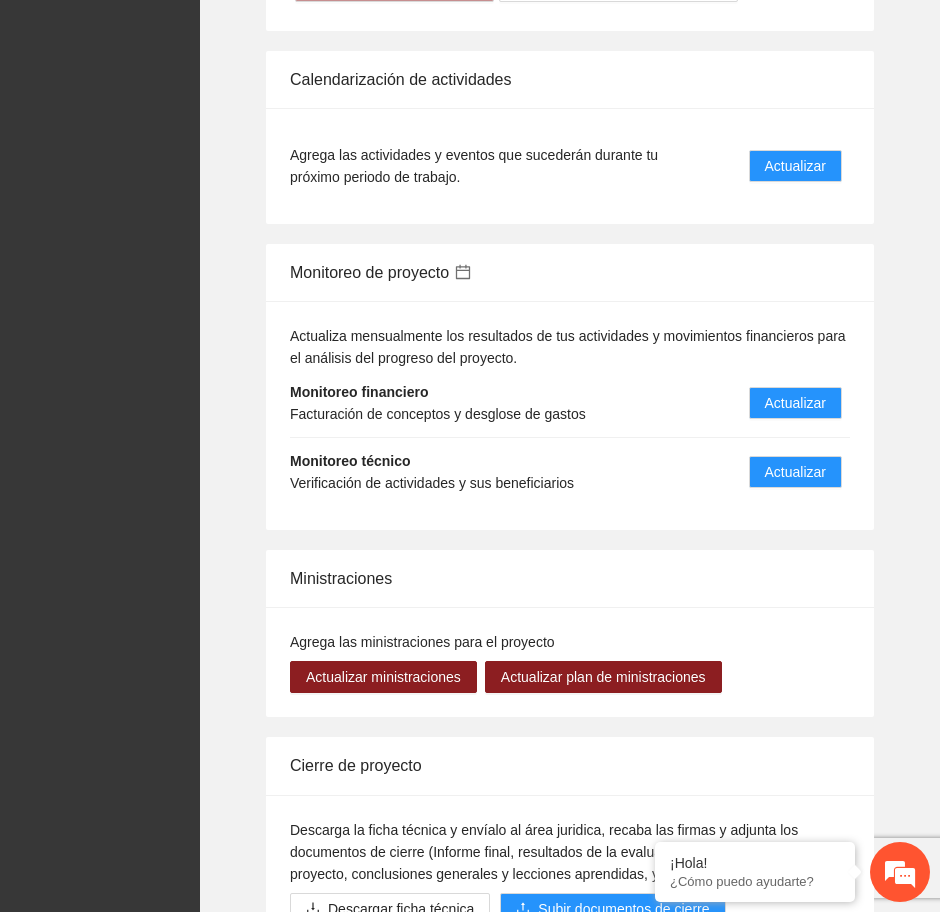 scroll, scrollTop: 2375, scrollLeft: 0, axis: vertical 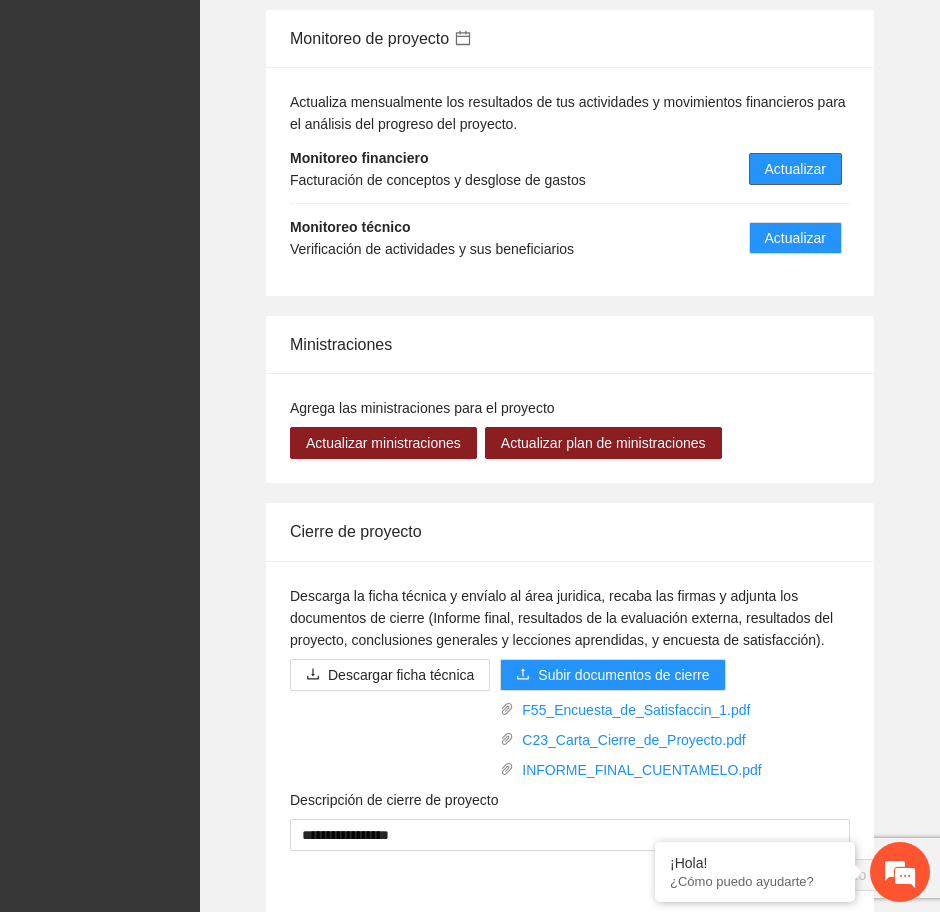click on "Actualizar" at bounding box center [795, 169] 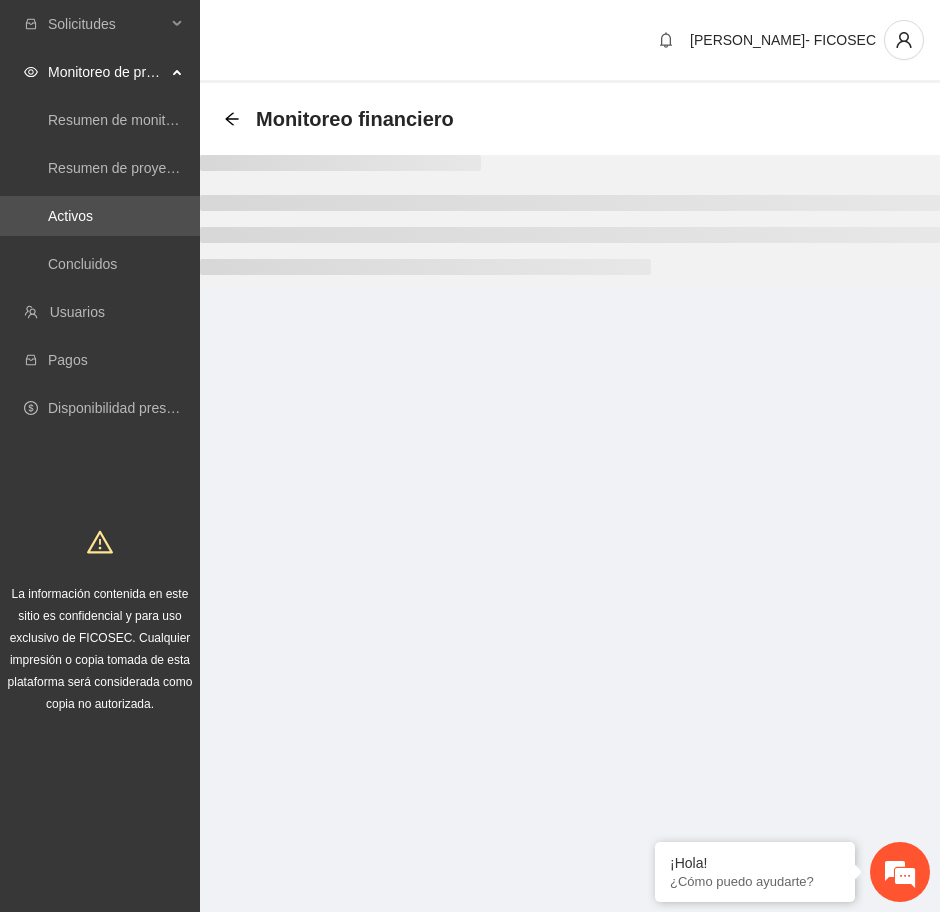 scroll, scrollTop: 0, scrollLeft: 0, axis: both 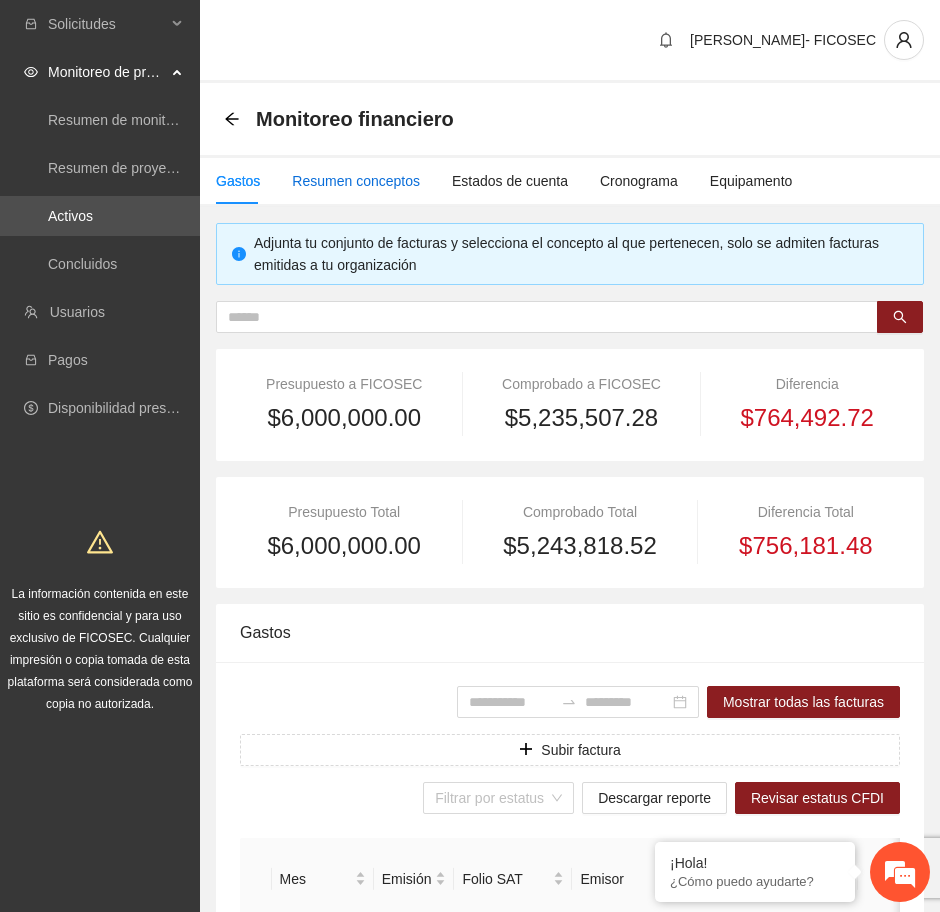 click on "Resumen conceptos" at bounding box center [356, 181] 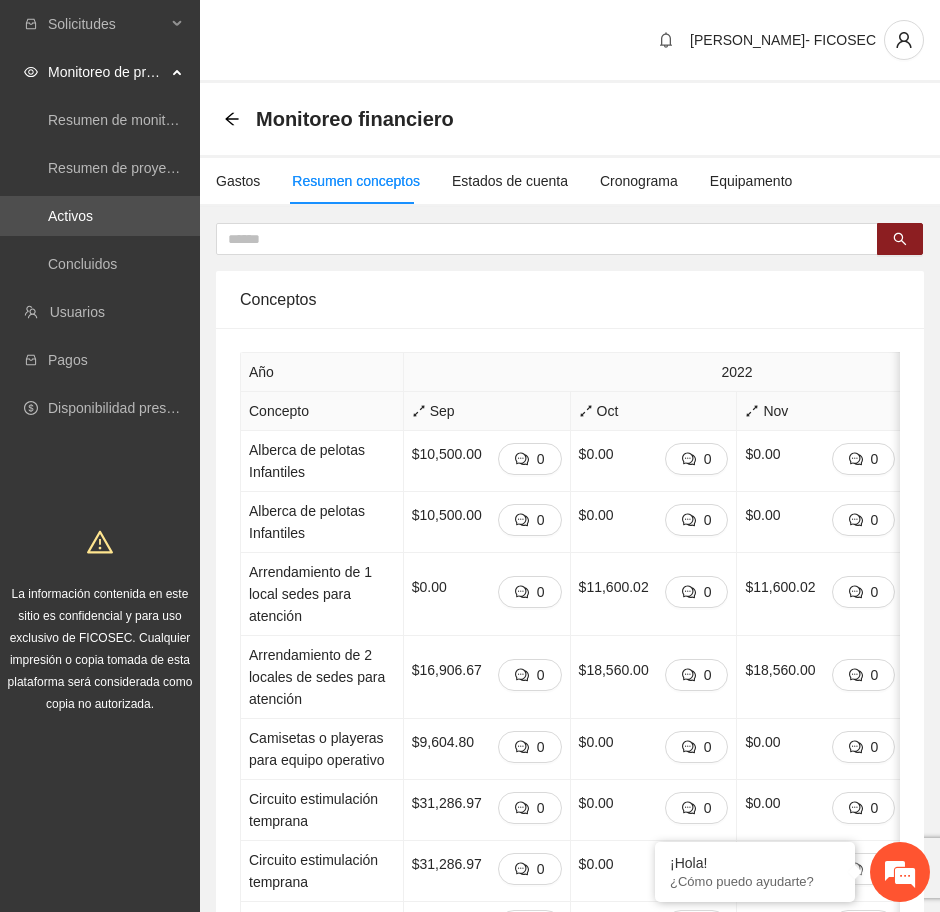 click on "[PERSON_NAME]- FICOSEC" at bounding box center [570, 41] 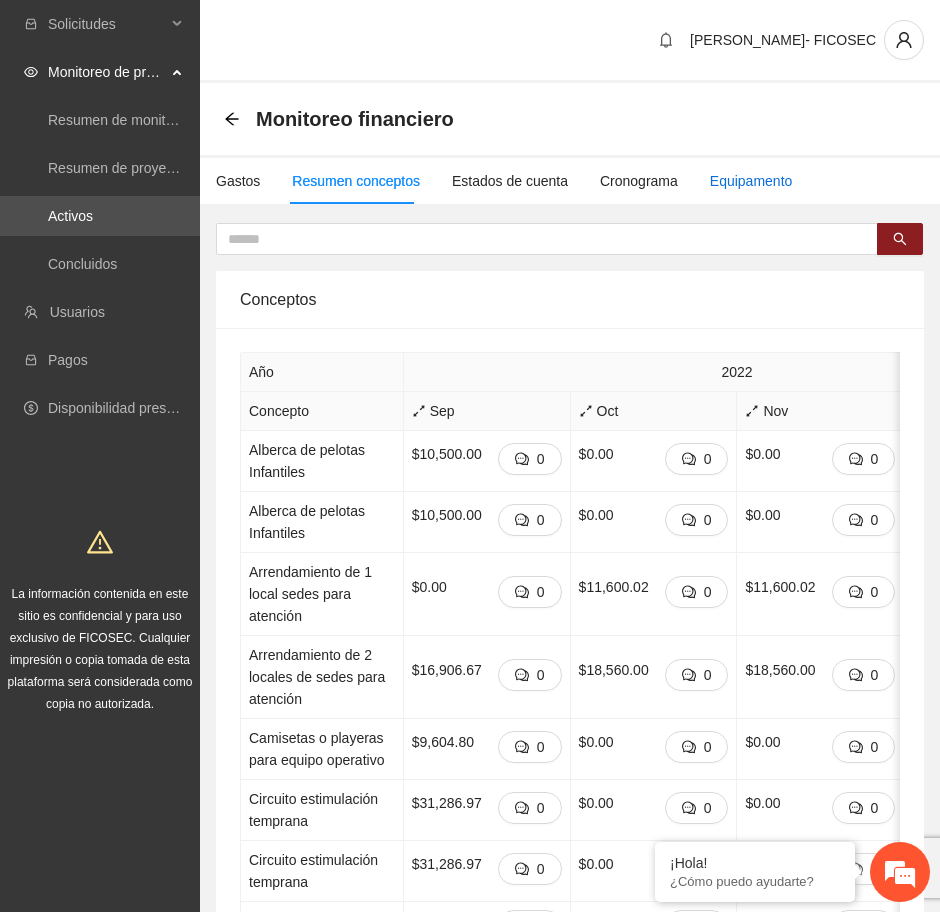 click on "Equipamento" at bounding box center [751, 181] 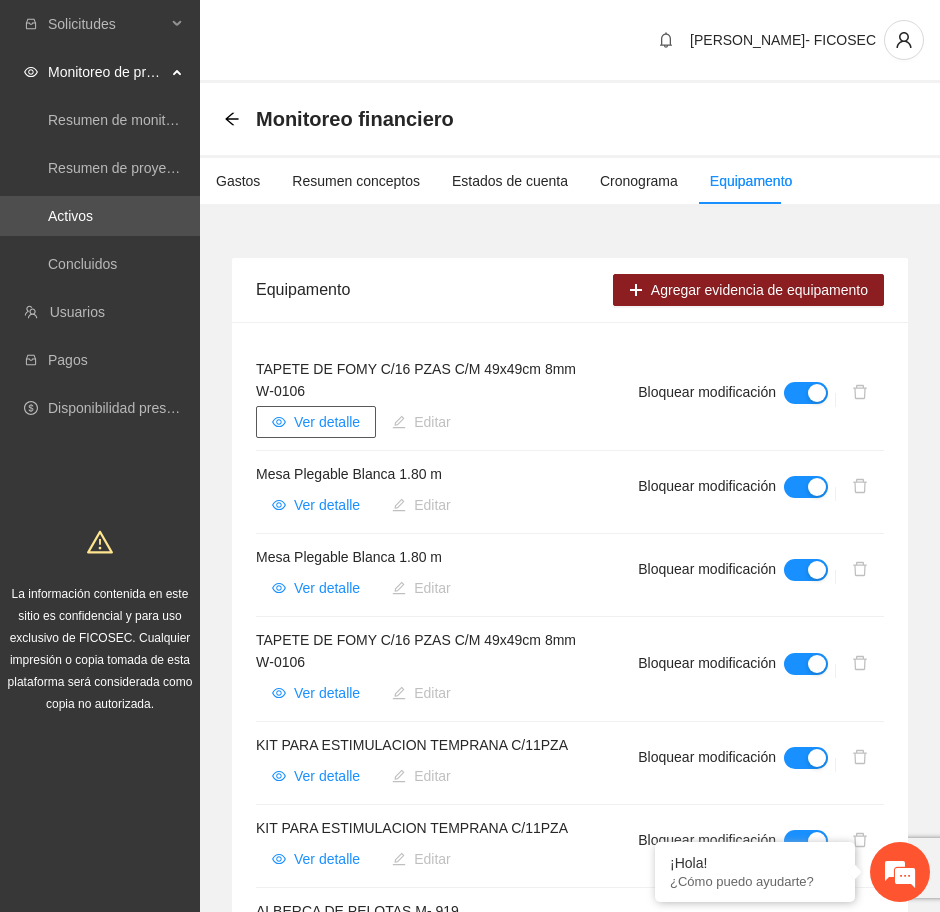 click on "Ver detalle" at bounding box center (327, 422) 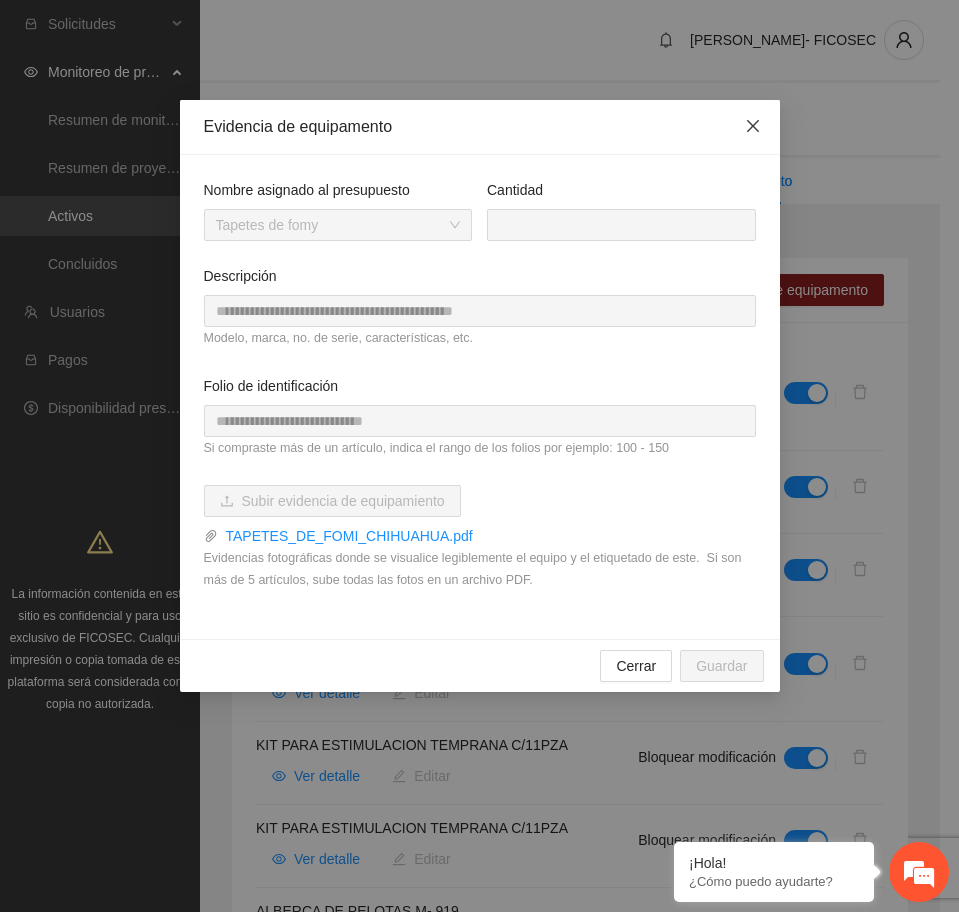click 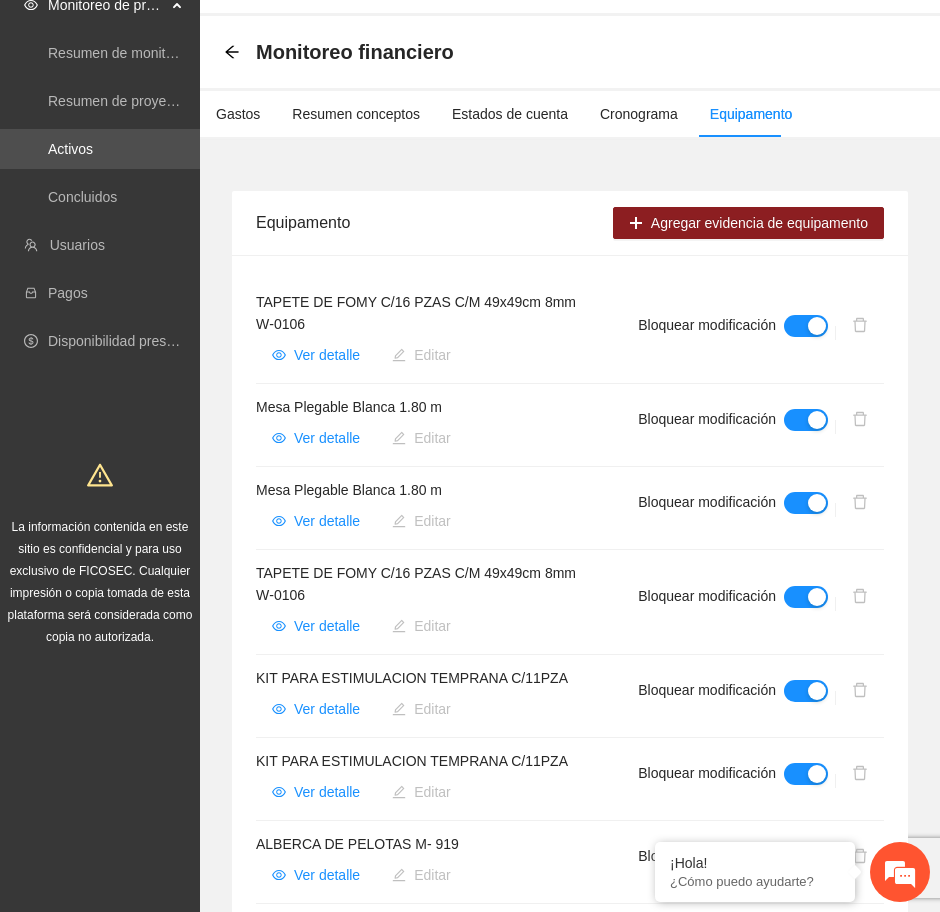scroll, scrollTop: 125, scrollLeft: 0, axis: vertical 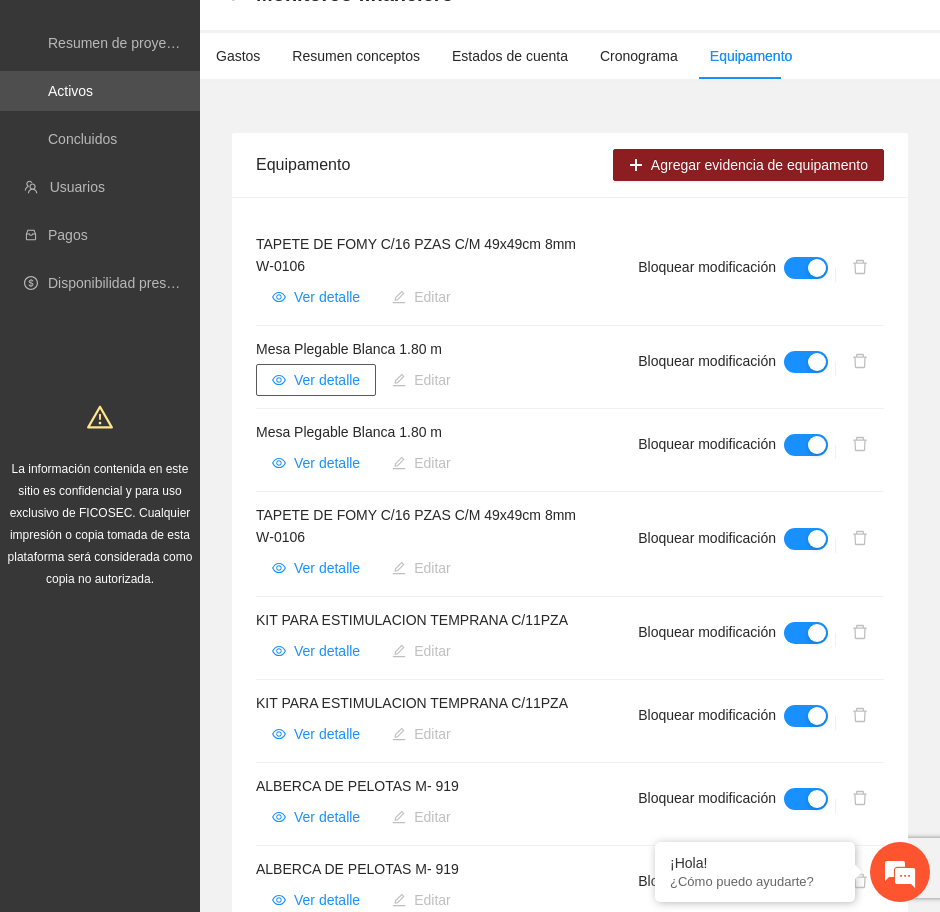 click on "Ver detalle" at bounding box center (327, 380) 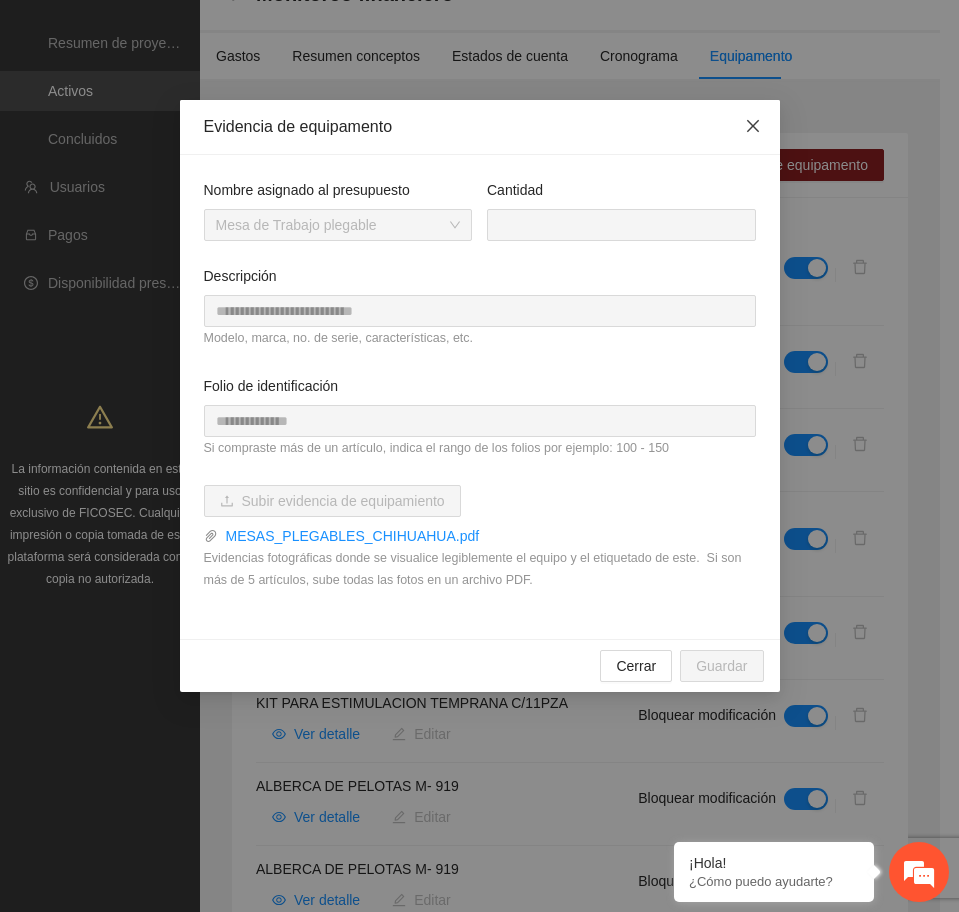 click 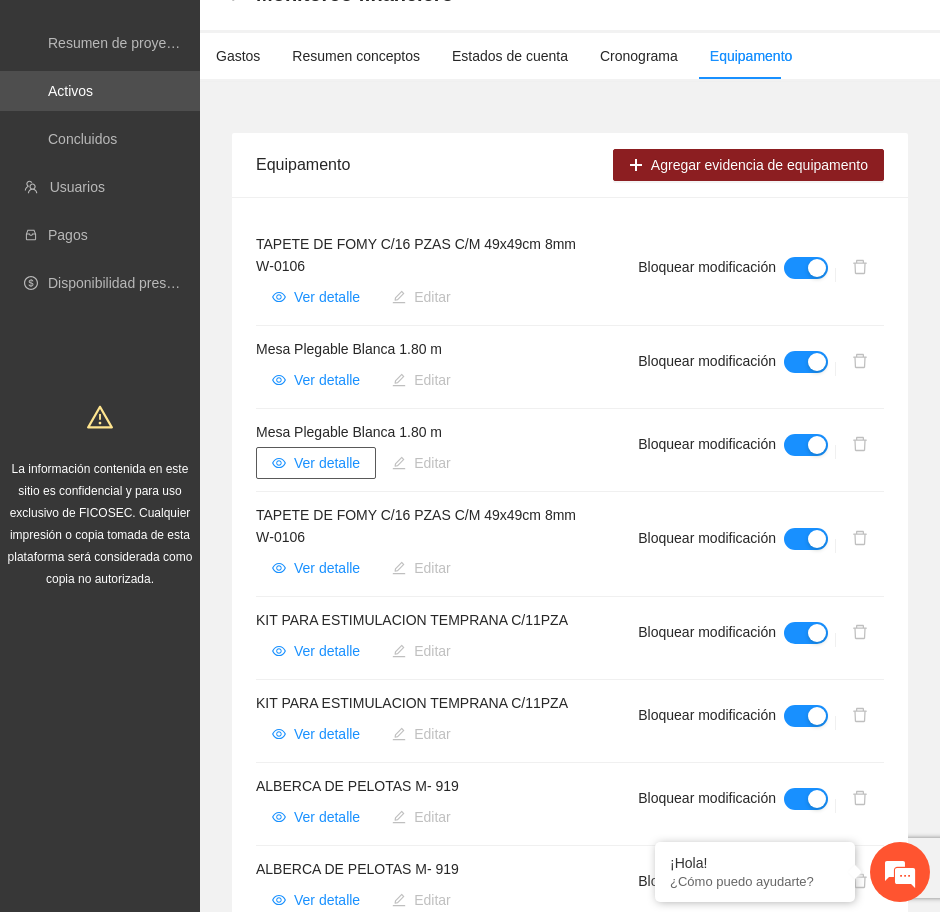 click on "Ver detalle" at bounding box center (327, 463) 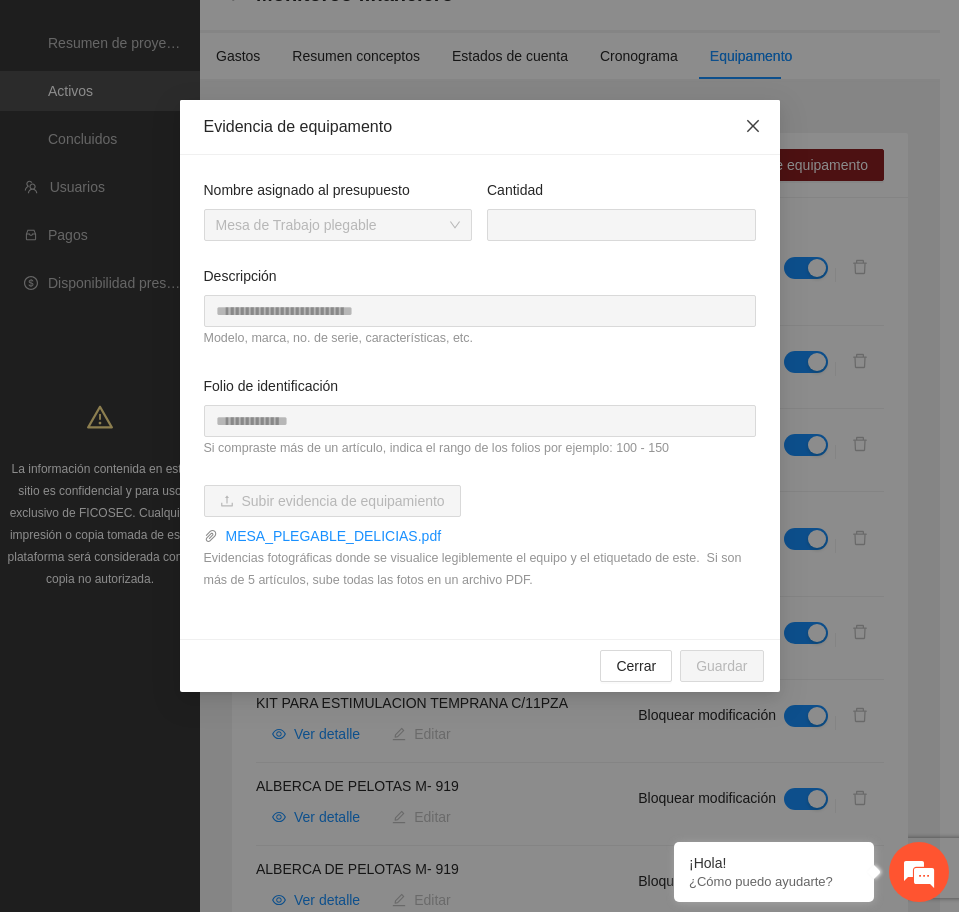 click at bounding box center (753, 127) 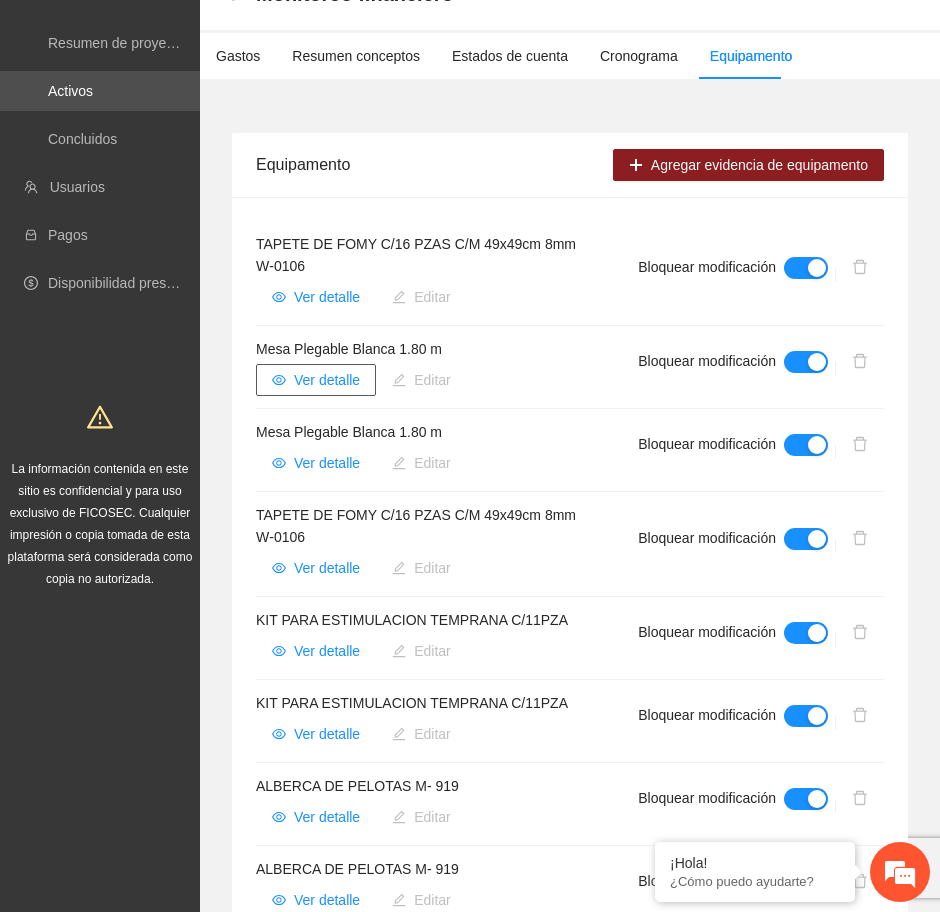 click on "Ver detalle" at bounding box center [327, 380] 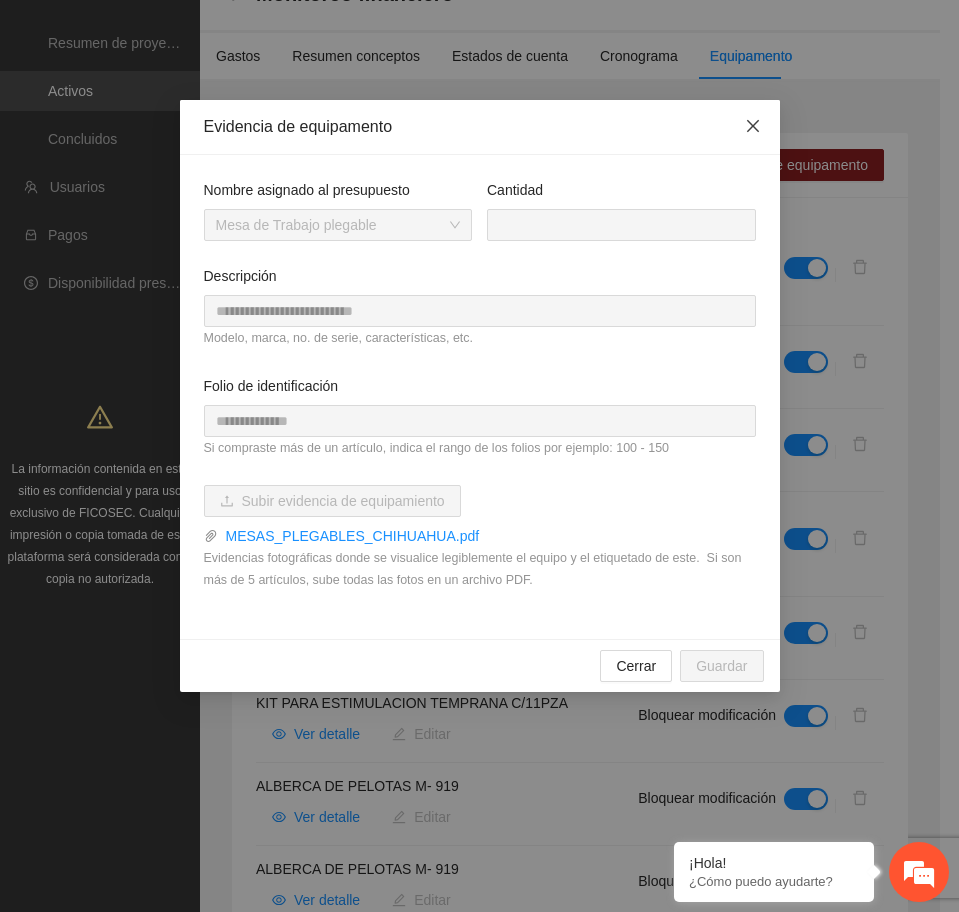 click 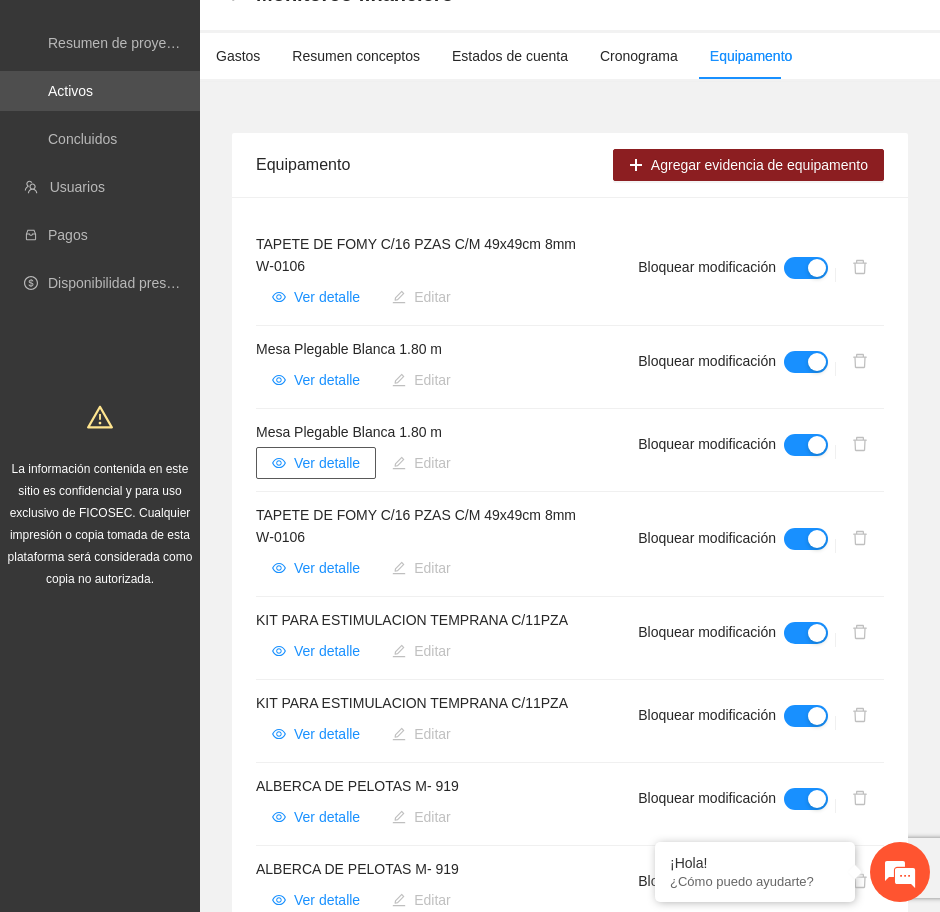 click on "Ver detalle" at bounding box center [327, 463] 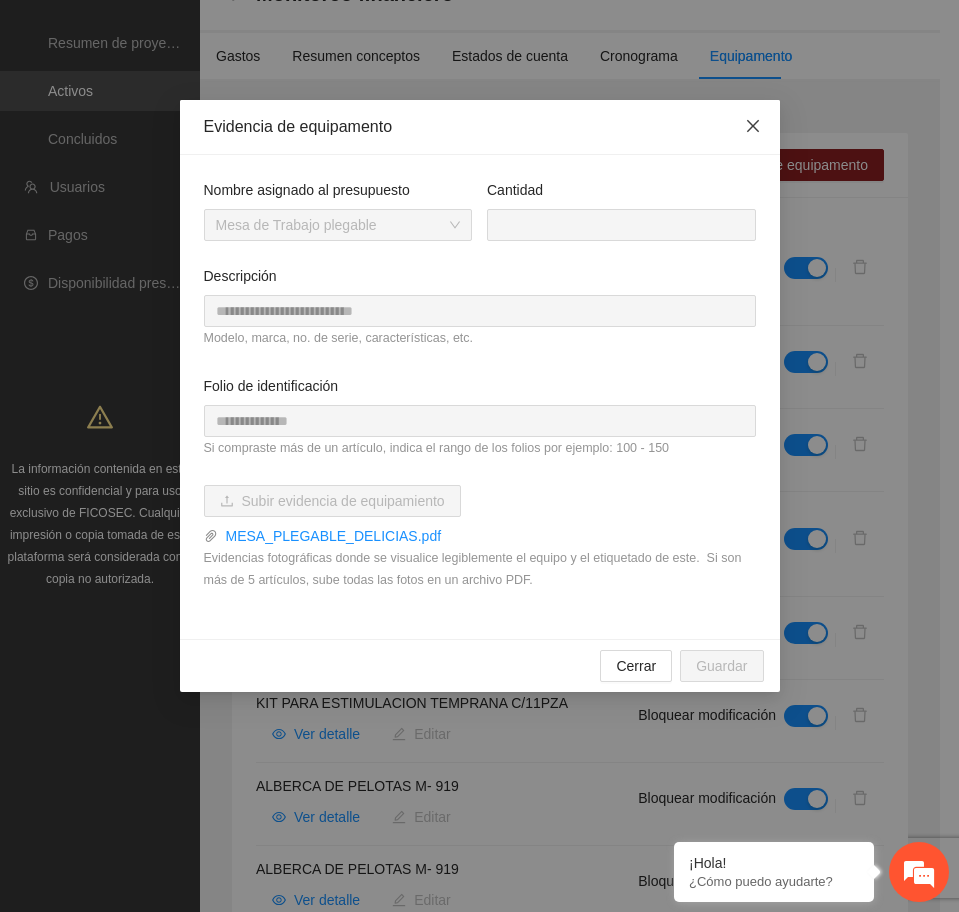 click 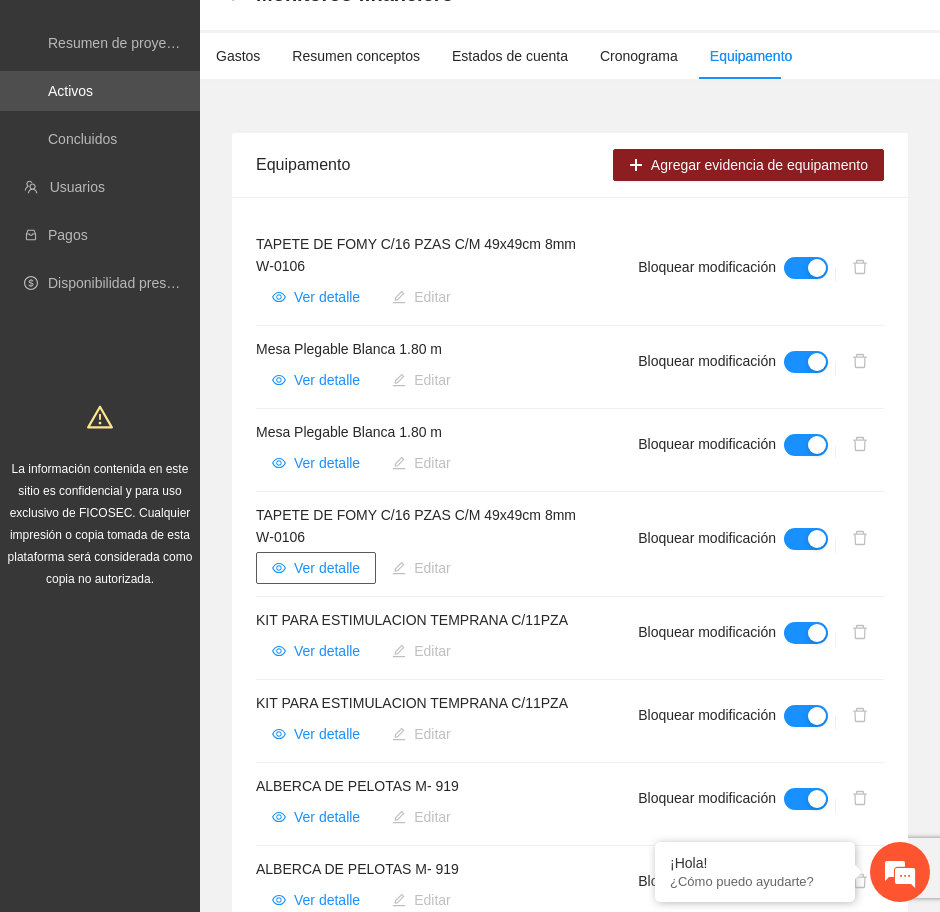click on "Ver detalle" at bounding box center (327, 568) 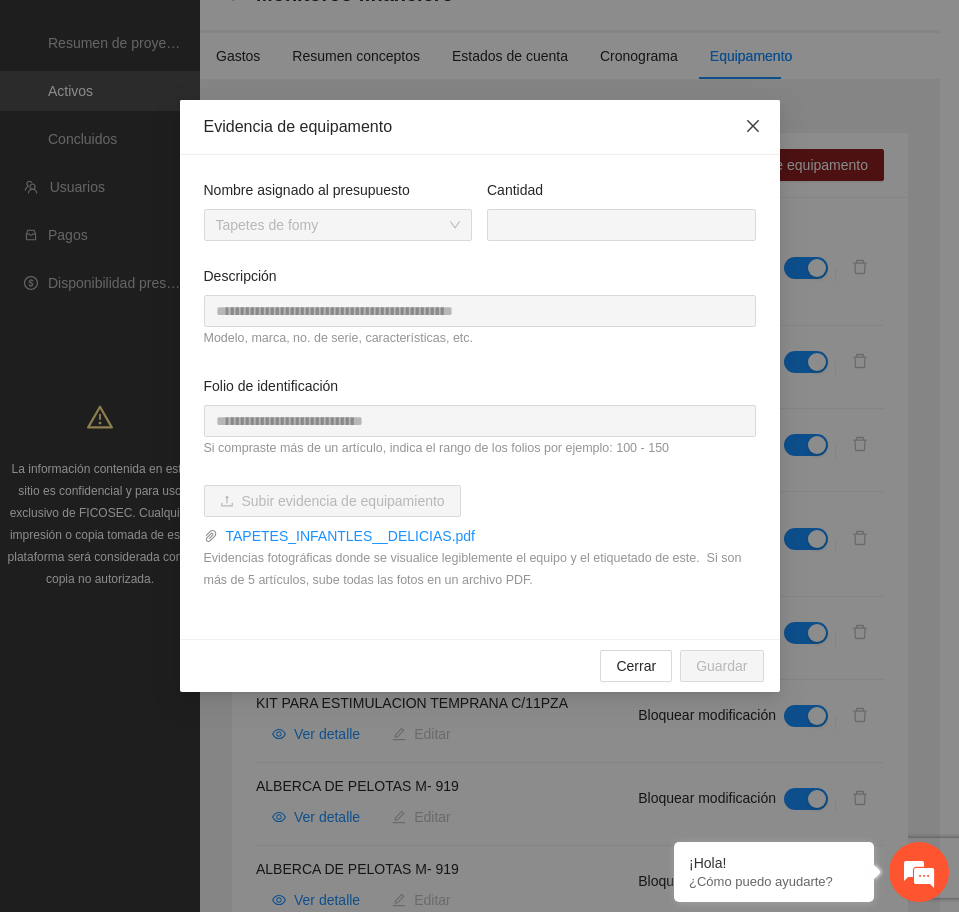 click 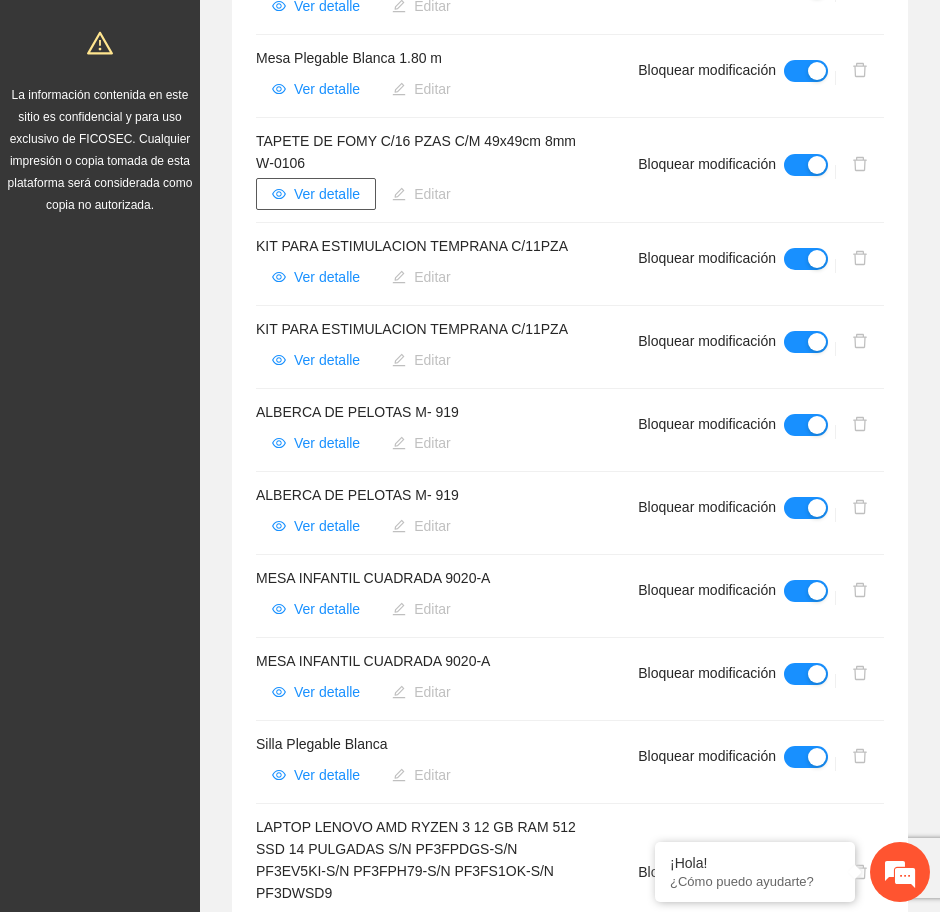 scroll, scrollTop: 500, scrollLeft: 0, axis: vertical 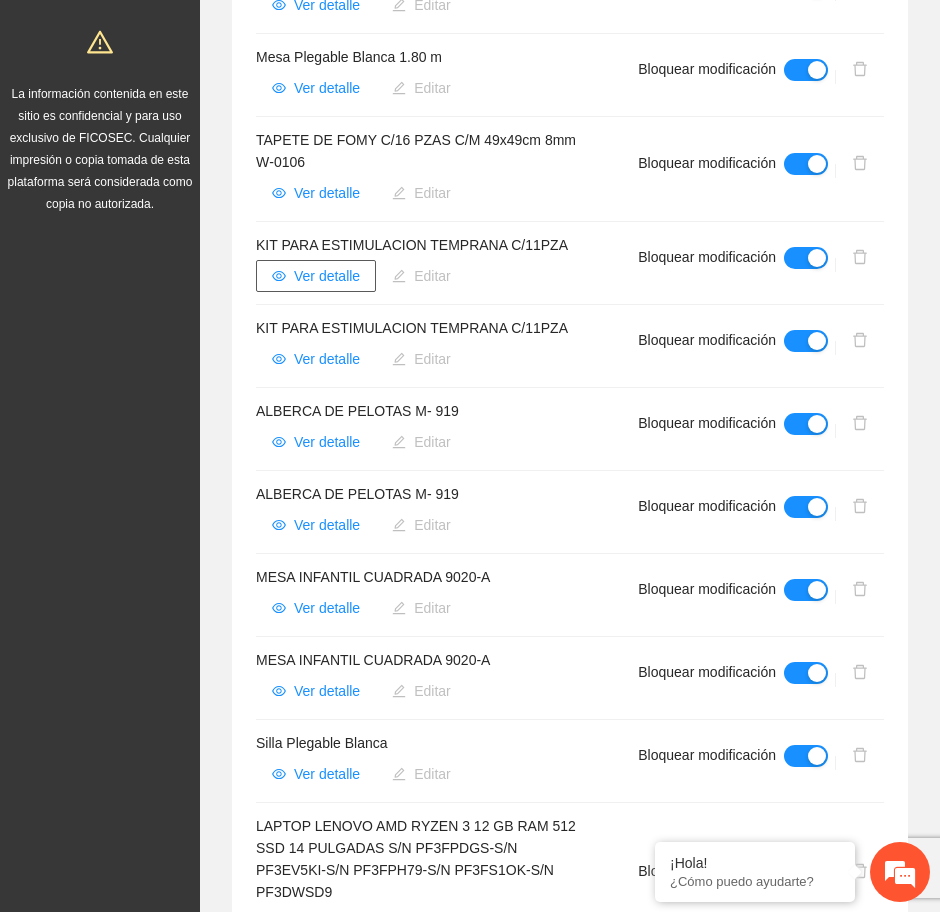 click on "Ver detalle" at bounding box center [327, 276] 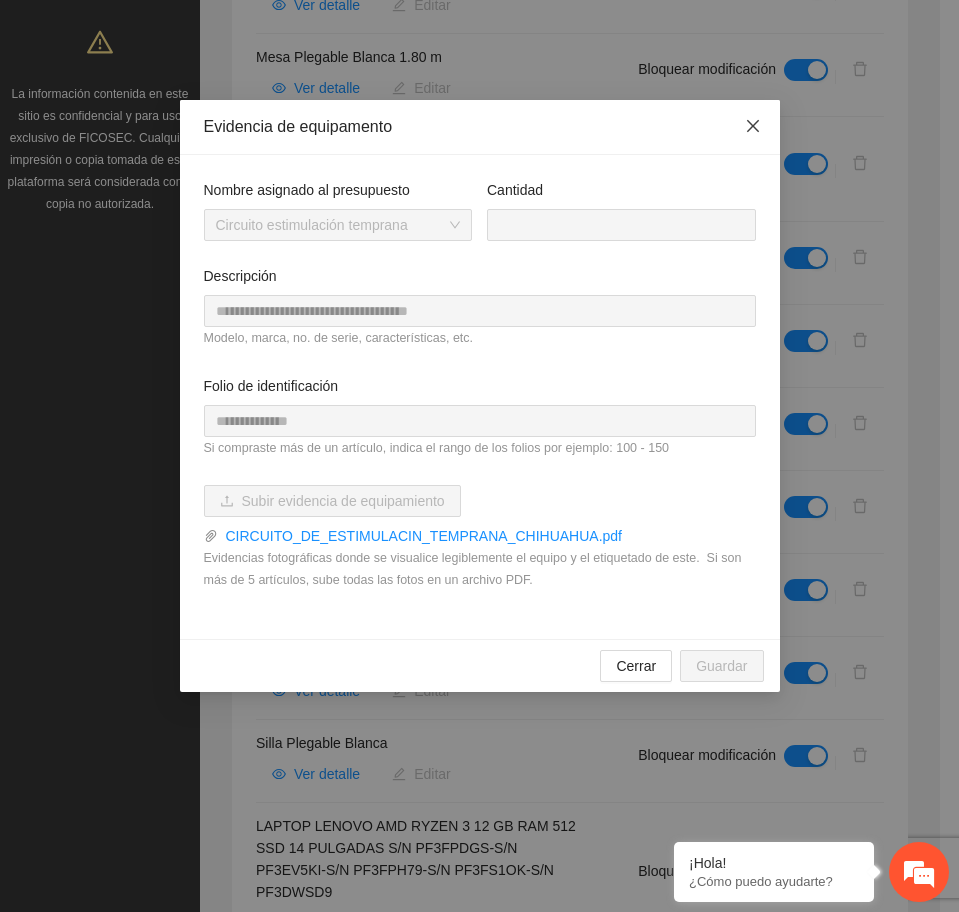 click 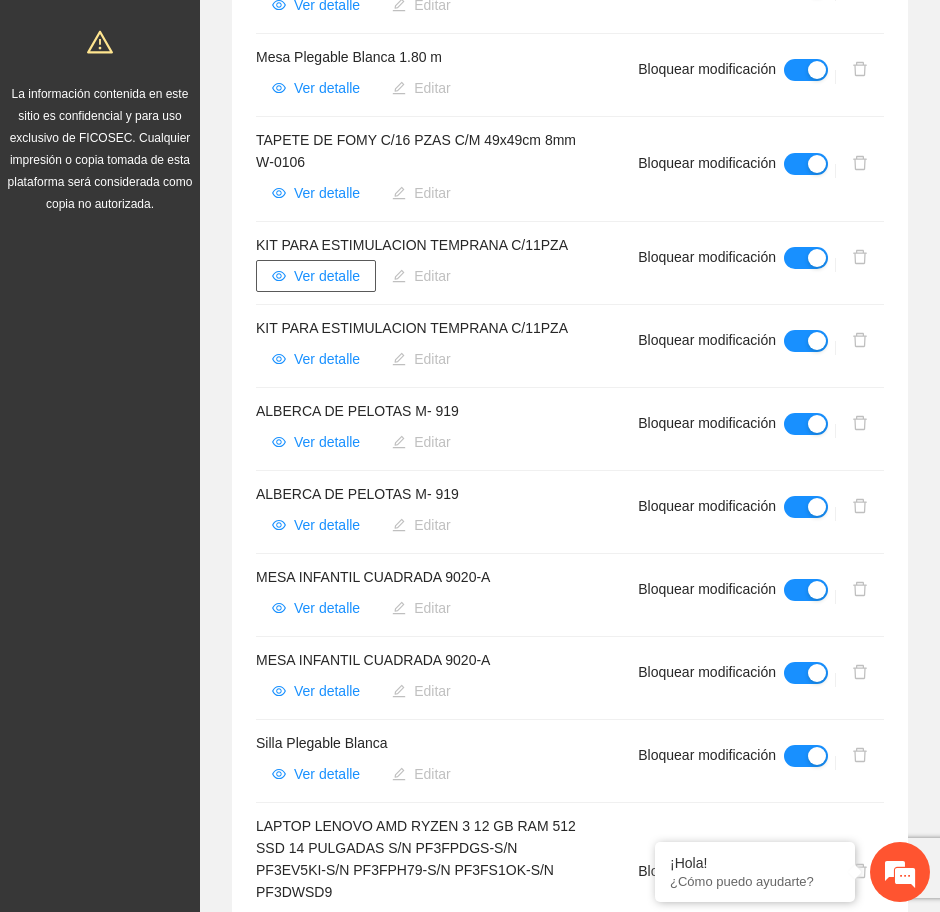 scroll, scrollTop: 625, scrollLeft: 0, axis: vertical 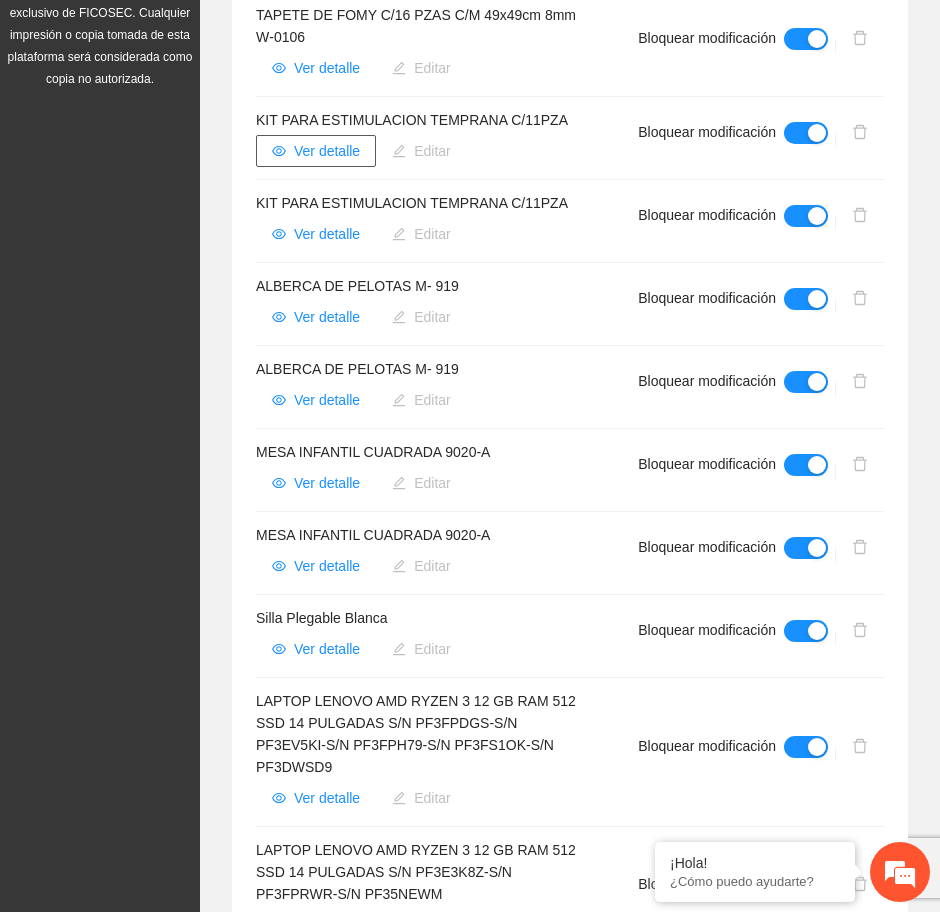 click on "Ver detalle" at bounding box center (327, 151) 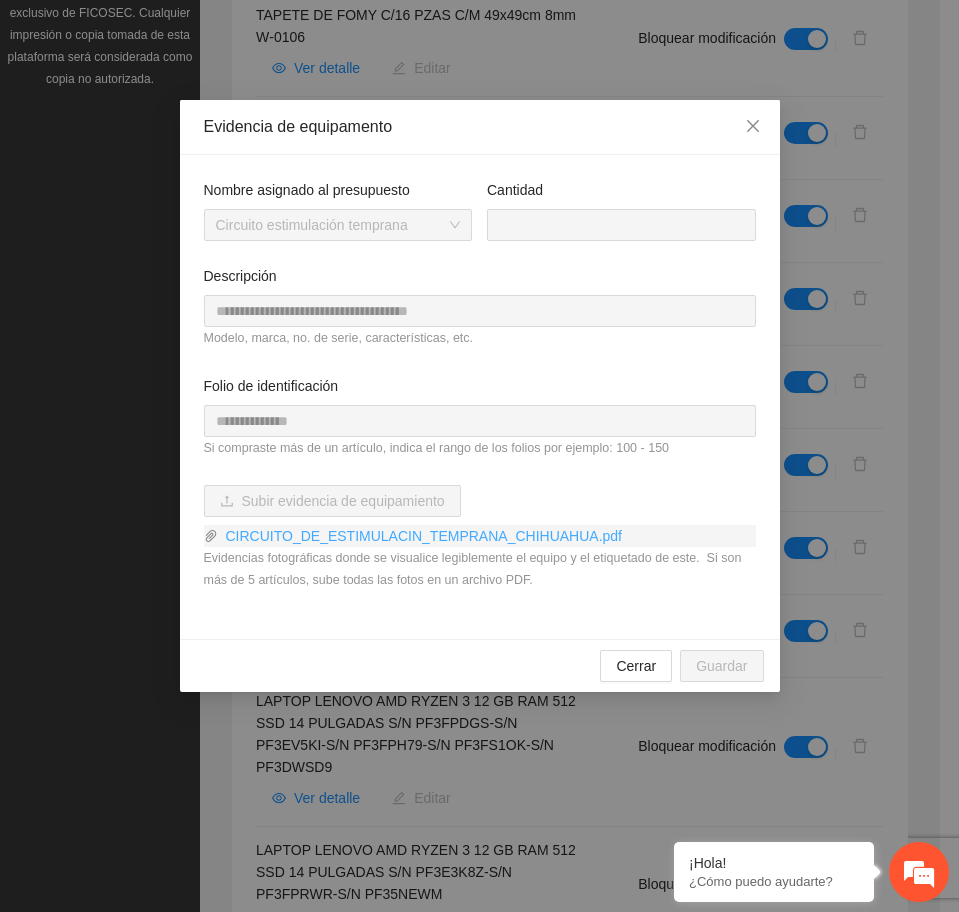 click on "CIRCUITO_DE_ESTIMULACIN_TEMPRANA_CHIHUAHUA.pdf" at bounding box center [487, 536] 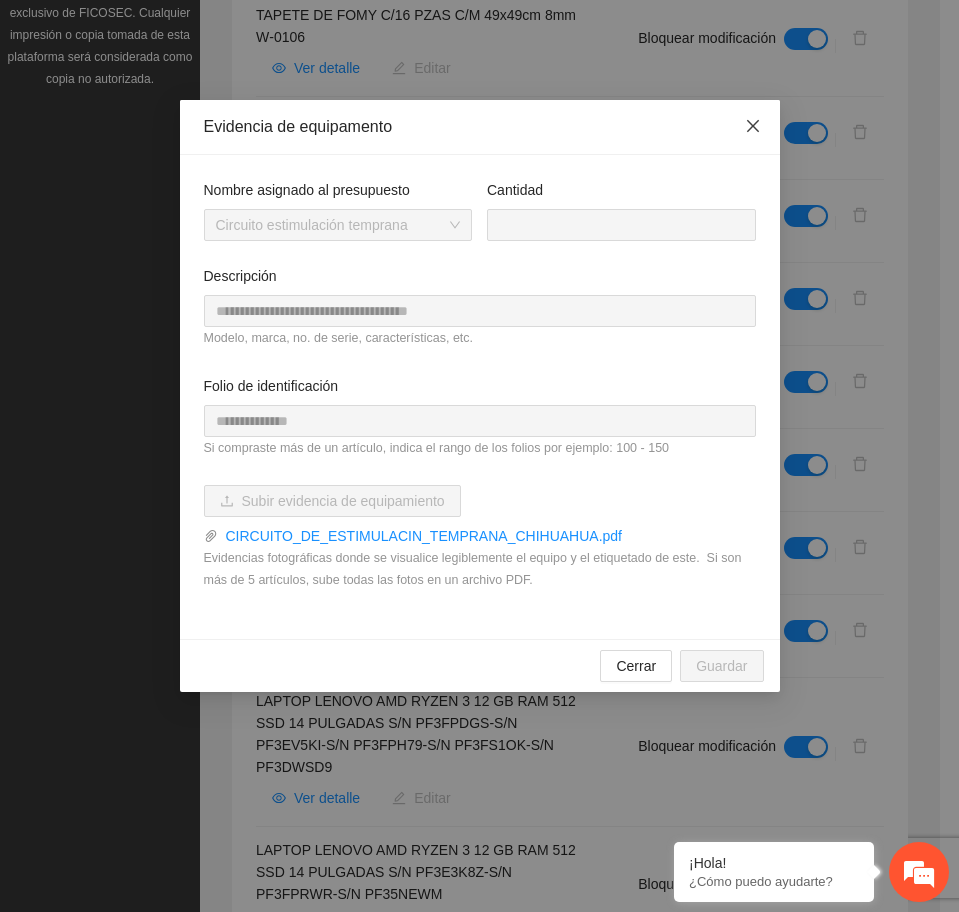 click at bounding box center [753, 127] 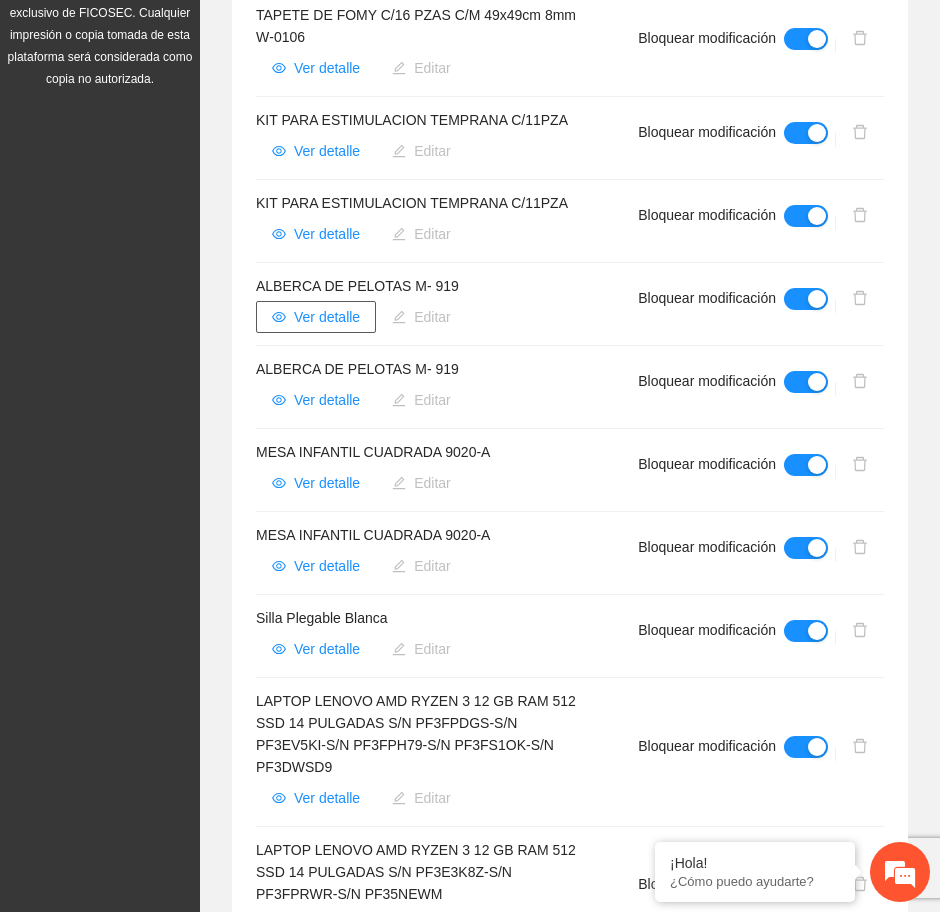 click on "Ver detalle" at bounding box center (327, 317) 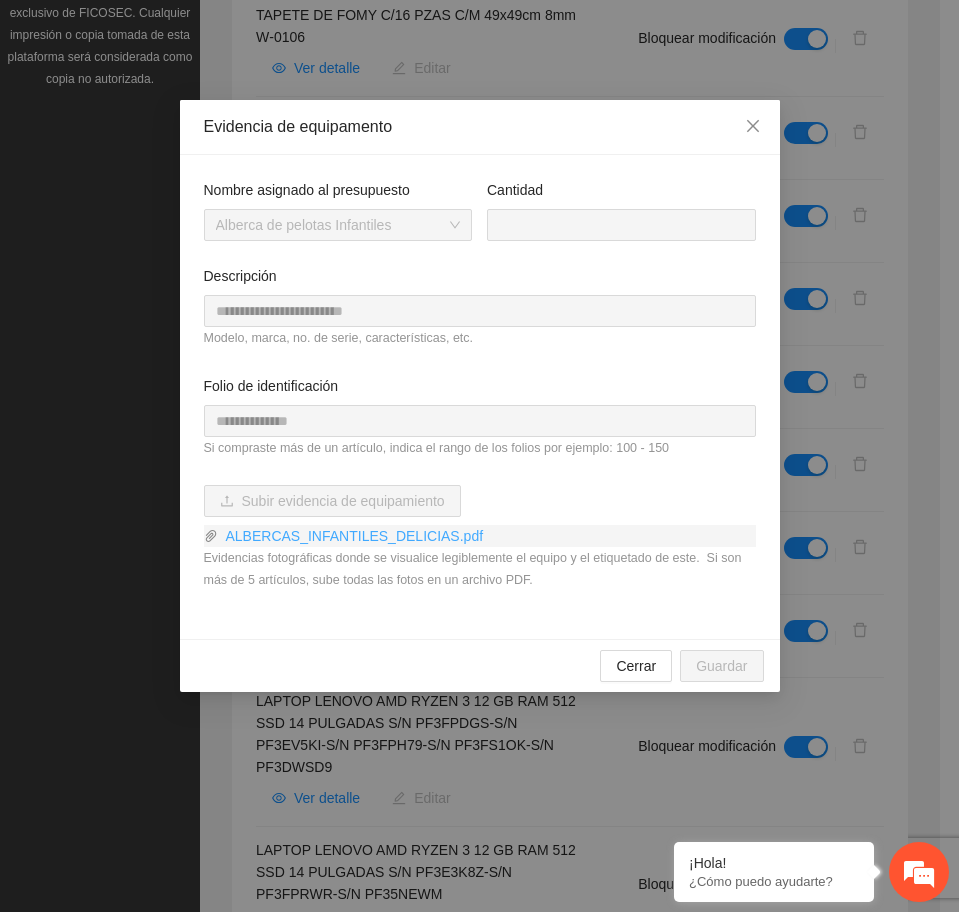 click on "ALBERCAS_INFANTILES_DELICIAS.pdf" at bounding box center (487, 536) 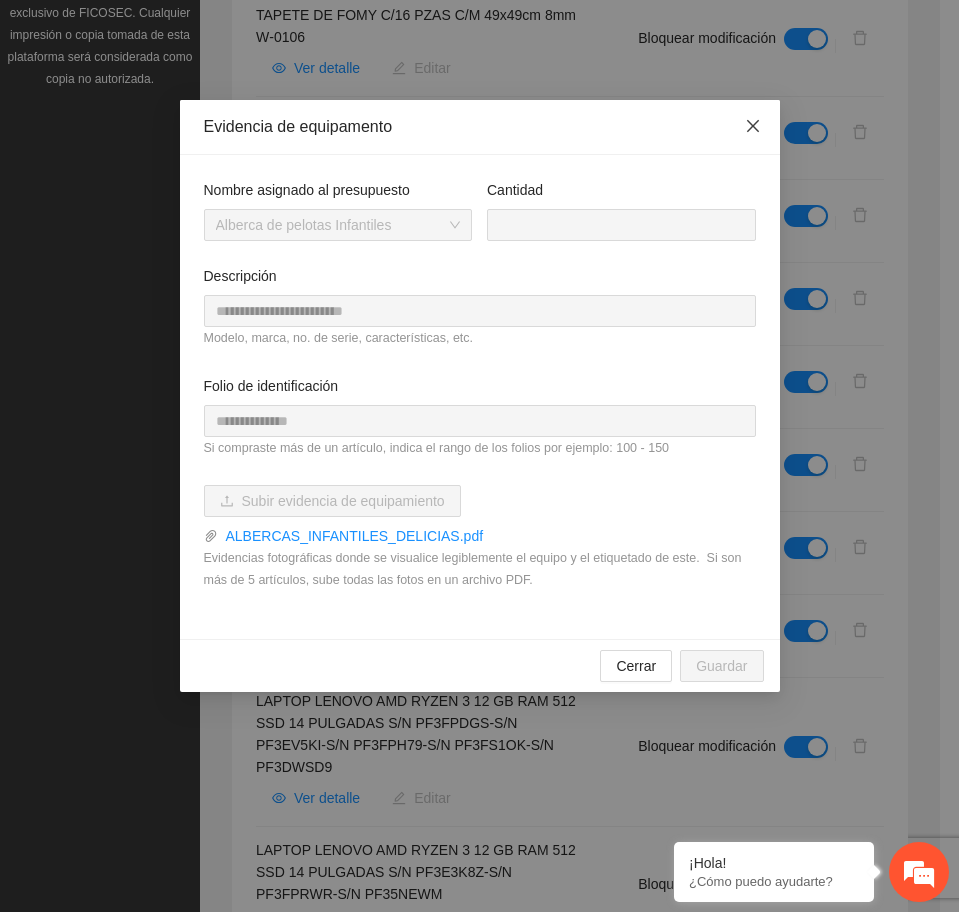 click 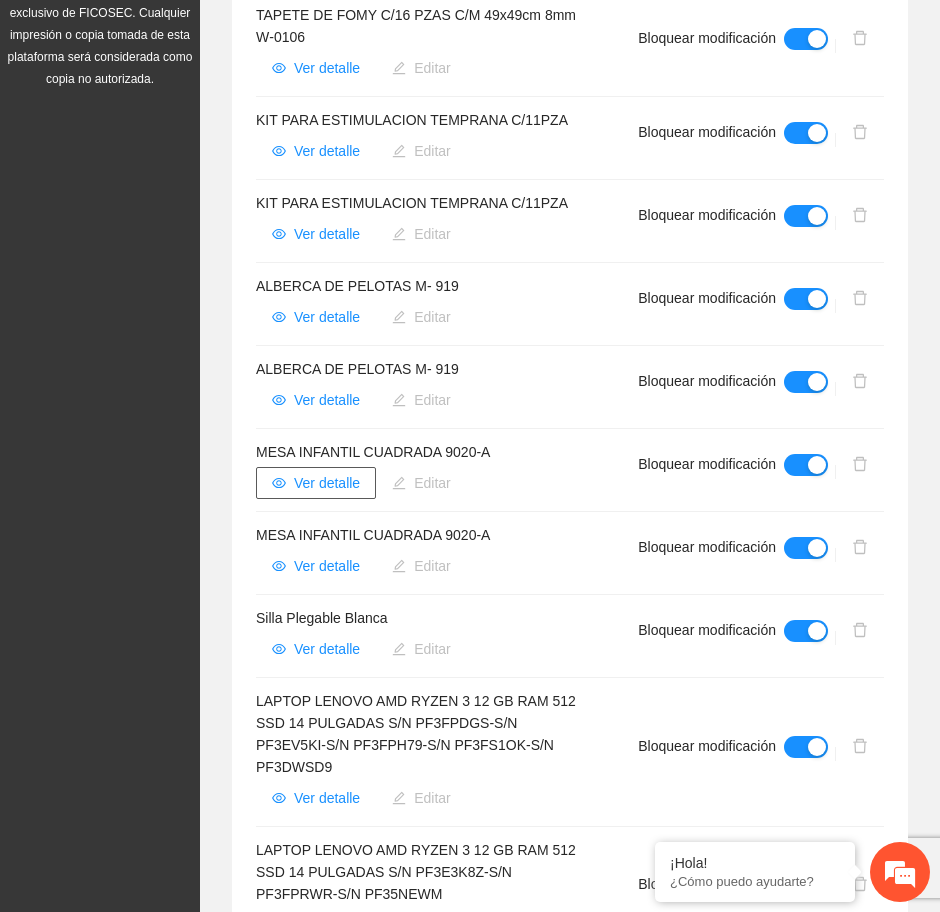 click on "Ver detalle" at bounding box center (327, 483) 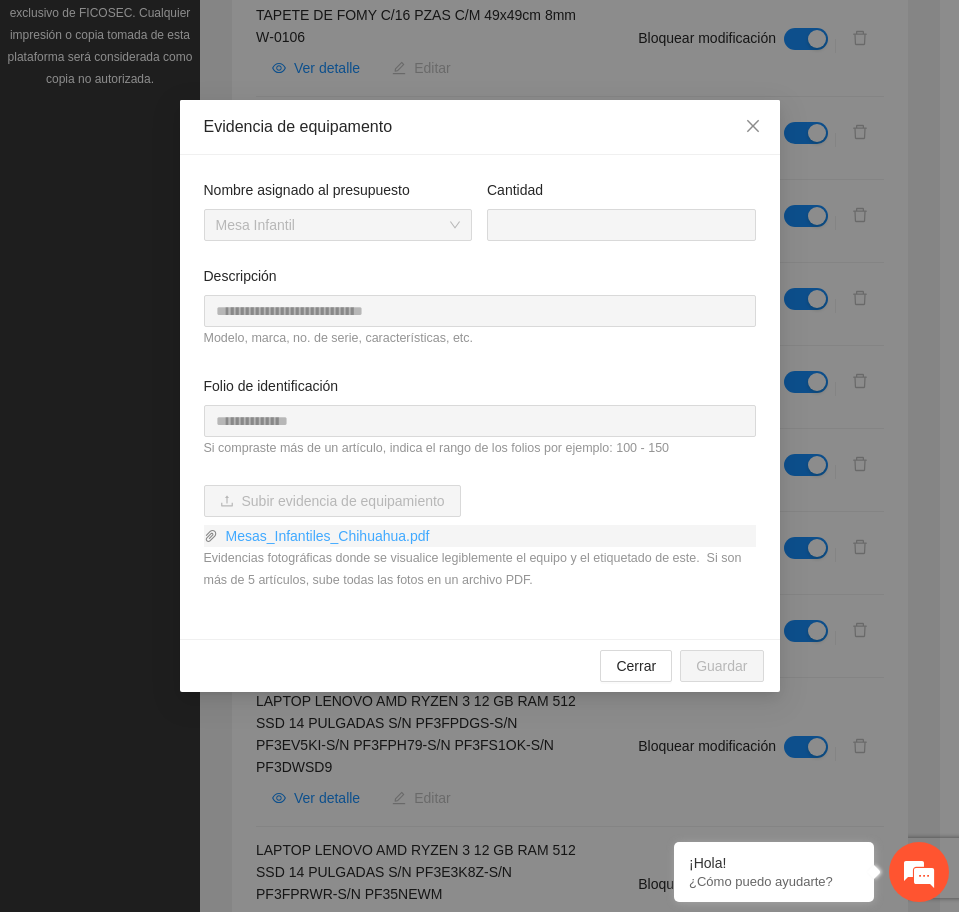 click on "Mesas_Infantiles_Chihuahua.pdf" at bounding box center (487, 536) 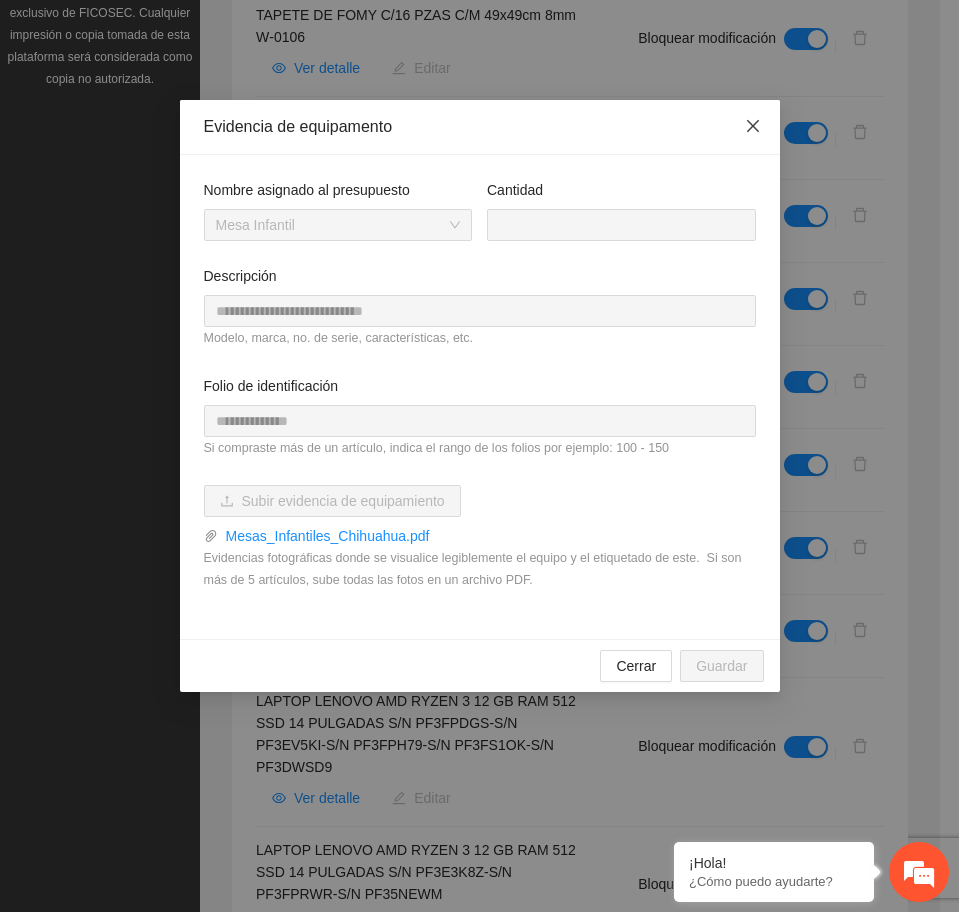 click 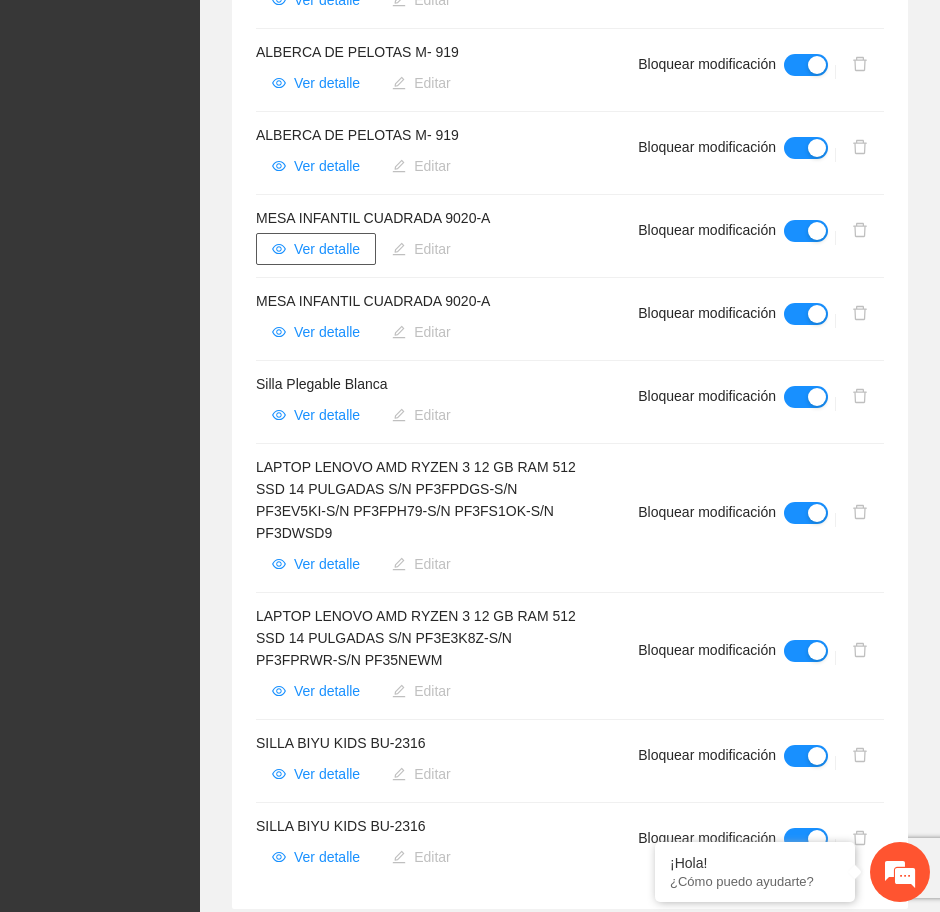 scroll, scrollTop: 875, scrollLeft: 0, axis: vertical 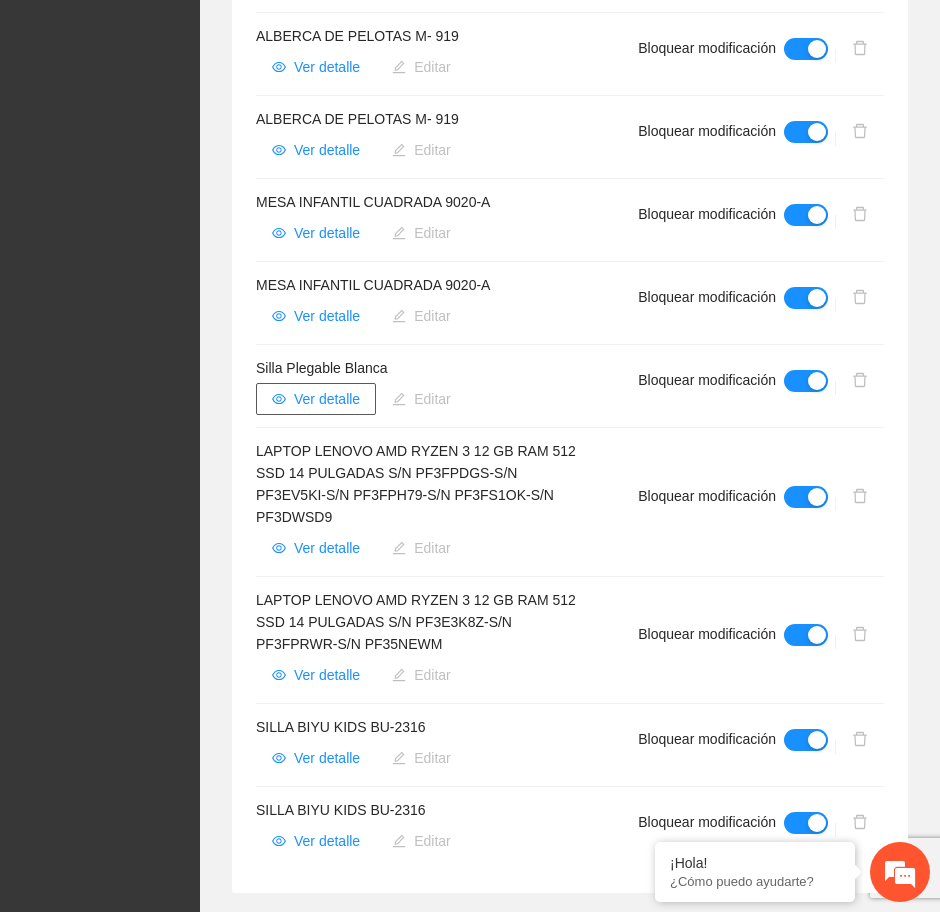 click on "Ver detalle" at bounding box center [327, 399] 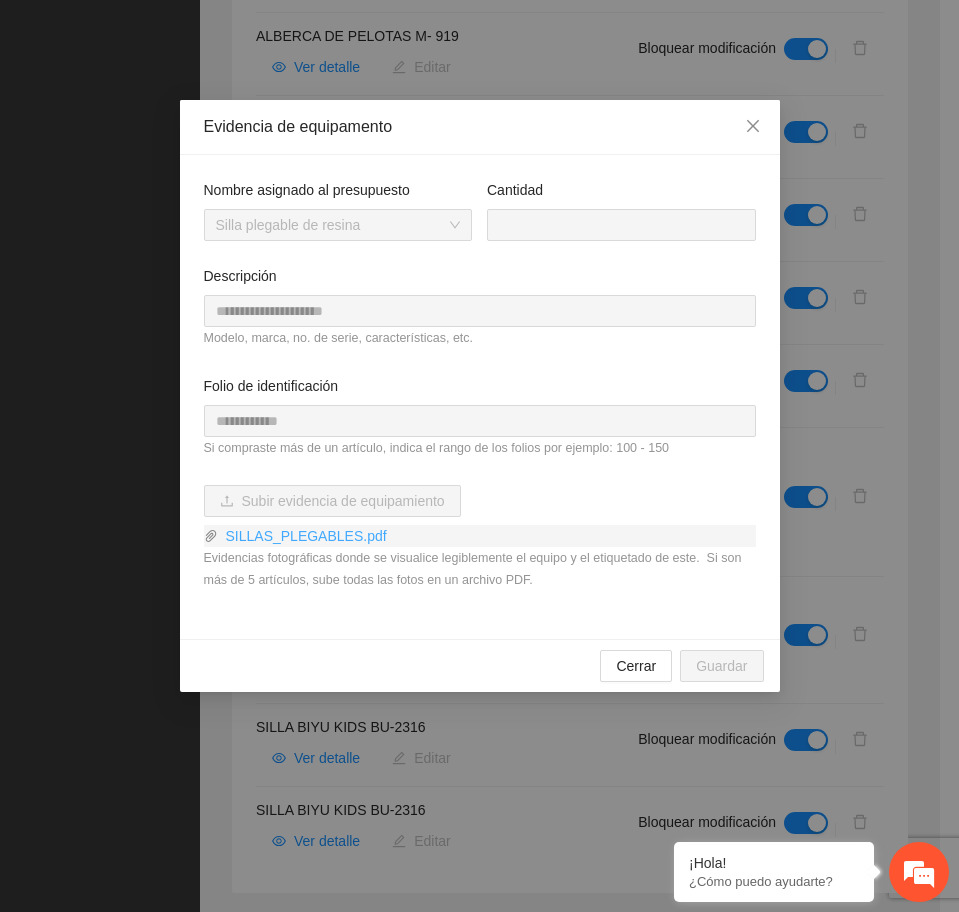 click on "SILLAS_PLEGABLES.pdf" at bounding box center (487, 536) 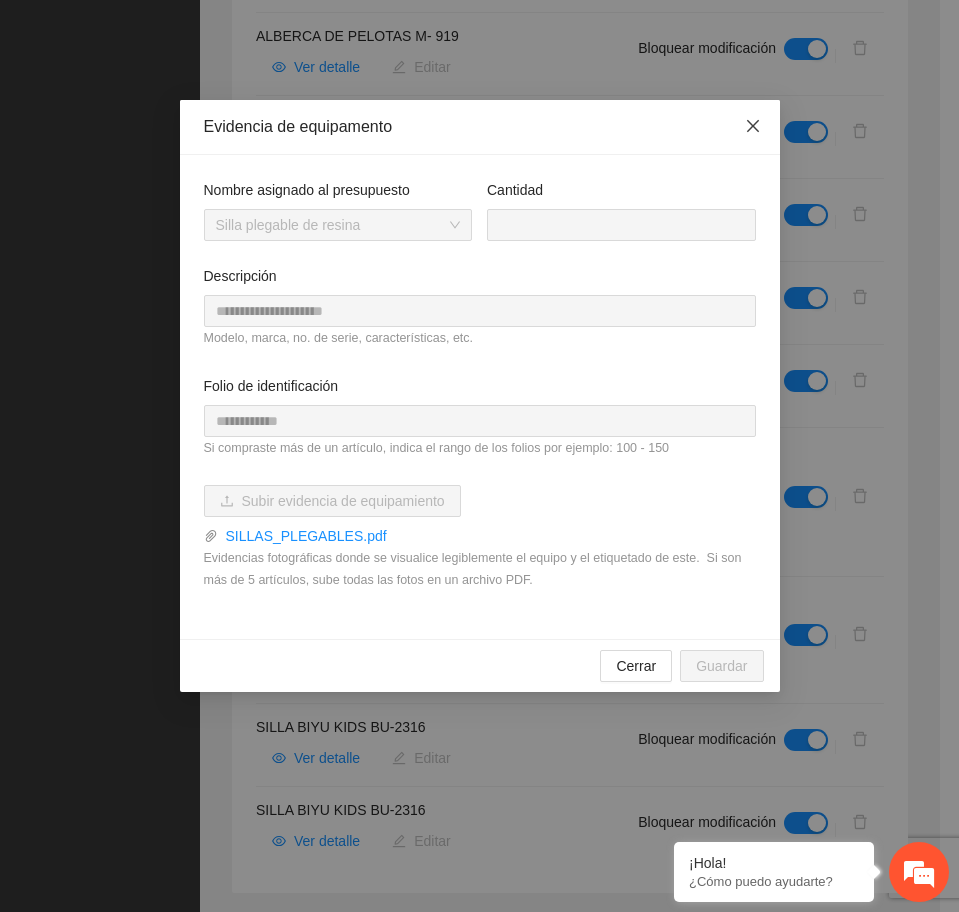 click 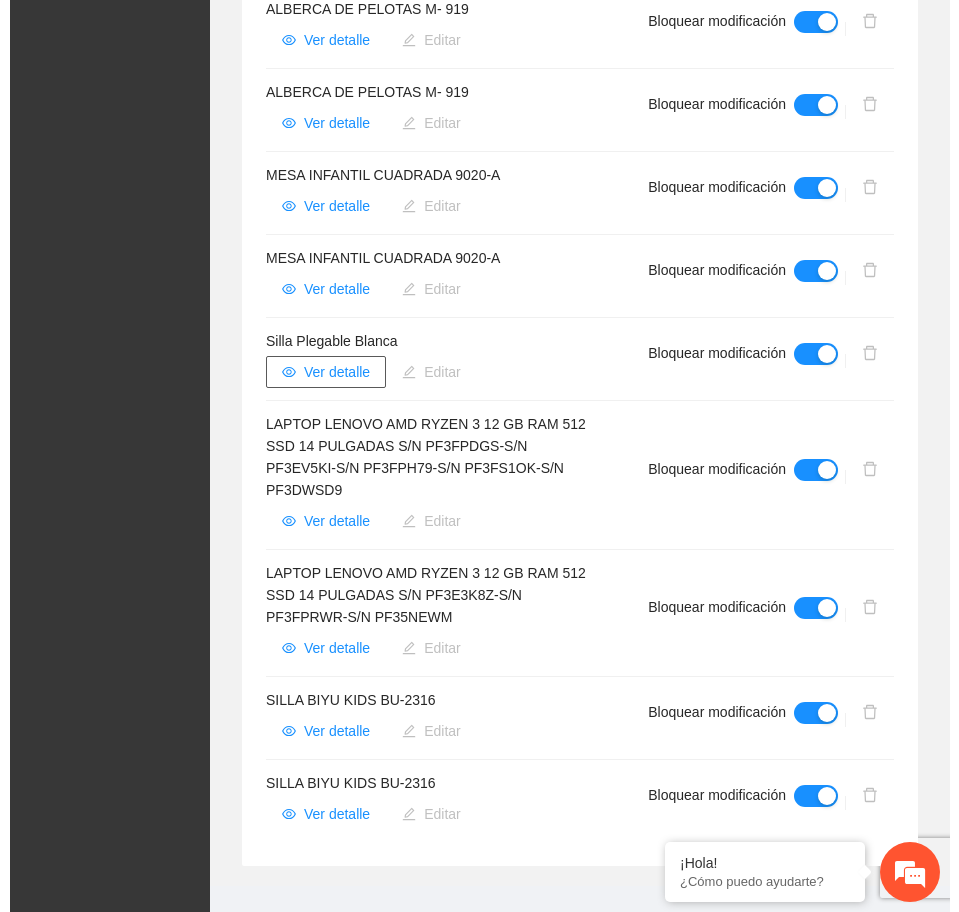 scroll, scrollTop: 910, scrollLeft: 0, axis: vertical 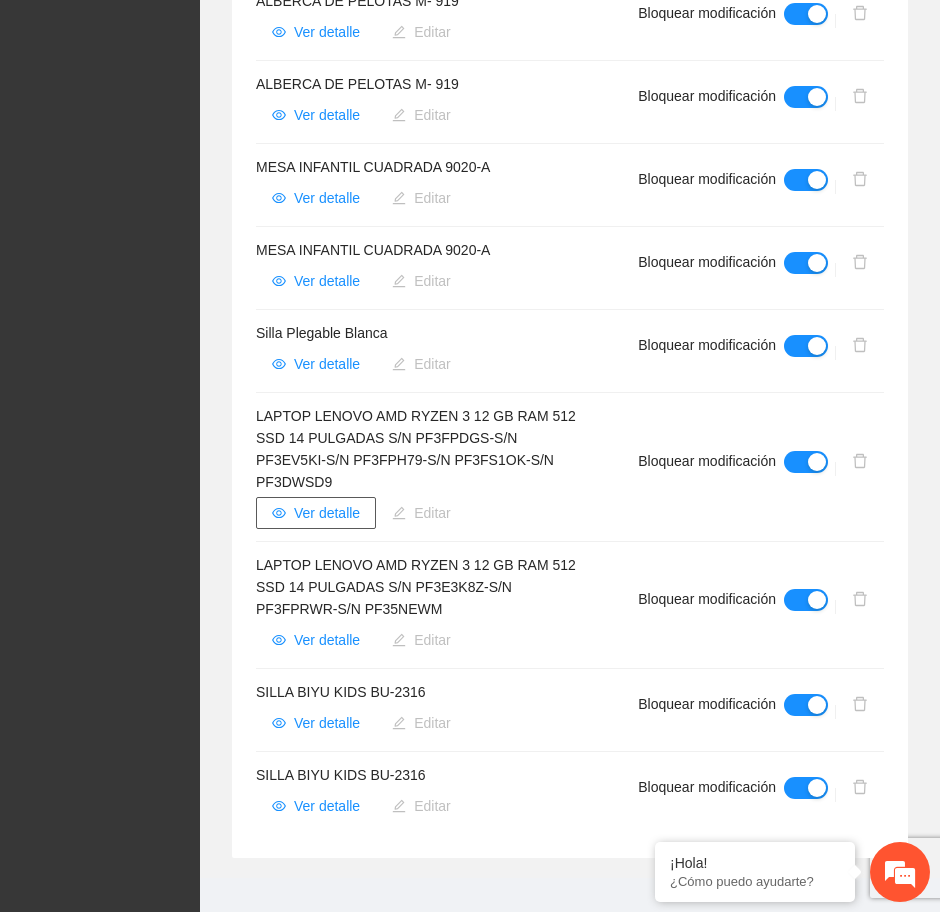 click on "Ver detalle" at bounding box center (327, 513) 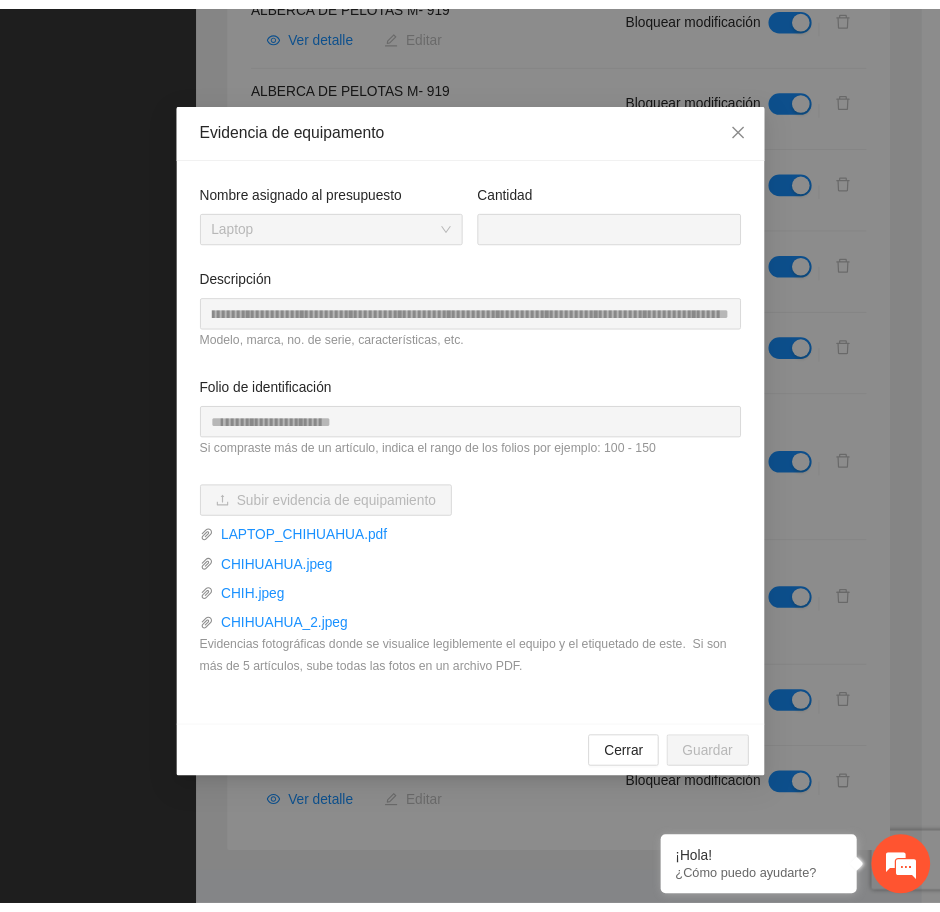 scroll, scrollTop: 0, scrollLeft: 379, axis: horizontal 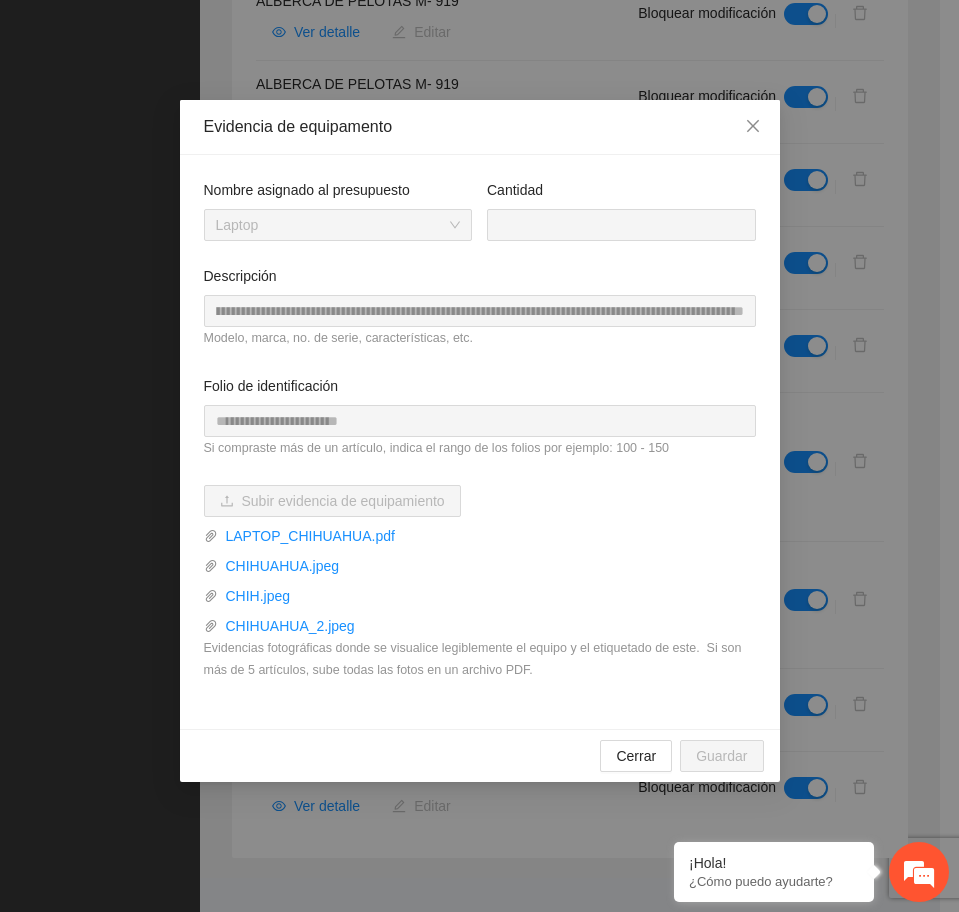 click on "**********" at bounding box center (479, 456) 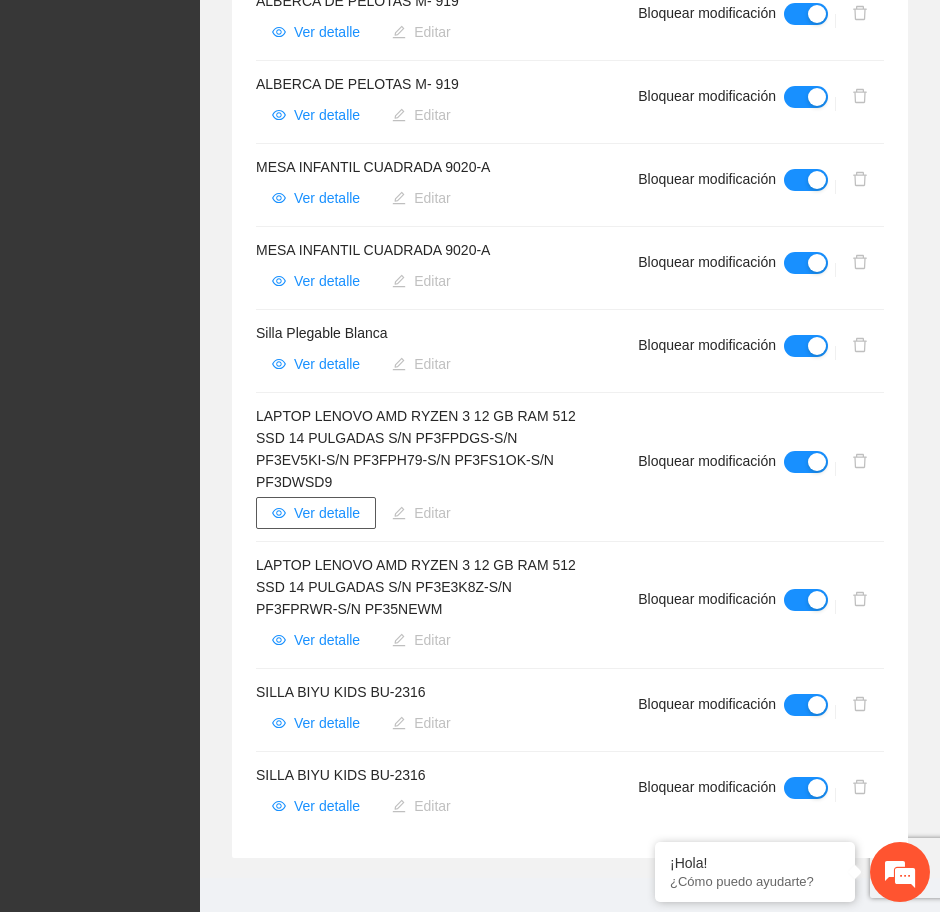type 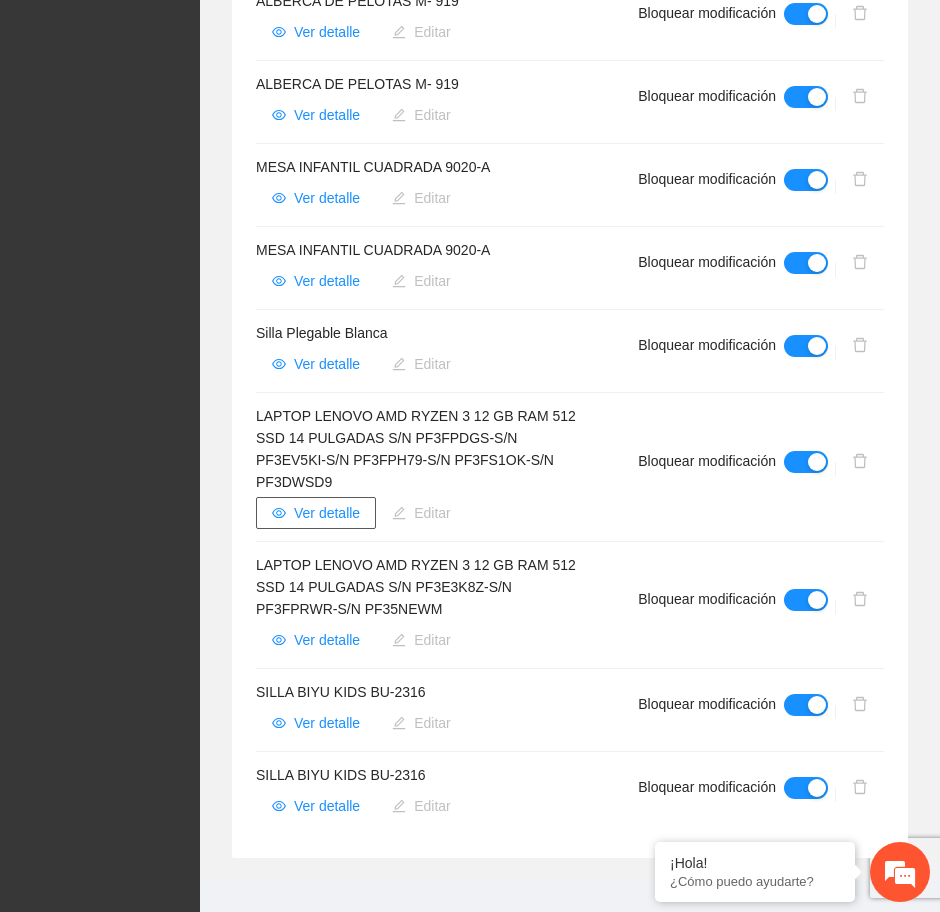 click on "Ver detalle" at bounding box center (327, 513) 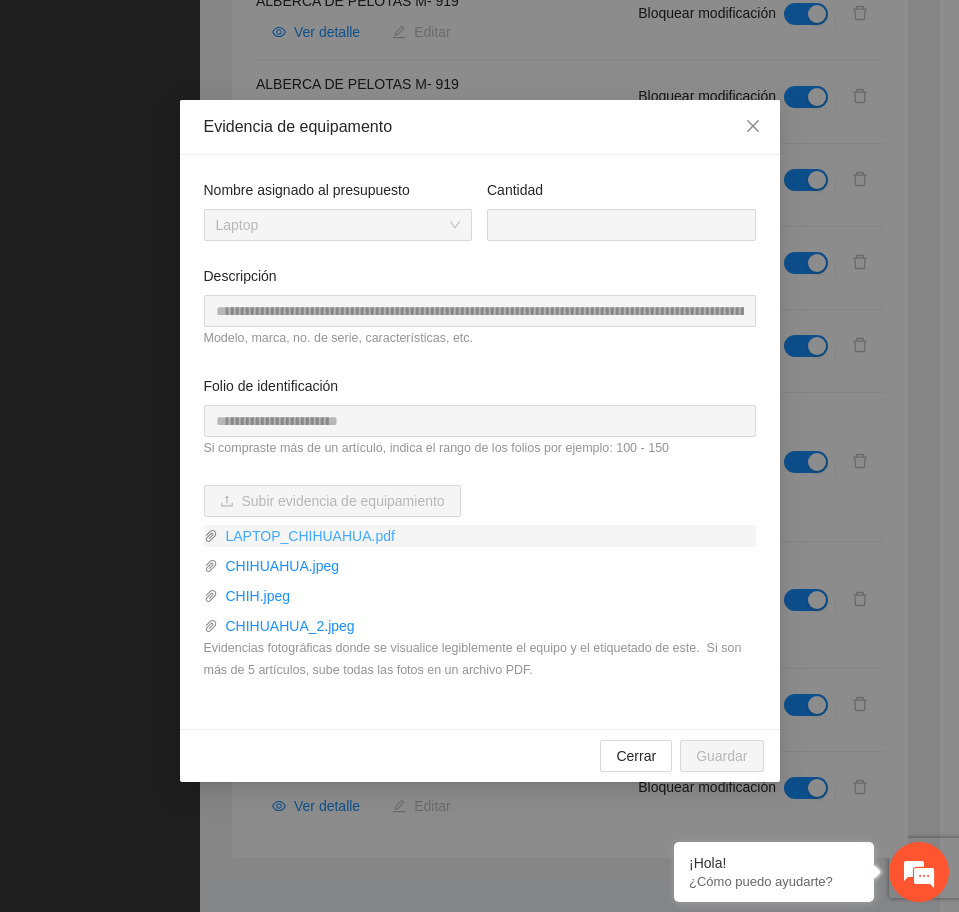 click on "LAPTOP_CHIHUAHUA.pdf" at bounding box center (487, 536) 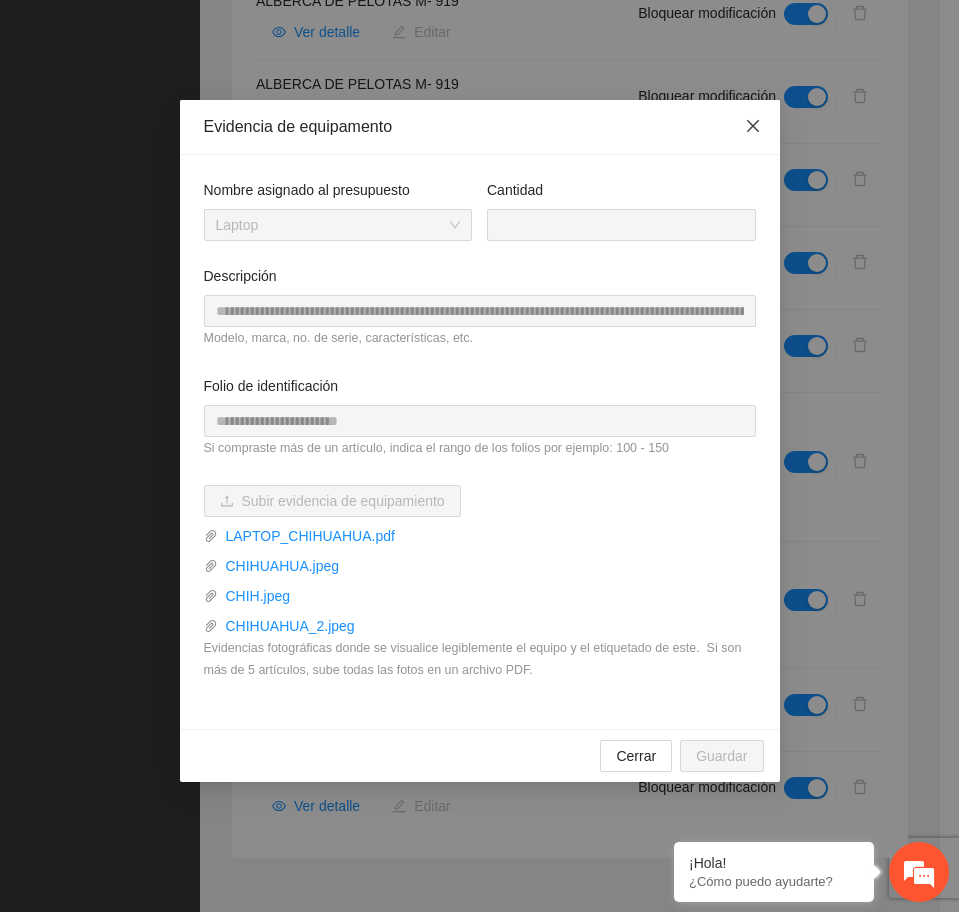 click 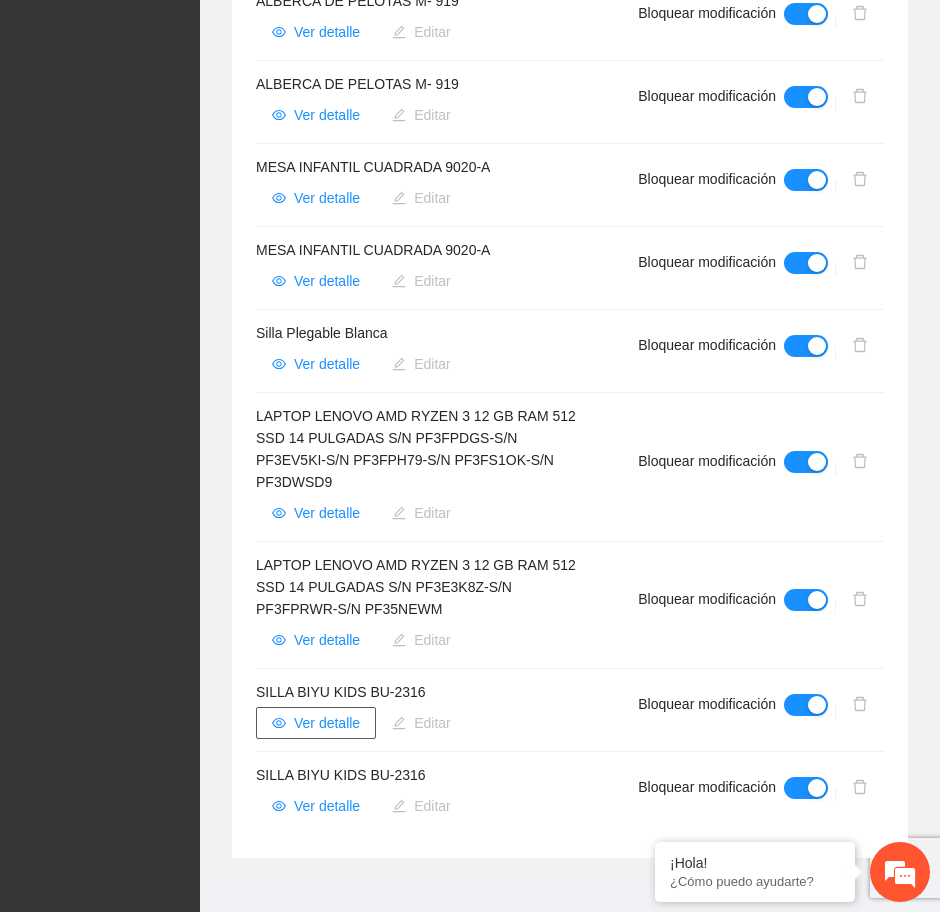 click on "Ver detalle" at bounding box center [327, 723] 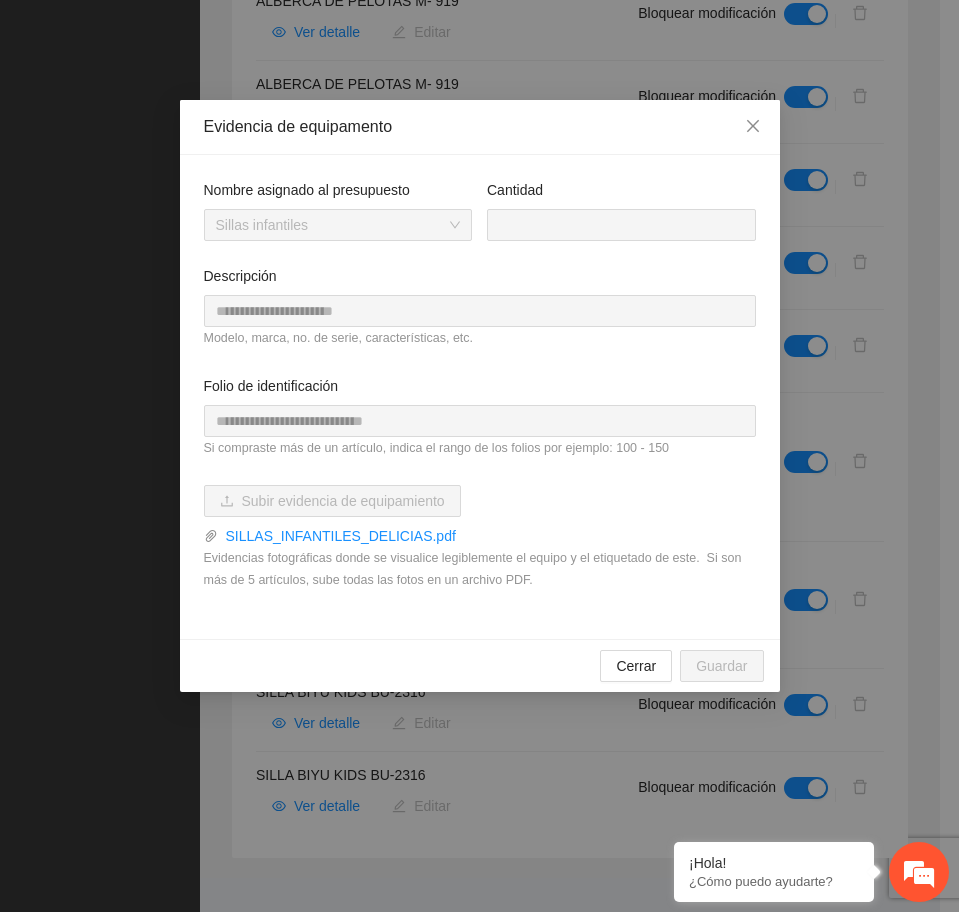 click on "**********" at bounding box center (479, 456) 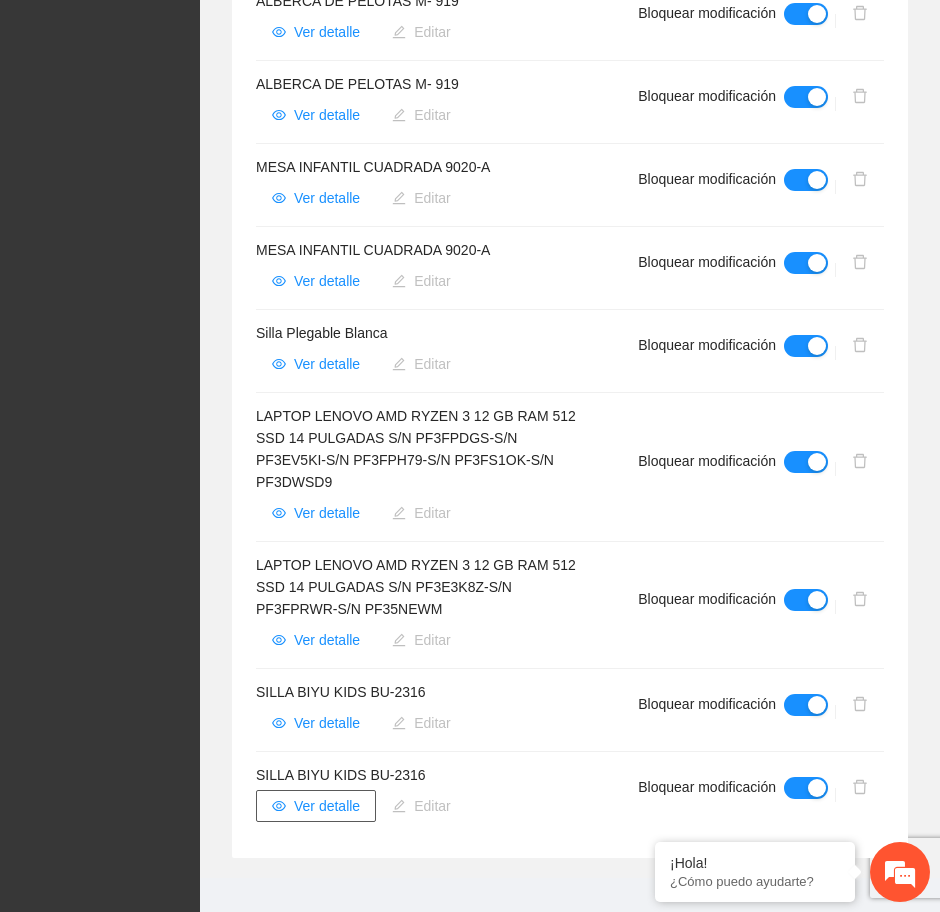 click on "Ver detalle" at bounding box center [327, 806] 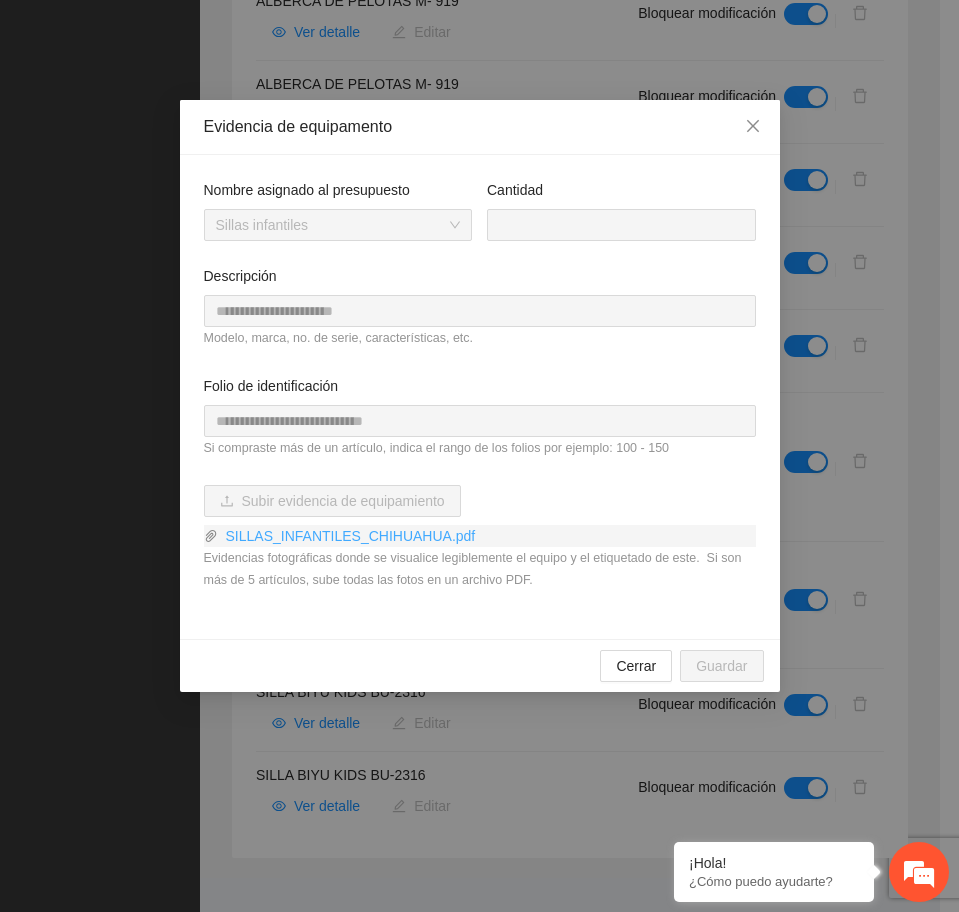 click on "SILLAS_INFANTILES_CHIHUAHUA.pdf" at bounding box center (487, 536) 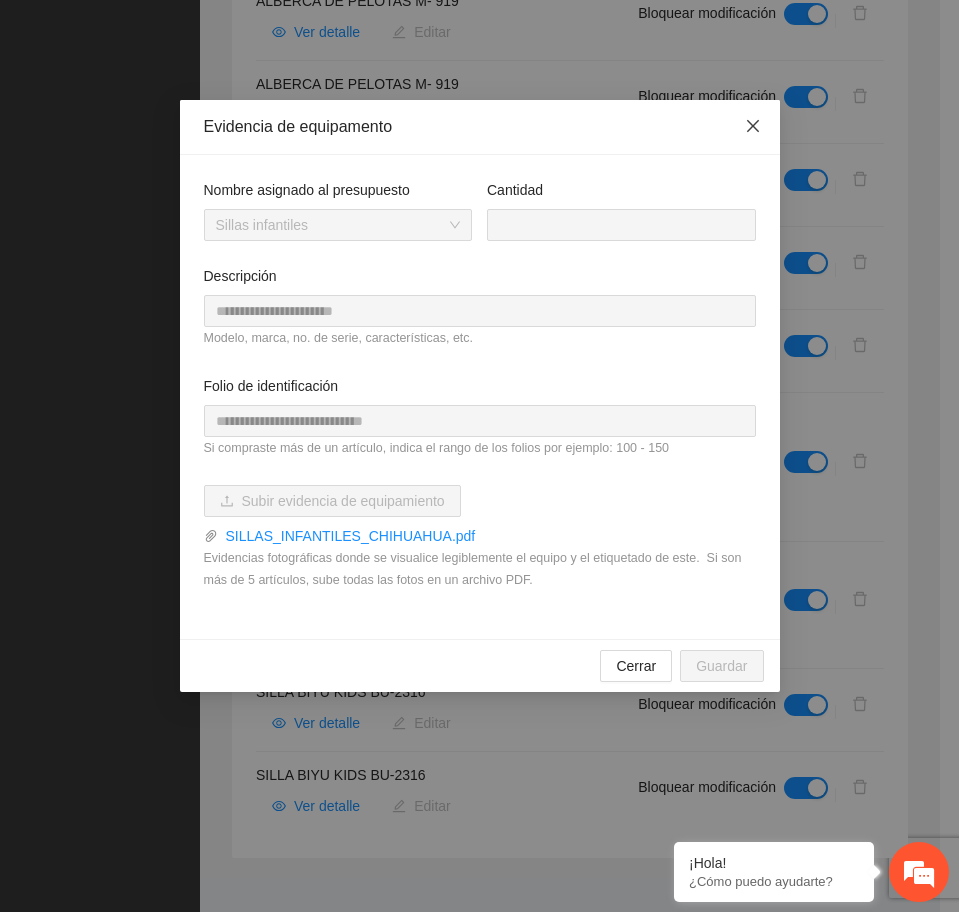 click at bounding box center (753, 127) 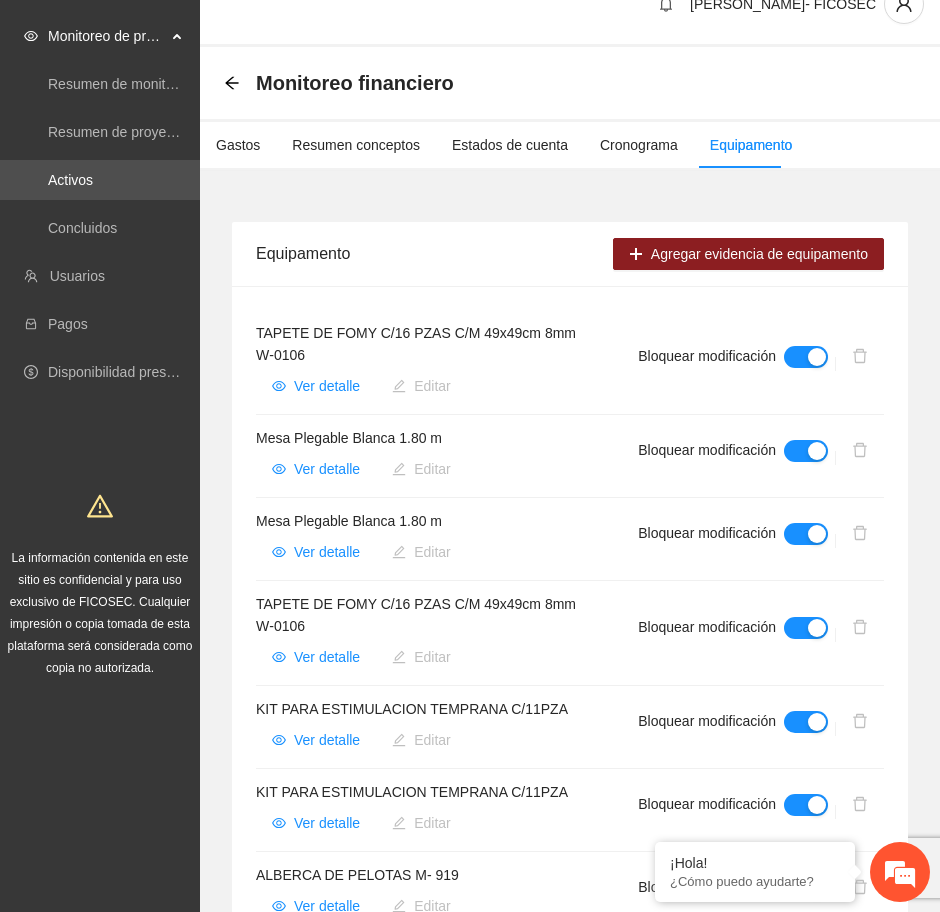 scroll, scrollTop: 35, scrollLeft: 0, axis: vertical 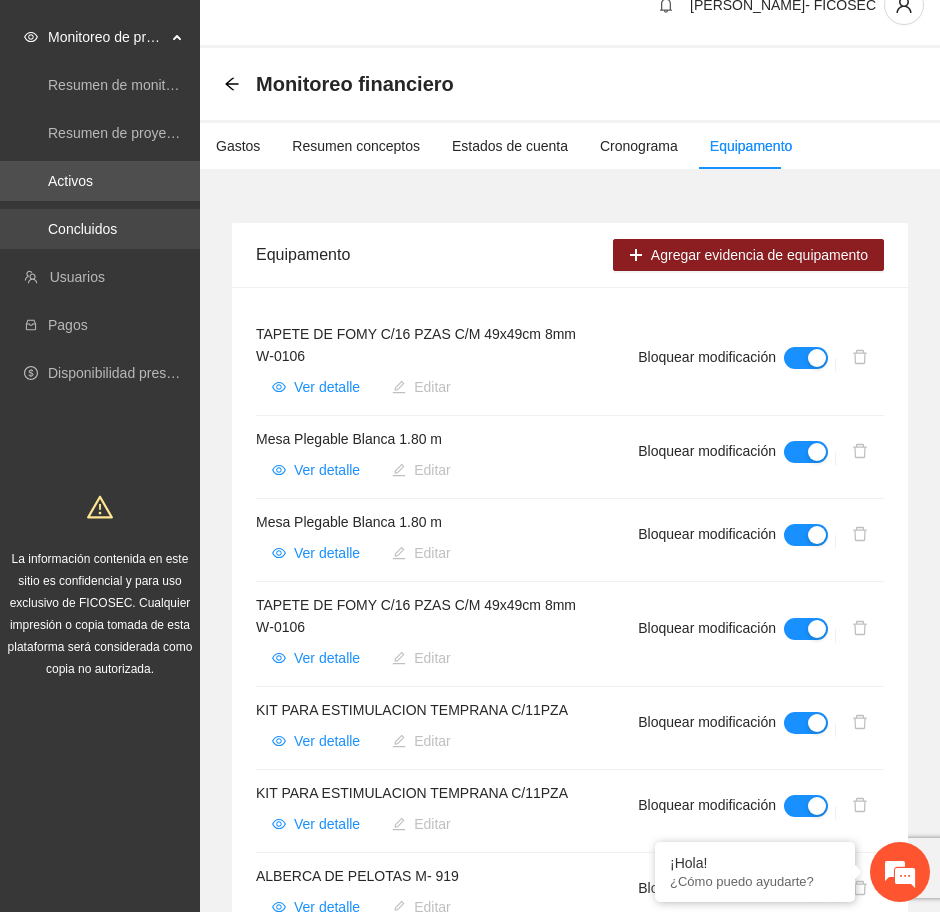 click on "Concluidos" at bounding box center [82, 229] 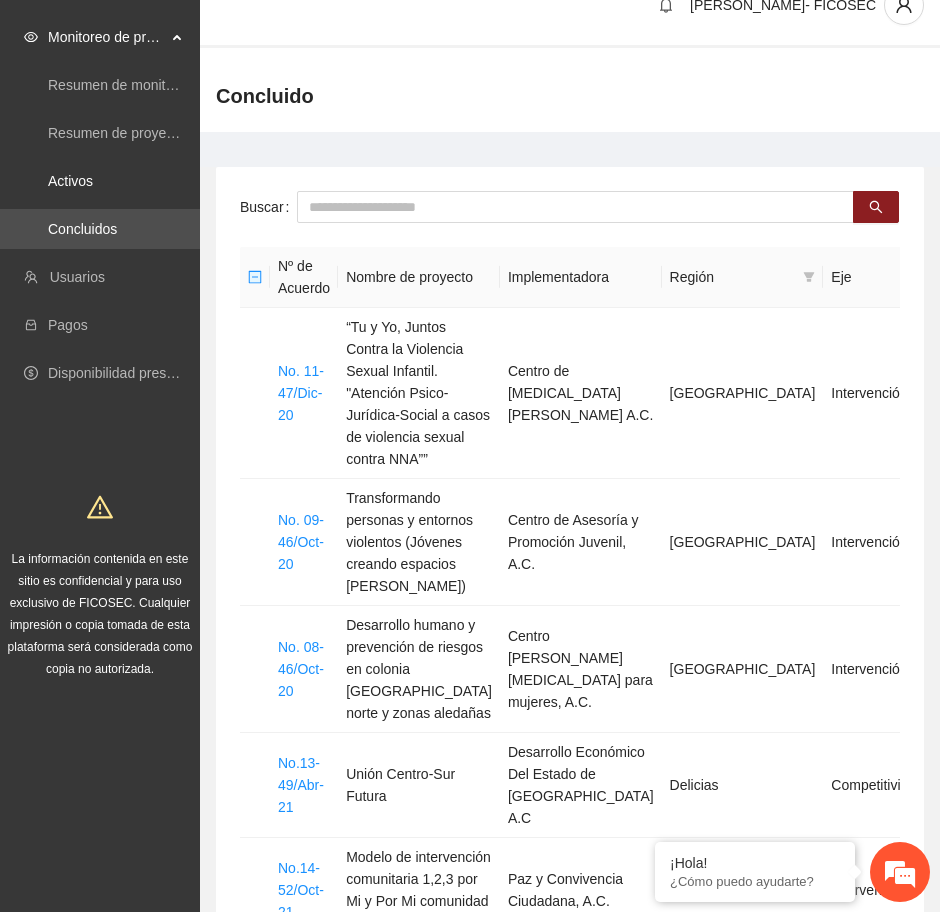 scroll, scrollTop: 0, scrollLeft: 0, axis: both 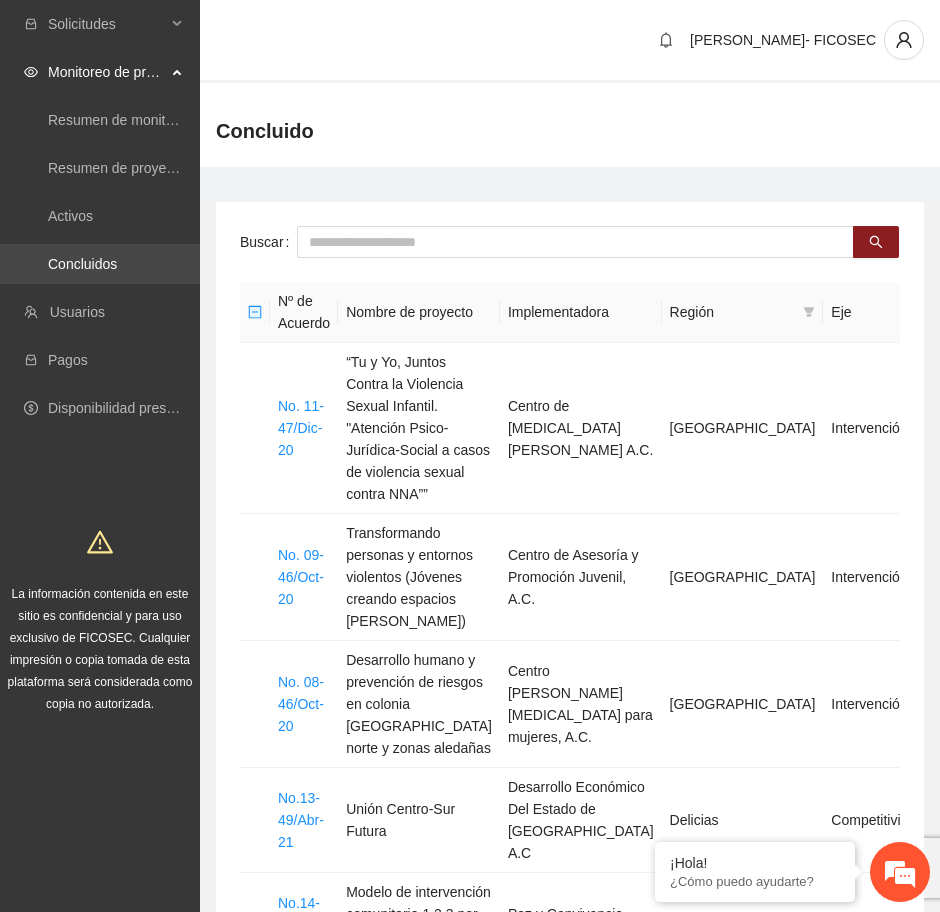 click on "Concluidos" at bounding box center [82, 264] 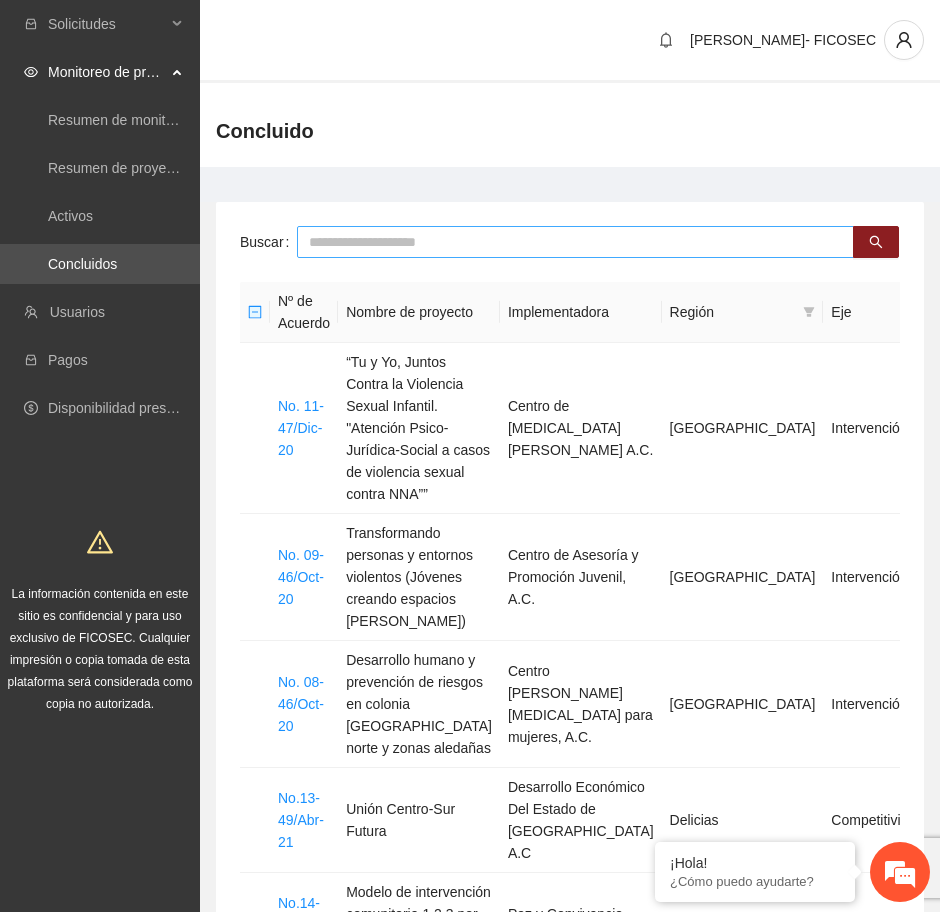 click at bounding box center (575, 242) 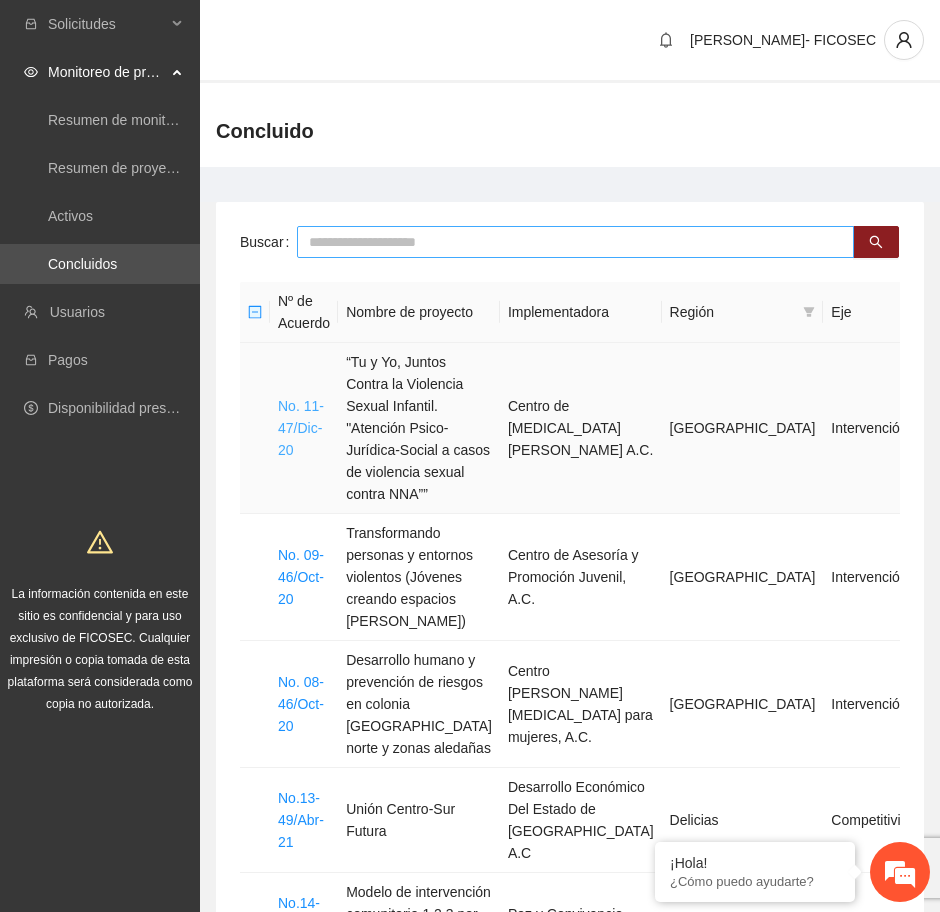 drag, startPoint x: 350, startPoint y: 238, endPoint x: 282, endPoint y: 459, distance: 231.225 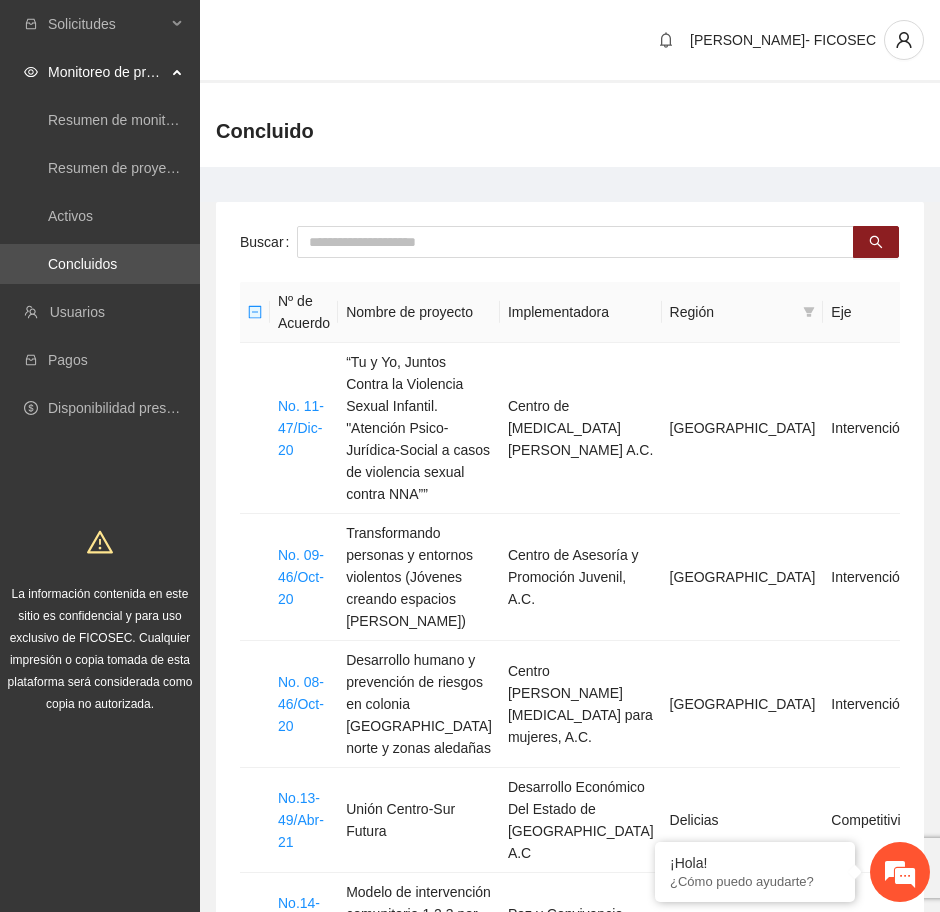drag, startPoint x: 282, startPoint y: 459, endPoint x: 496, endPoint y: 144, distance: 380.81622 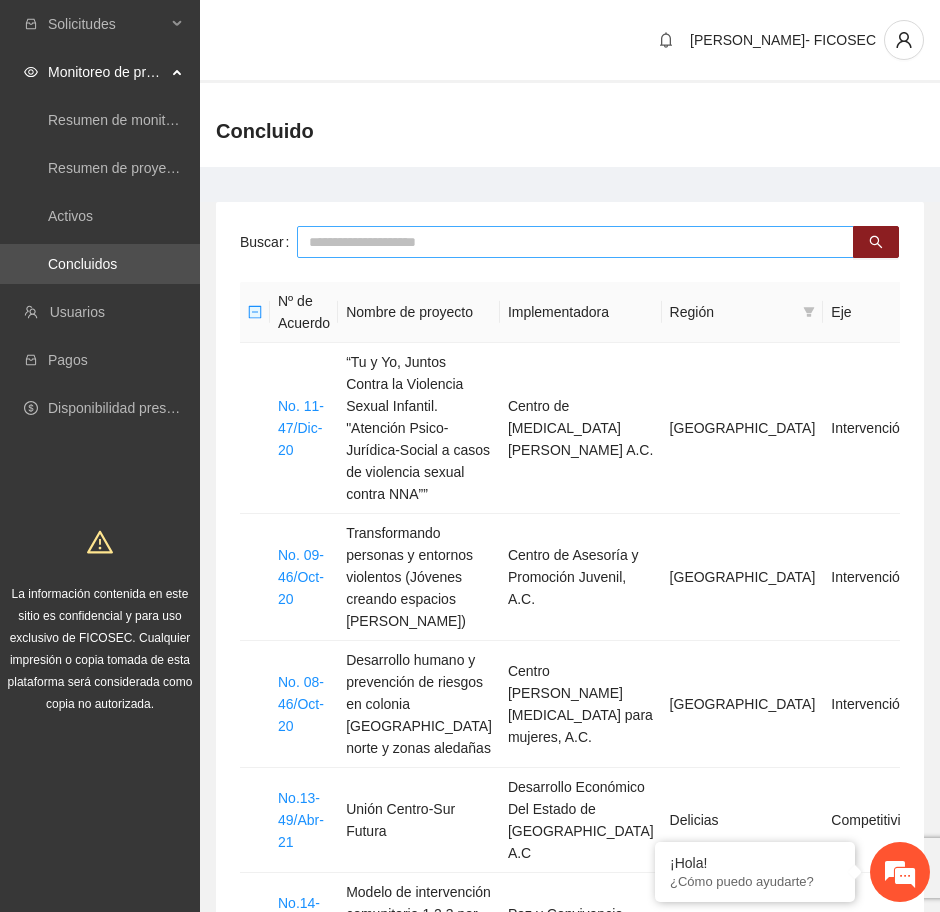 click at bounding box center (575, 242) 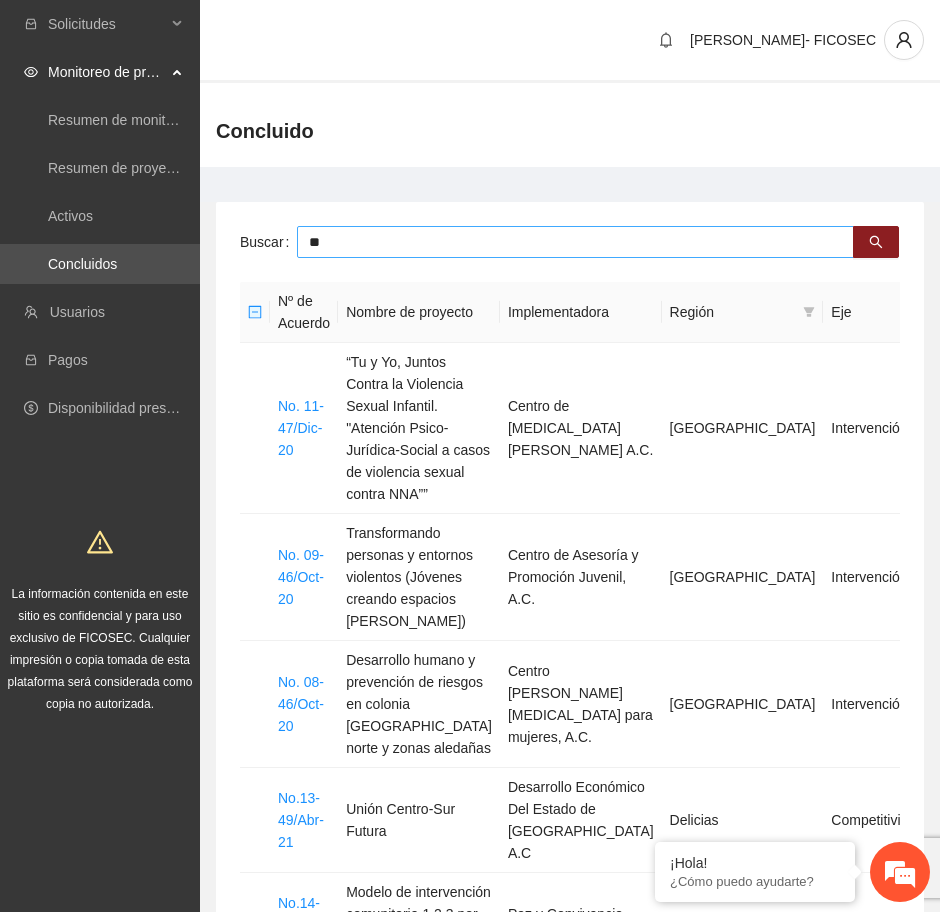 type on "*" 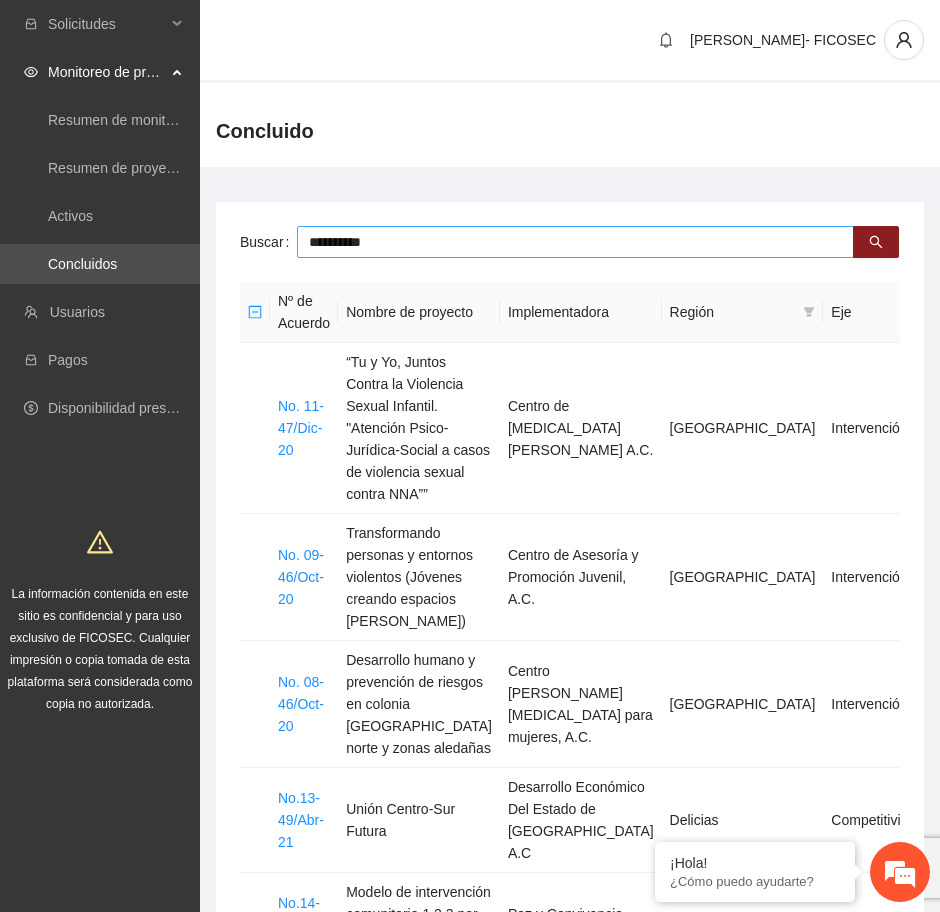 type on "**********" 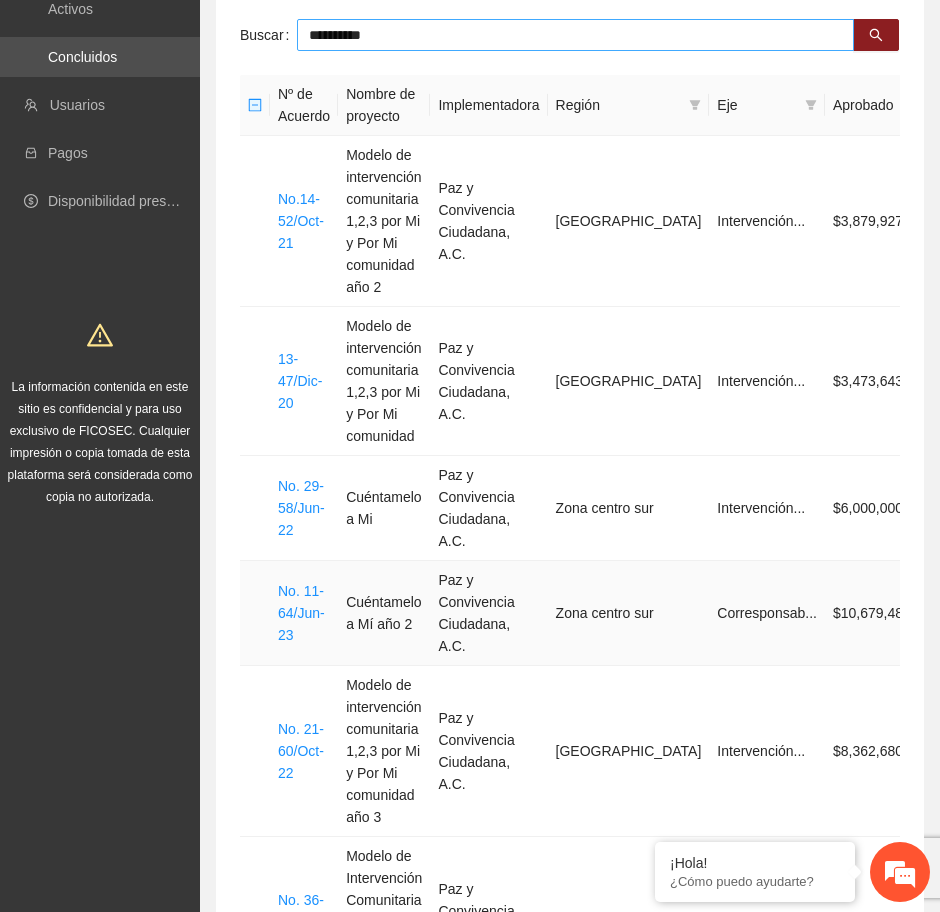 scroll, scrollTop: 250, scrollLeft: 0, axis: vertical 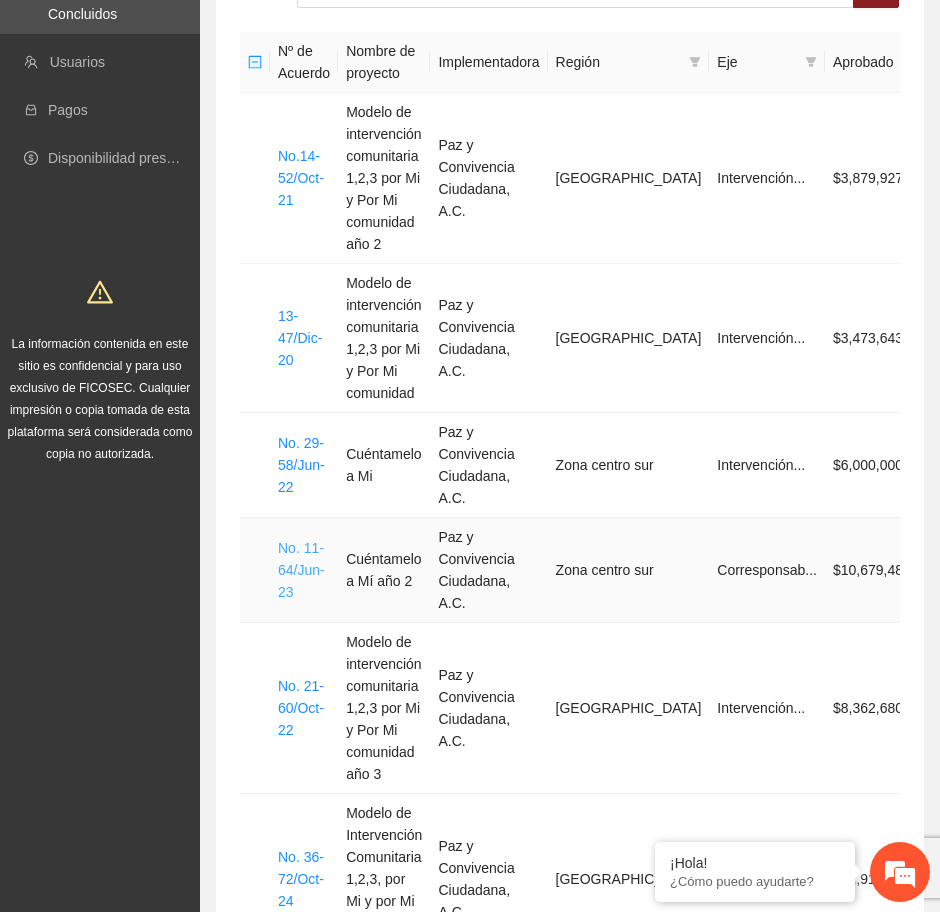 click on "No. 11-64/Jun-23" at bounding box center (301, 570) 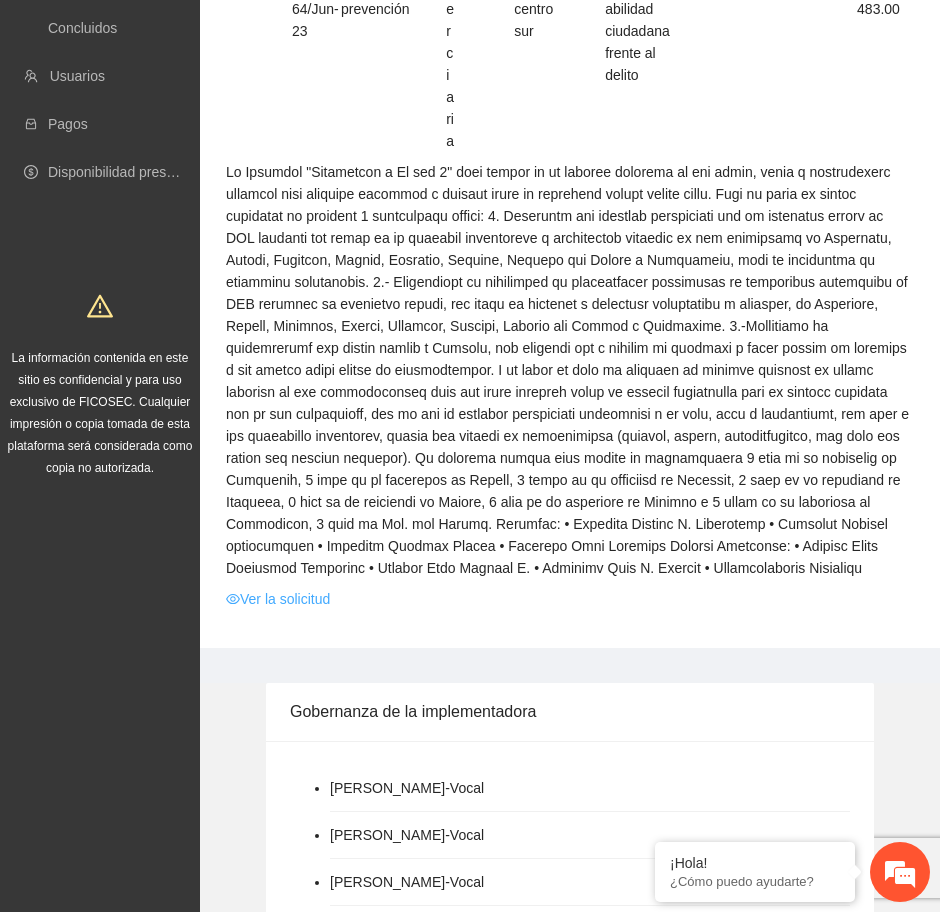 scroll, scrollTop: 250, scrollLeft: 0, axis: vertical 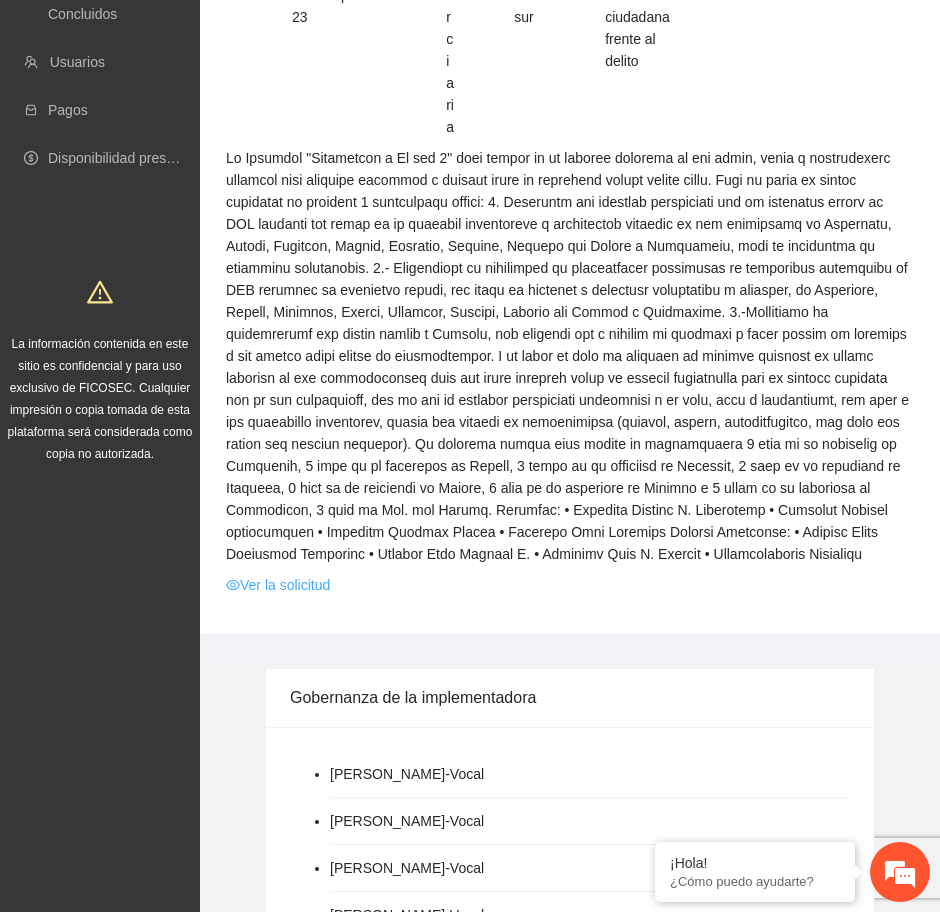 click on "Ver la solicitud" at bounding box center [278, 585] 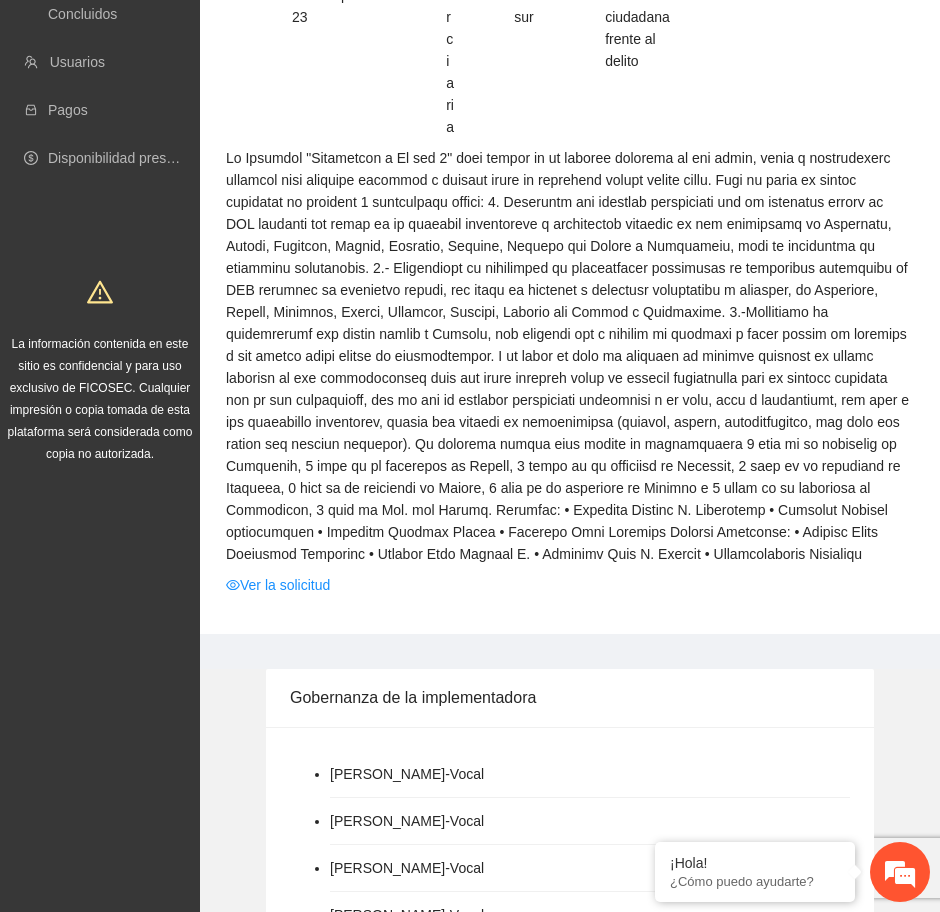 scroll, scrollTop: 0, scrollLeft: 0, axis: both 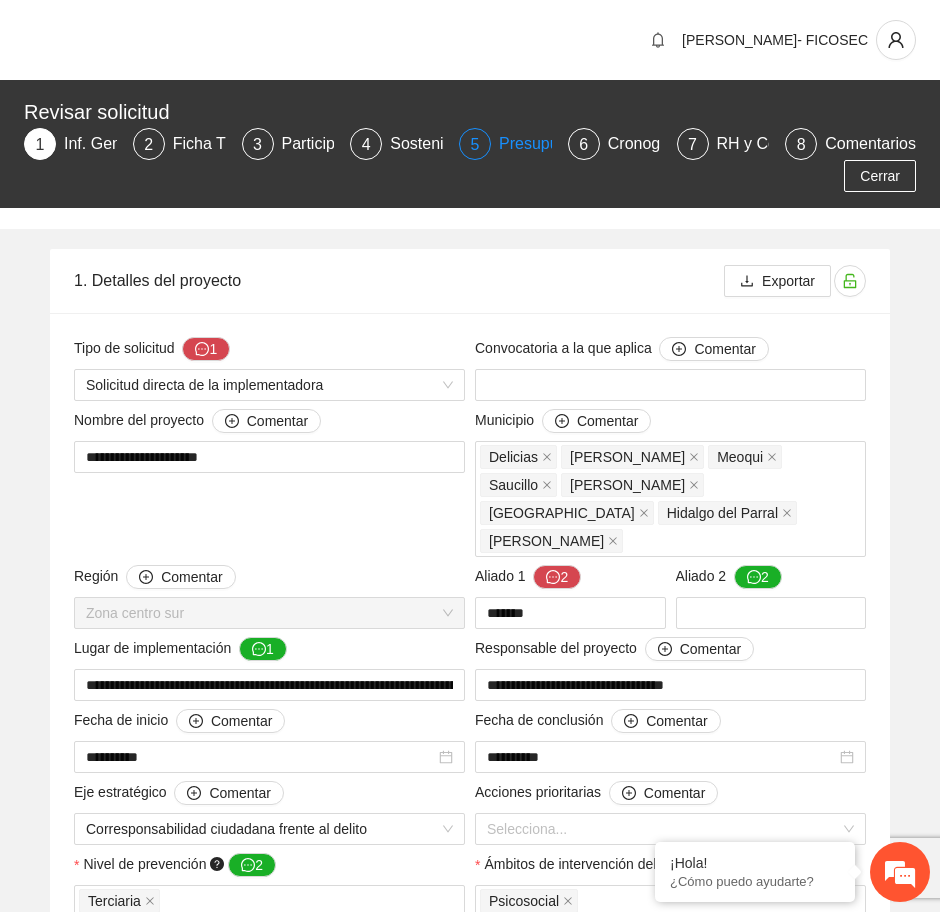 click on "Presupuesto" at bounding box center [552, 144] 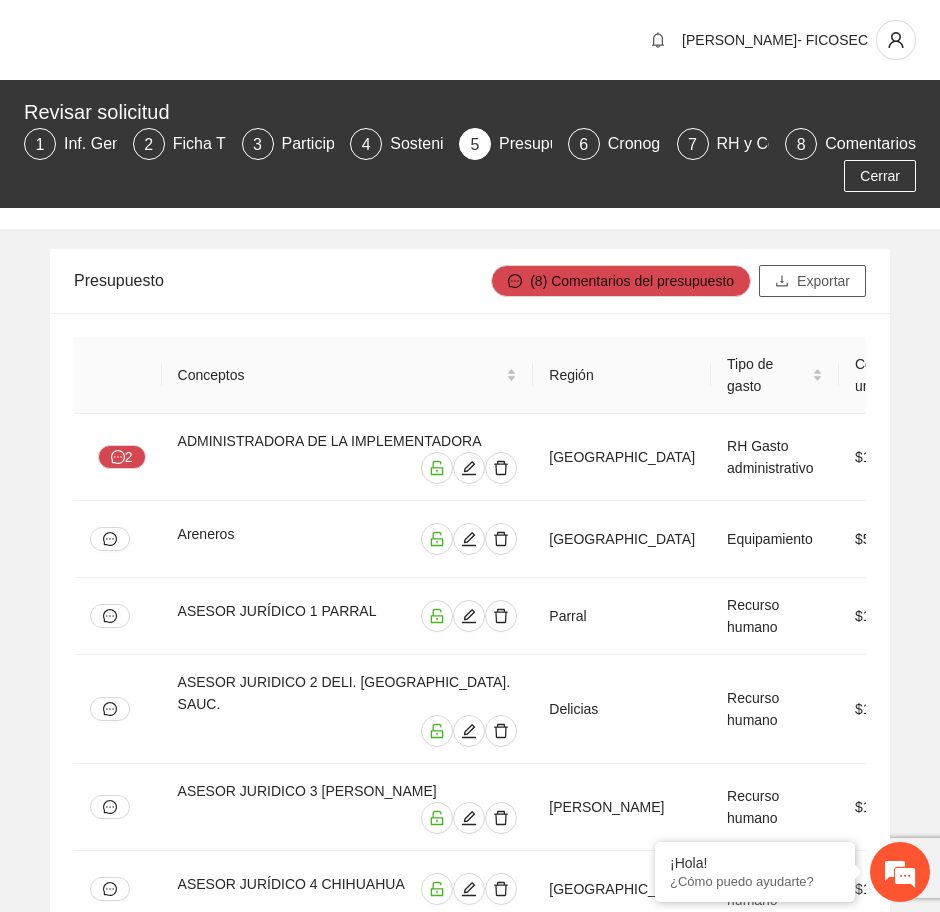 click on "Exportar" at bounding box center (812, 281) 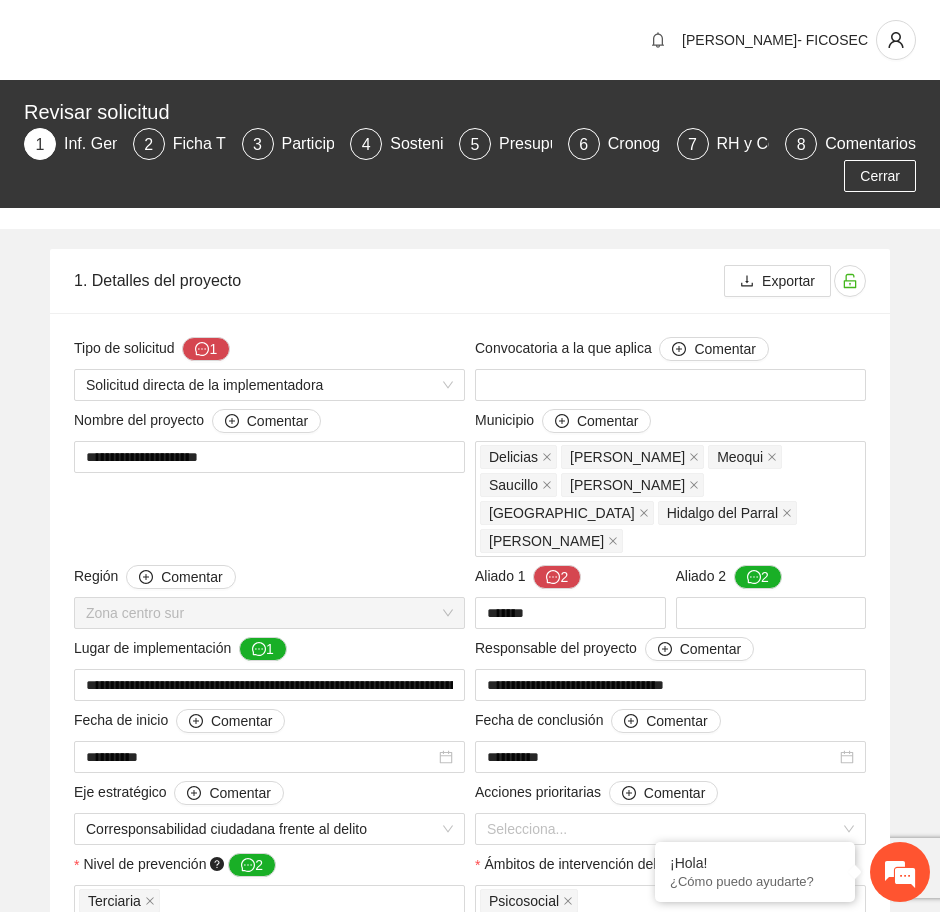 type 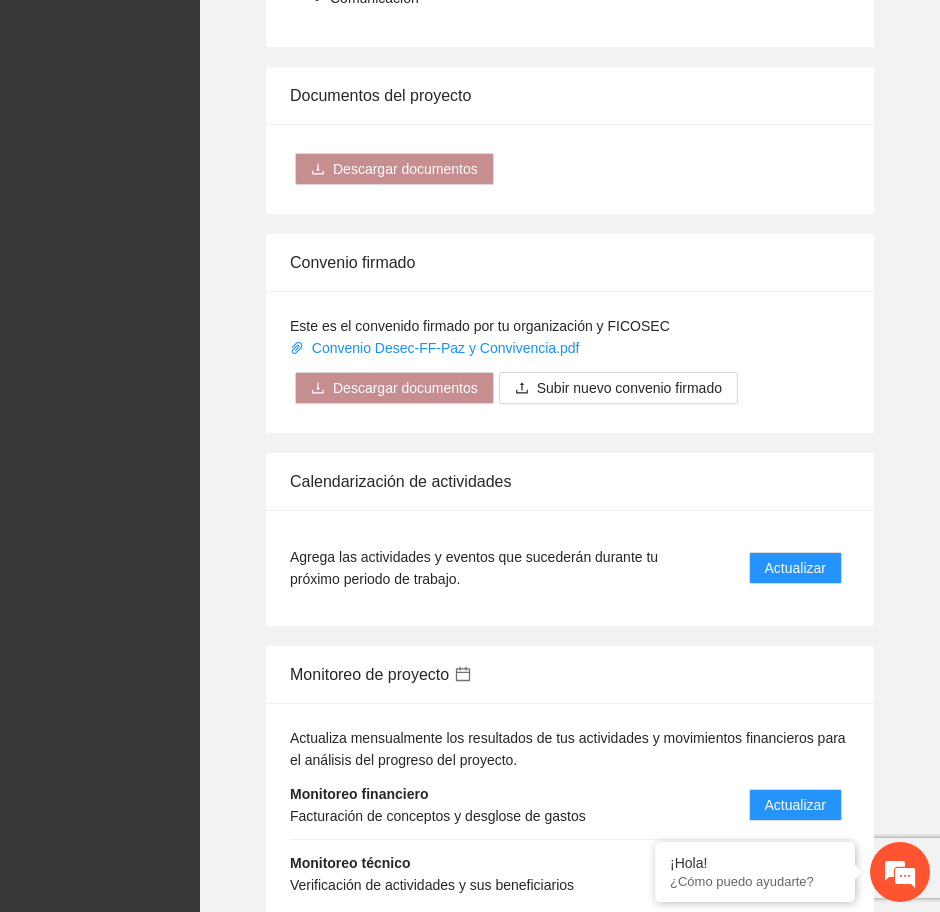 scroll, scrollTop: 2192, scrollLeft: 0, axis: vertical 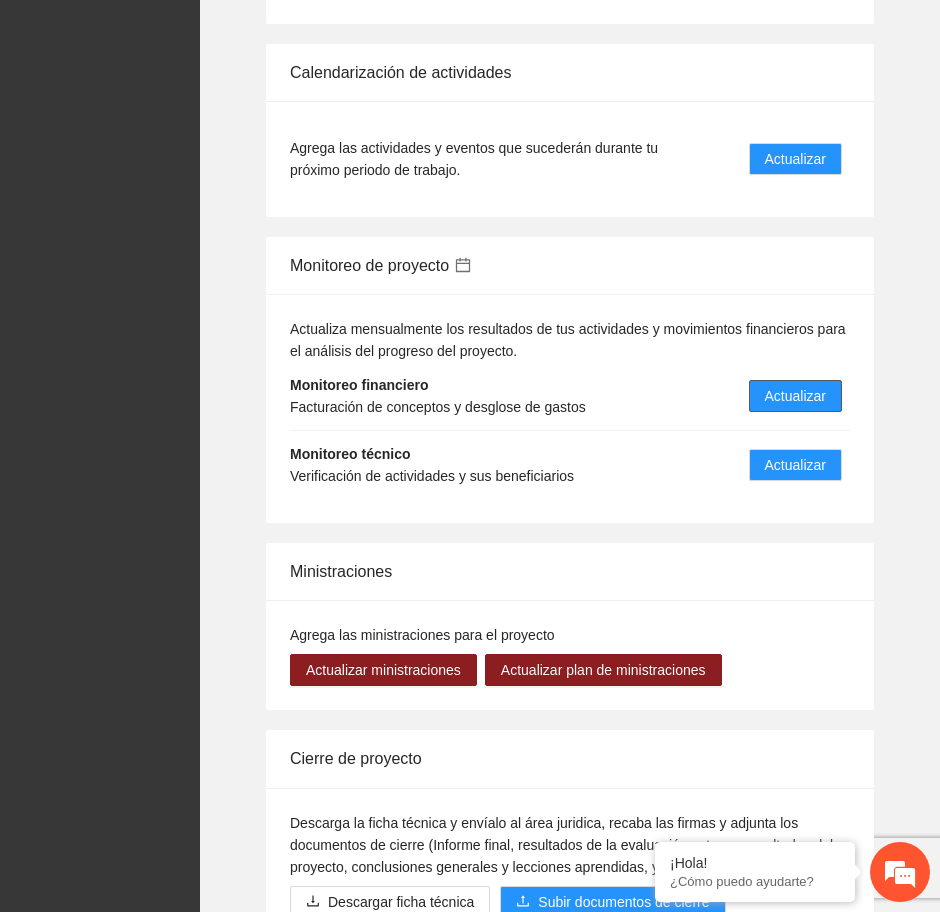 click on "Actualizar" at bounding box center [795, 396] 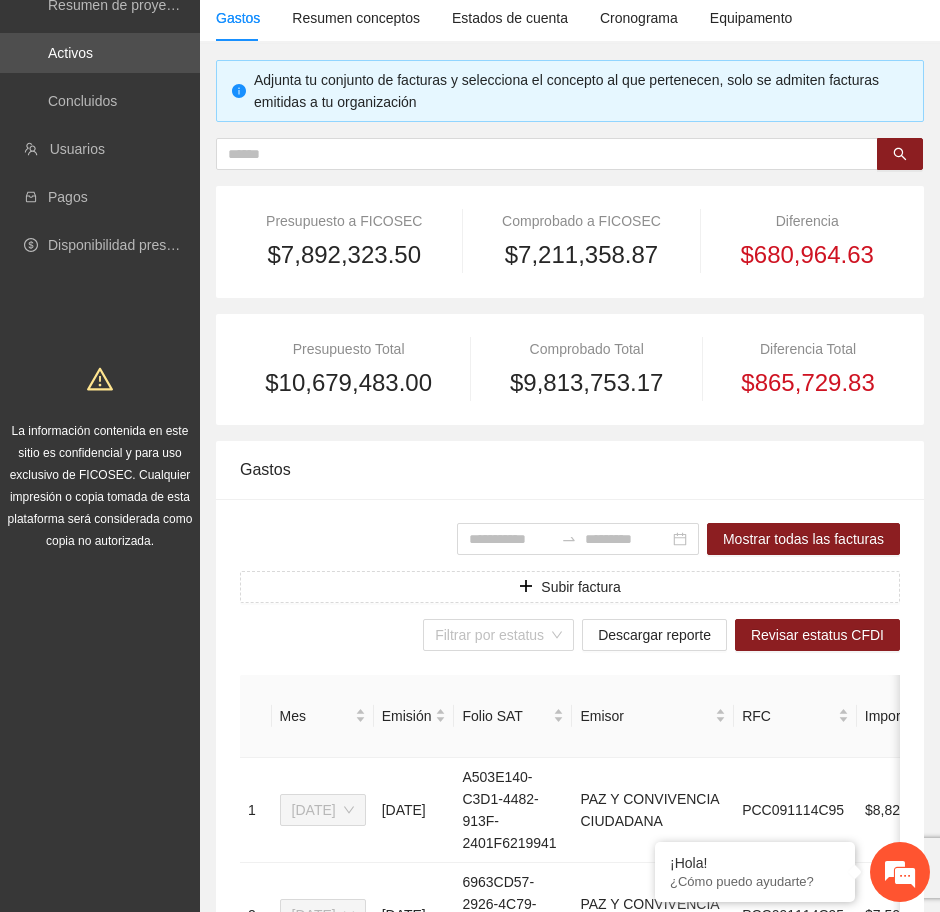 scroll, scrollTop: 0, scrollLeft: 0, axis: both 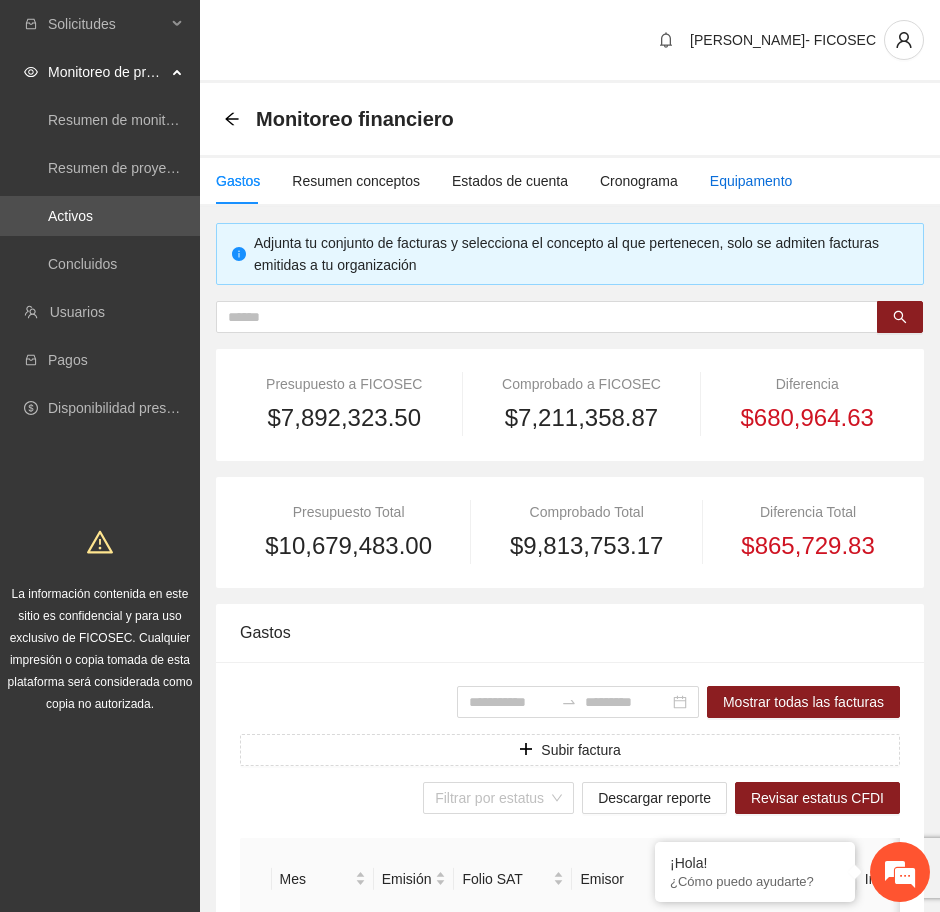 click on "Equipamento" at bounding box center [751, 181] 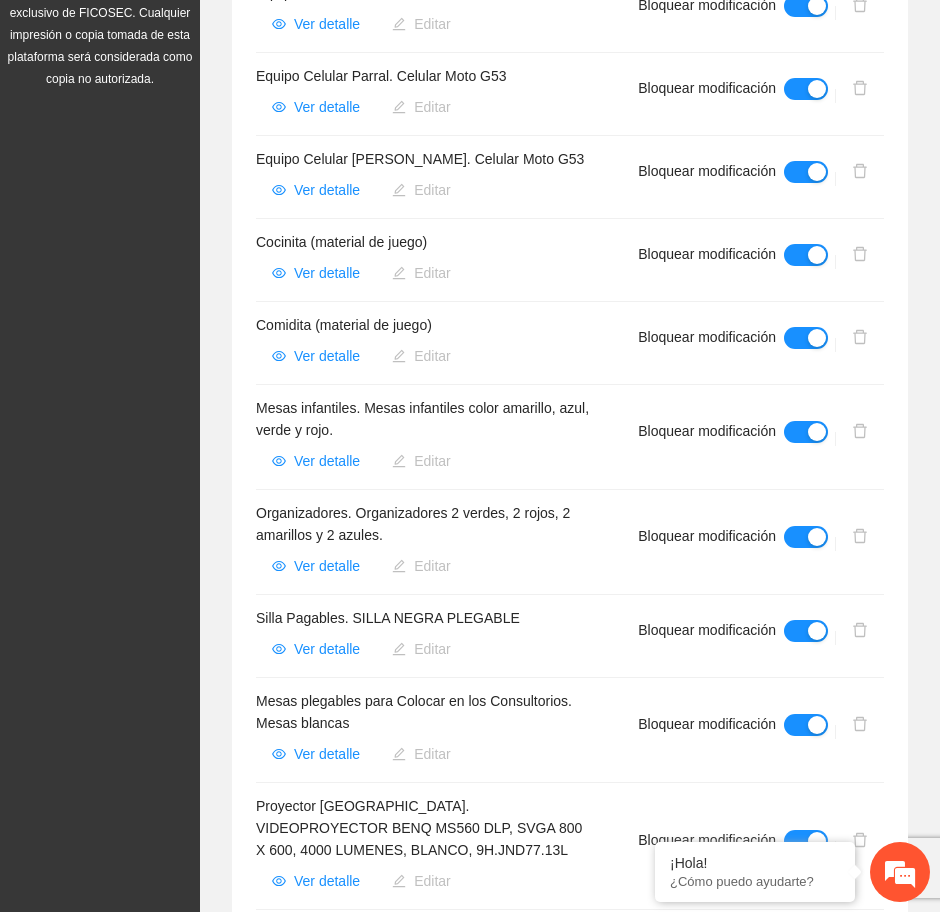 scroll, scrollTop: 0, scrollLeft: 0, axis: both 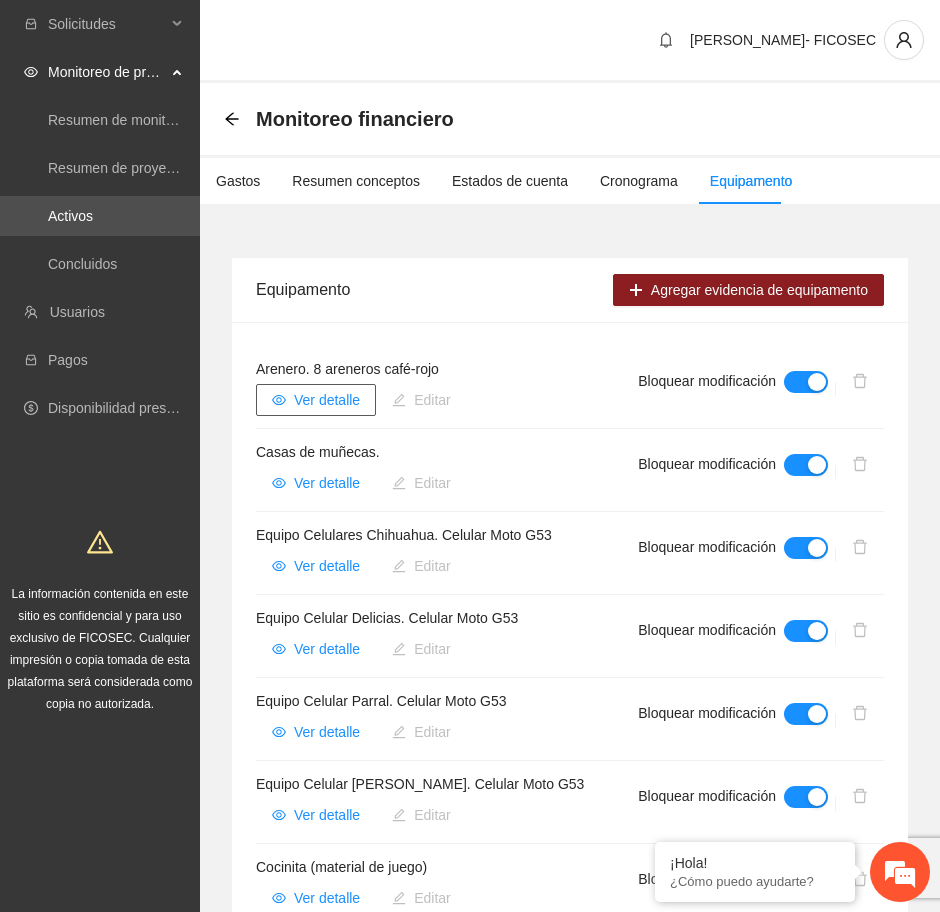 click on "Ver detalle" at bounding box center [327, 400] 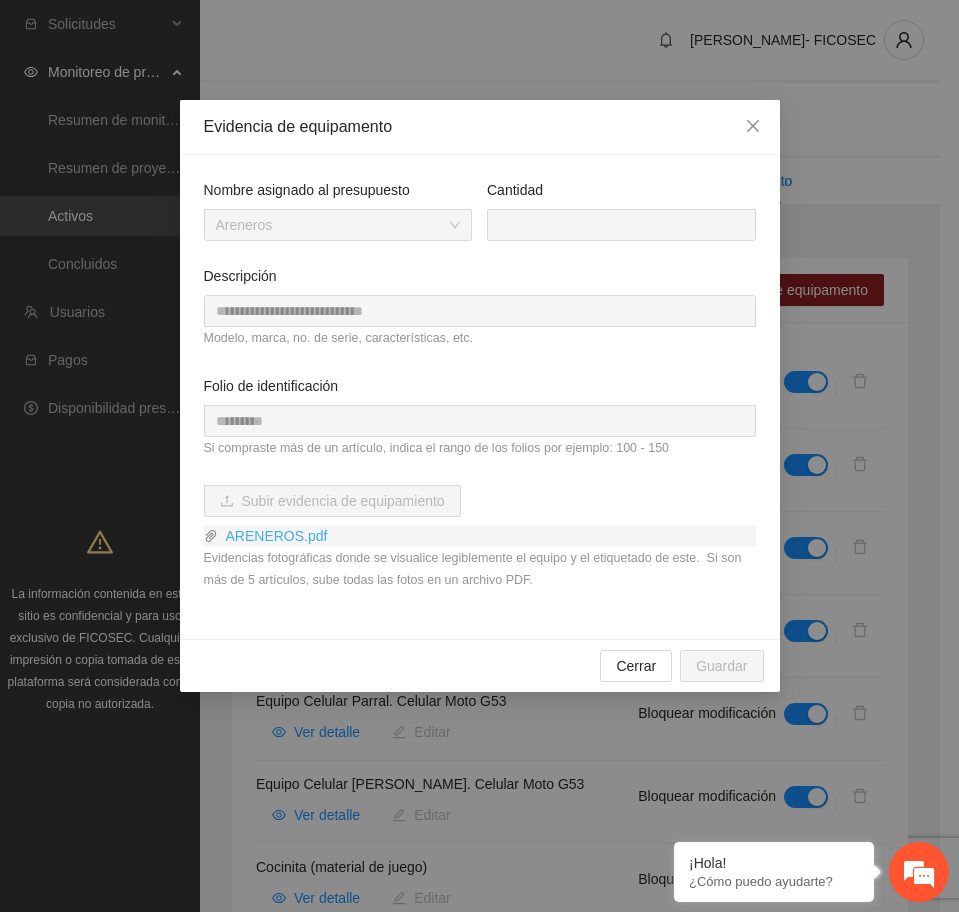click on "ARENEROS.pdf" at bounding box center [487, 536] 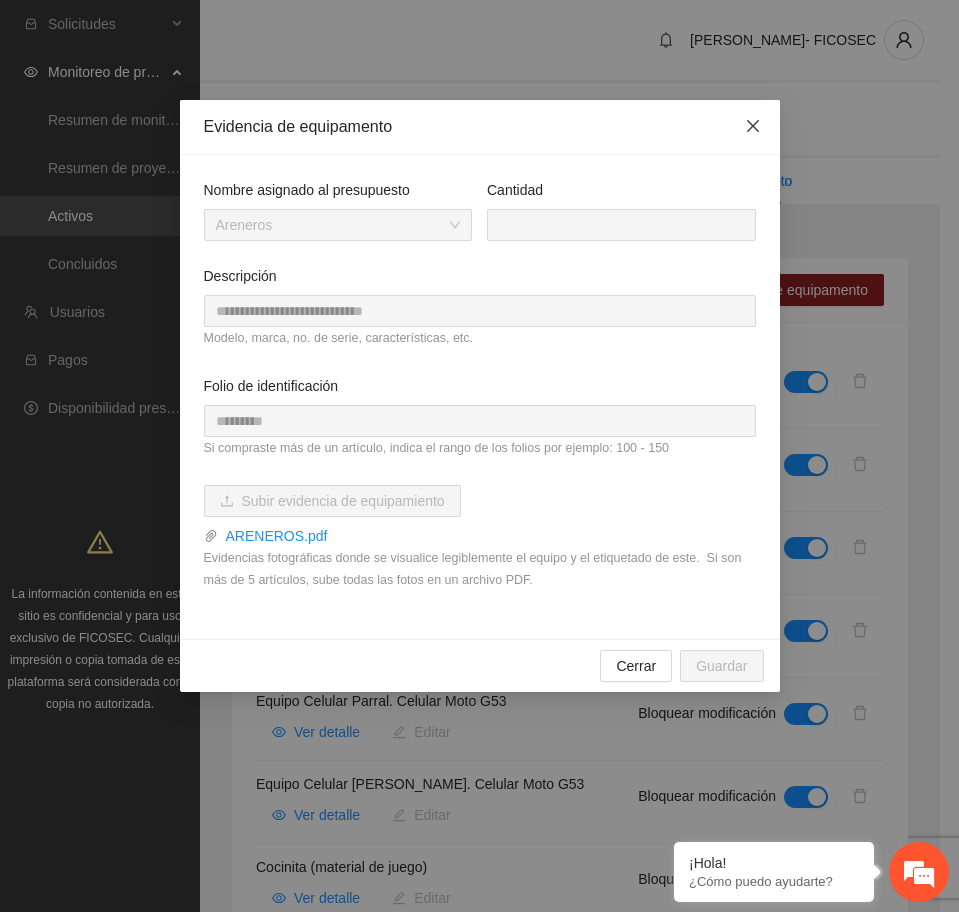 click 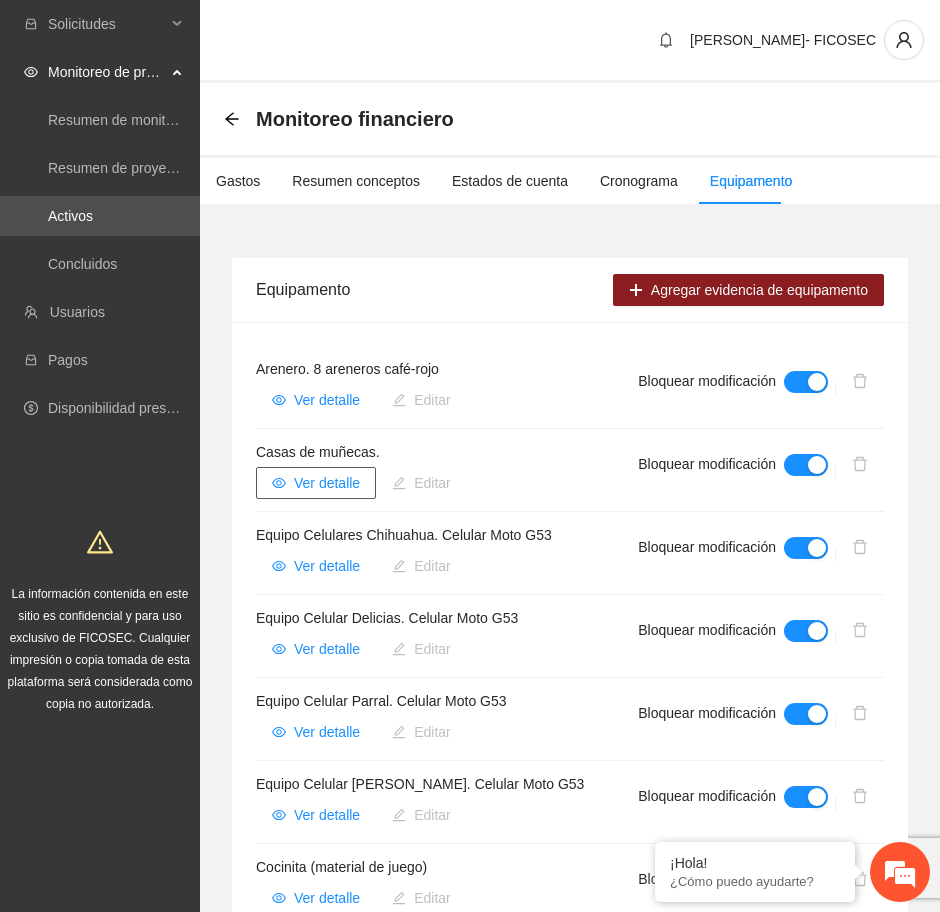 click on "Ver detalle" at bounding box center (327, 483) 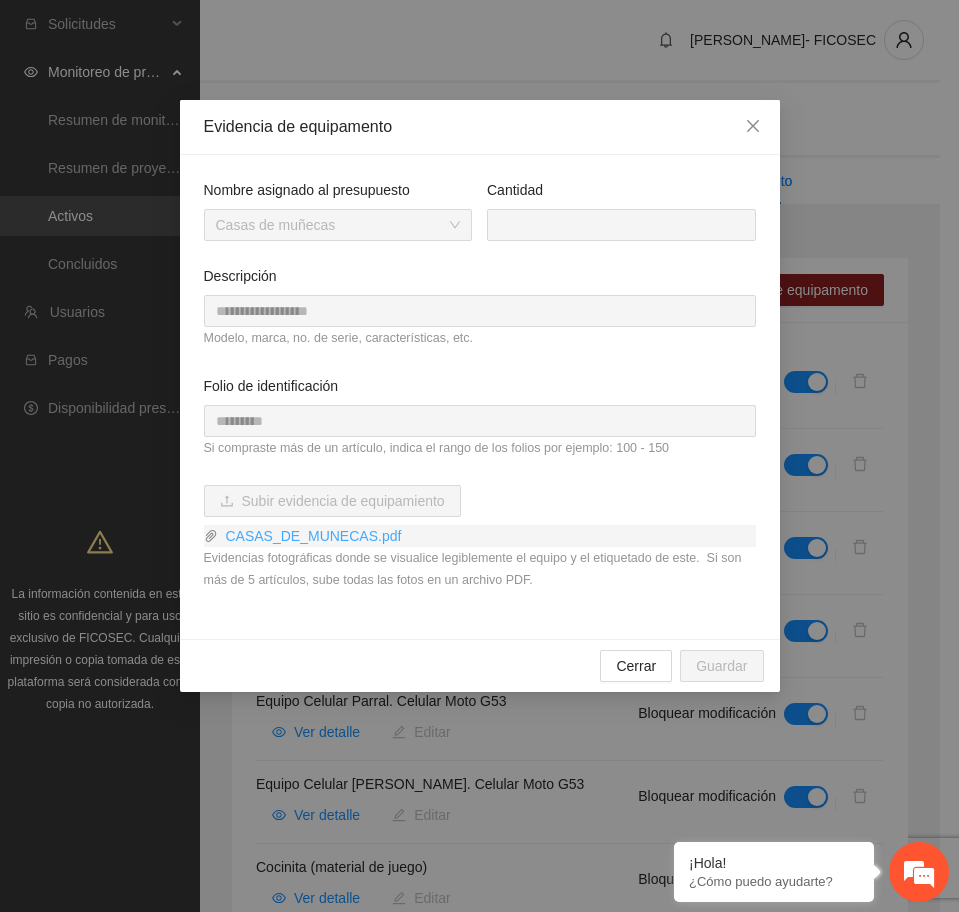 click on "CASAS_DE_MUNECAS.pdf" at bounding box center (487, 536) 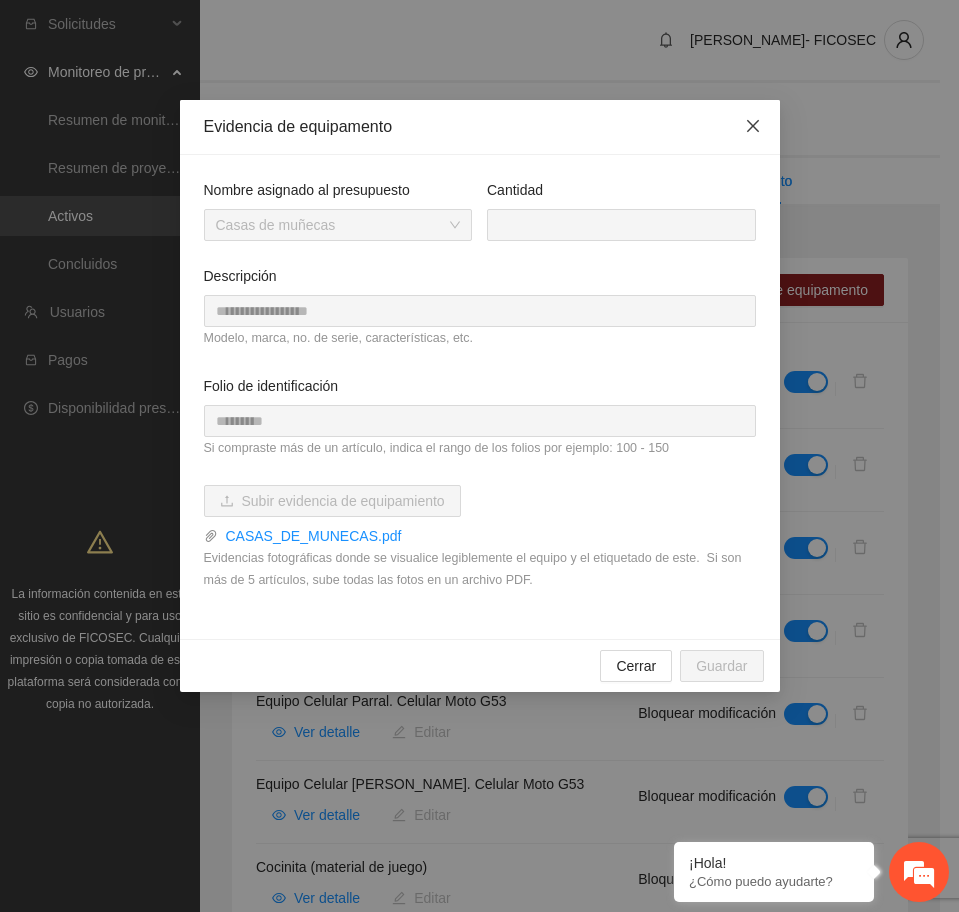 click 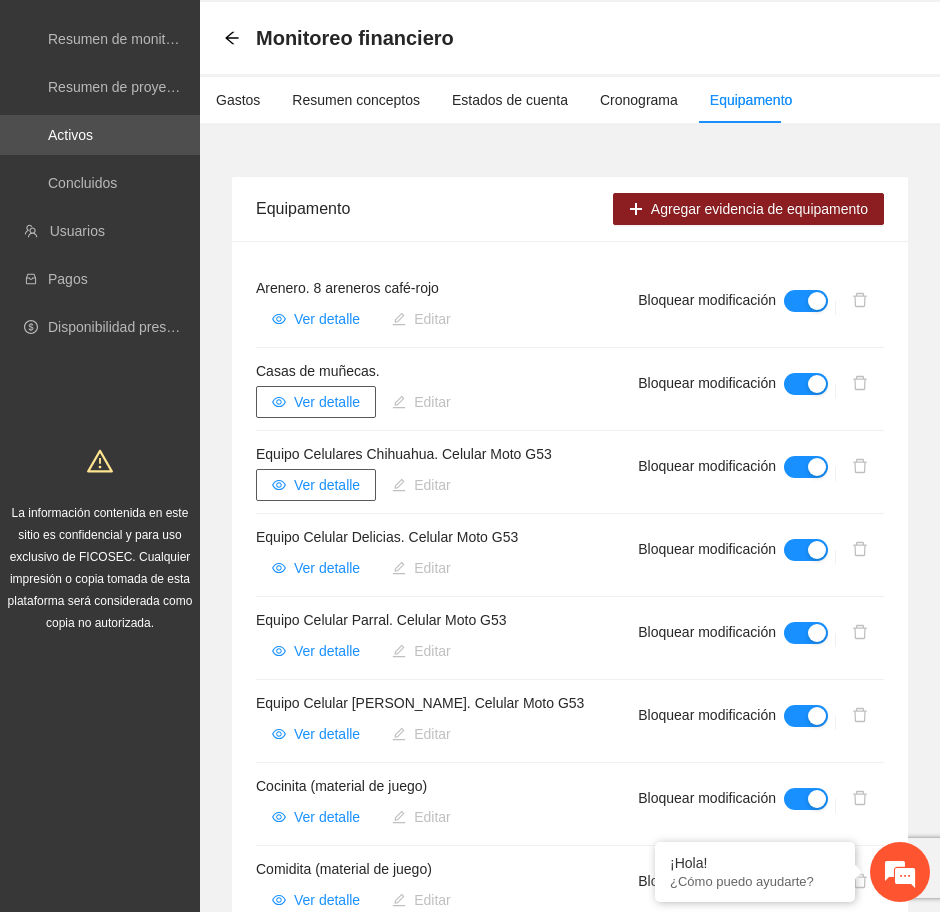 scroll, scrollTop: 250, scrollLeft: 0, axis: vertical 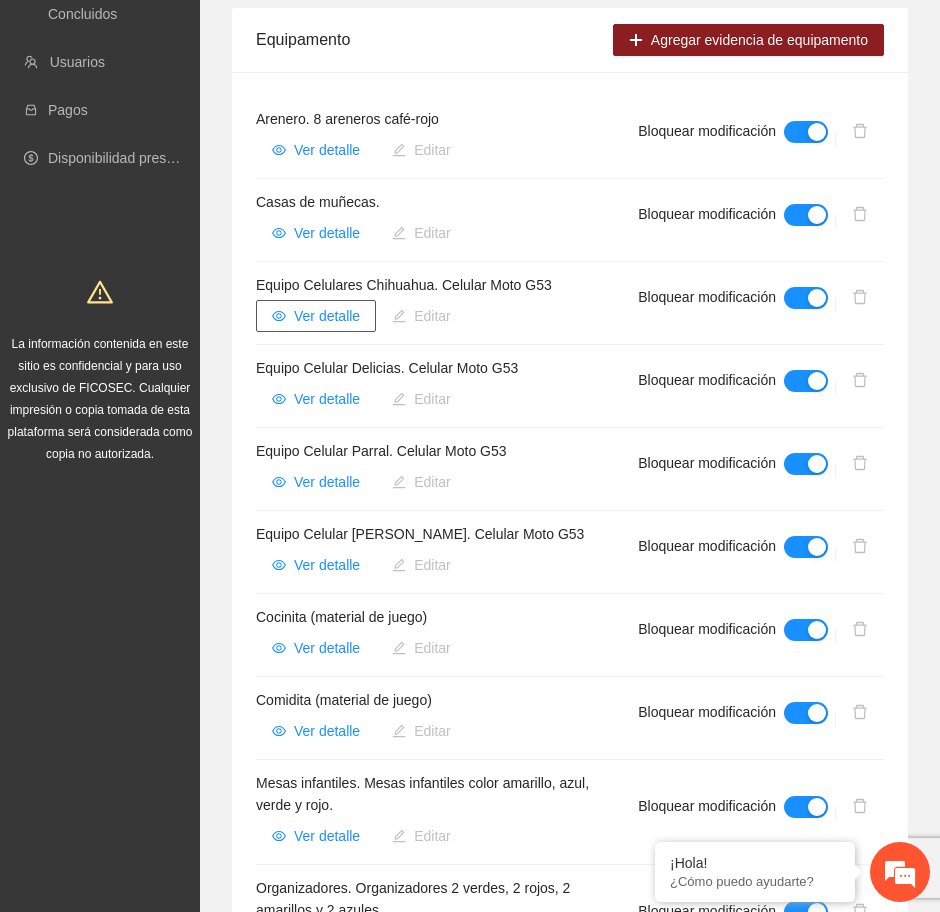 click on "Ver detalle" at bounding box center [327, 316] 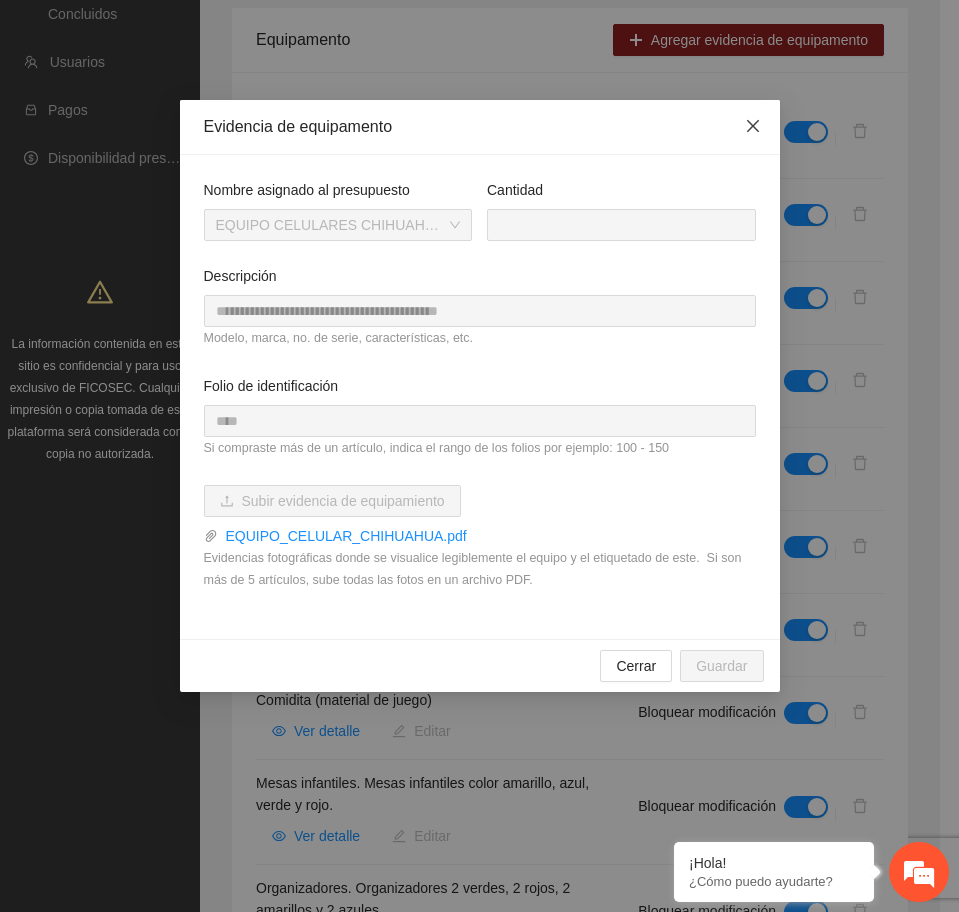 click 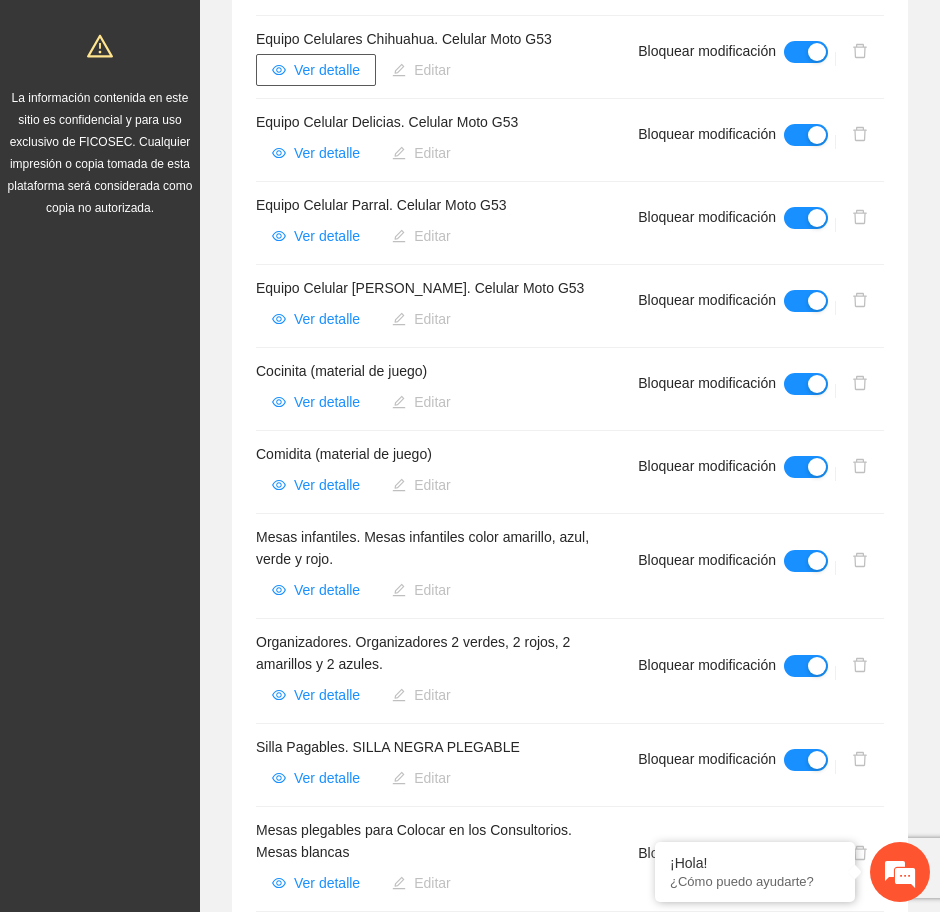 scroll, scrollTop: 500, scrollLeft: 0, axis: vertical 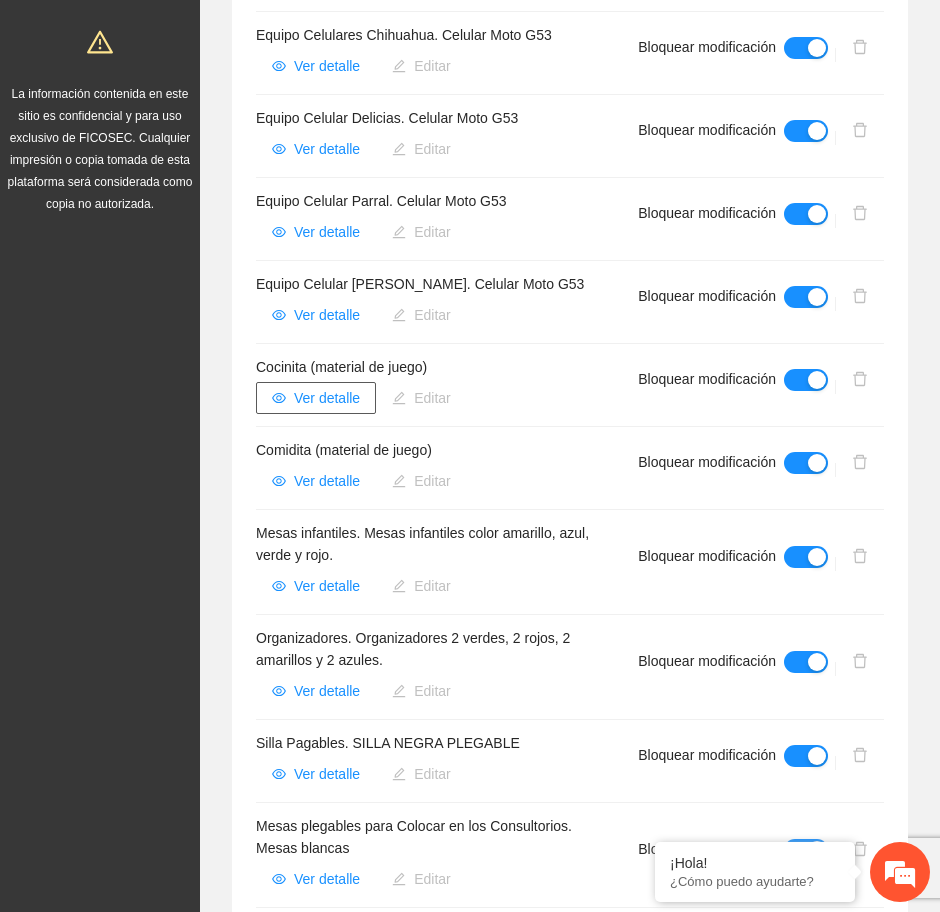 click on "Ver detalle" at bounding box center (327, 398) 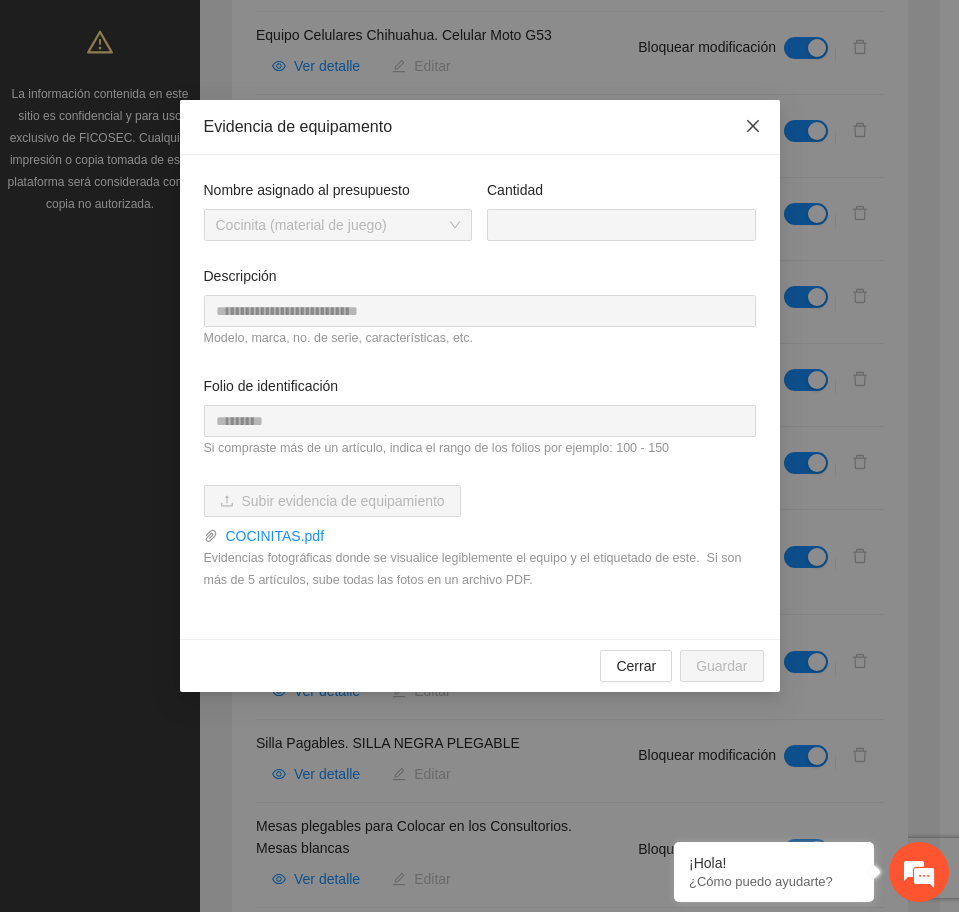 click 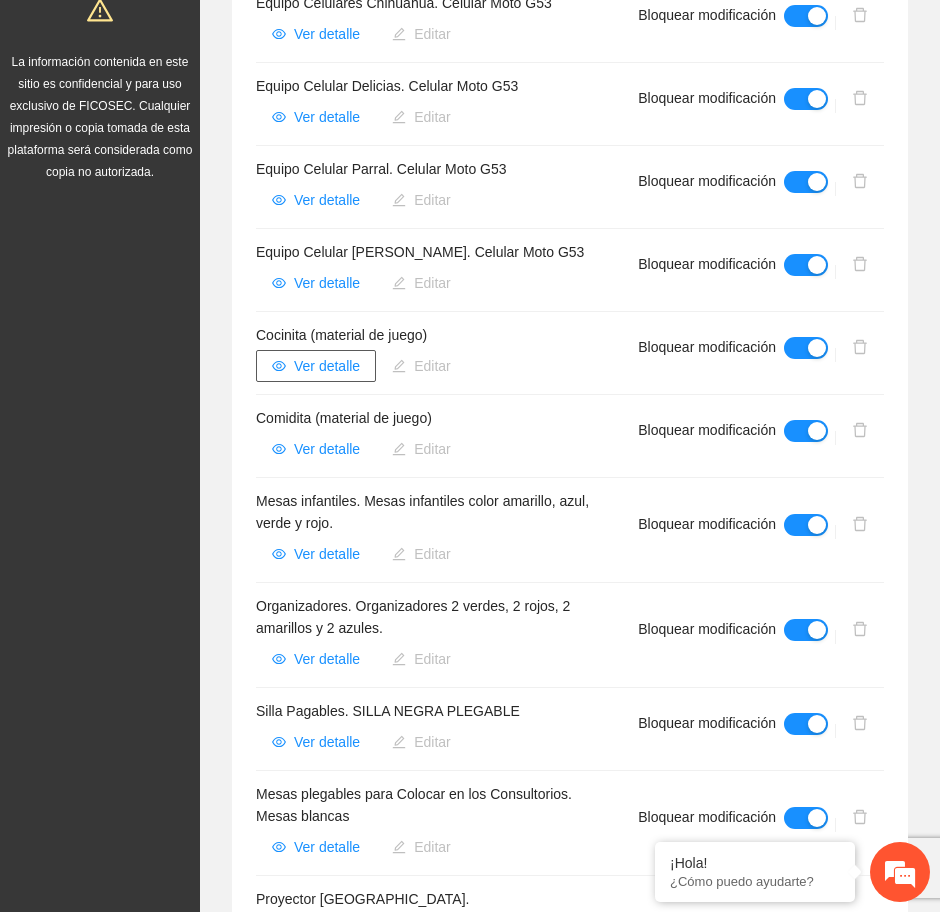 scroll, scrollTop: 625, scrollLeft: 0, axis: vertical 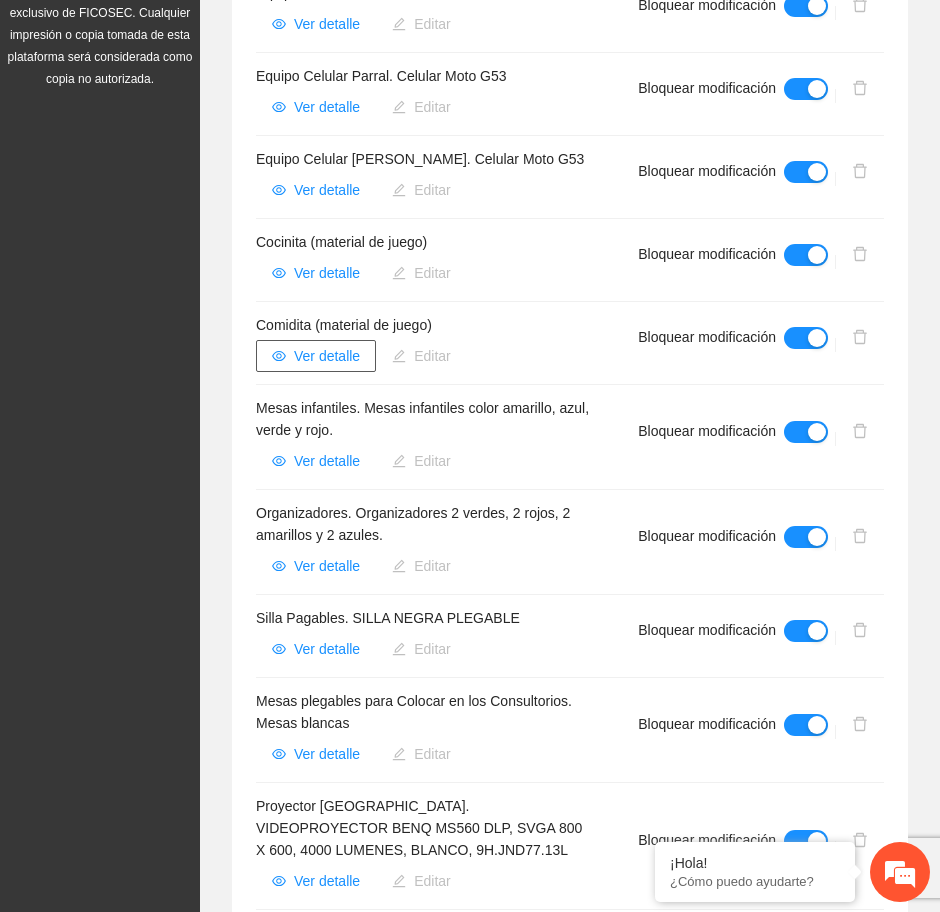 click on "Ver detalle" at bounding box center (327, 356) 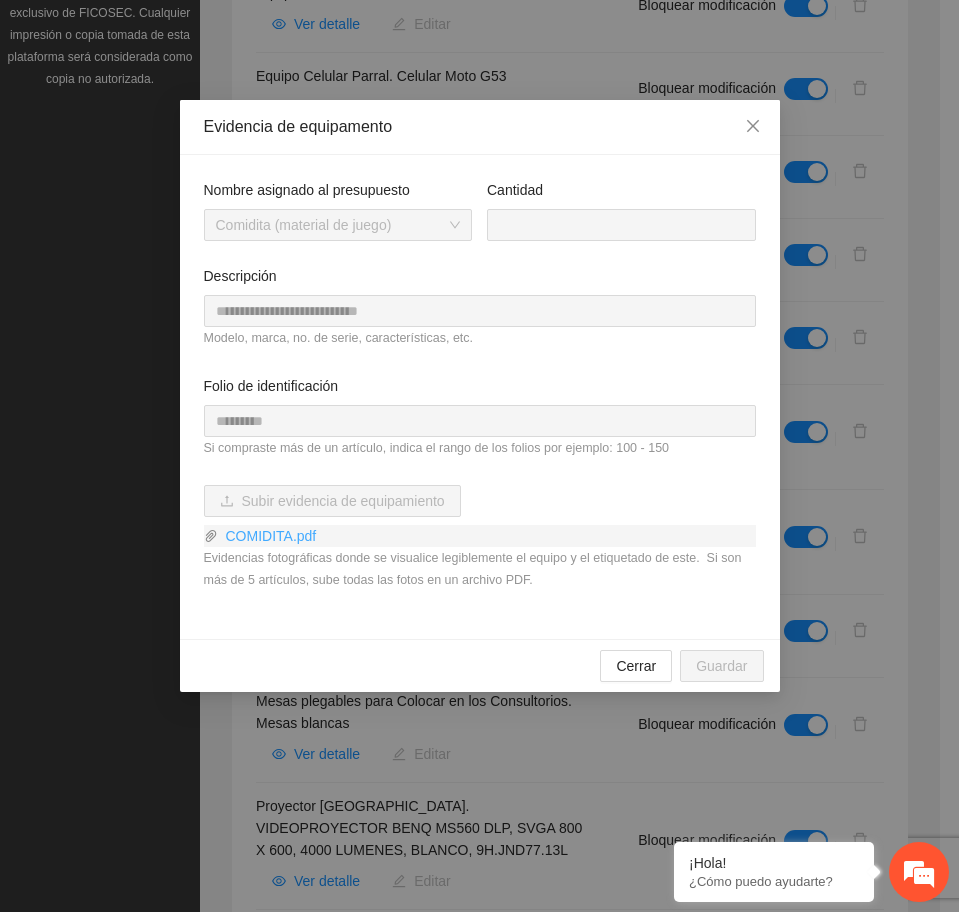 click on "COMIDITA.pdf" at bounding box center (487, 536) 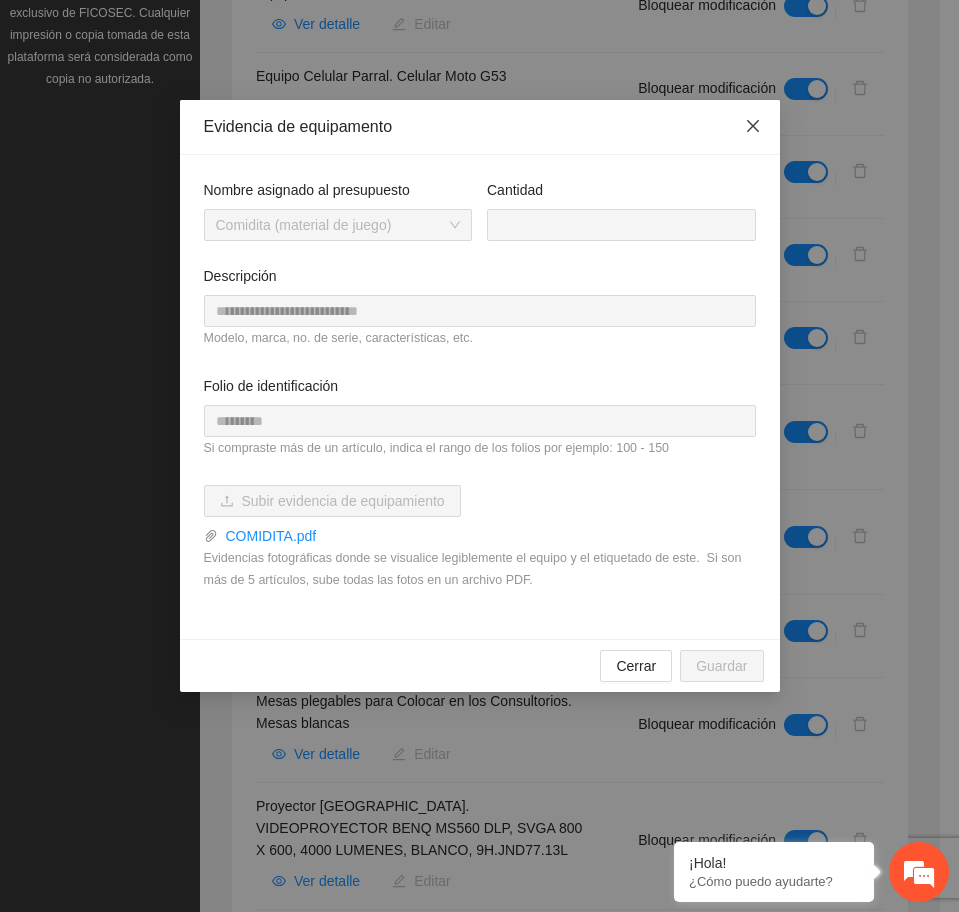 click 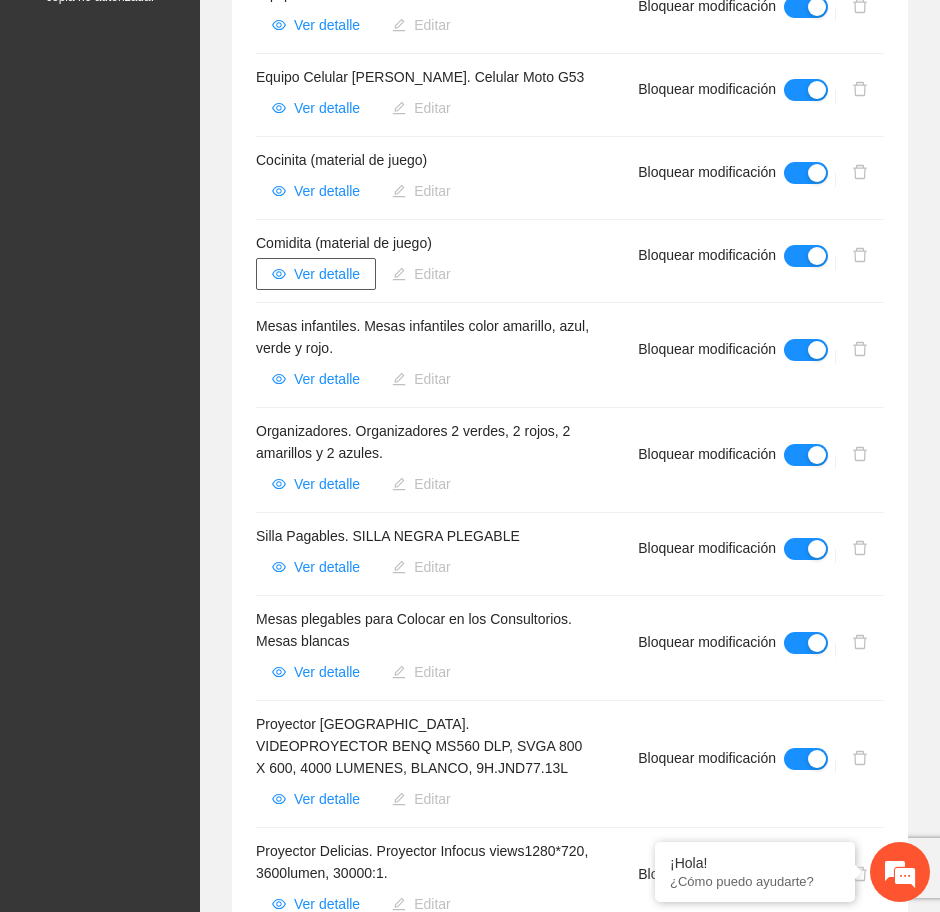 scroll, scrollTop: 750, scrollLeft: 0, axis: vertical 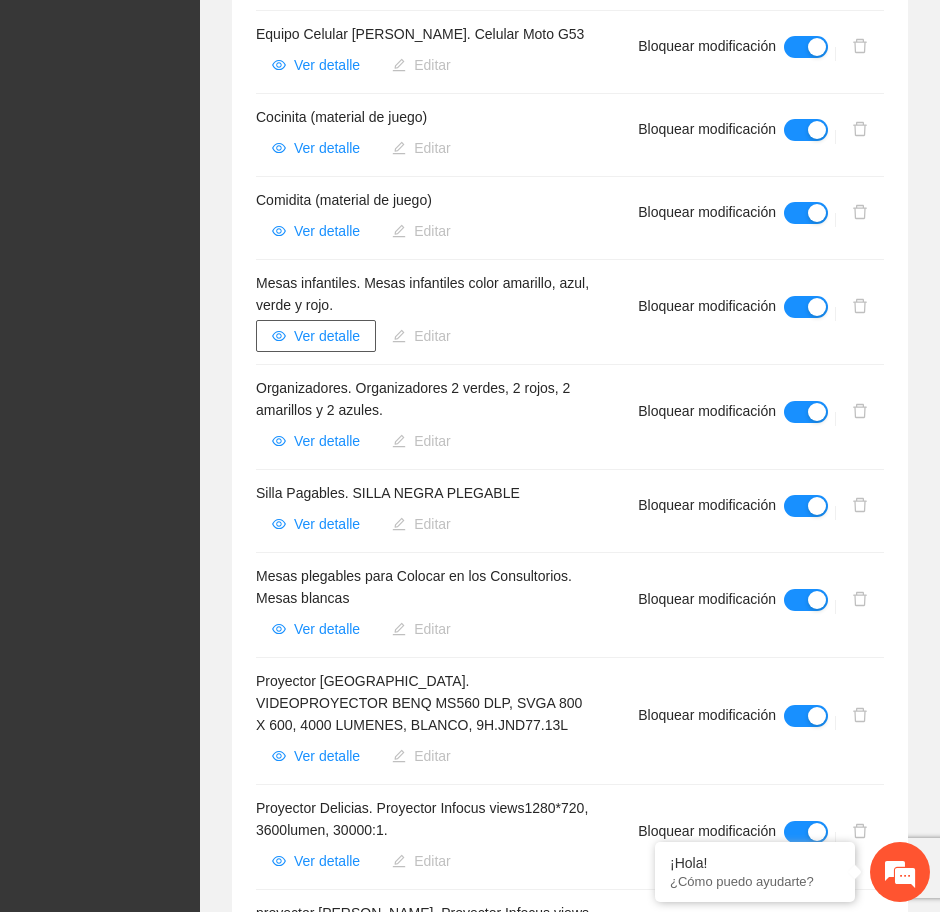 click on "Ver detalle" at bounding box center [327, 336] 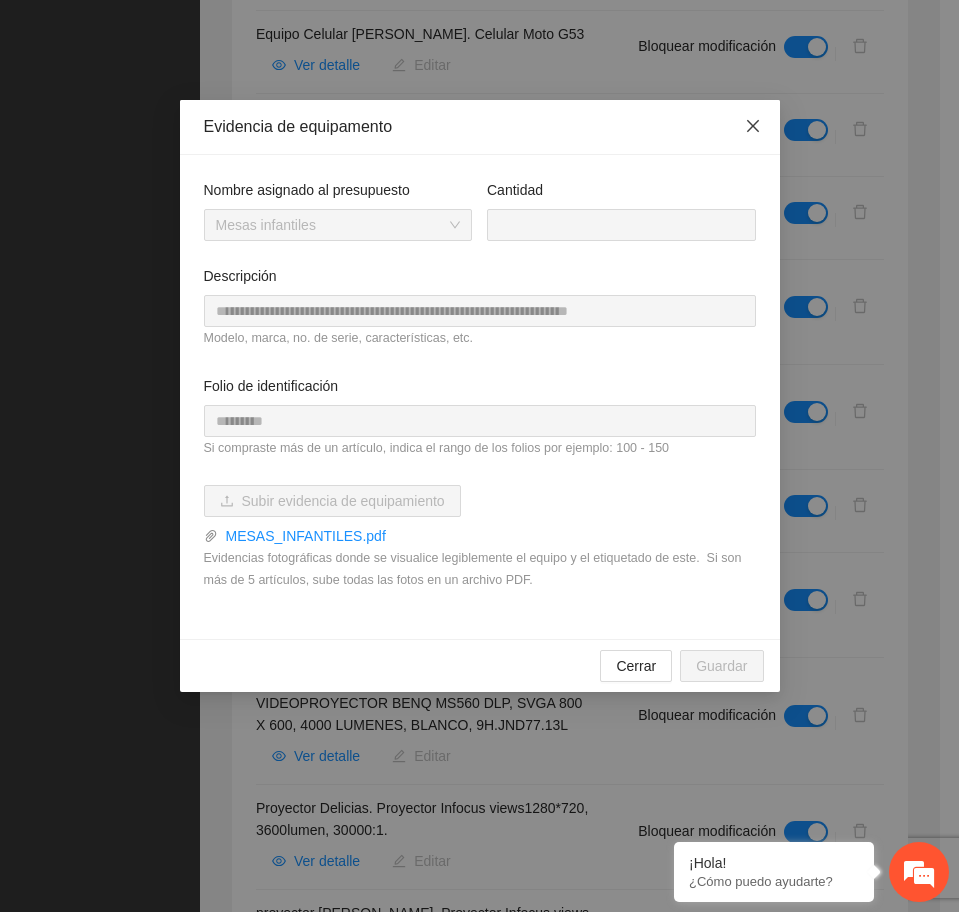 click at bounding box center (753, 127) 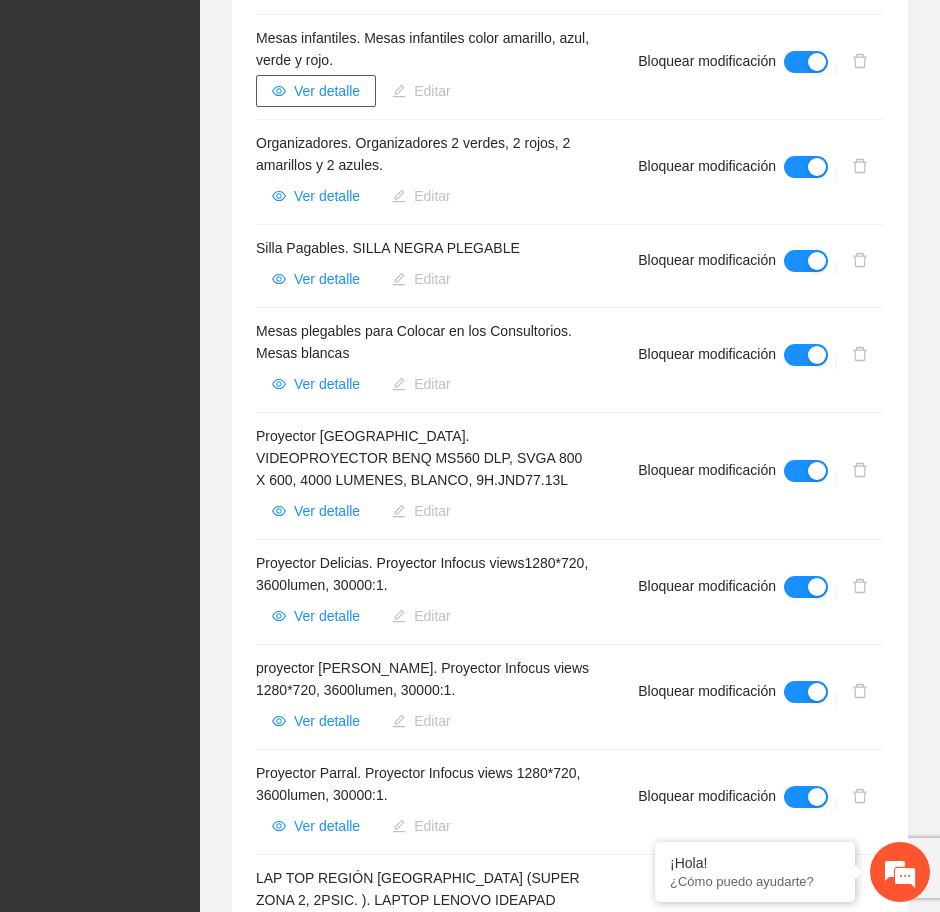 scroll, scrollTop: 1000, scrollLeft: 0, axis: vertical 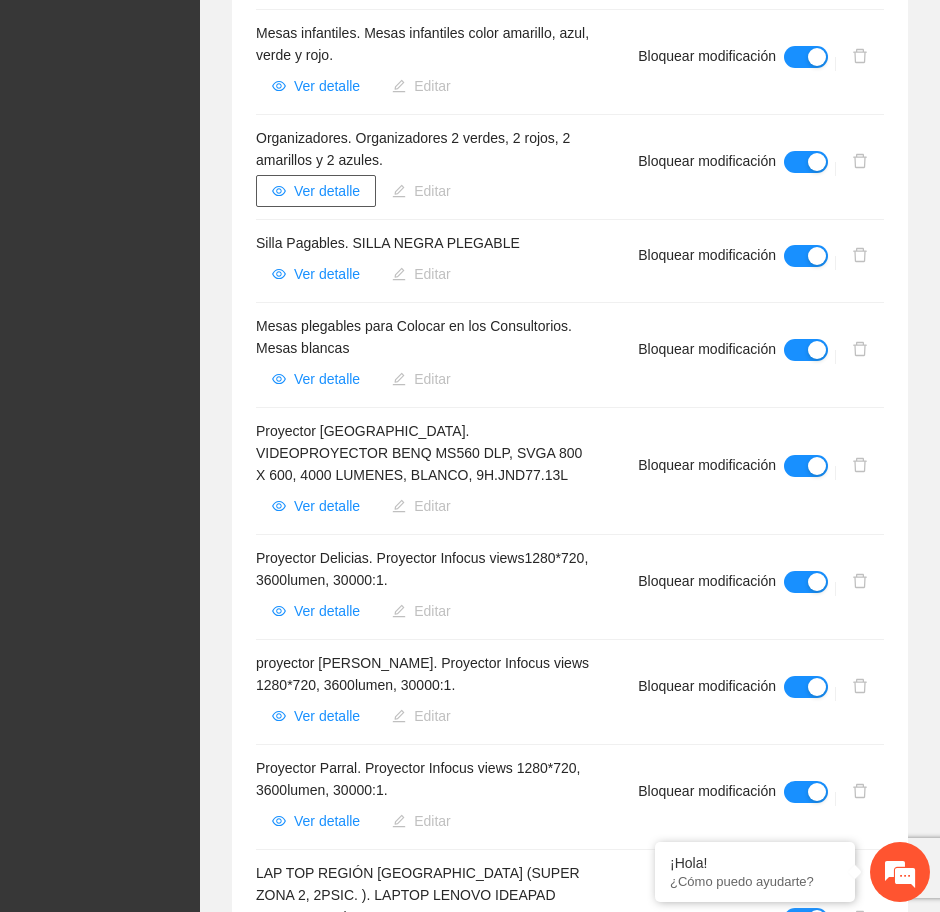 click on "Ver detalle" at bounding box center (327, 191) 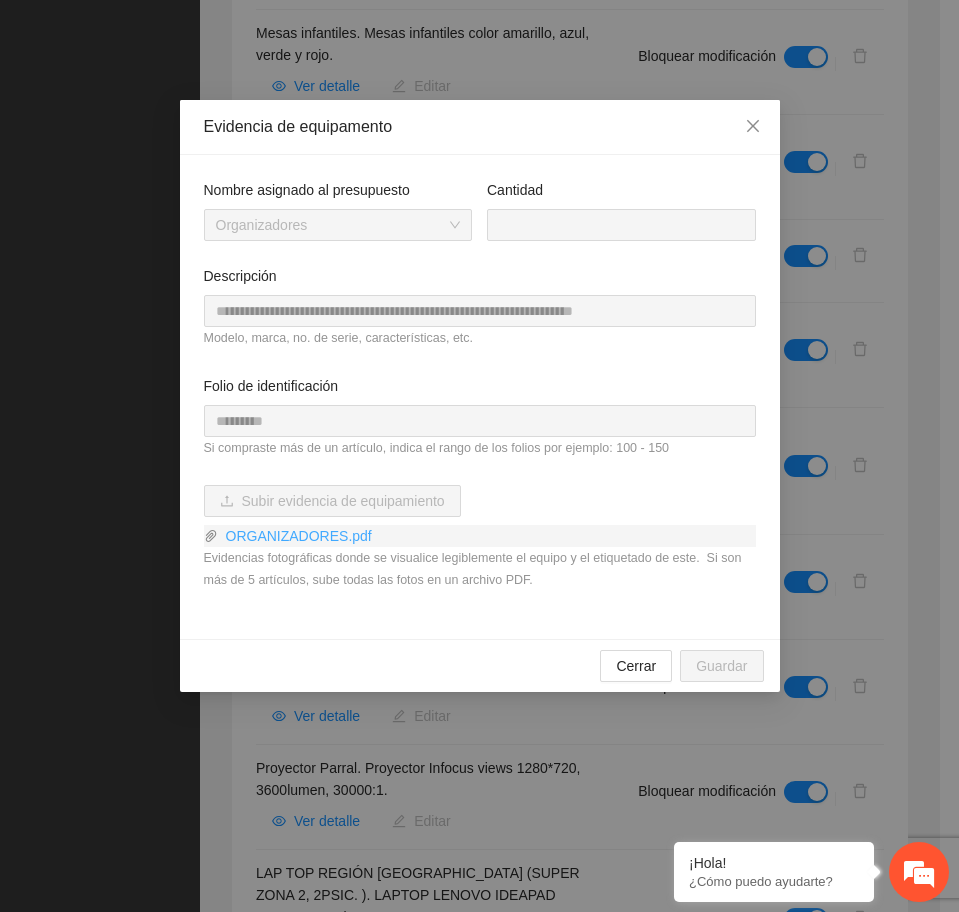 click on "ORGANIZADORES.pdf" at bounding box center [487, 536] 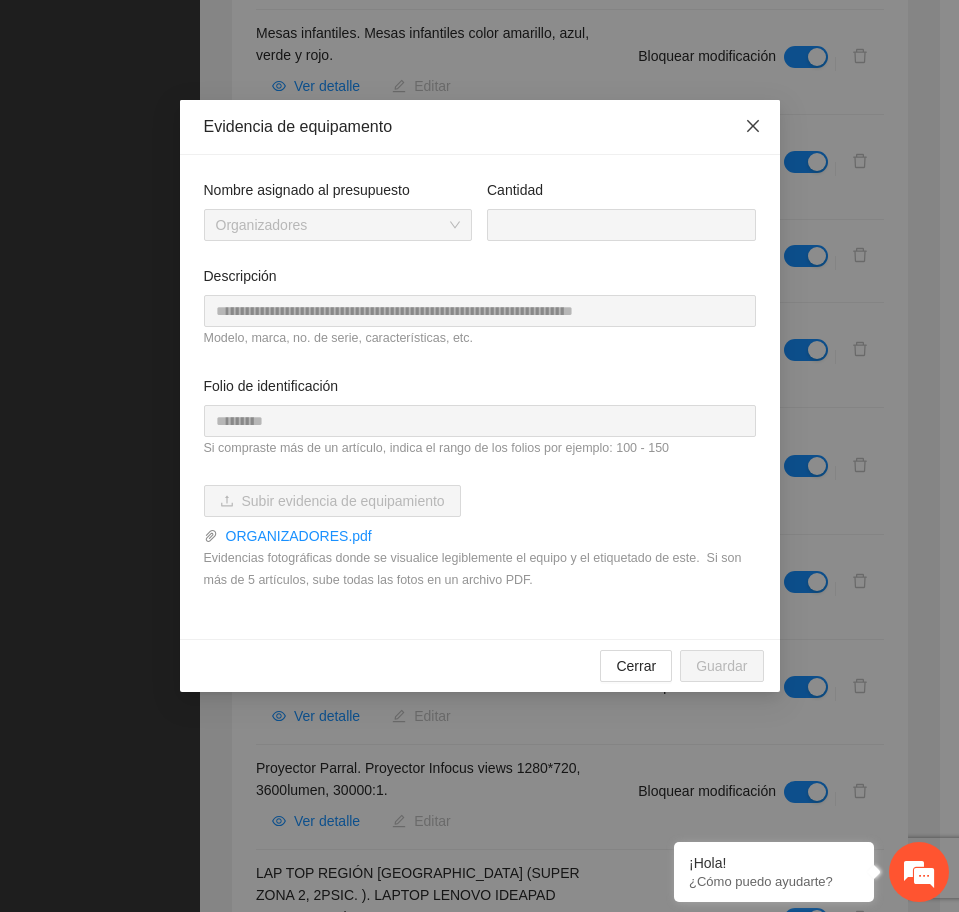 click at bounding box center [753, 127] 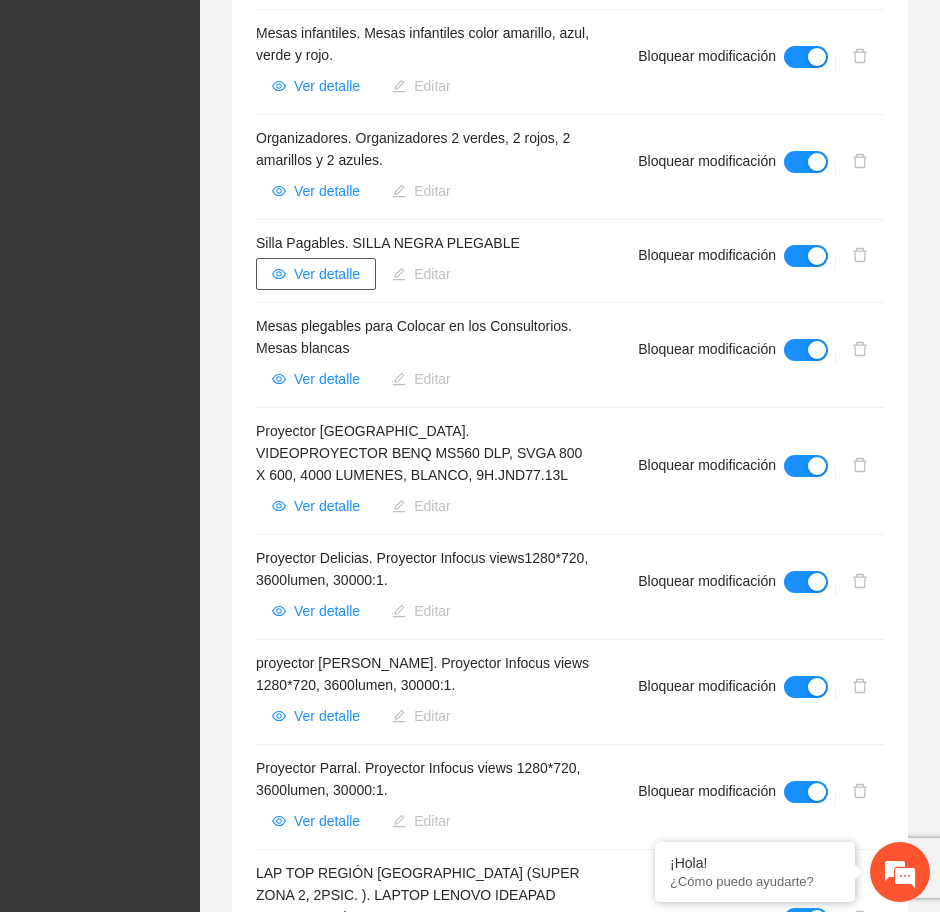 click on "Ver detalle" at bounding box center [327, 274] 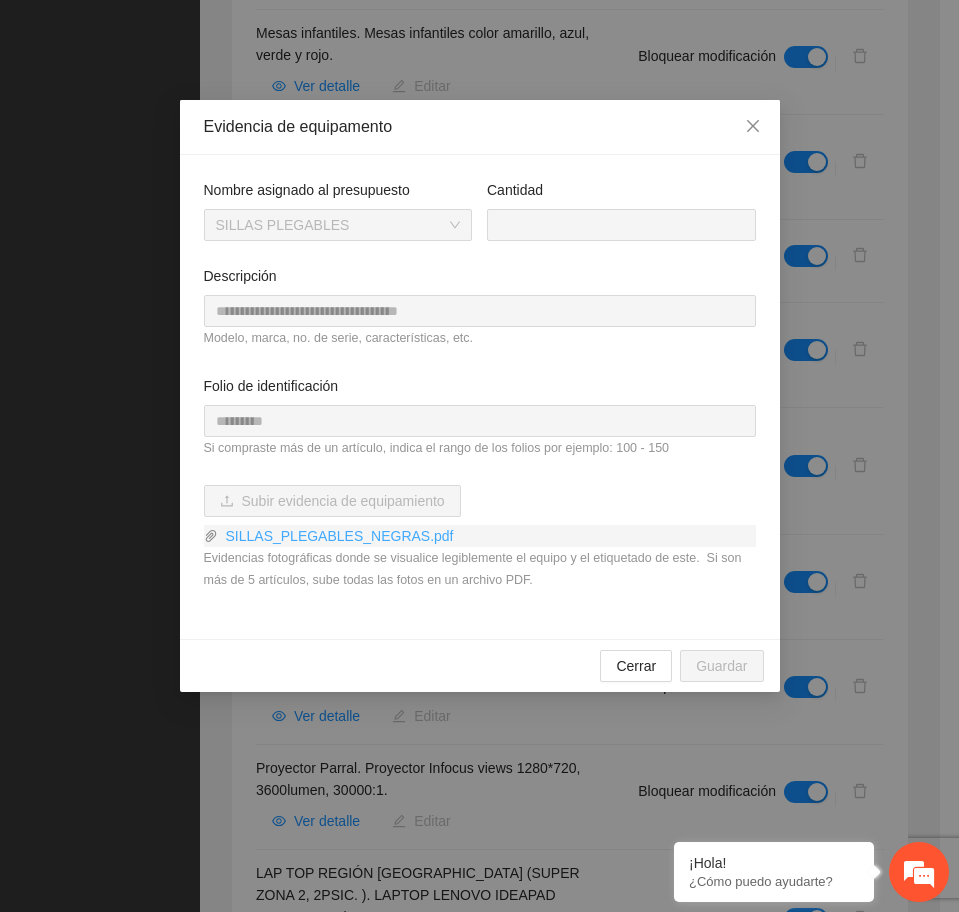 click on "SILLAS_PLEGABLES_NEGRAS.pdf" at bounding box center (487, 536) 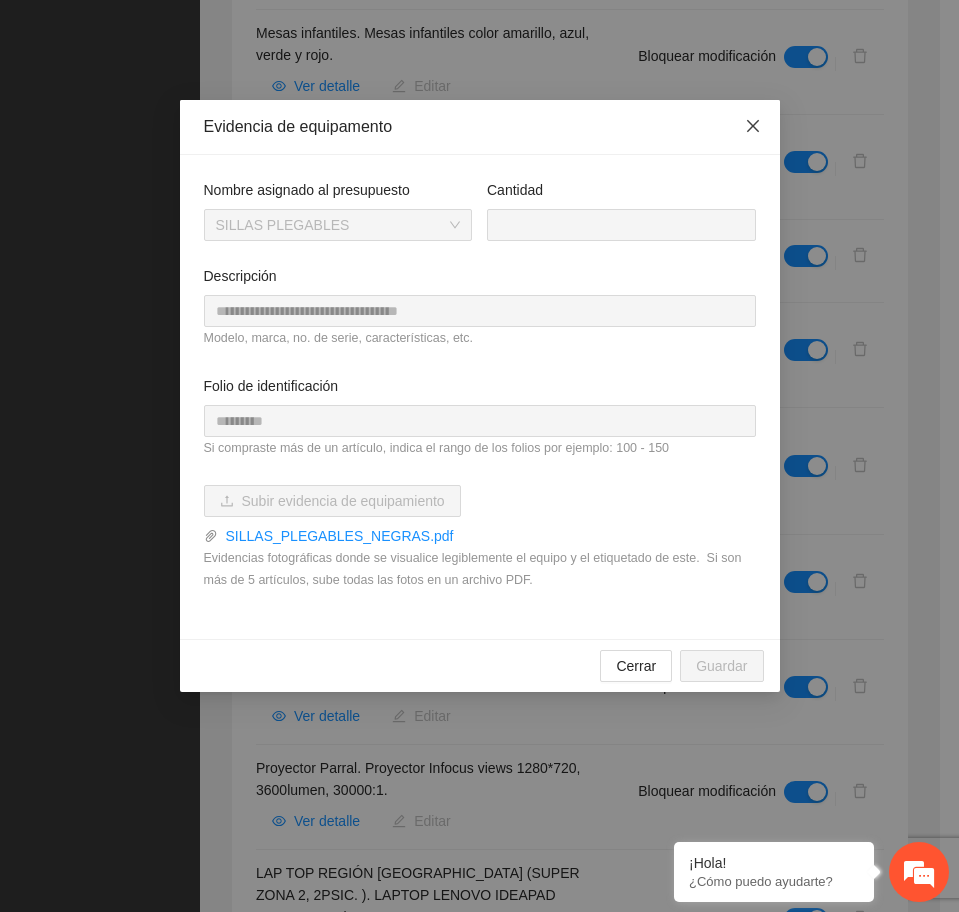 click at bounding box center (753, 127) 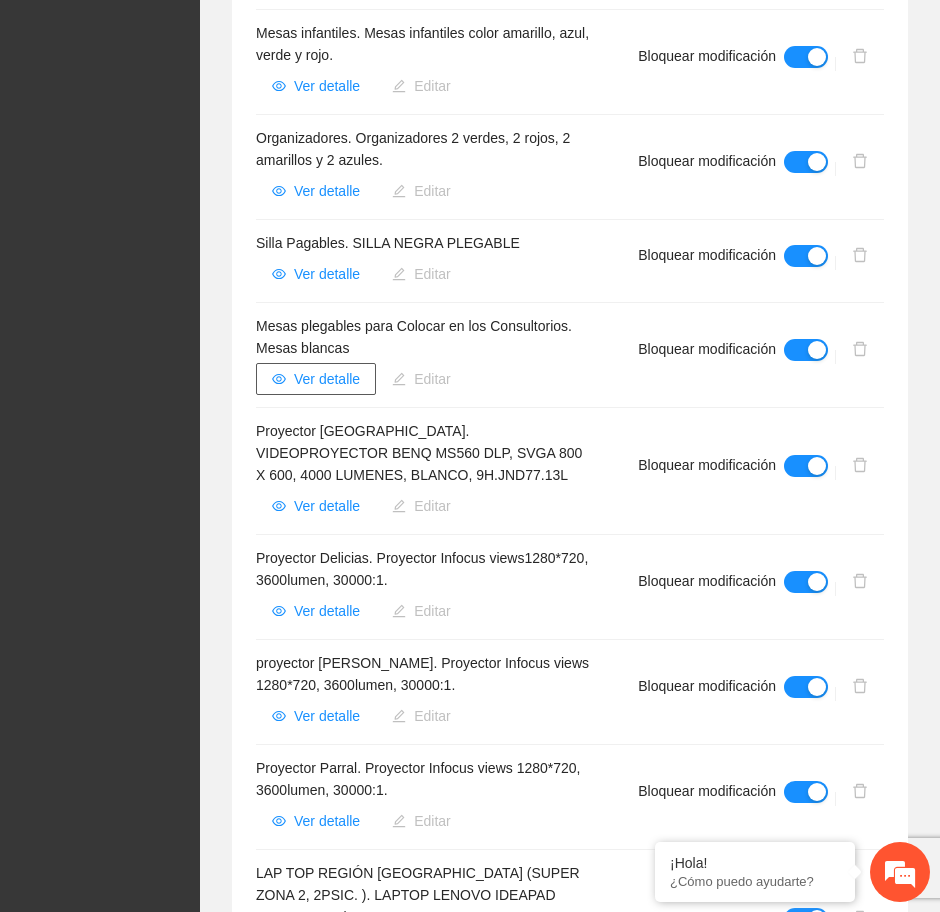 click on "Ver detalle" at bounding box center (327, 379) 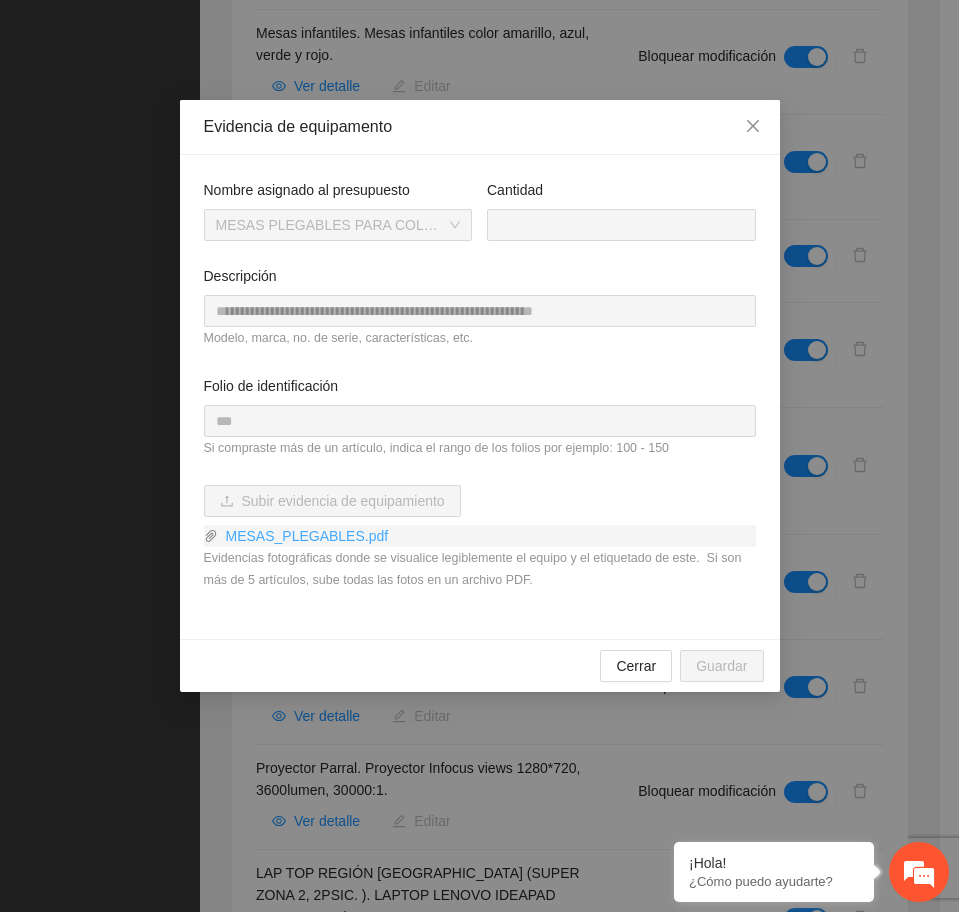 click on "MESAS_PLEGABLES.pdf" at bounding box center [487, 536] 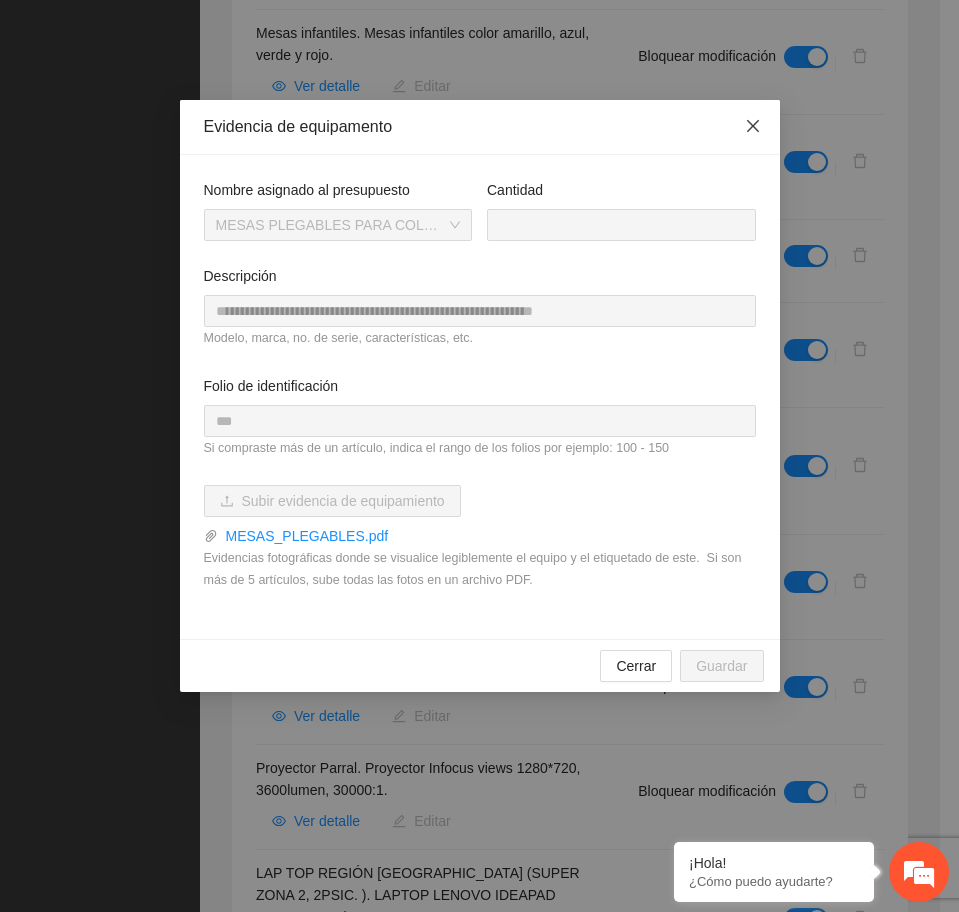 click 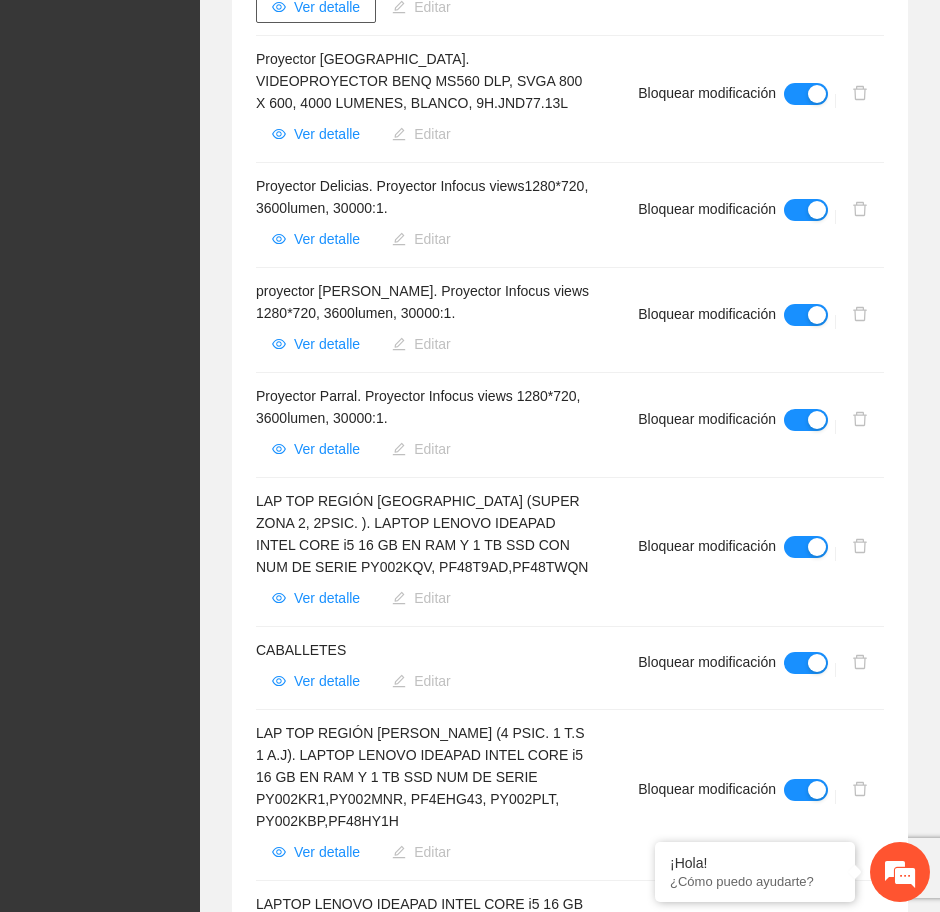 scroll, scrollTop: 1375, scrollLeft: 0, axis: vertical 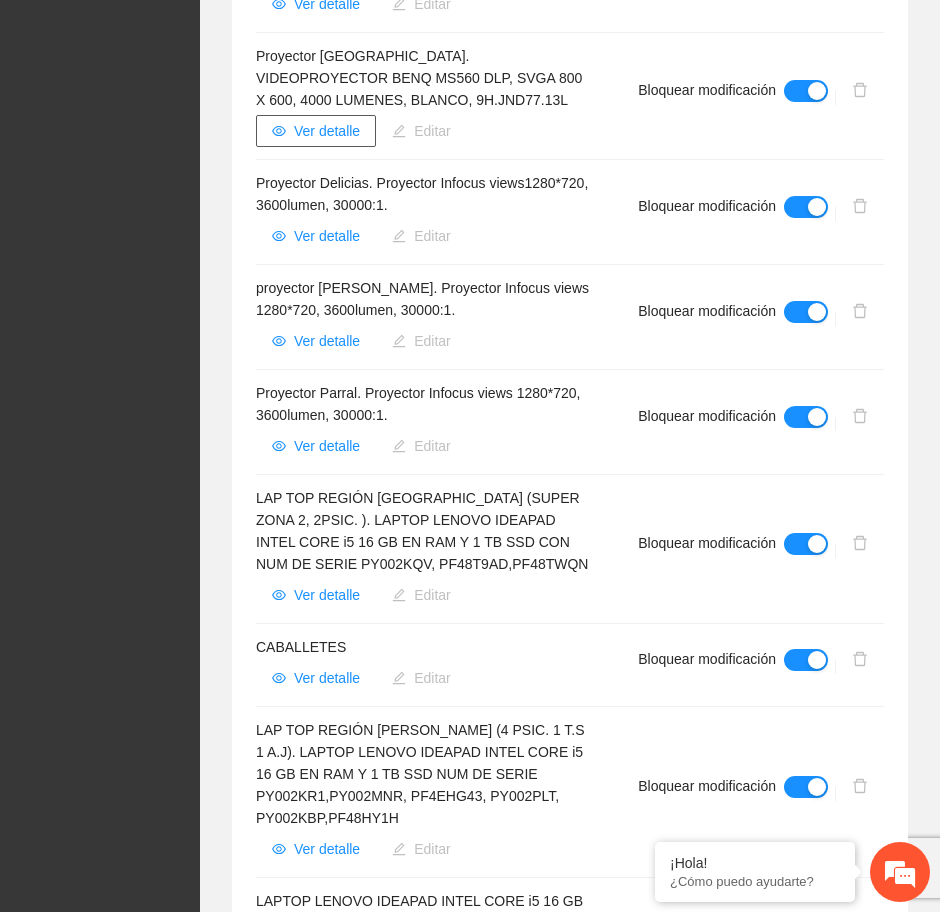 click on "Ver detalle" at bounding box center (327, 131) 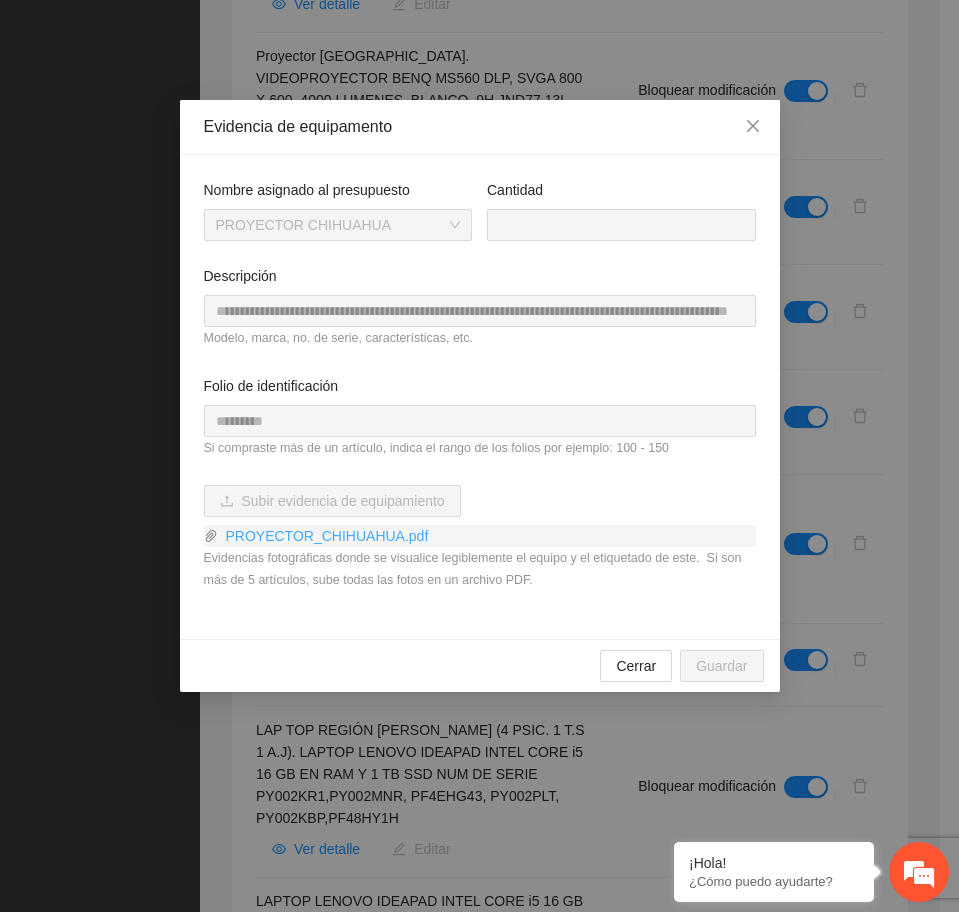 click on "PROYECTOR_CHIHUAHUA.pdf" at bounding box center (487, 536) 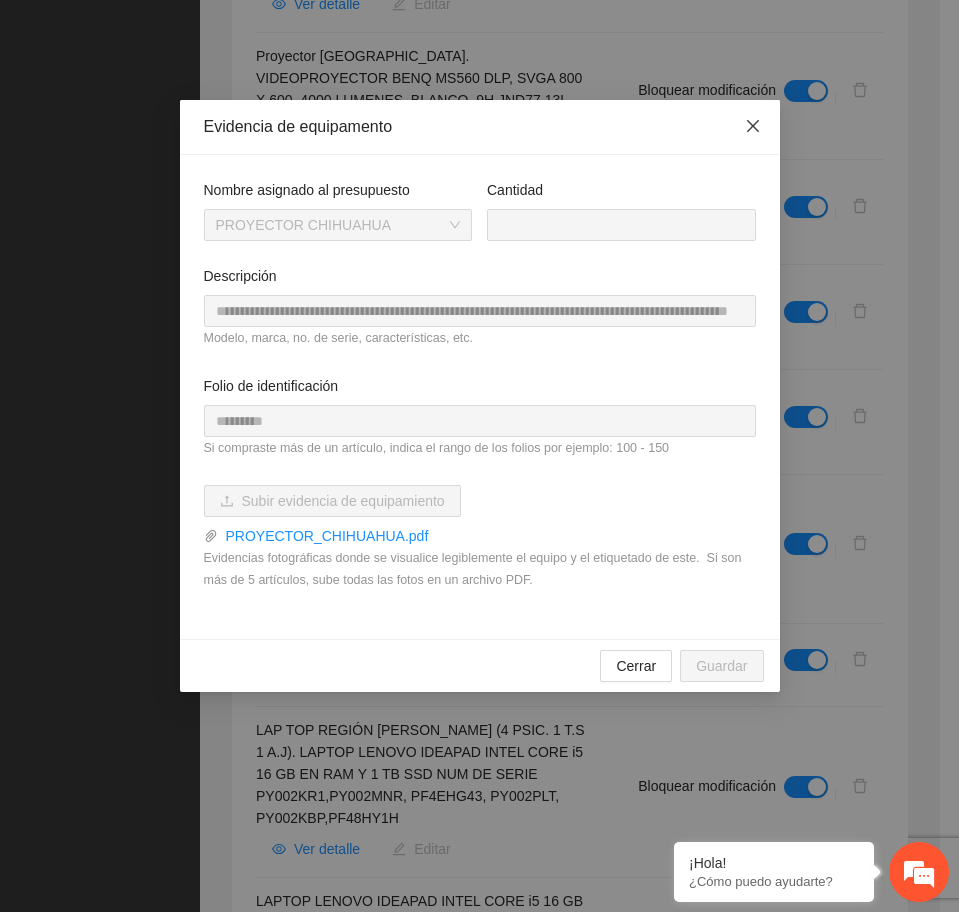 click 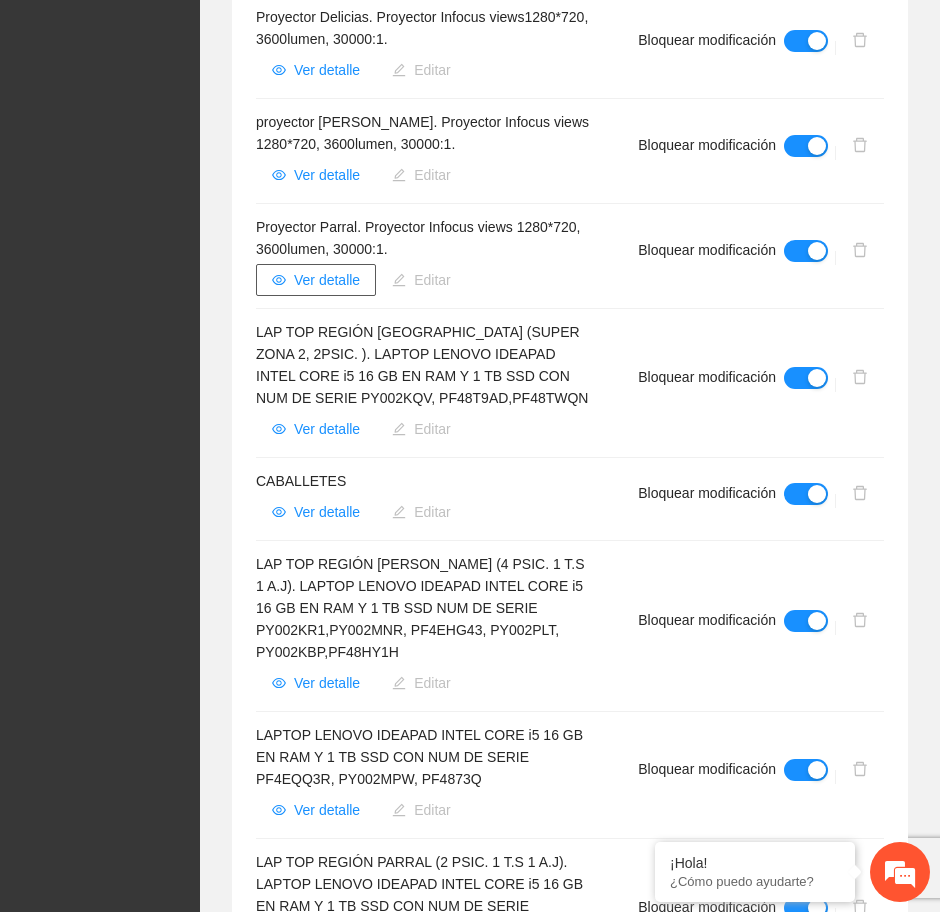 scroll, scrollTop: 1625, scrollLeft: 0, axis: vertical 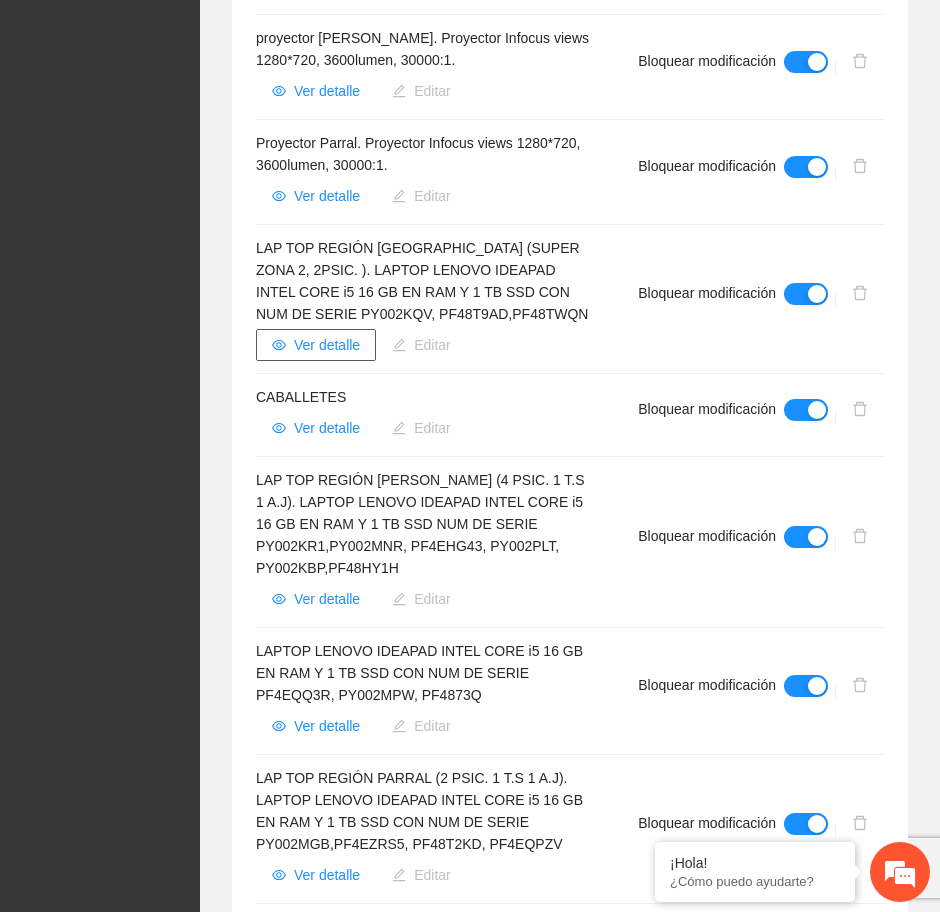 click on "Ver detalle" at bounding box center (327, 345) 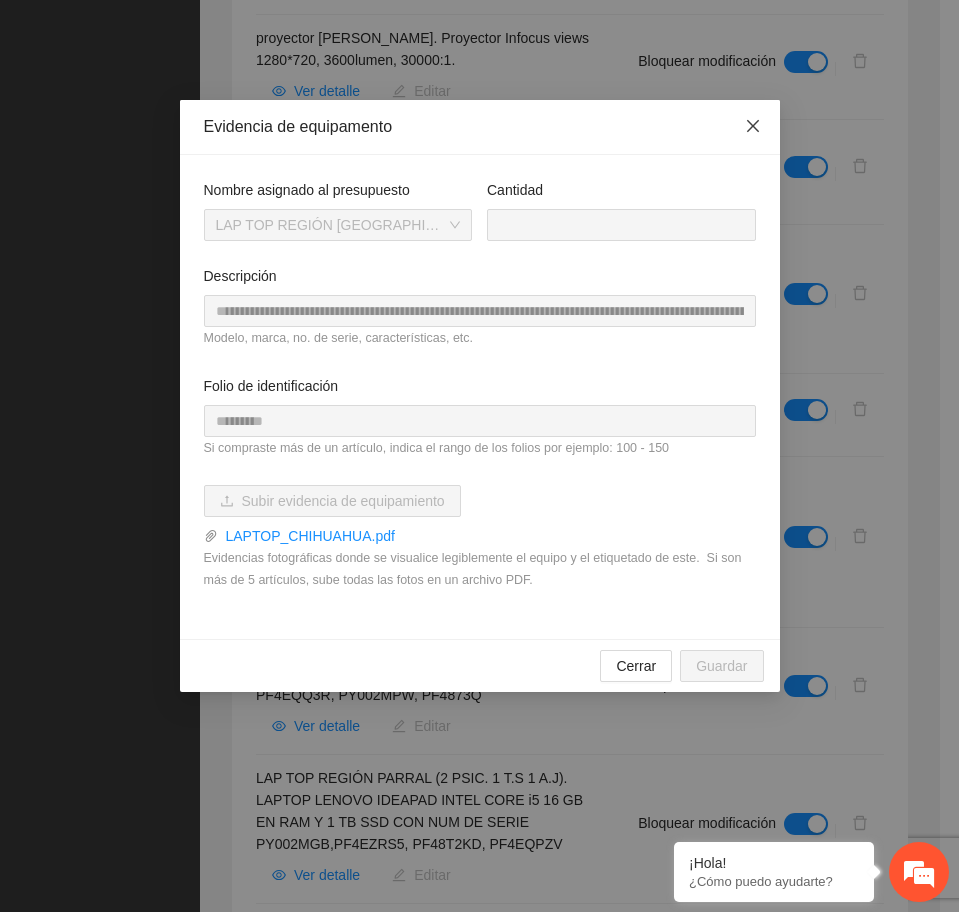 click 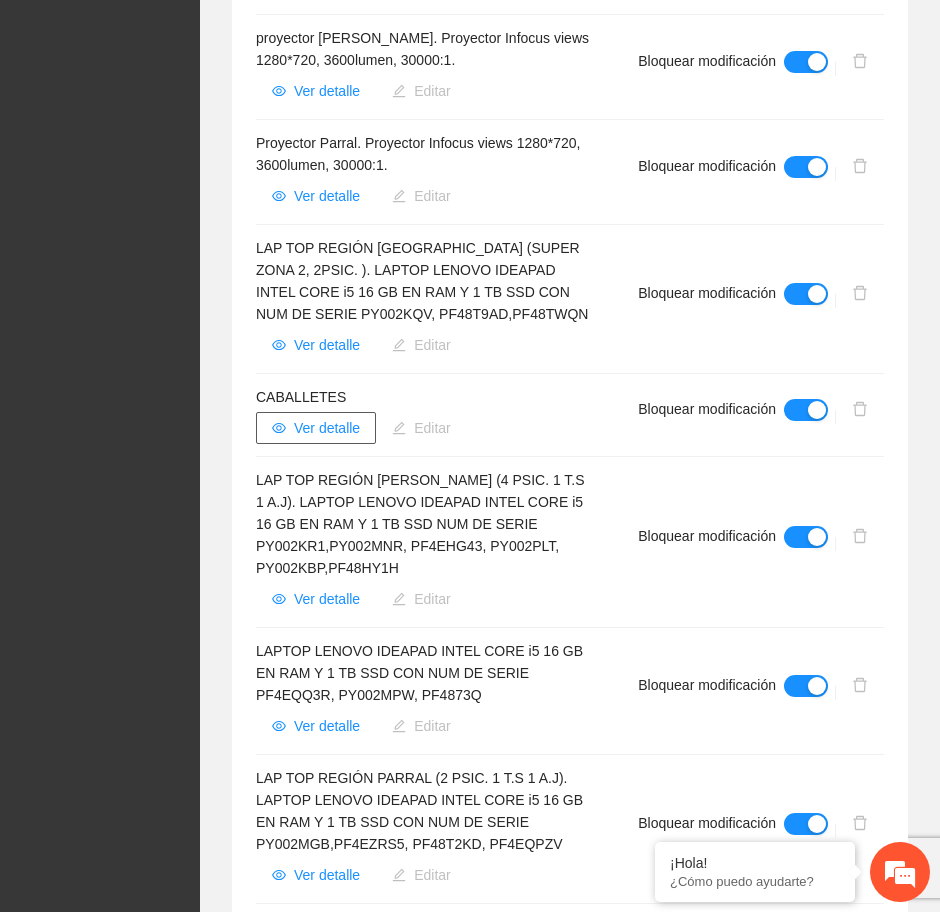 click on "Ver detalle" at bounding box center [327, 428] 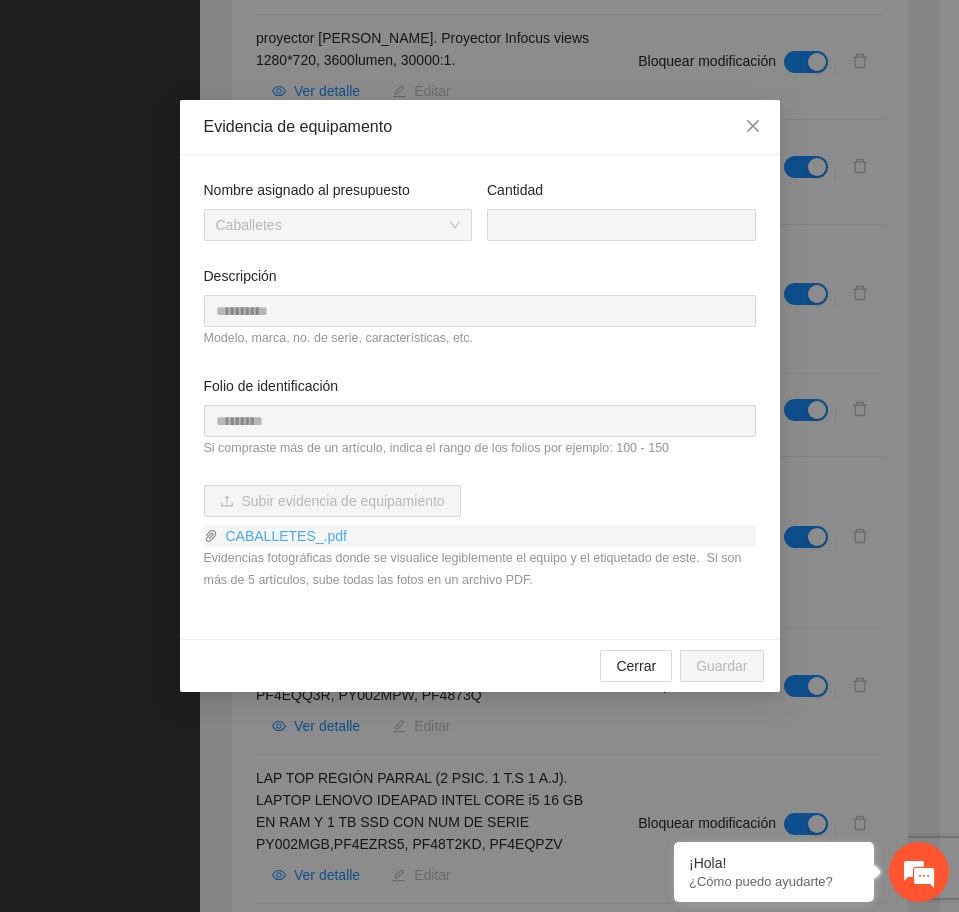 click on "CABALLETES_.pdf" at bounding box center (487, 536) 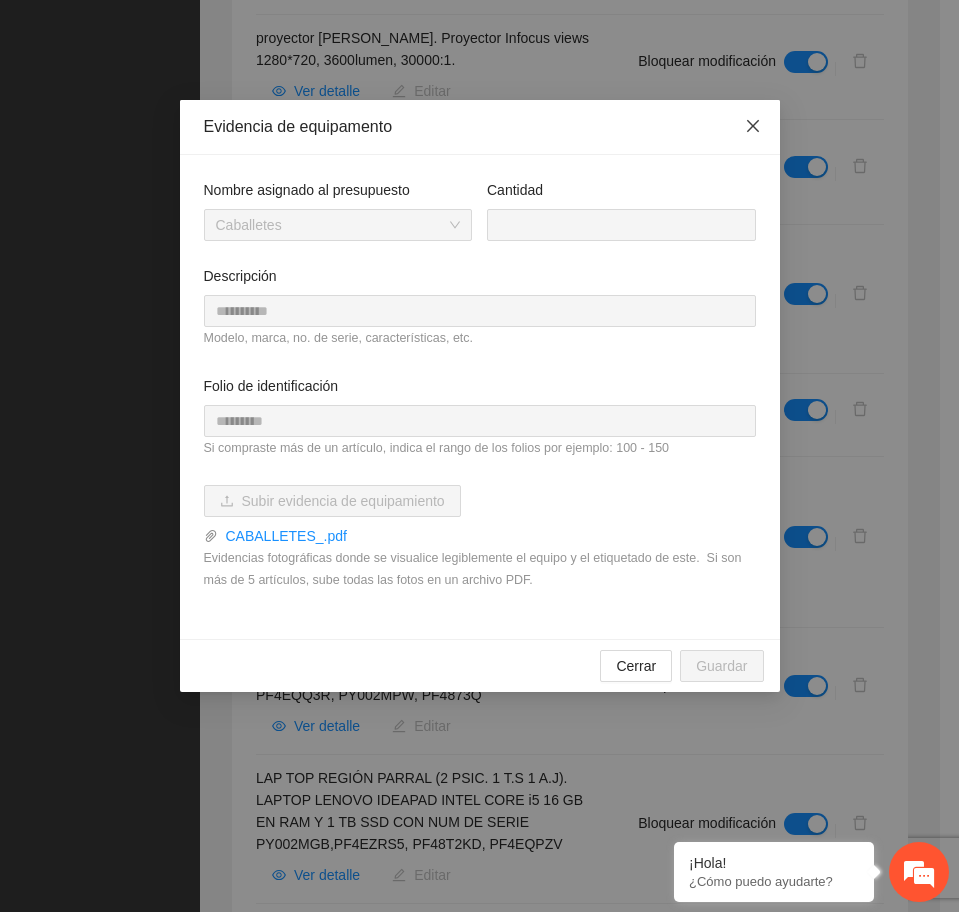 click 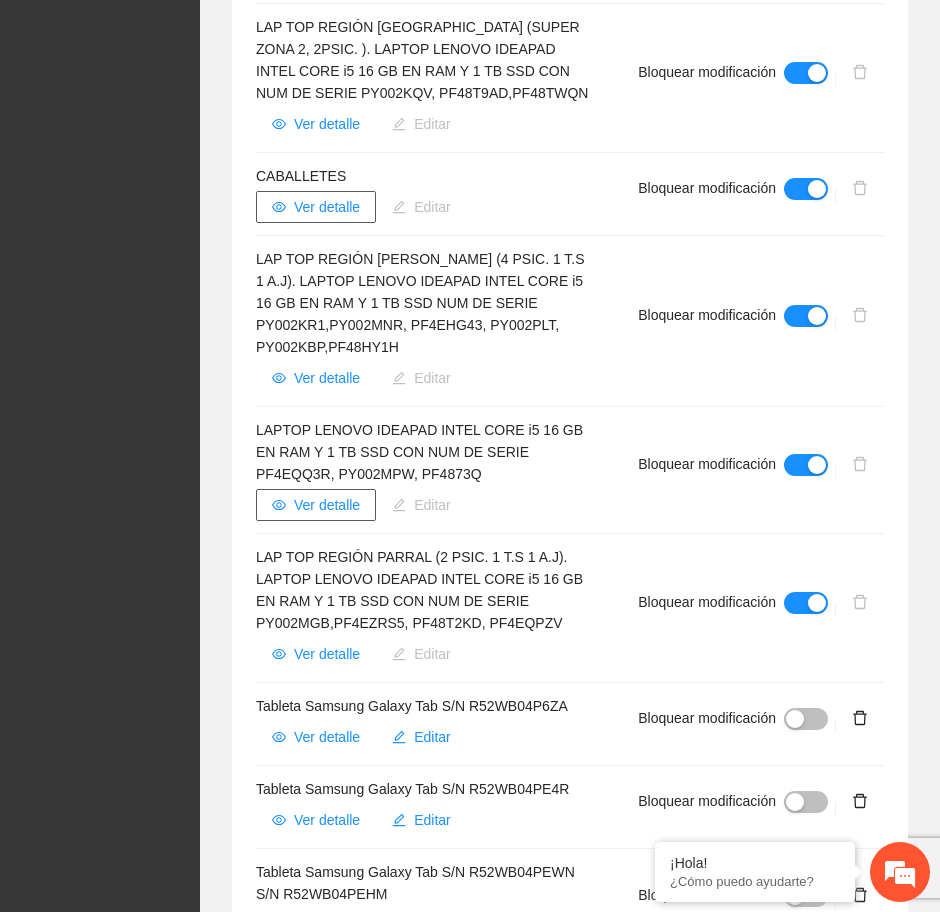 scroll, scrollTop: 1875, scrollLeft: 0, axis: vertical 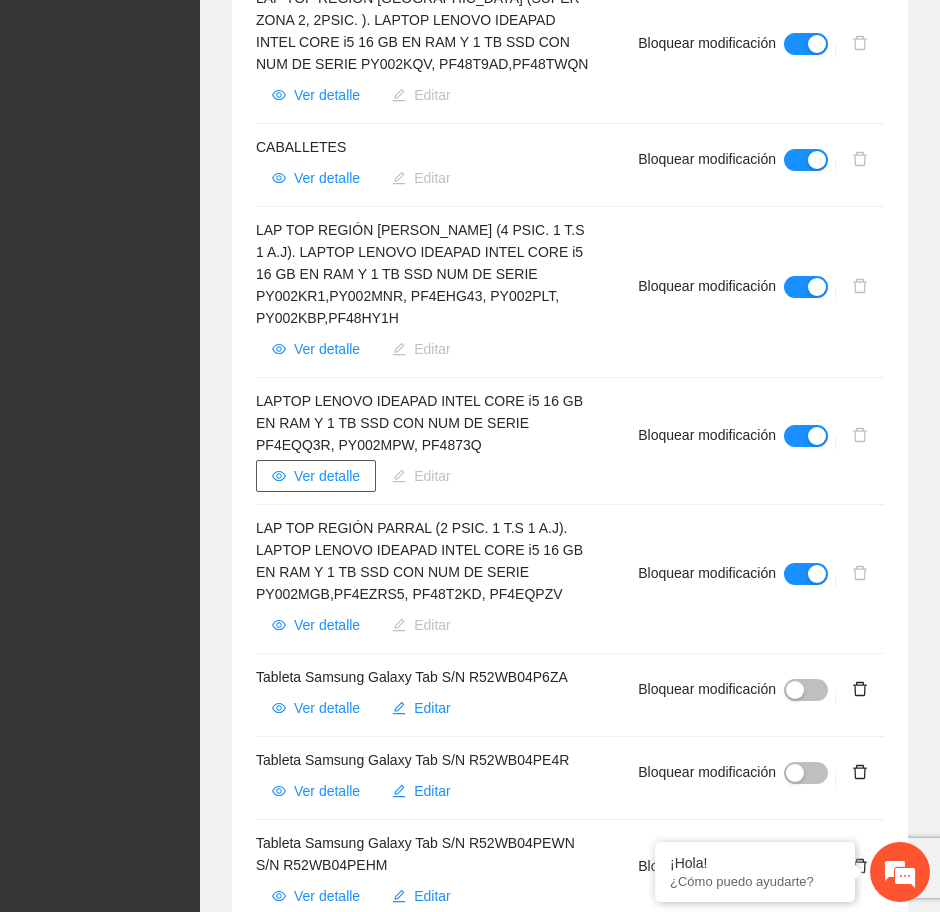 click on "Ver detalle" at bounding box center (327, 476) 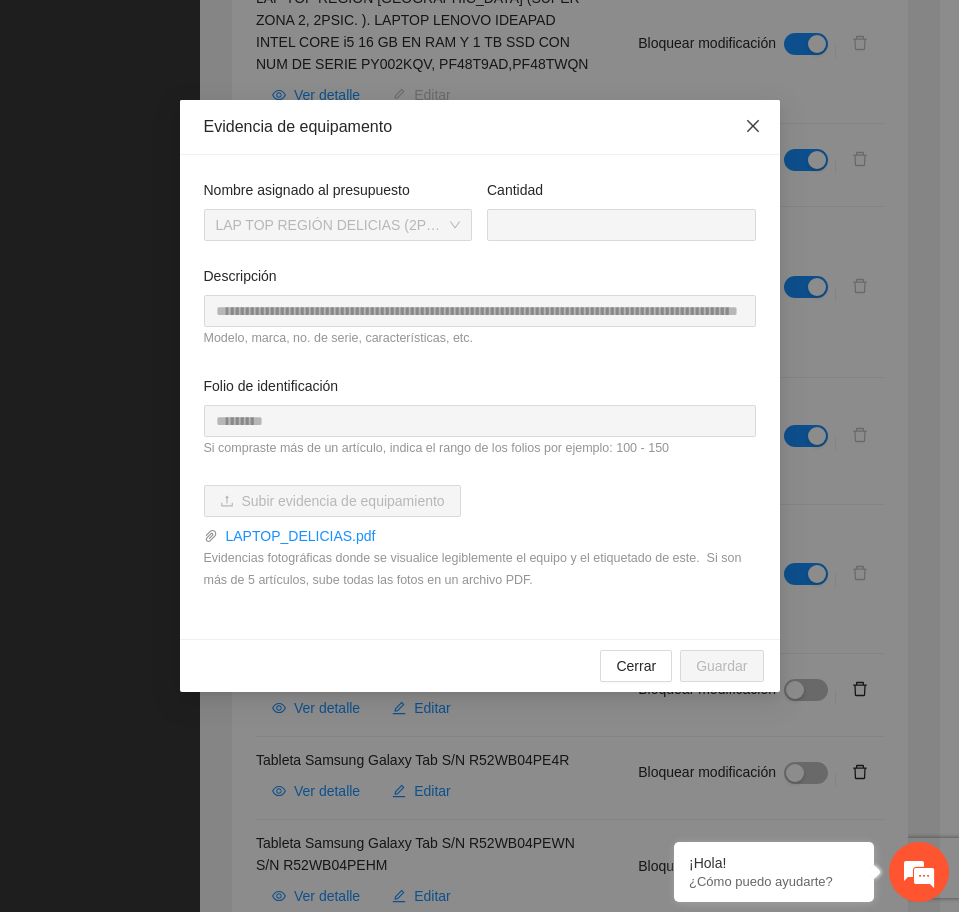 click 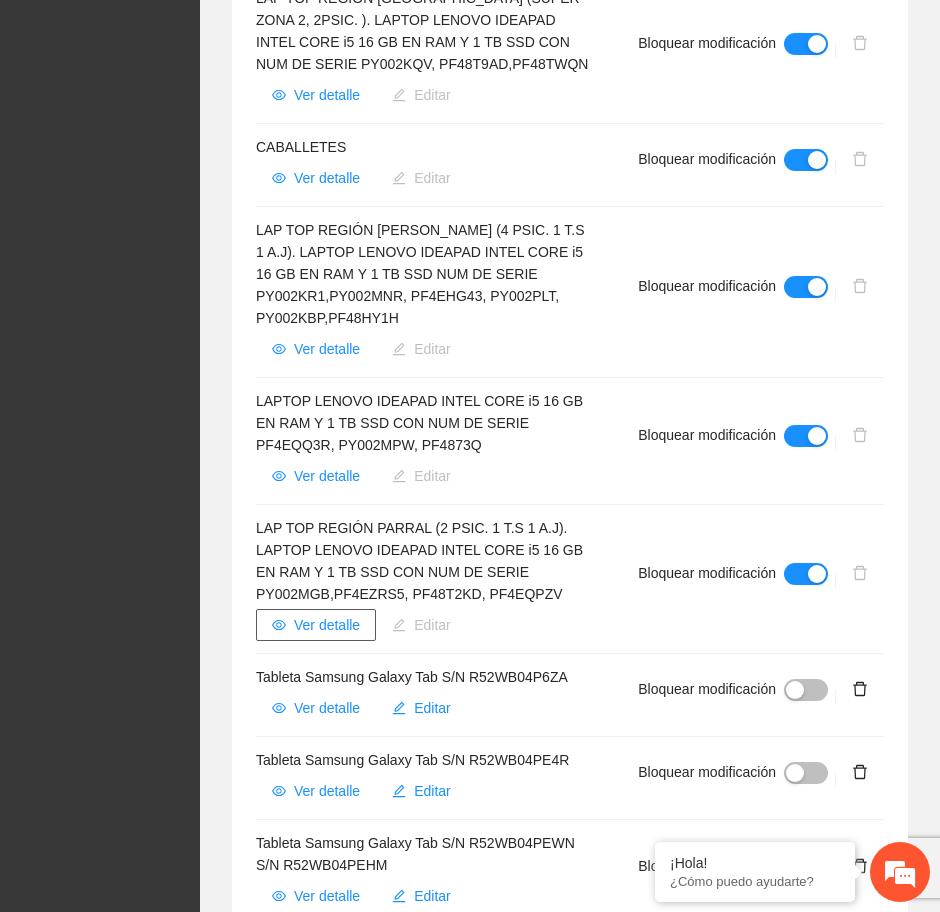 click on "Ver detalle" at bounding box center [316, 625] 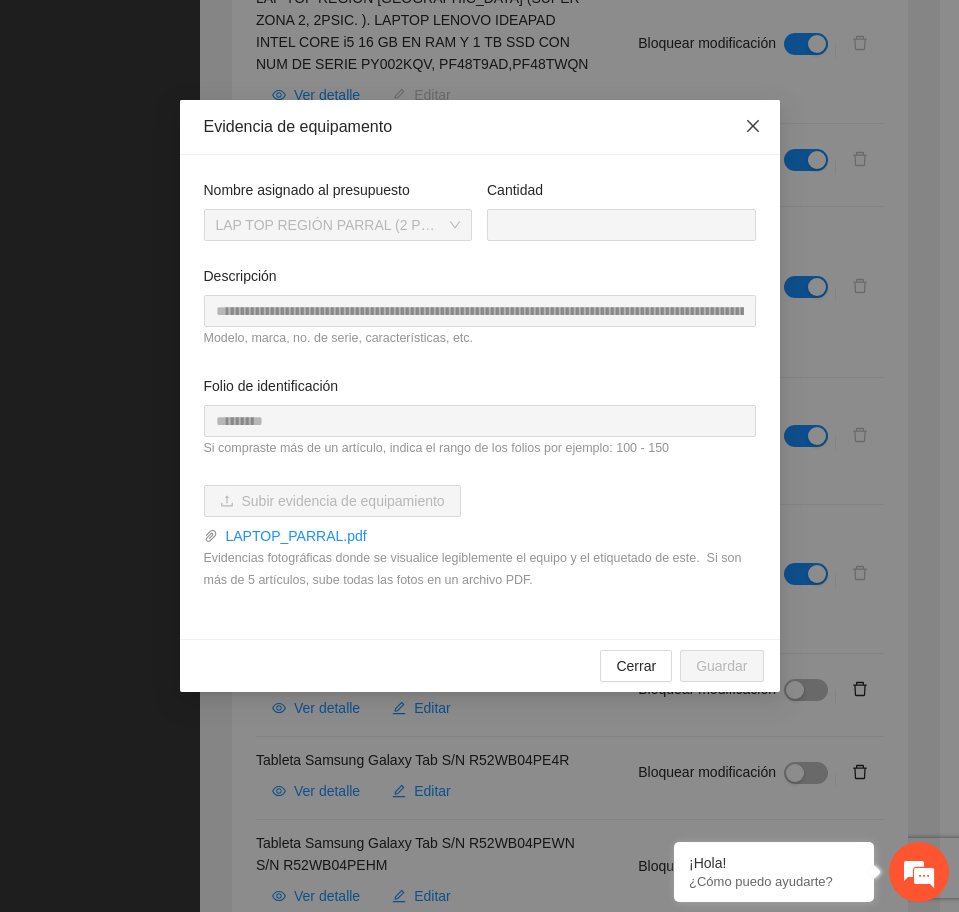 click 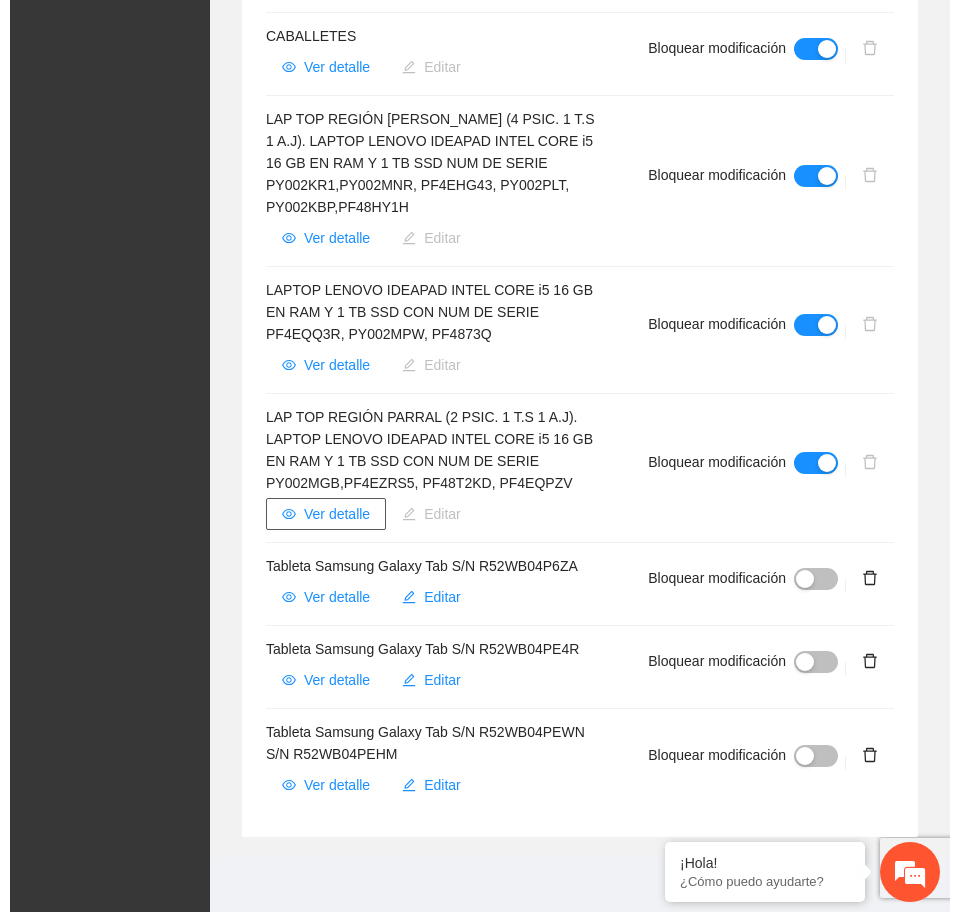 scroll, scrollTop: 1987, scrollLeft: 0, axis: vertical 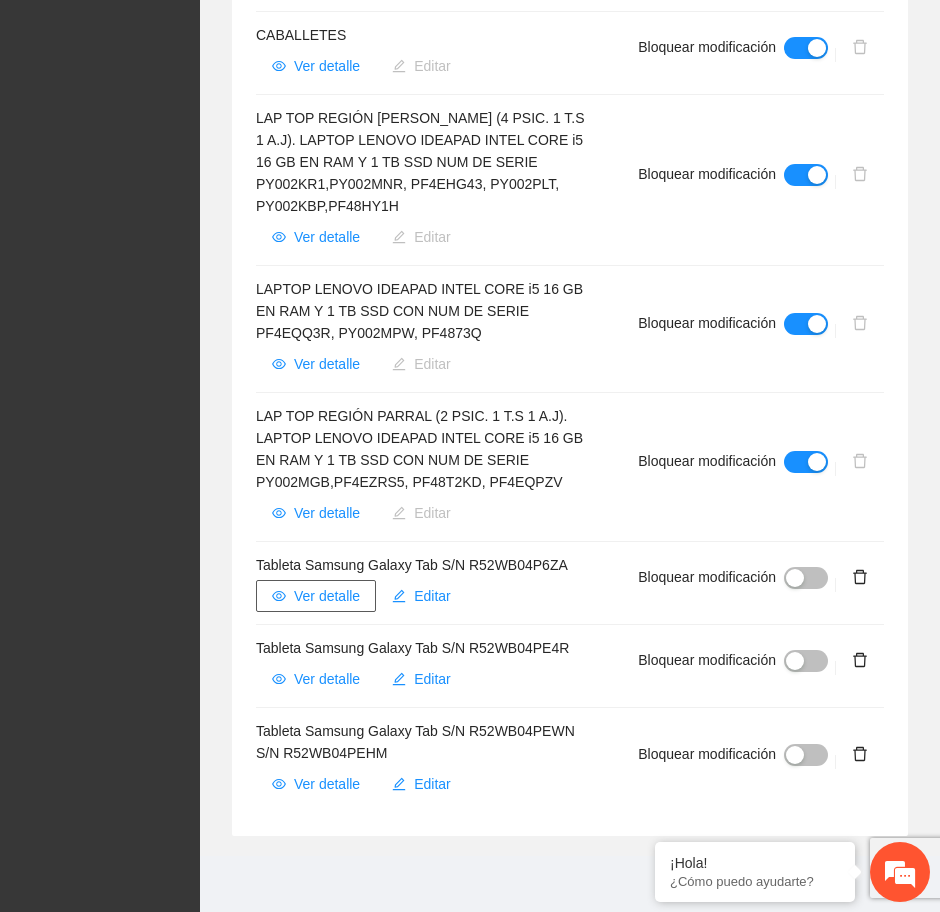 click on "Ver detalle" at bounding box center [327, 596] 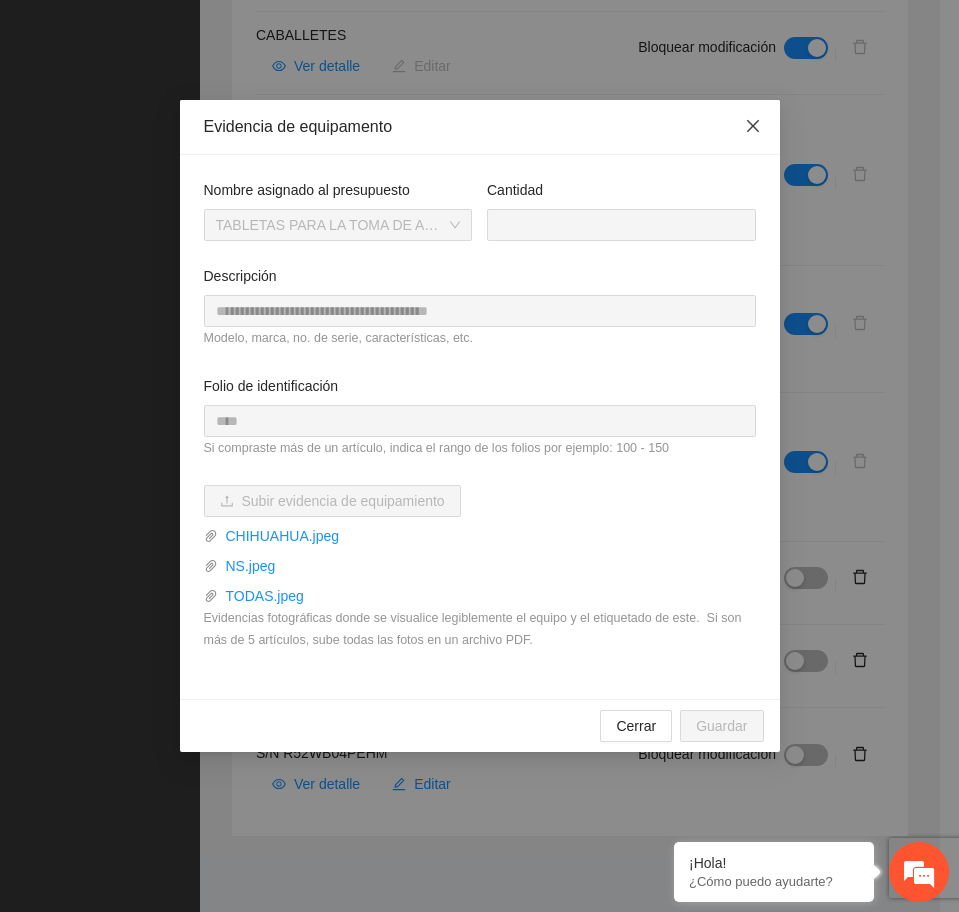 click 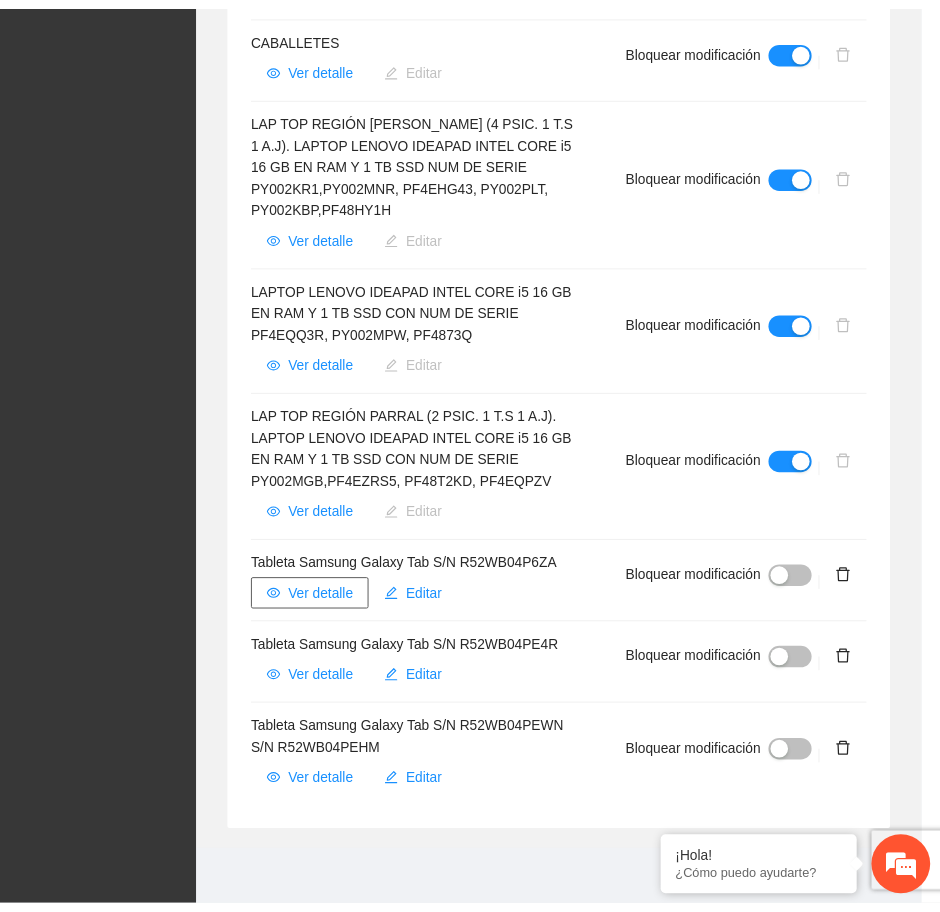 scroll, scrollTop: 1965, scrollLeft: 0, axis: vertical 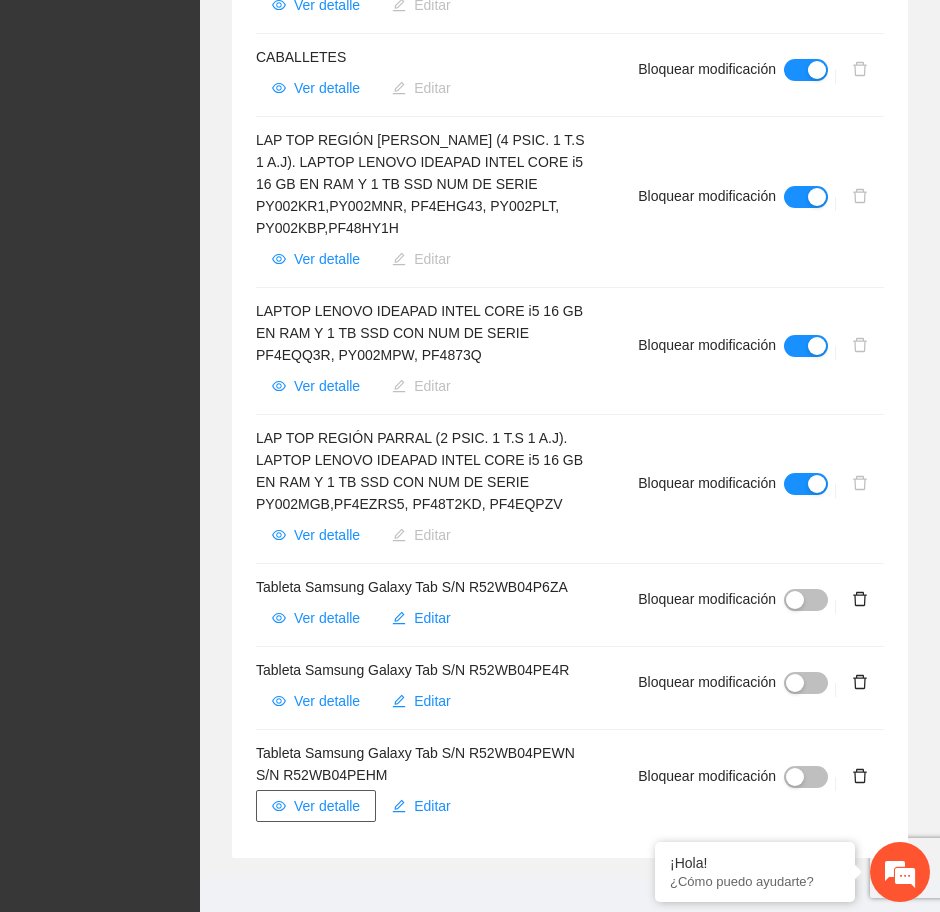 click on "Ver detalle" at bounding box center (327, 806) 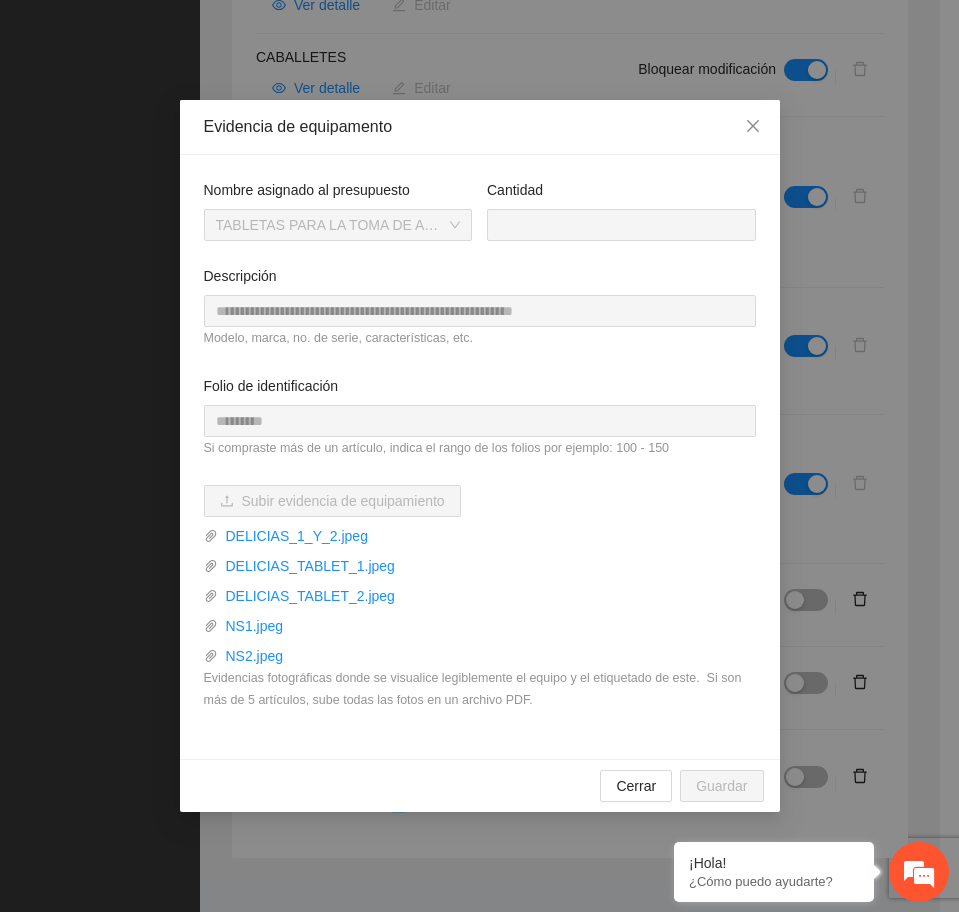 click on "TABLETAS PARA LA TOMA DE ASISTENCIA POR BIOMÉTRICOS" at bounding box center (338, 225) 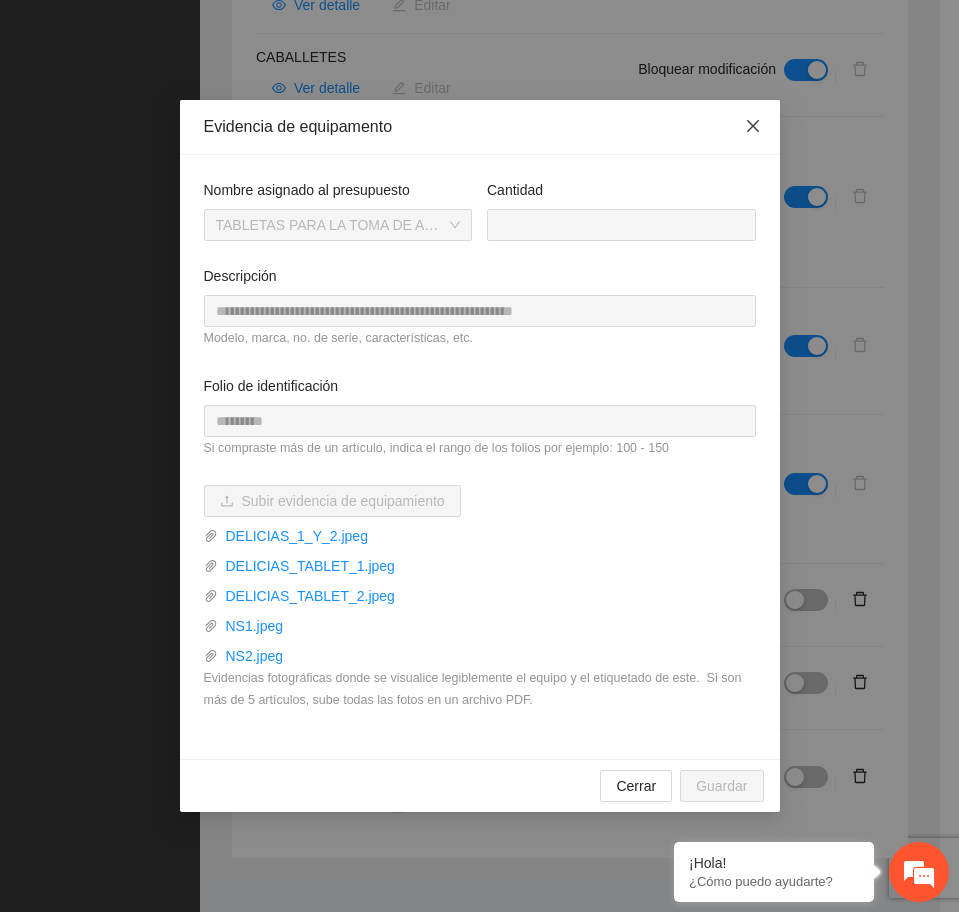 click 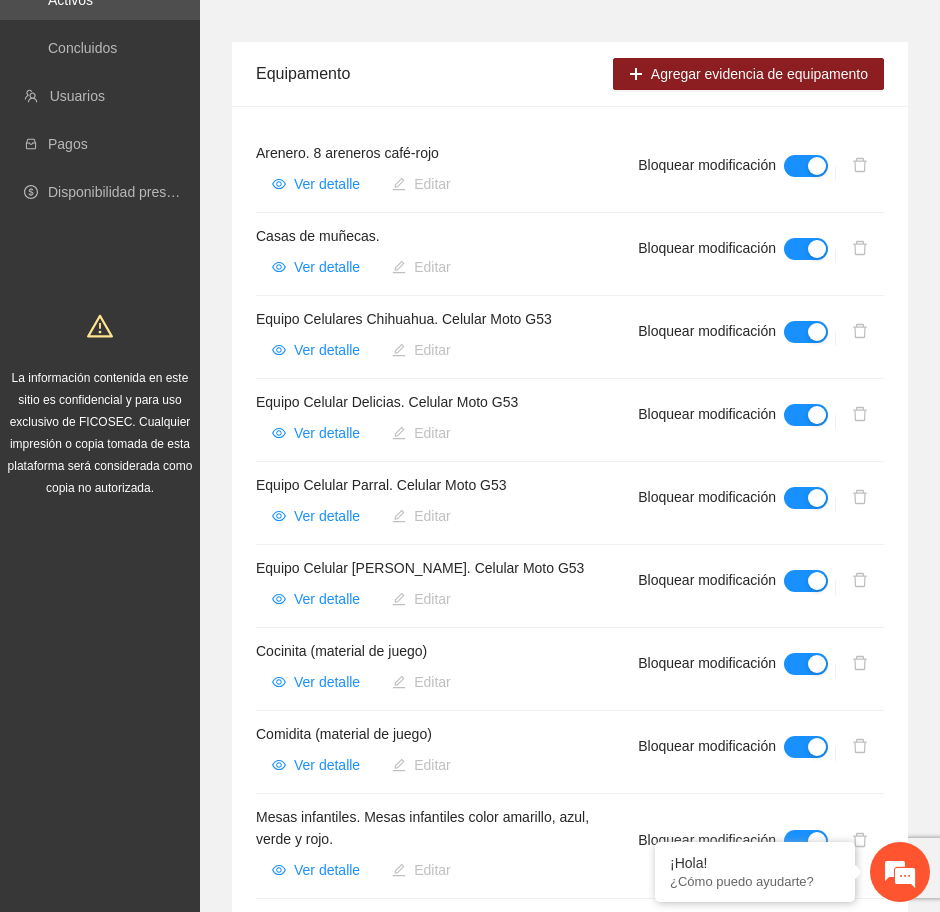 scroll, scrollTop: 215, scrollLeft: 0, axis: vertical 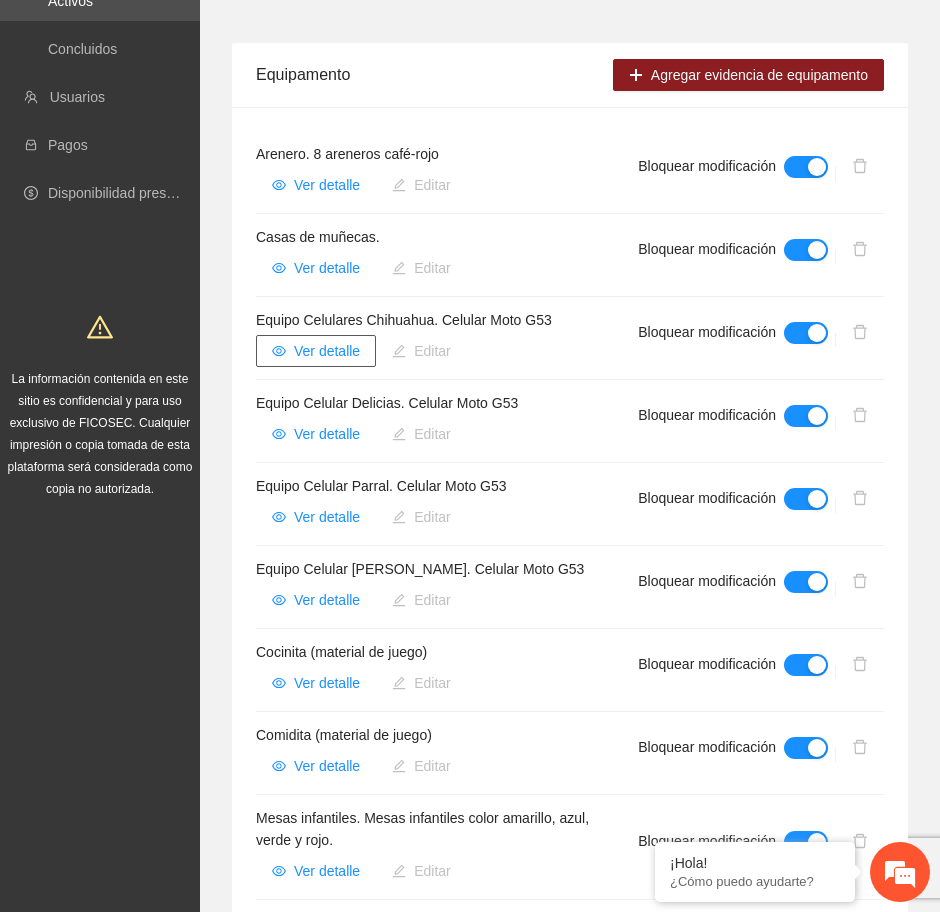 click on "Ver detalle" at bounding box center [327, 351] 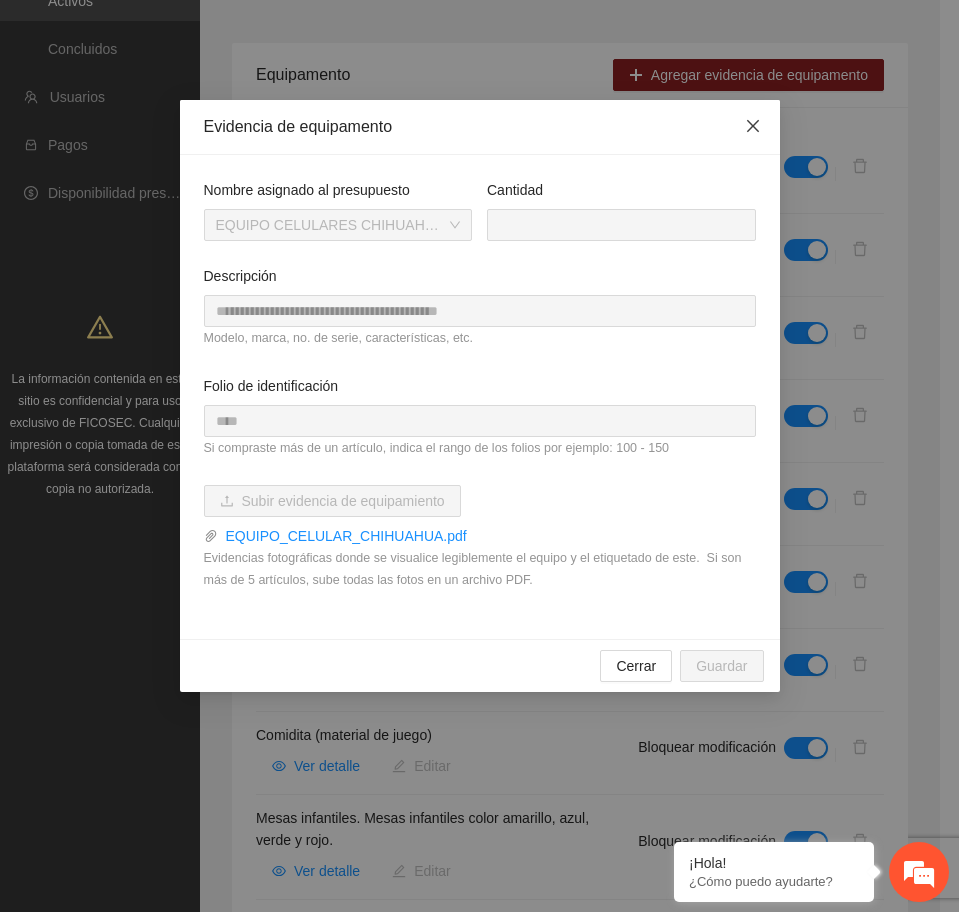 click 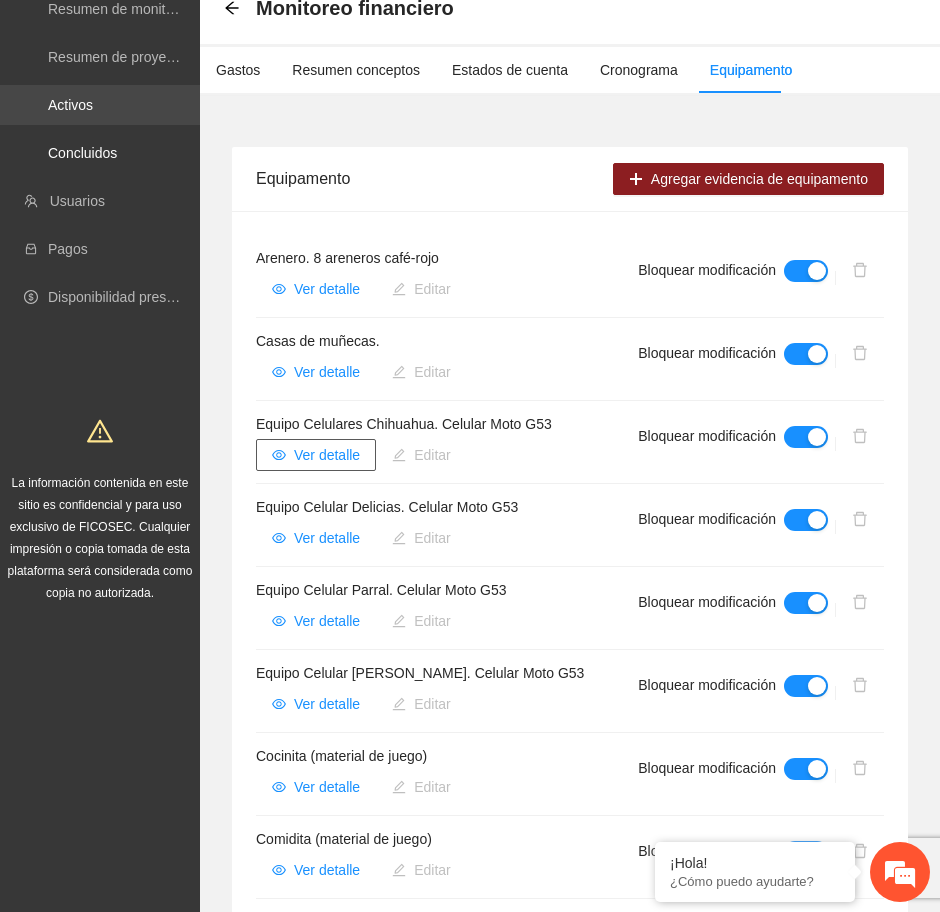 scroll, scrollTop: 0, scrollLeft: 0, axis: both 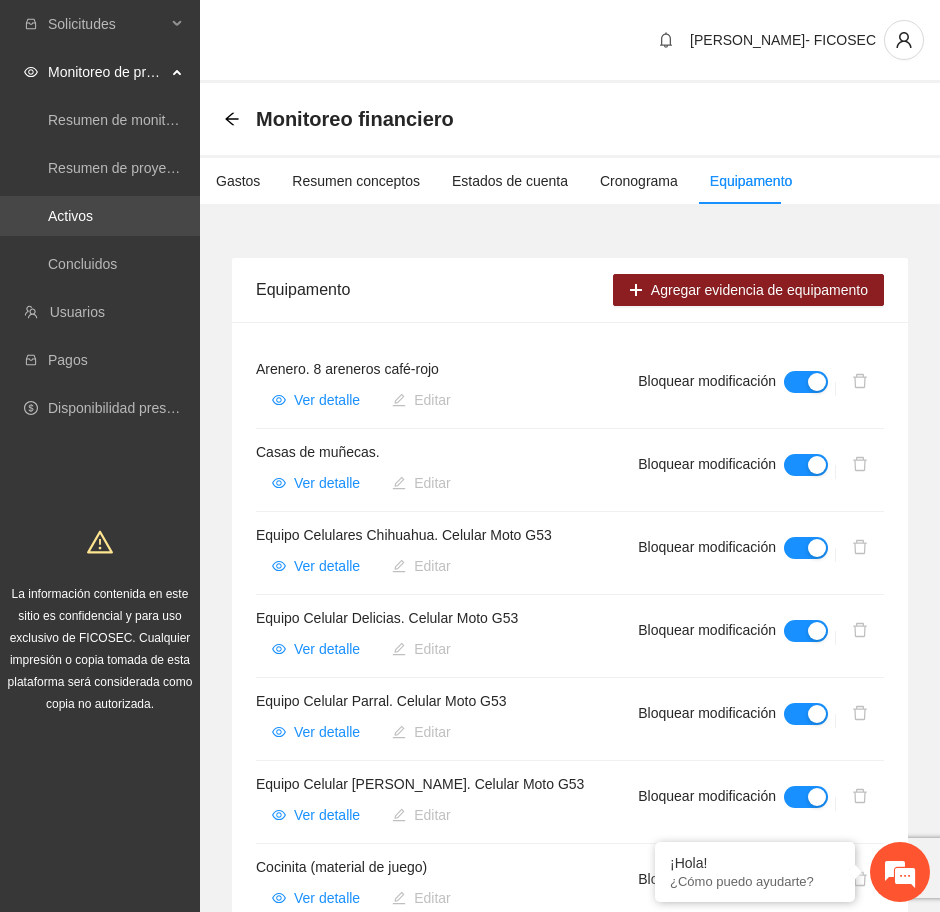 click on "Activos" at bounding box center [70, 216] 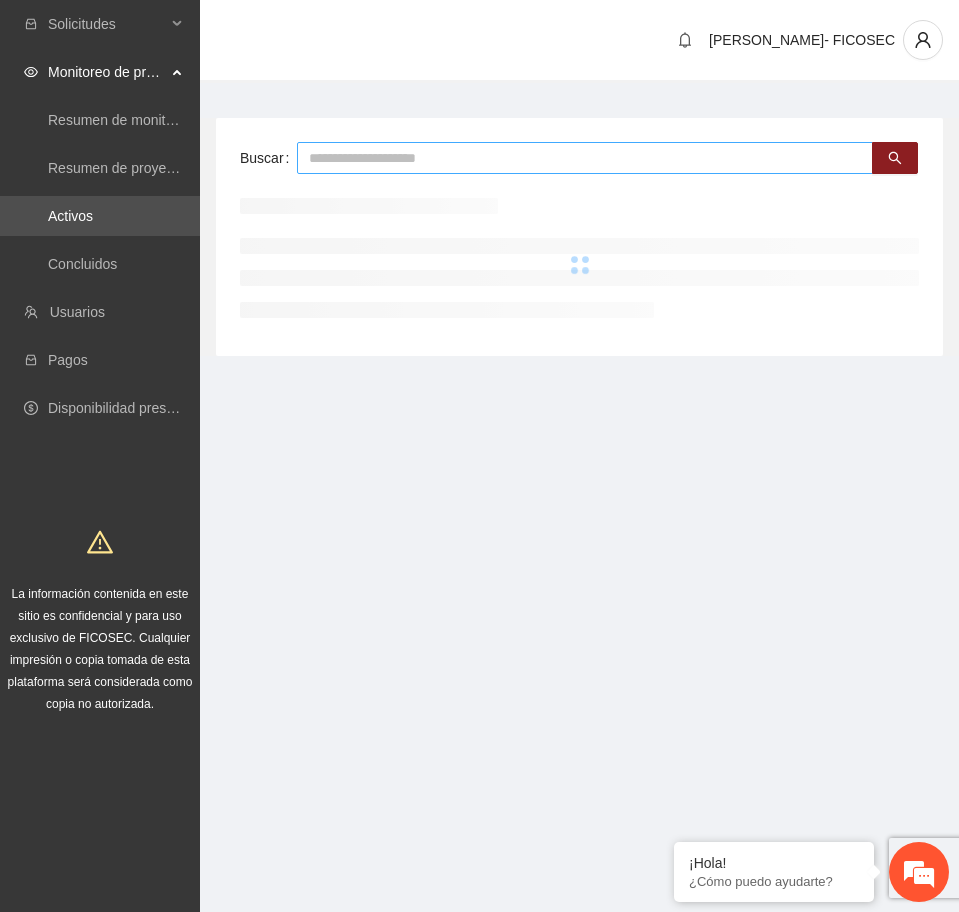 click at bounding box center [585, 158] 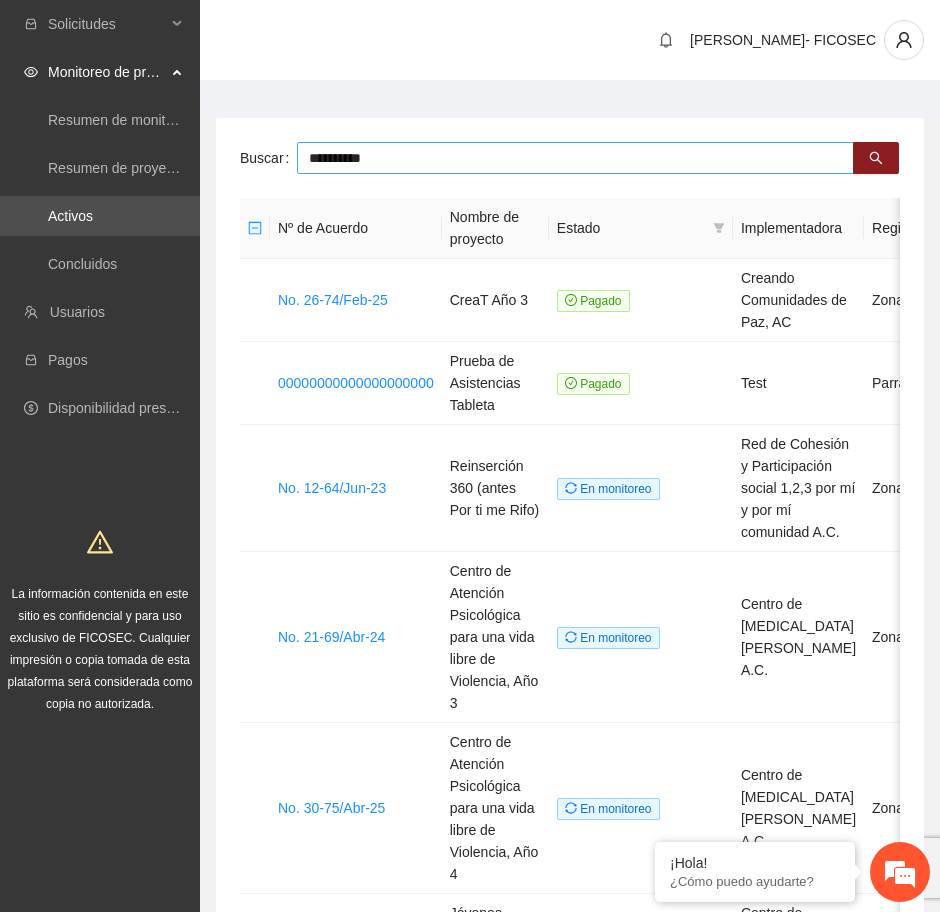 type on "**********" 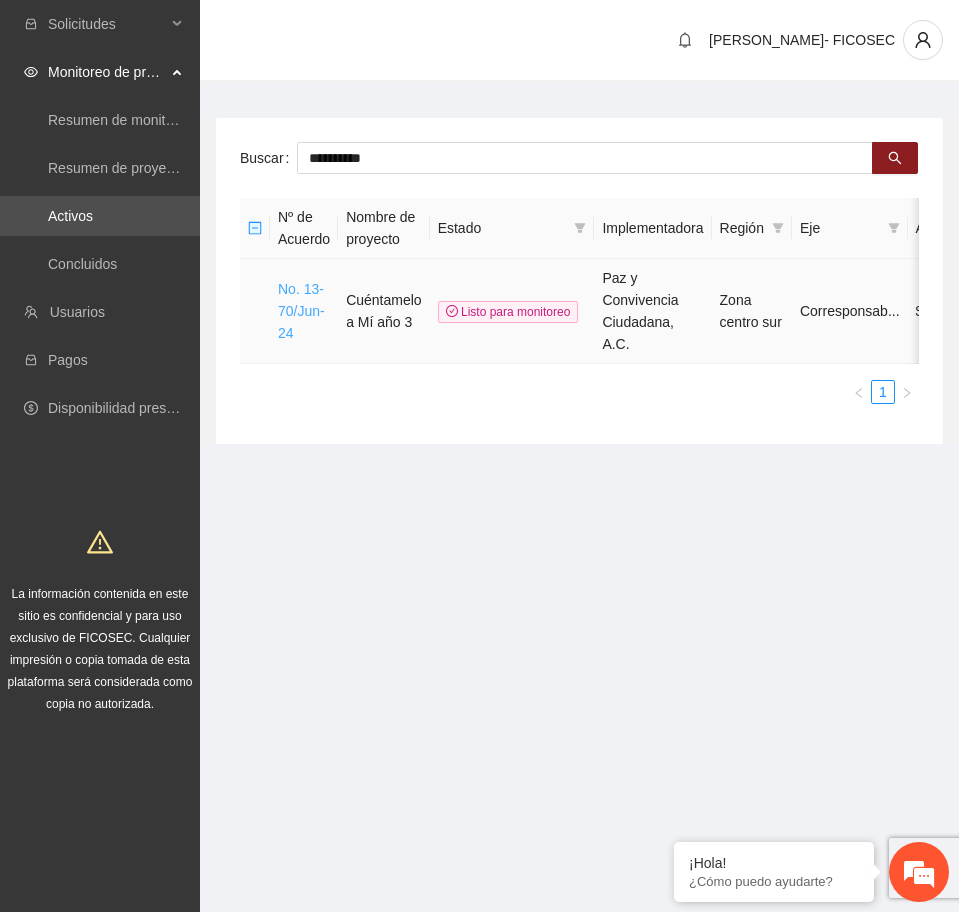 click on "No. 13-70/Jun-24" at bounding box center (301, 311) 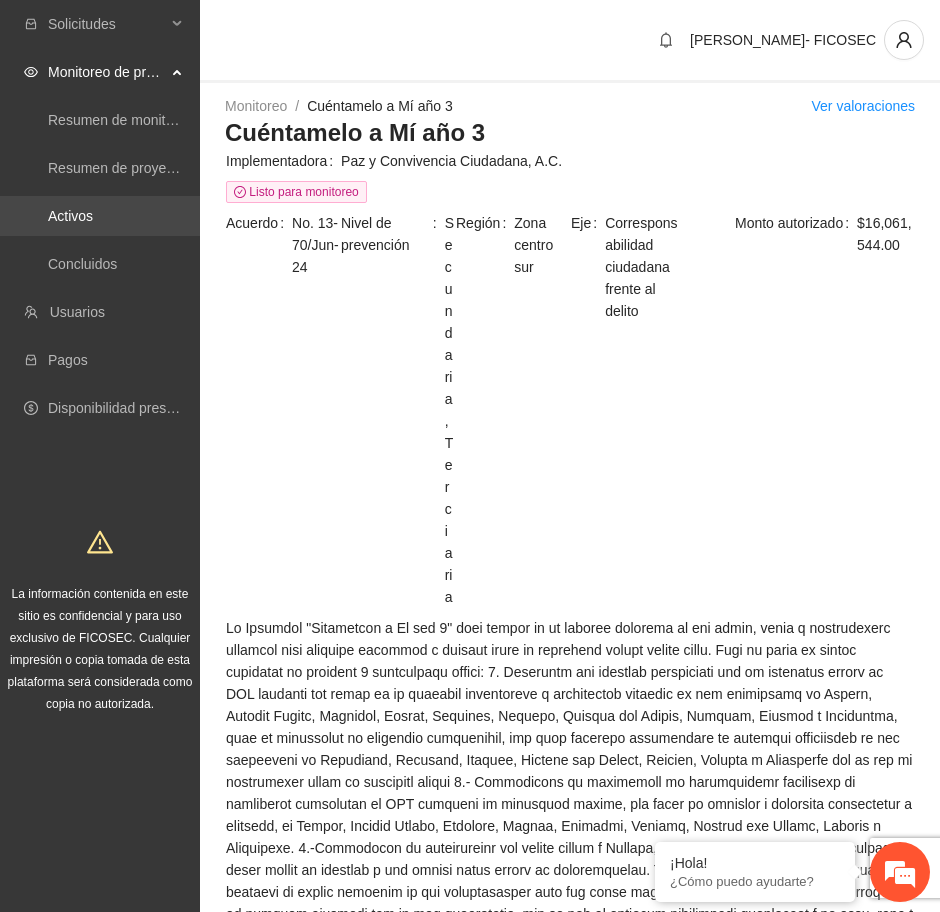 click on "Activos" at bounding box center [70, 216] 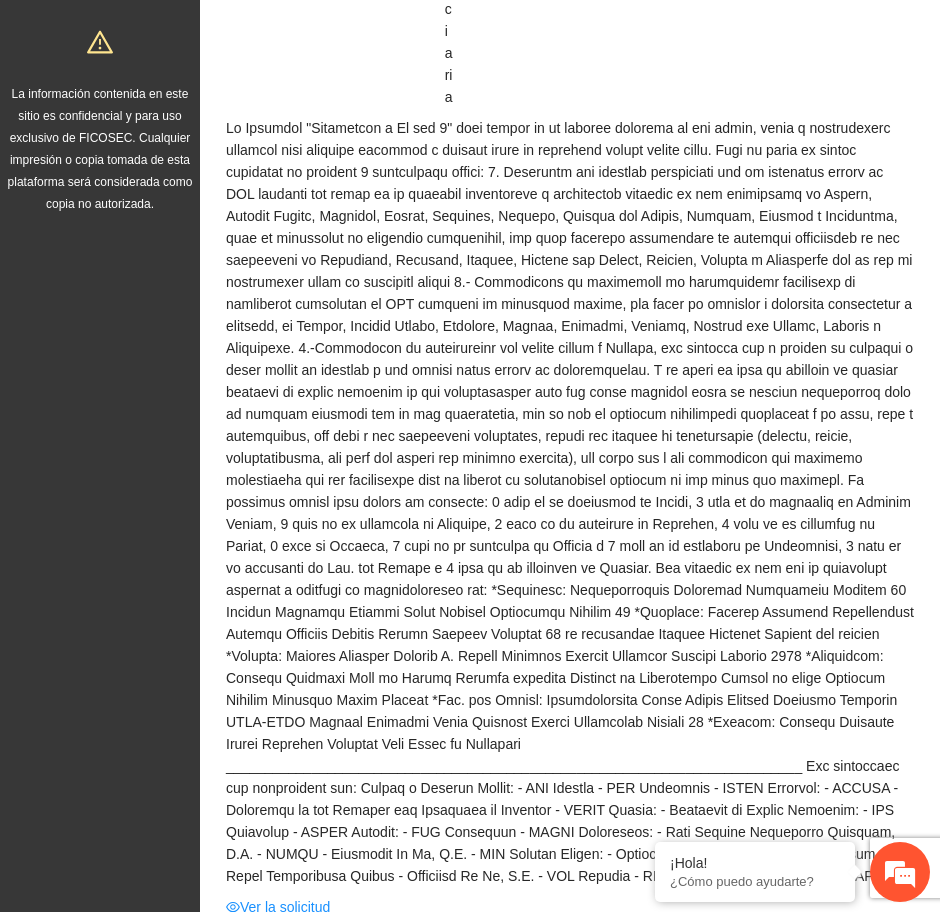 scroll, scrollTop: 1125, scrollLeft: 0, axis: vertical 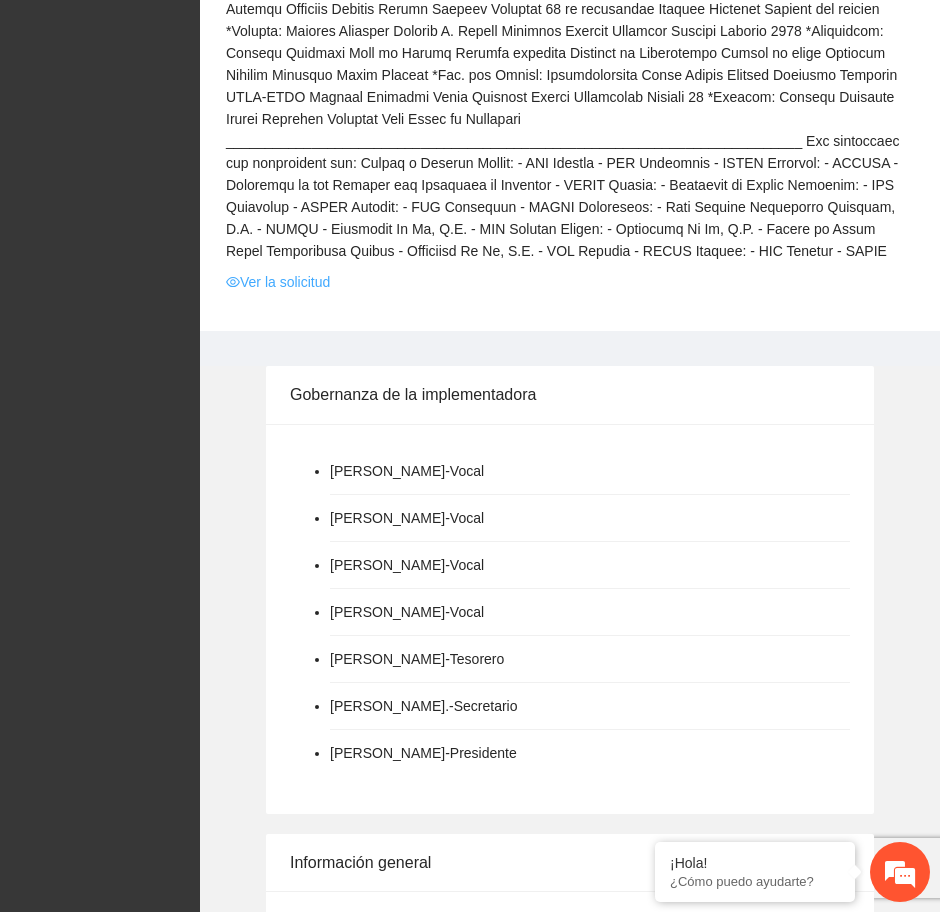 click on "Ver la solicitud" at bounding box center [278, 282] 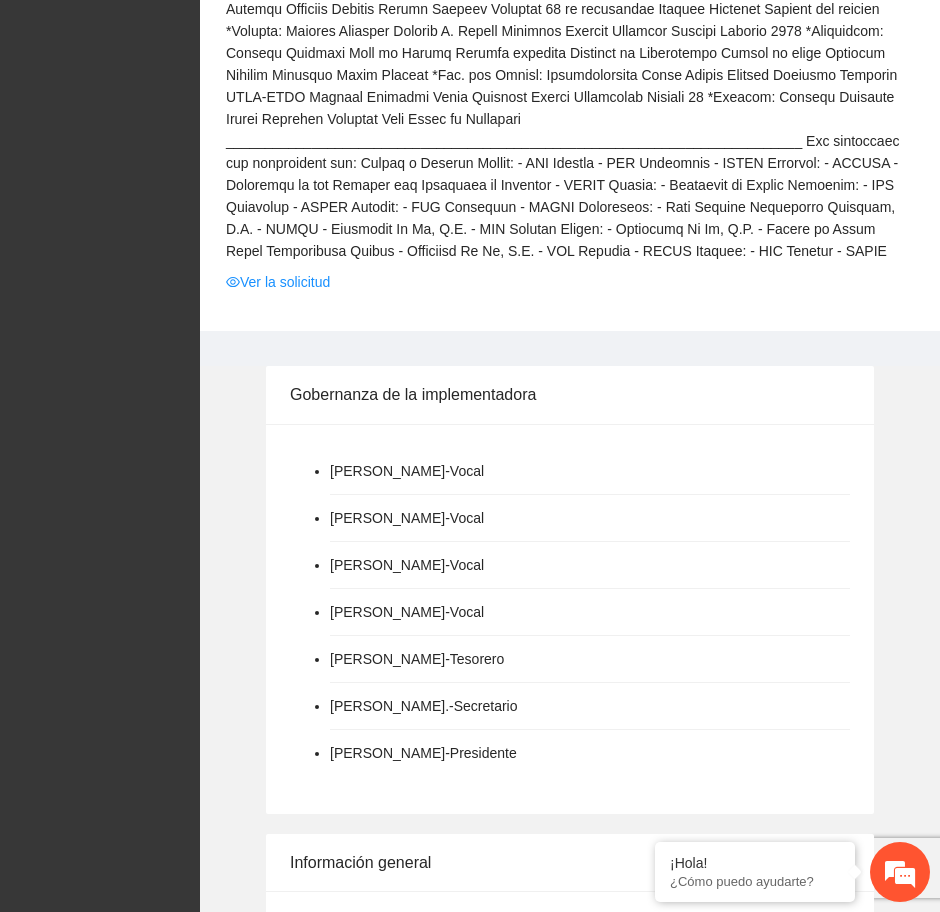 scroll, scrollTop: 0, scrollLeft: 0, axis: both 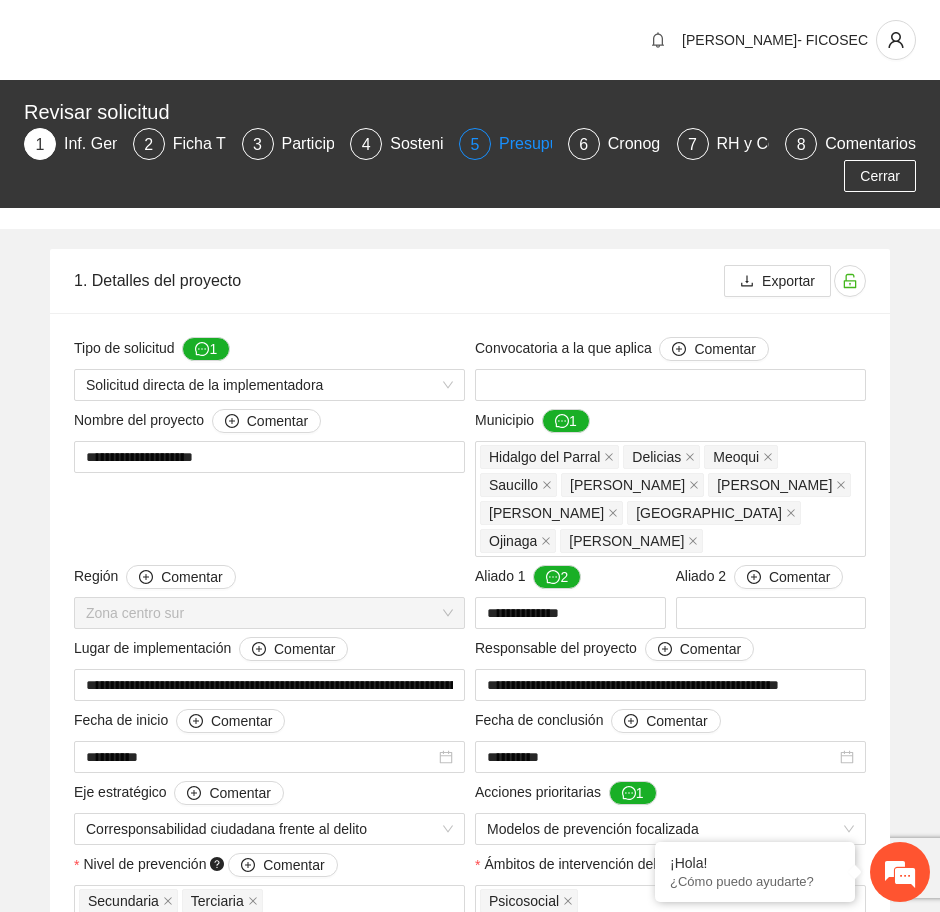 click on "Presupuesto" at bounding box center (552, 144) 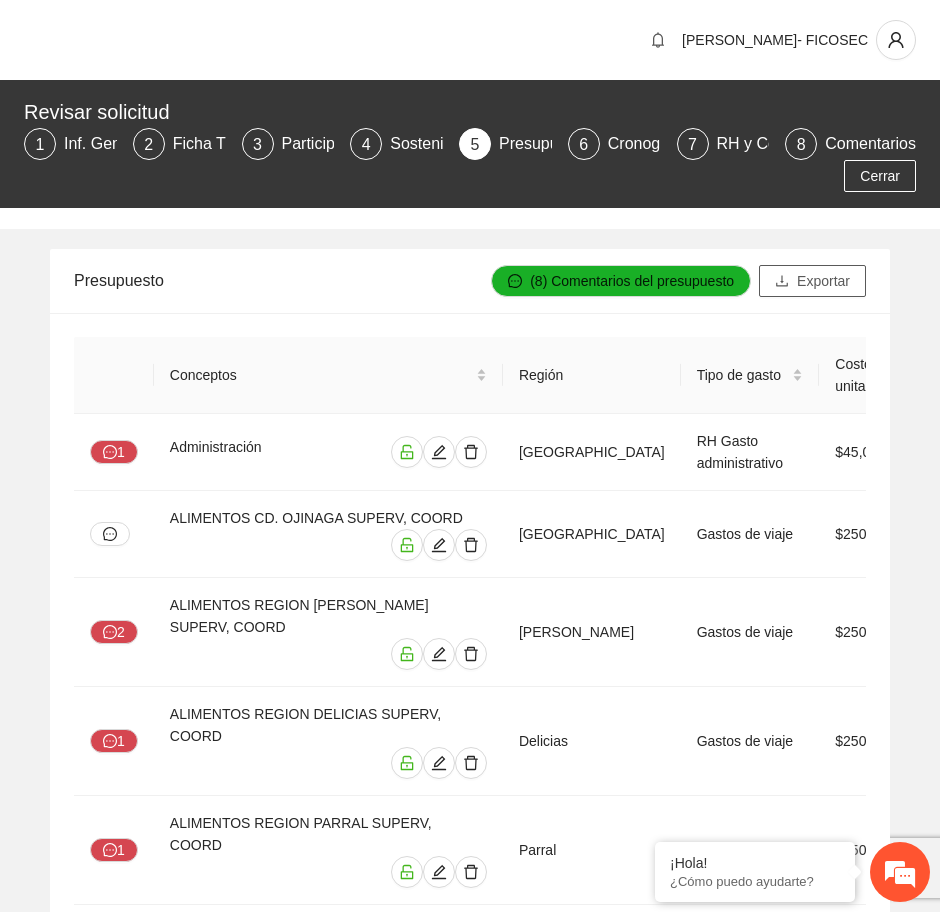 click on "Exportar" at bounding box center (823, 281) 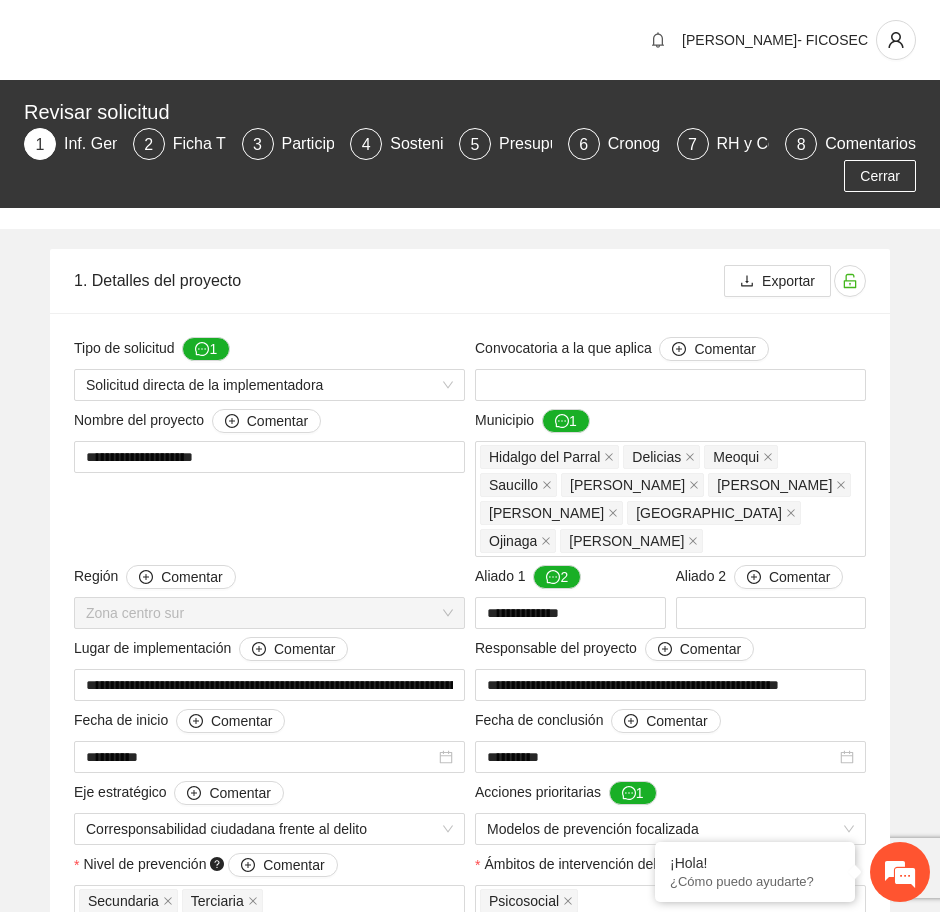 type 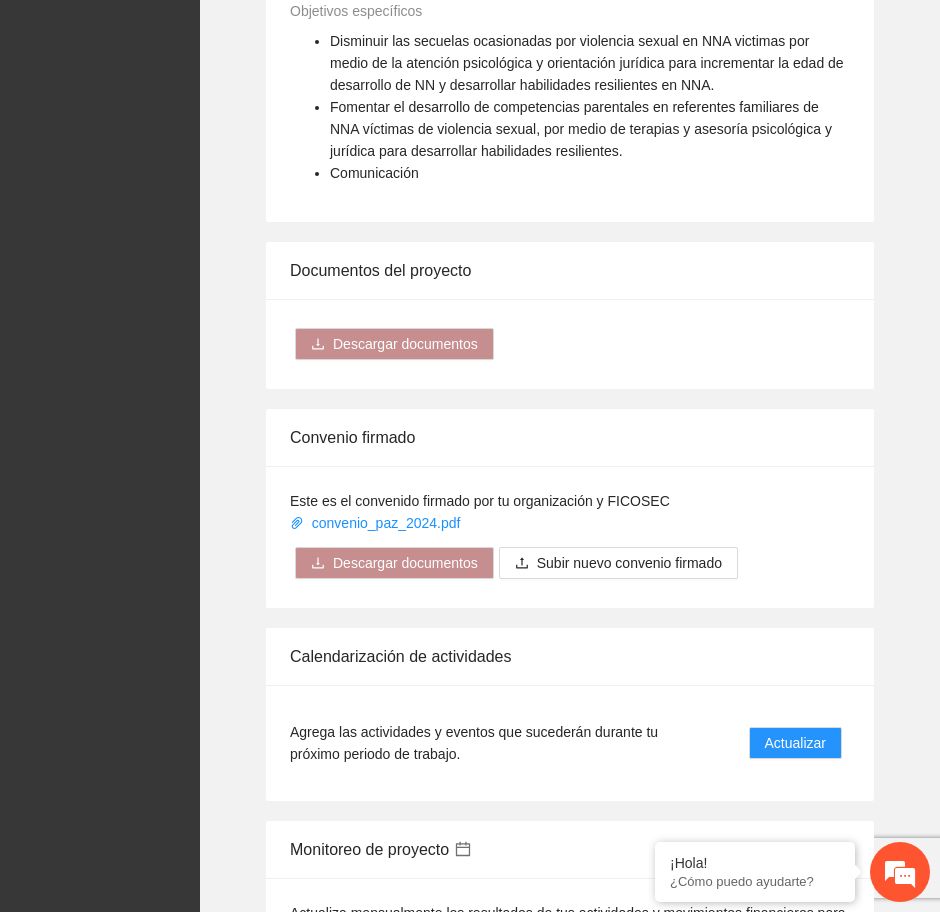 scroll, scrollTop: 2500, scrollLeft: 0, axis: vertical 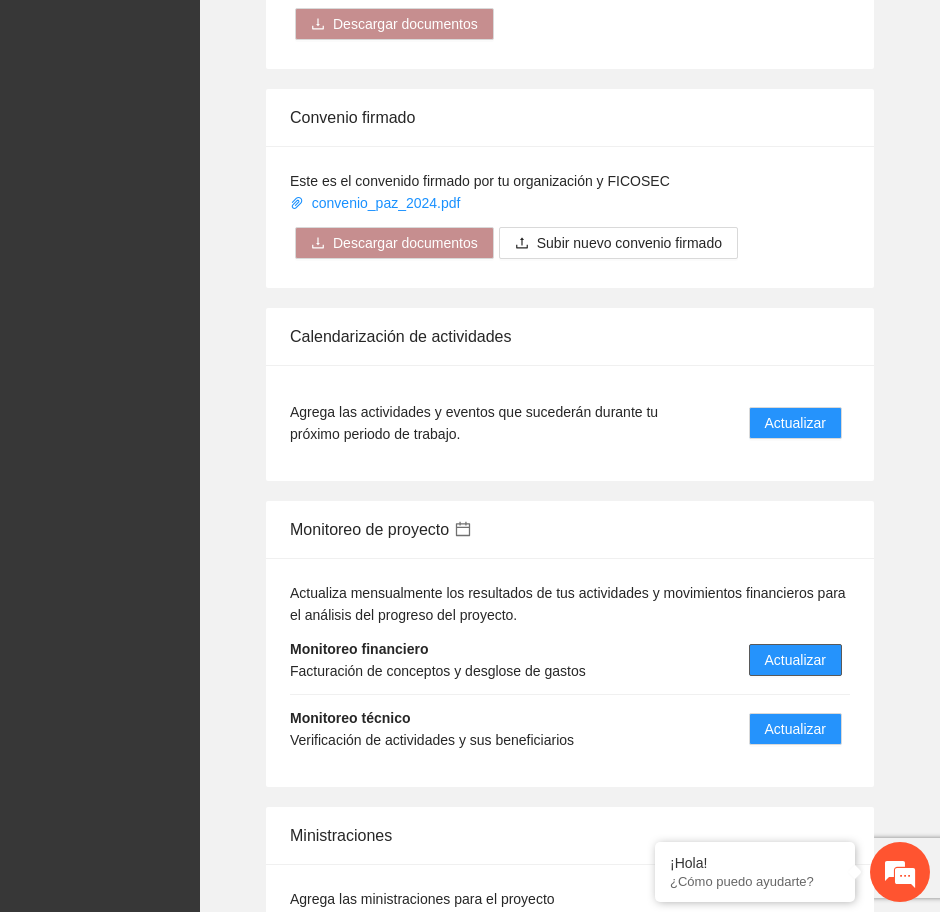 click on "Actualizar" at bounding box center (795, 660) 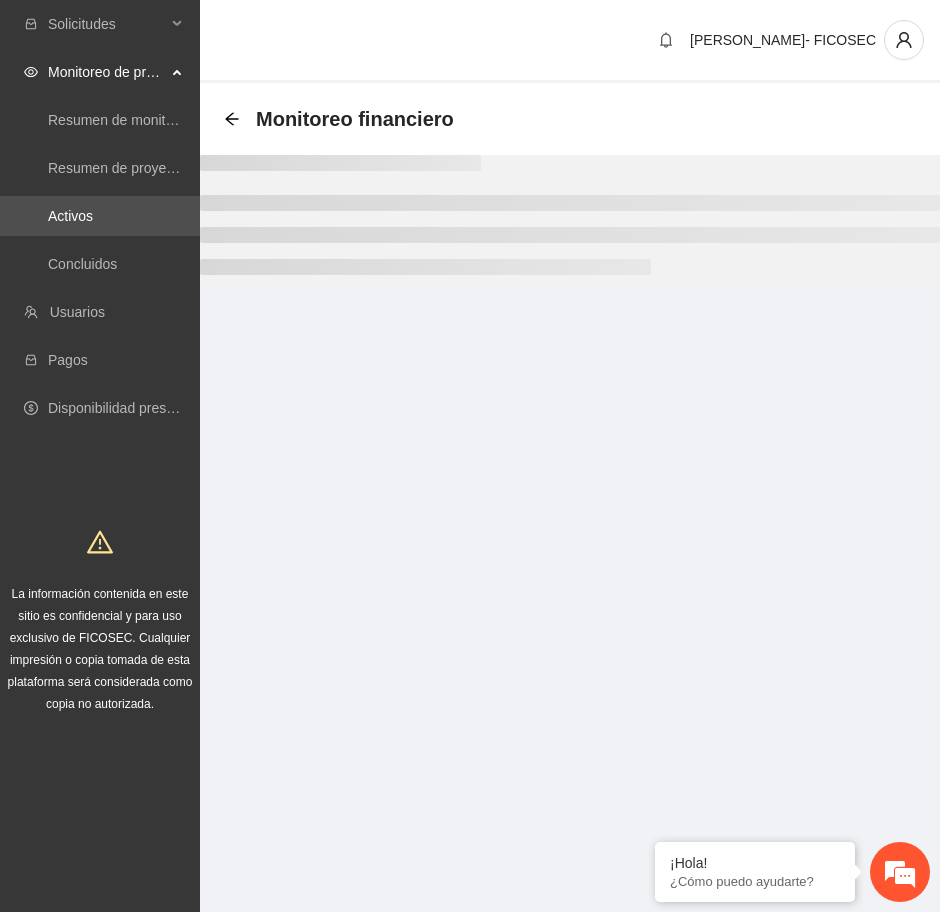 scroll, scrollTop: 0, scrollLeft: 0, axis: both 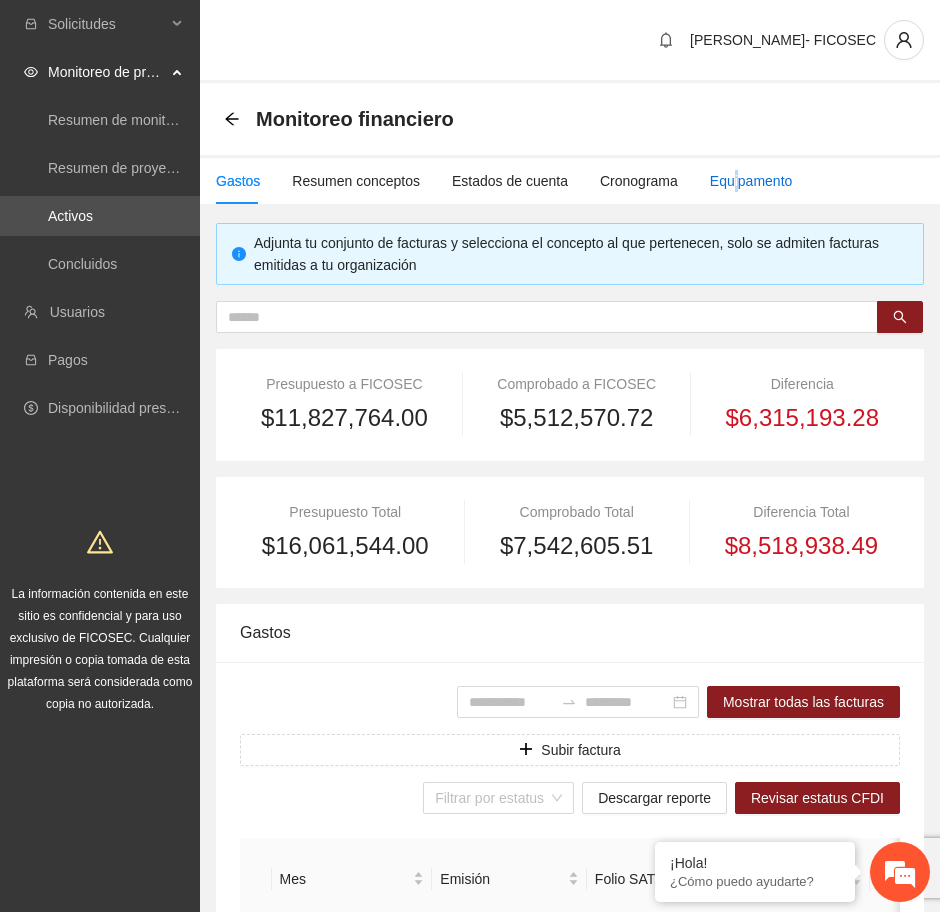 click on "Equipamento" at bounding box center [751, 181] 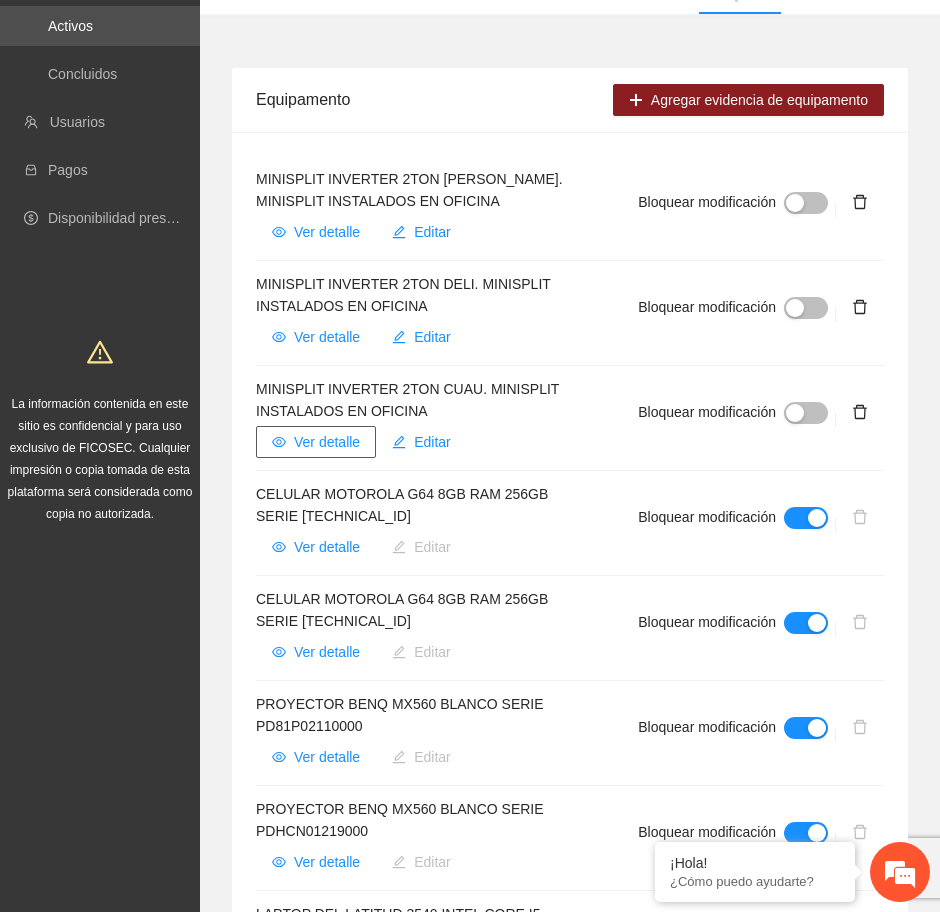 scroll, scrollTop: 250, scrollLeft: 0, axis: vertical 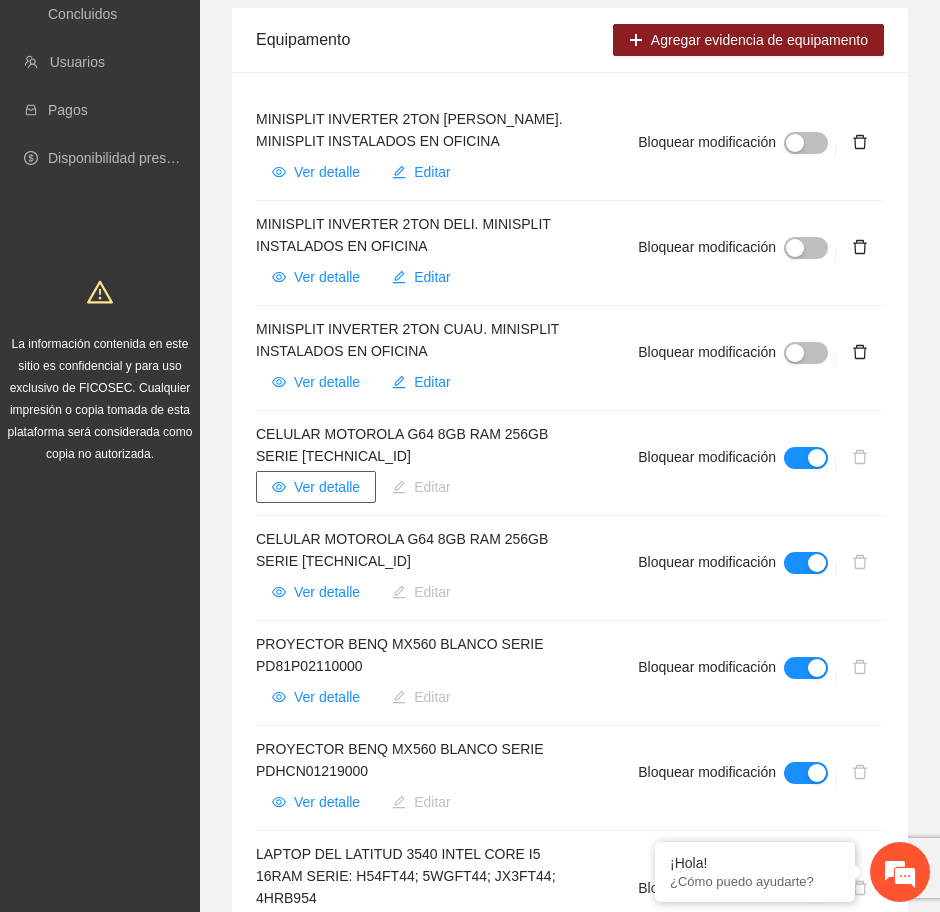 click on "Ver detalle" at bounding box center [327, 487] 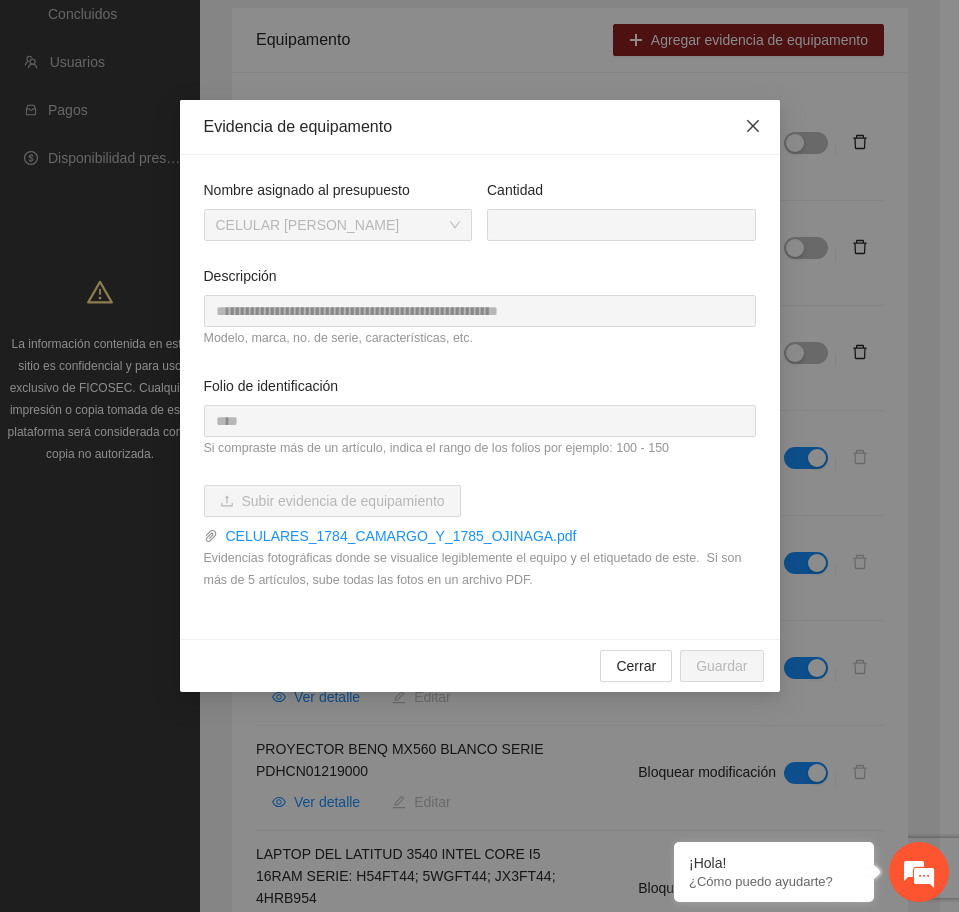 click at bounding box center [753, 127] 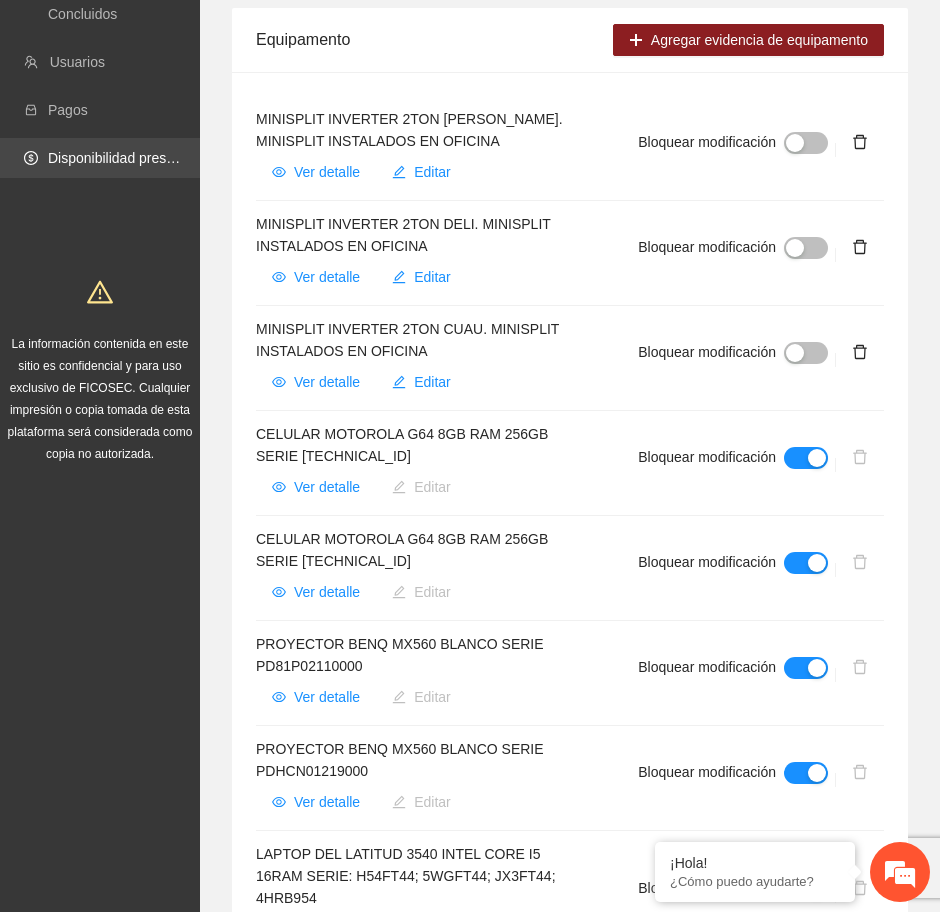 scroll, scrollTop: 0, scrollLeft: 0, axis: both 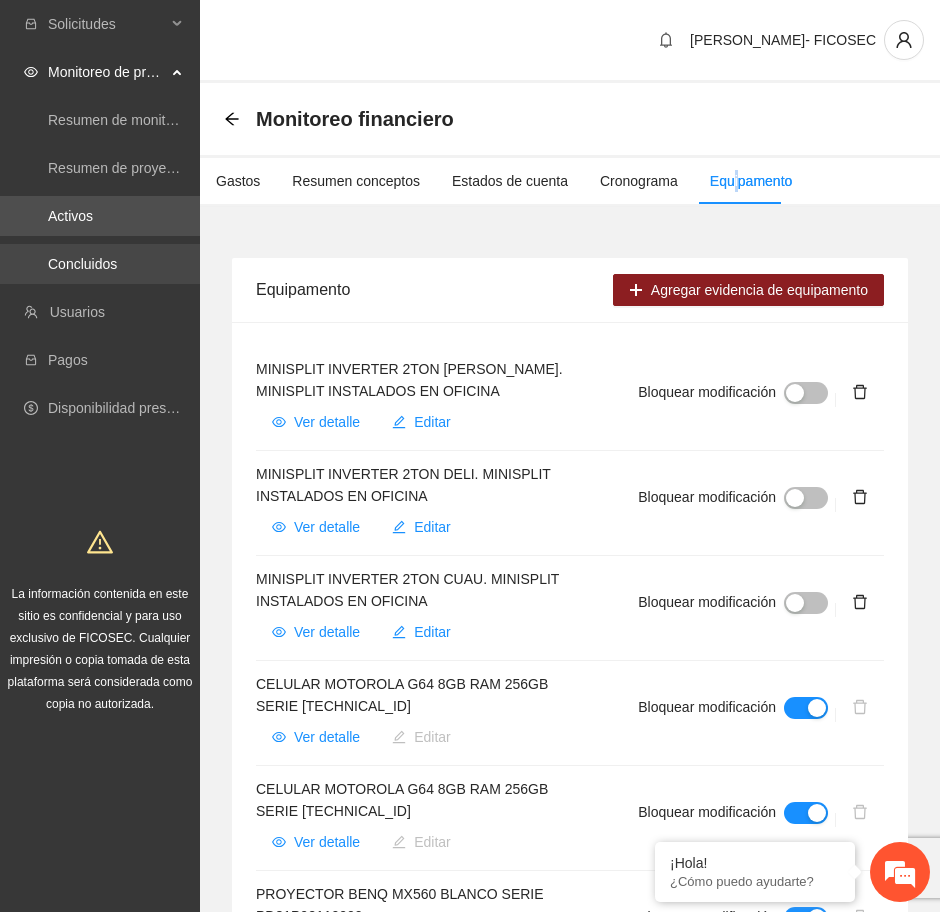 click on "Concluidos" at bounding box center (82, 264) 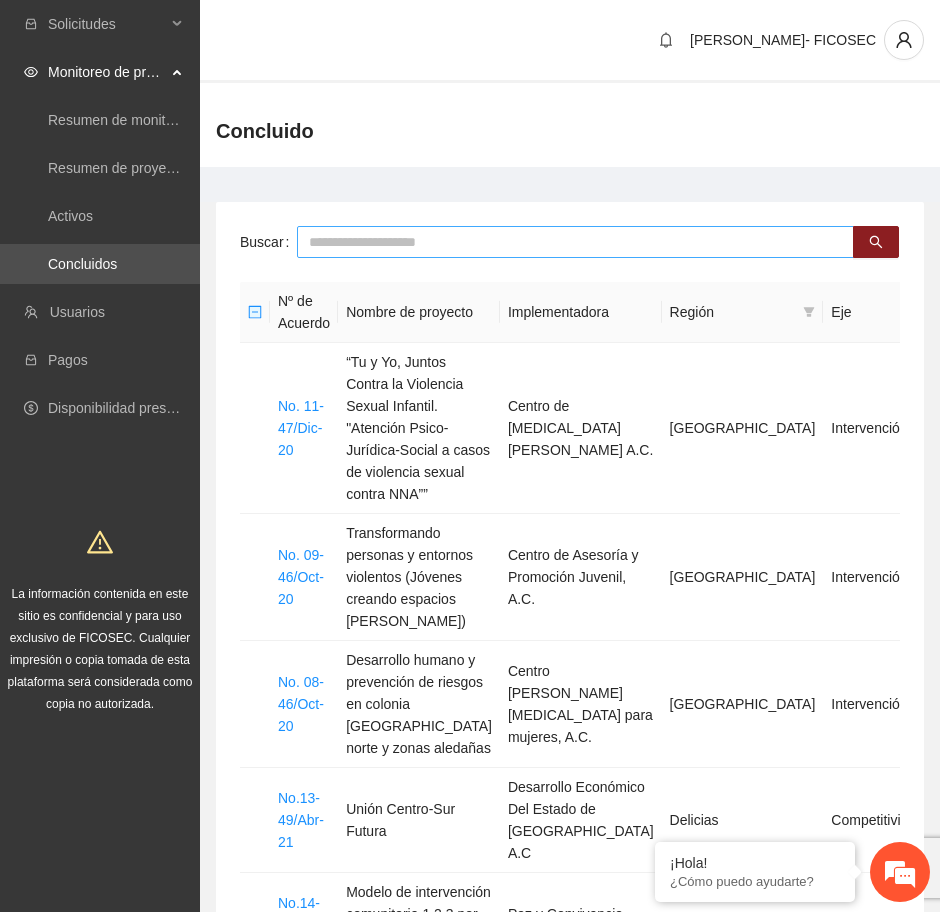 click at bounding box center [575, 242] 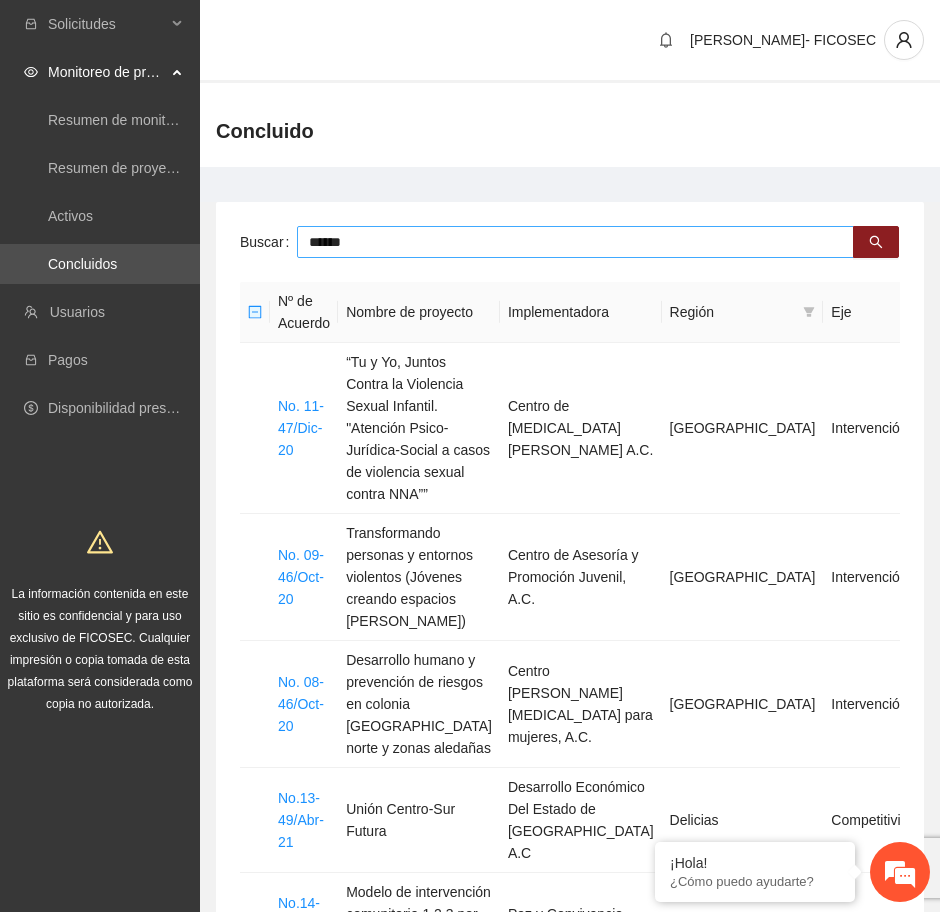 type on "******" 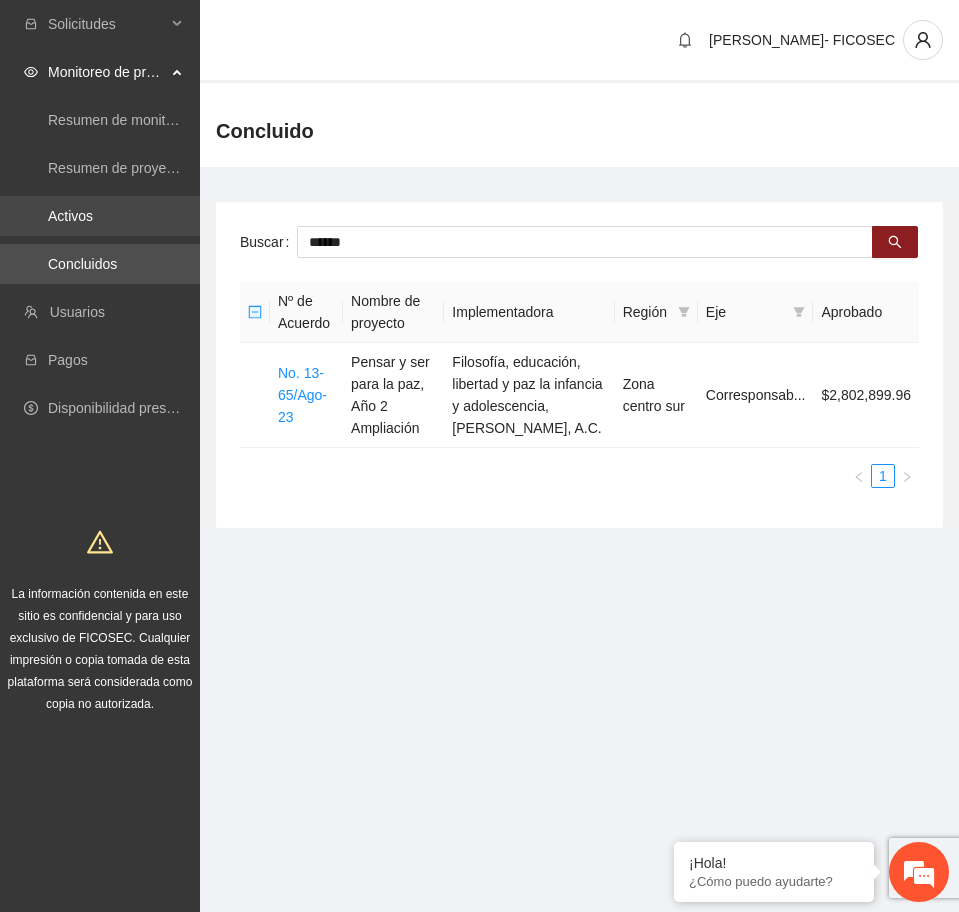 click on "Activos" at bounding box center (70, 216) 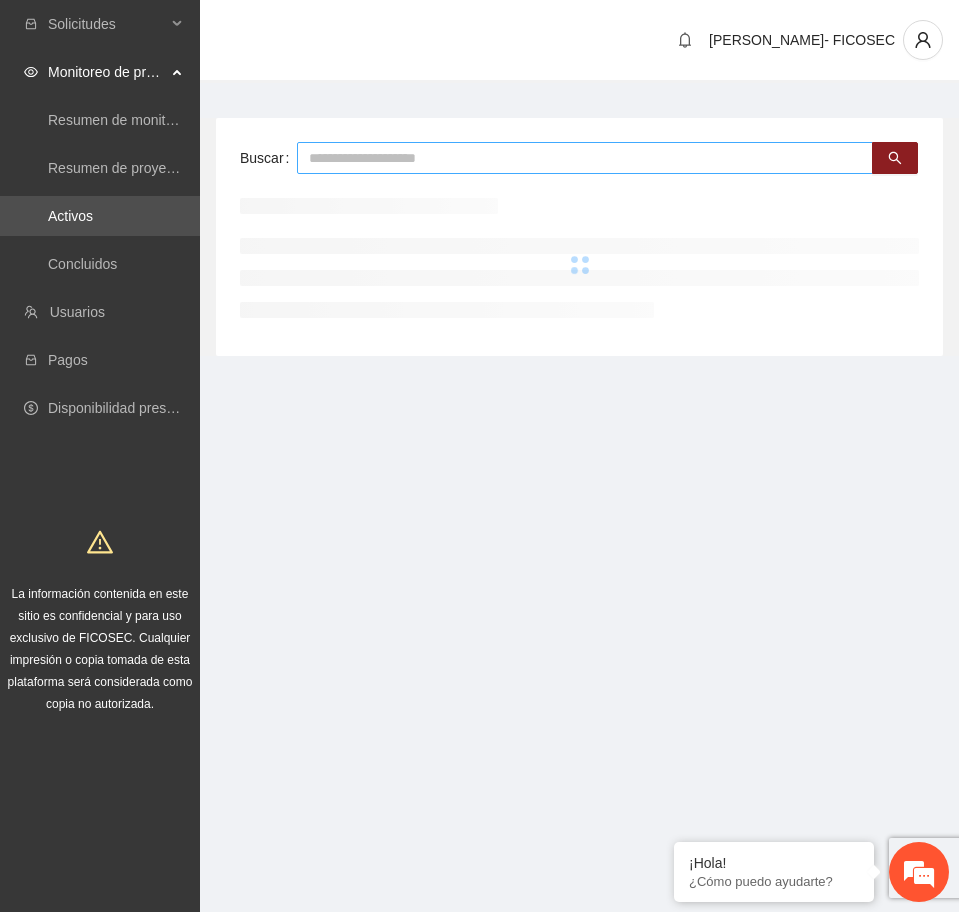 click at bounding box center [585, 158] 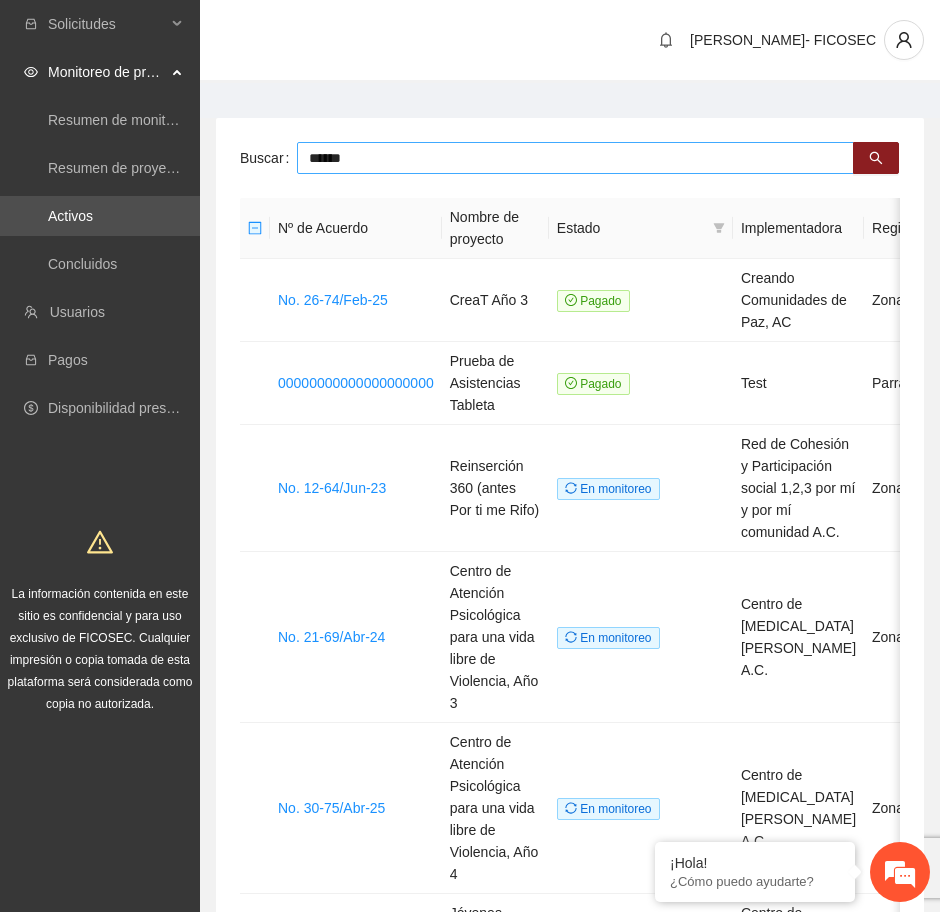 type on "******" 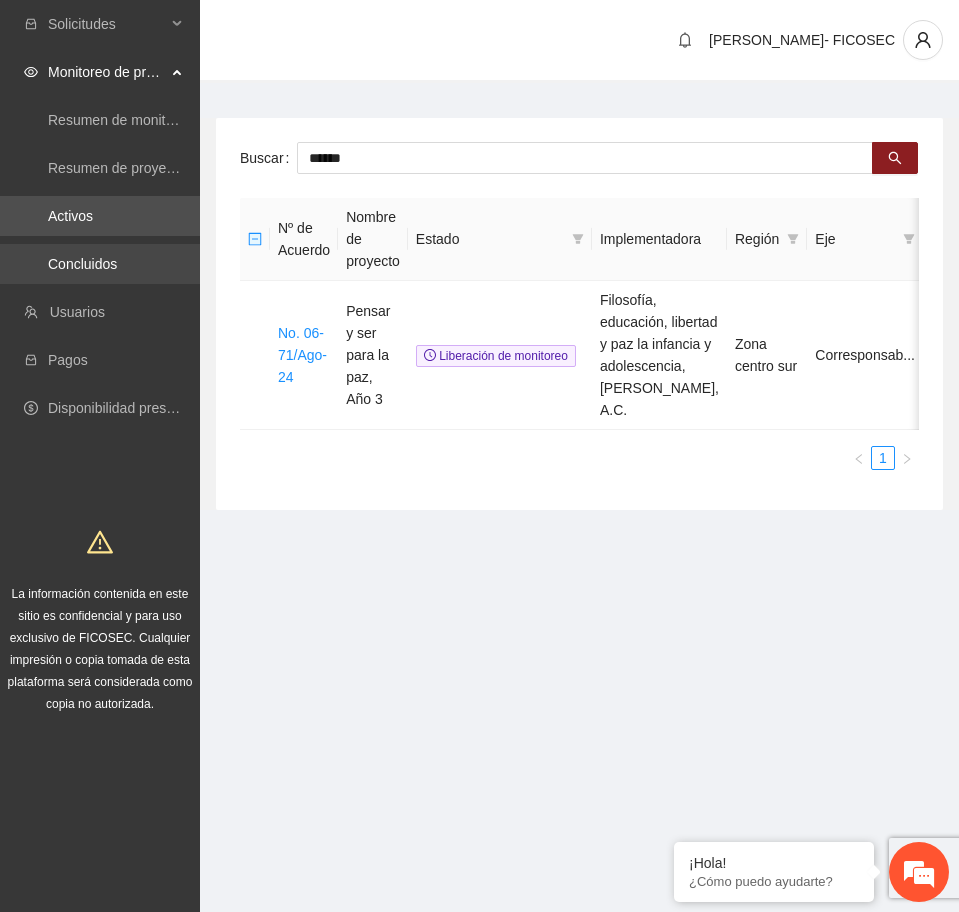 click on "Concluidos" at bounding box center [82, 264] 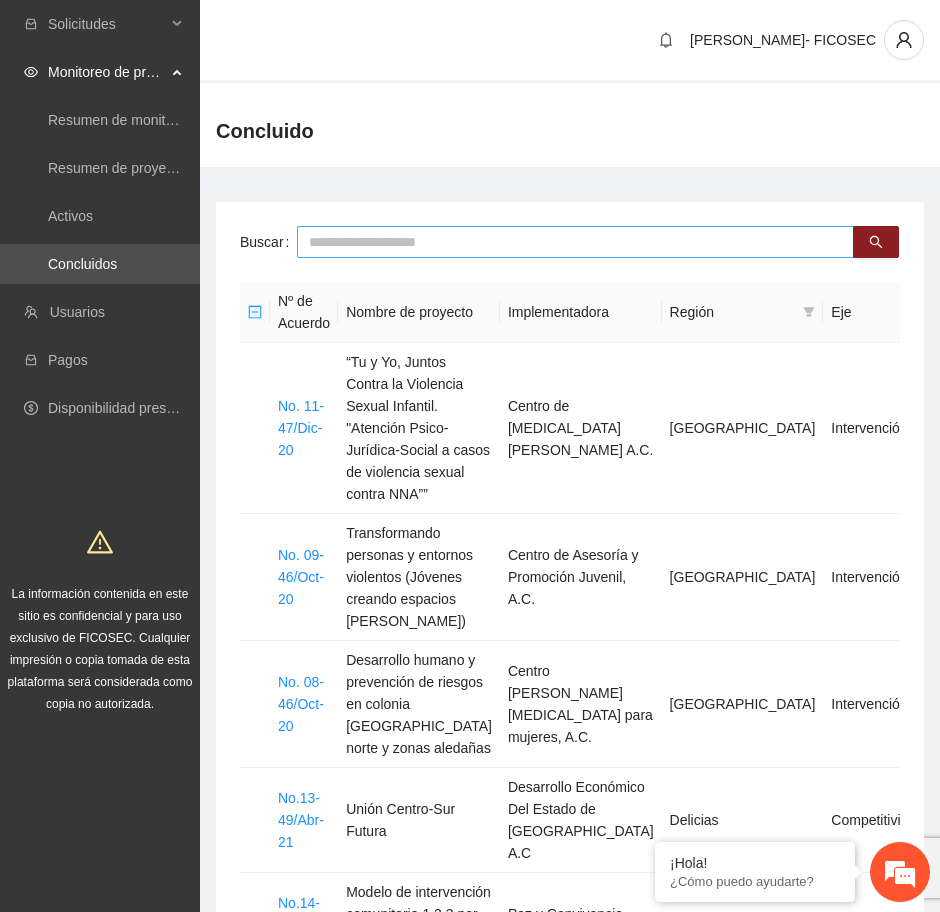 click at bounding box center (575, 242) 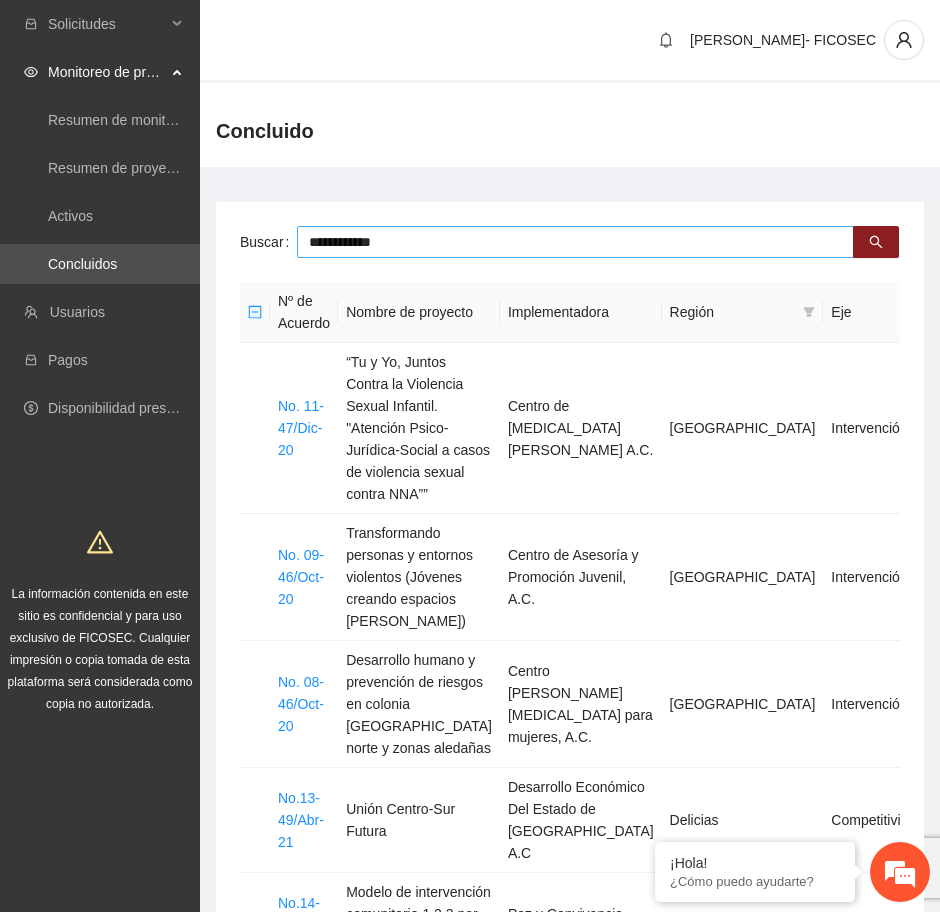 type on "**********" 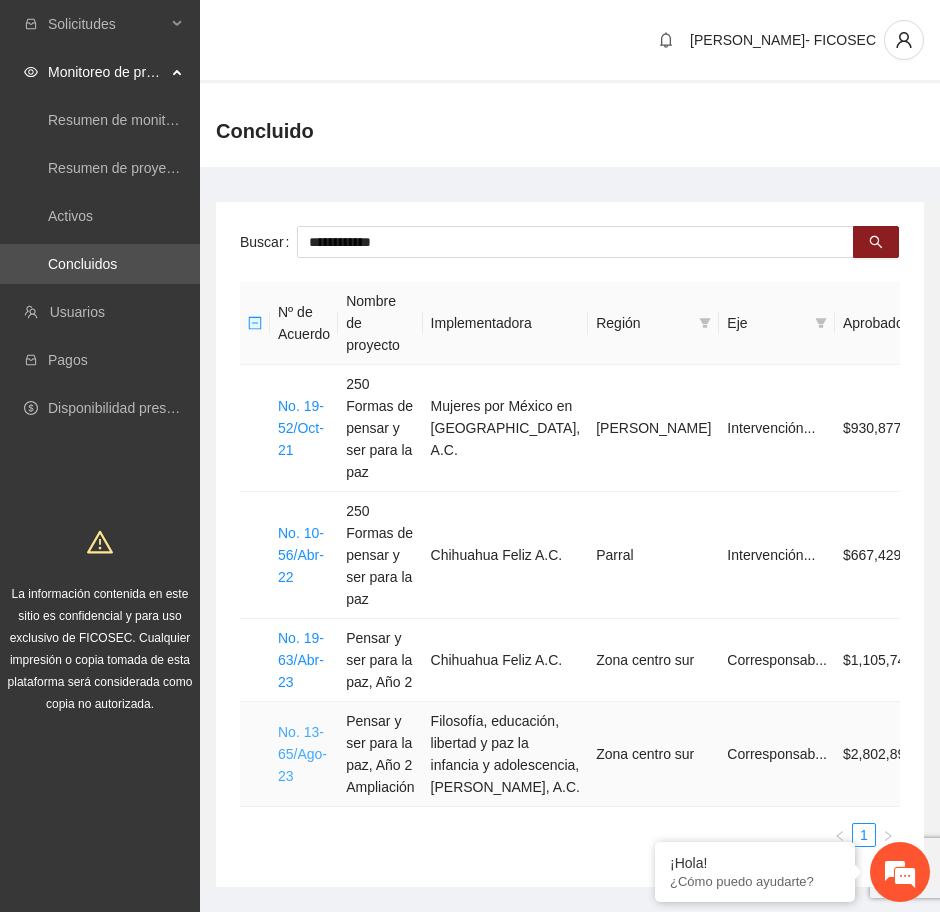 click on "No. 13-65/Ago-23" at bounding box center [302, 754] 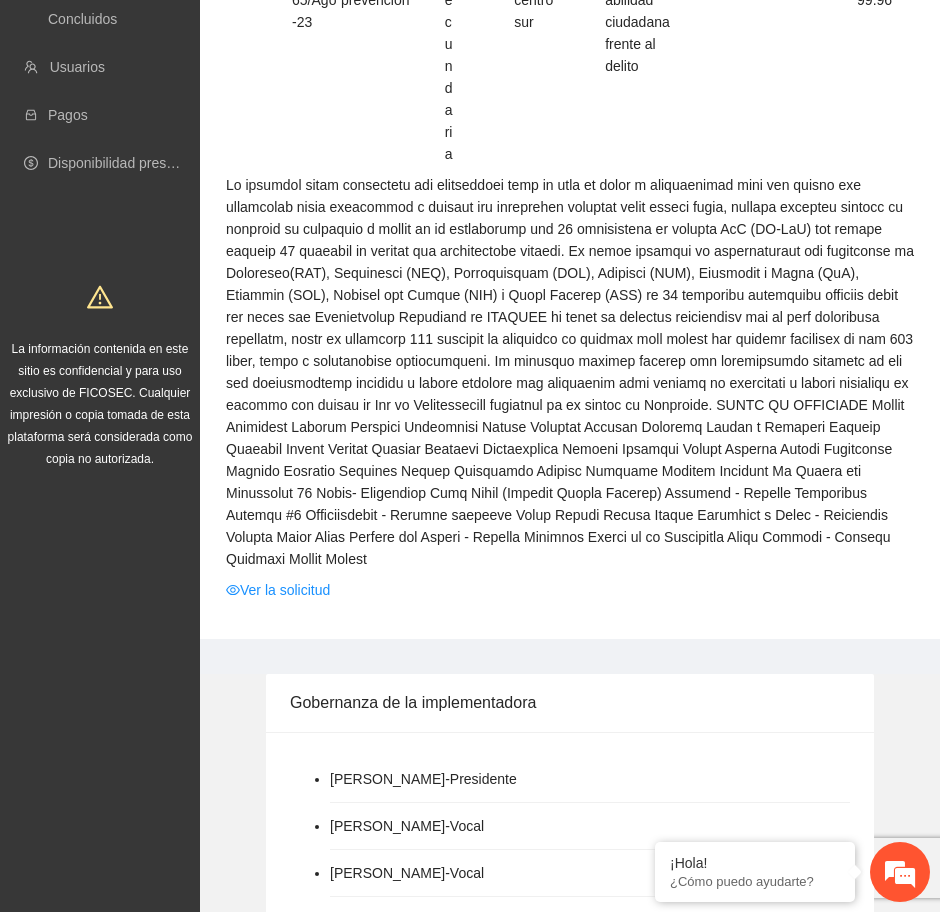 scroll, scrollTop: 250, scrollLeft: 0, axis: vertical 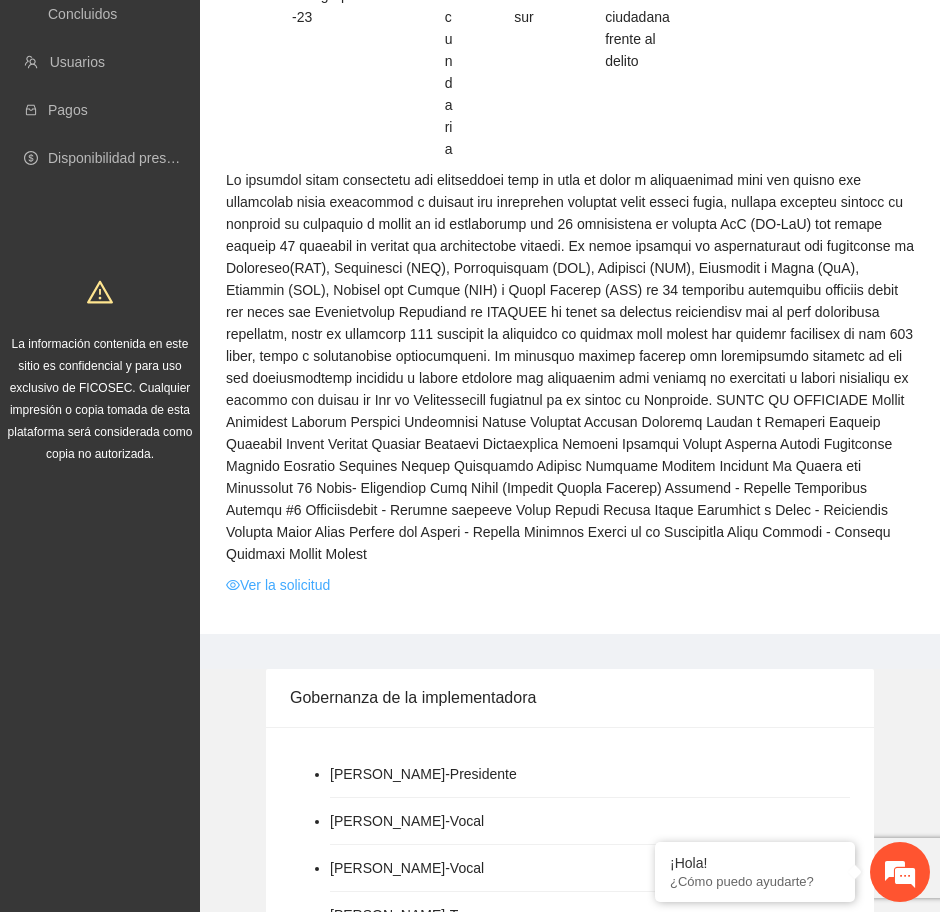 click on "Ver la solicitud" at bounding box center (278, 585) 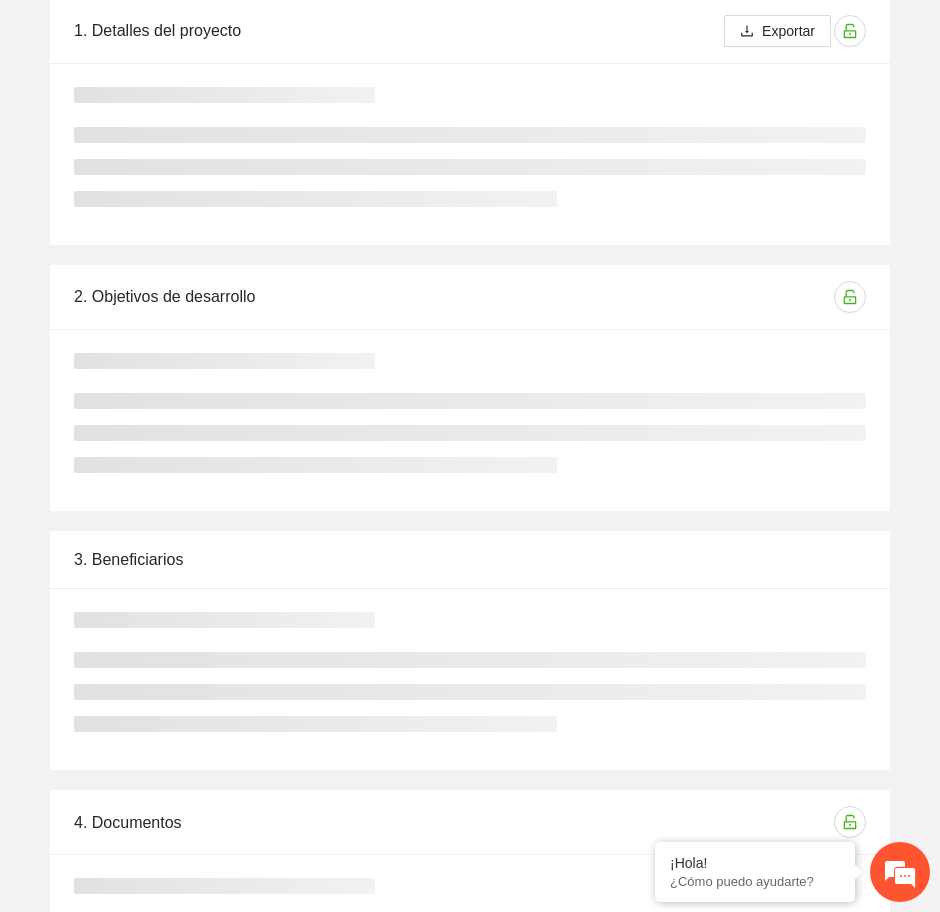 scroll, scrollTop: 0, scrollLeft: 0, axis: both 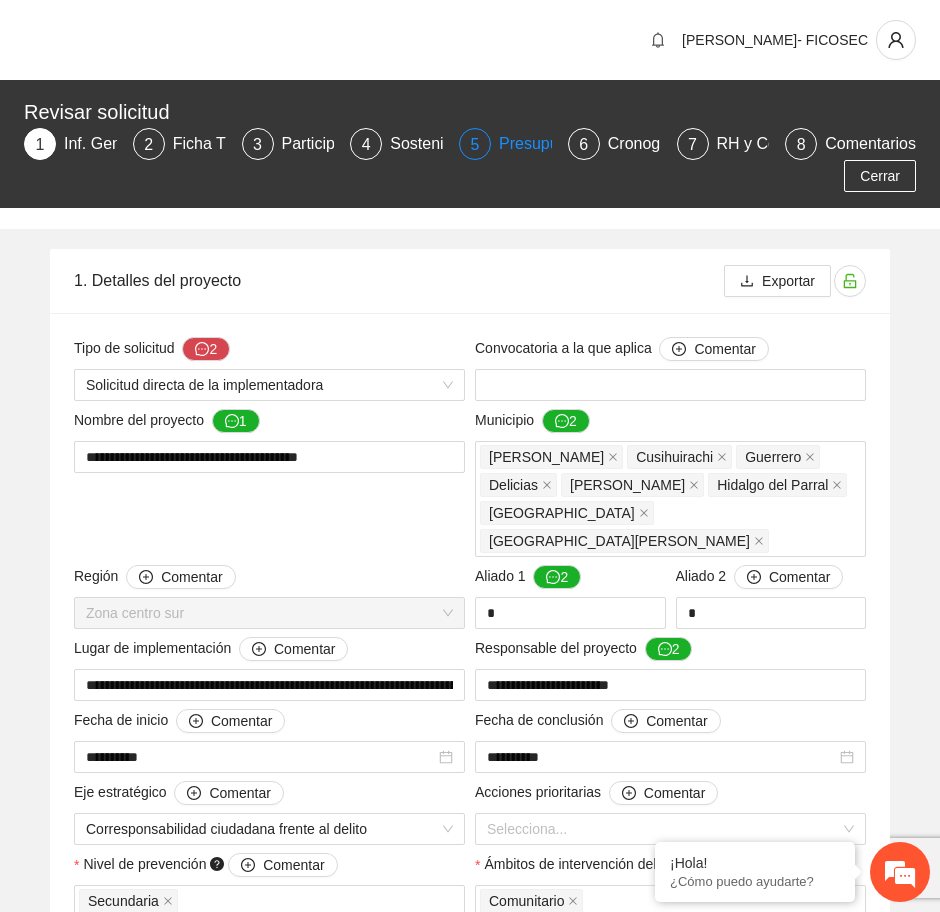 click on "Presupuesto" at bounding box center (552, 144) 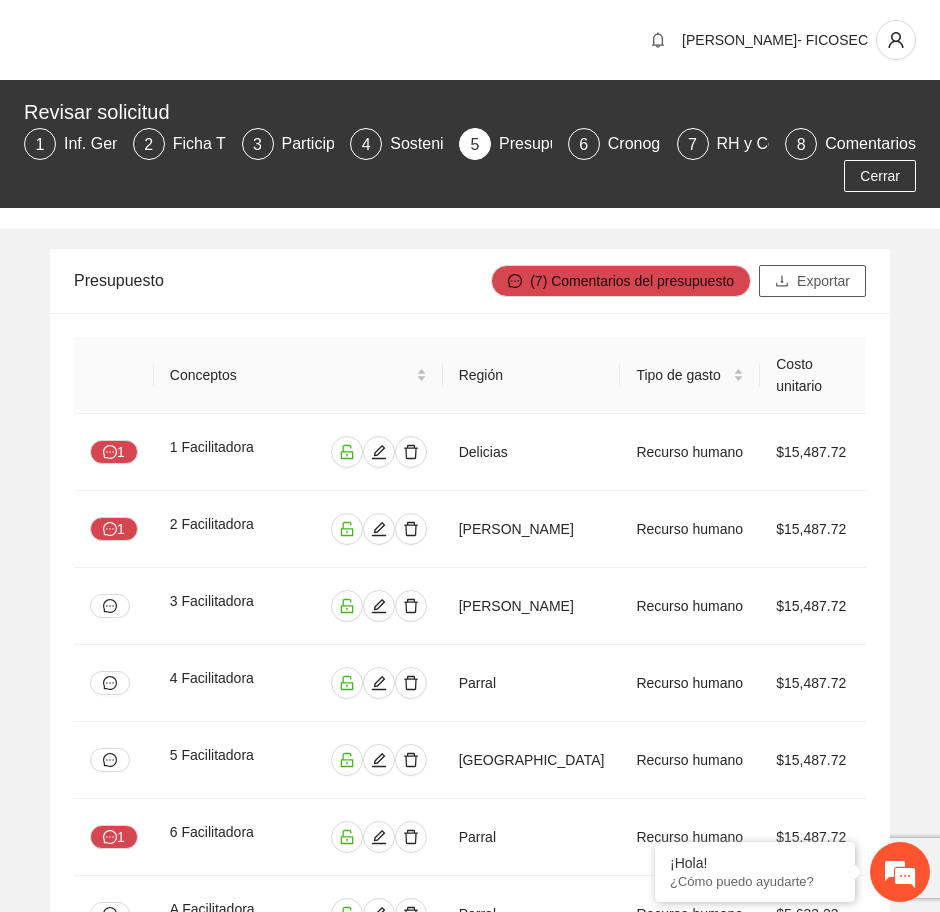 click on "Exportar" at bounding box center [823, 281] 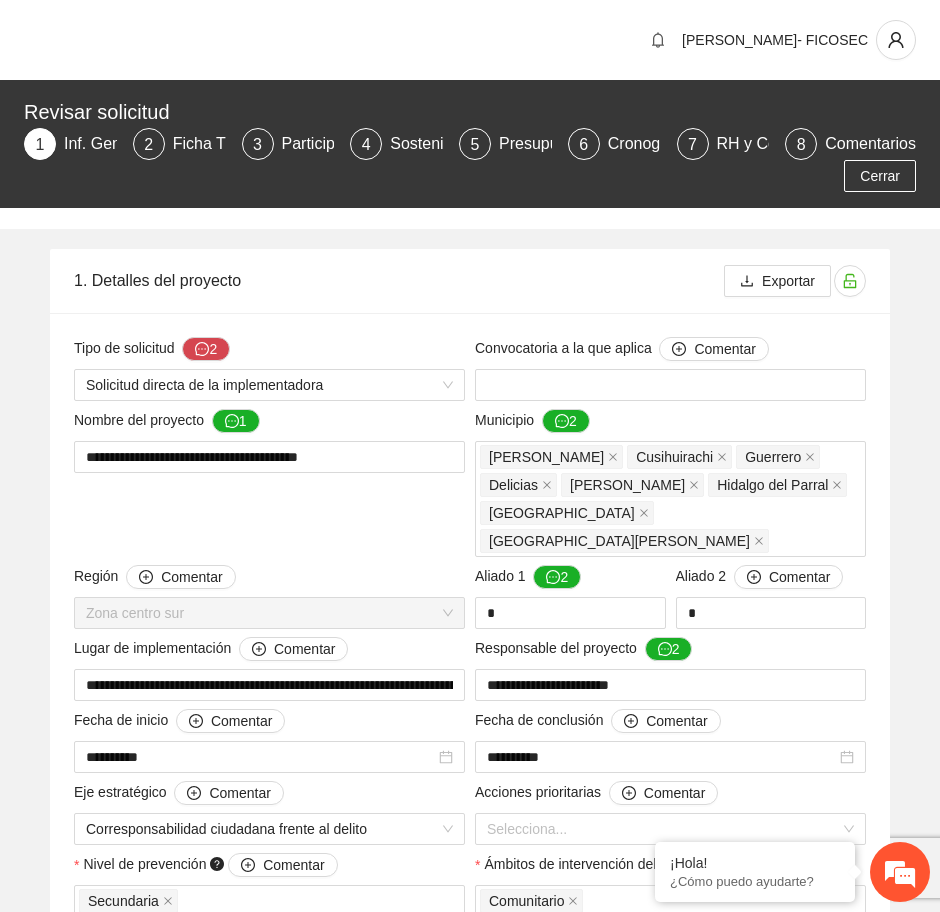 type 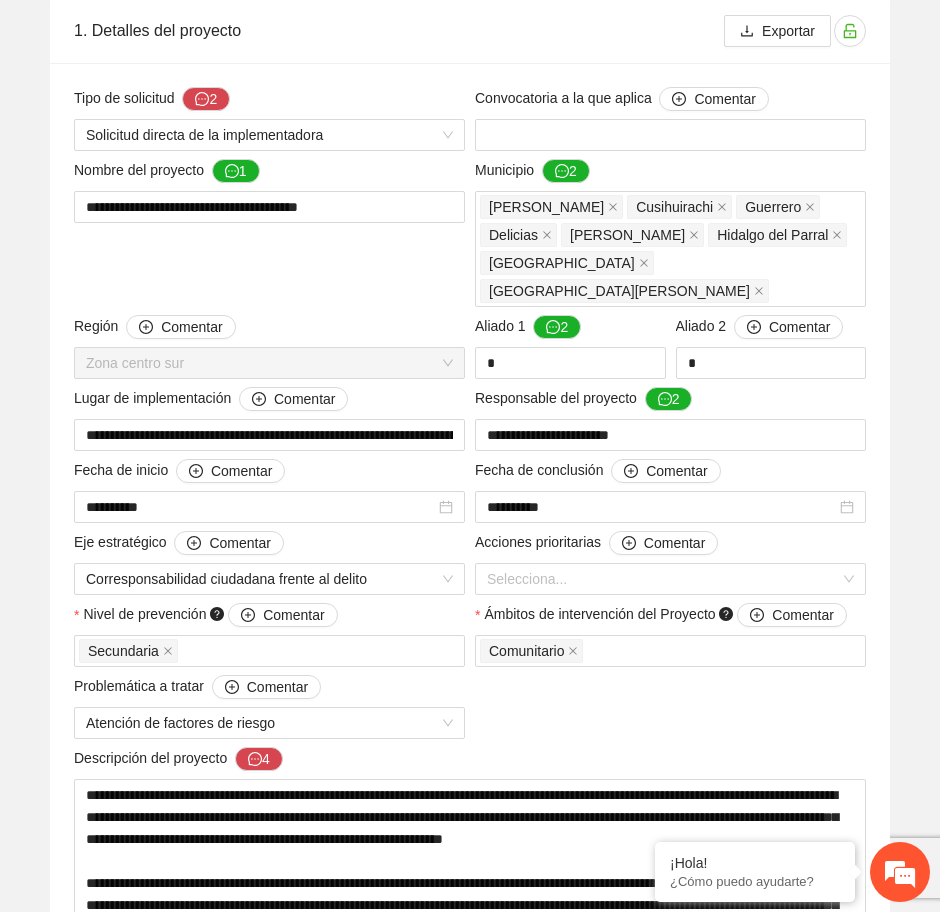 scroll, scrollTop: 0, scrollLeft: 0, axis: both 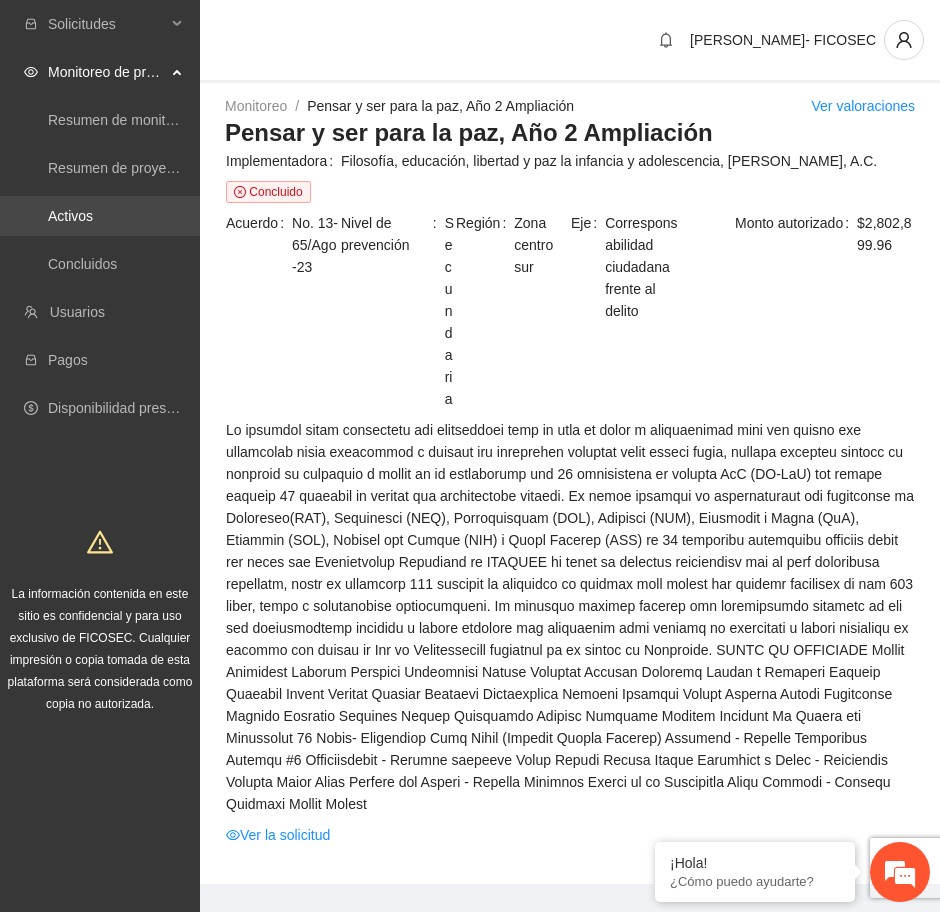 click on "Activos" at bounding box center (70, 216) 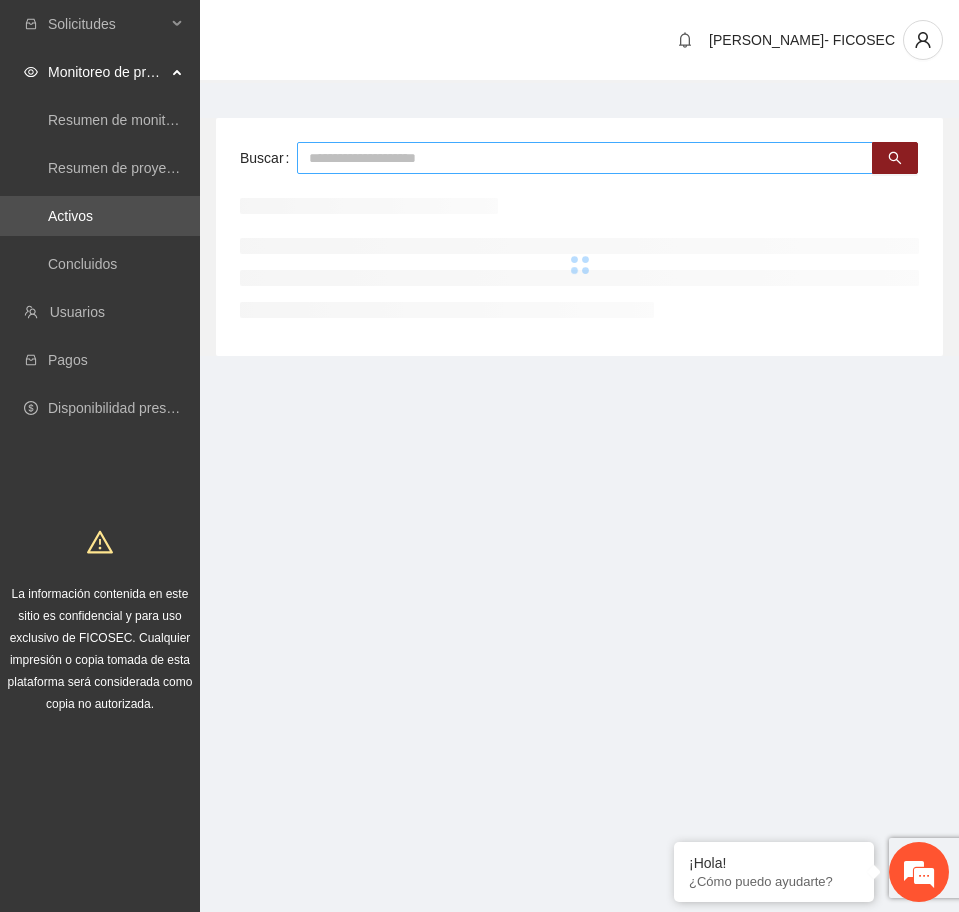 click at bounding box center (585, 158) 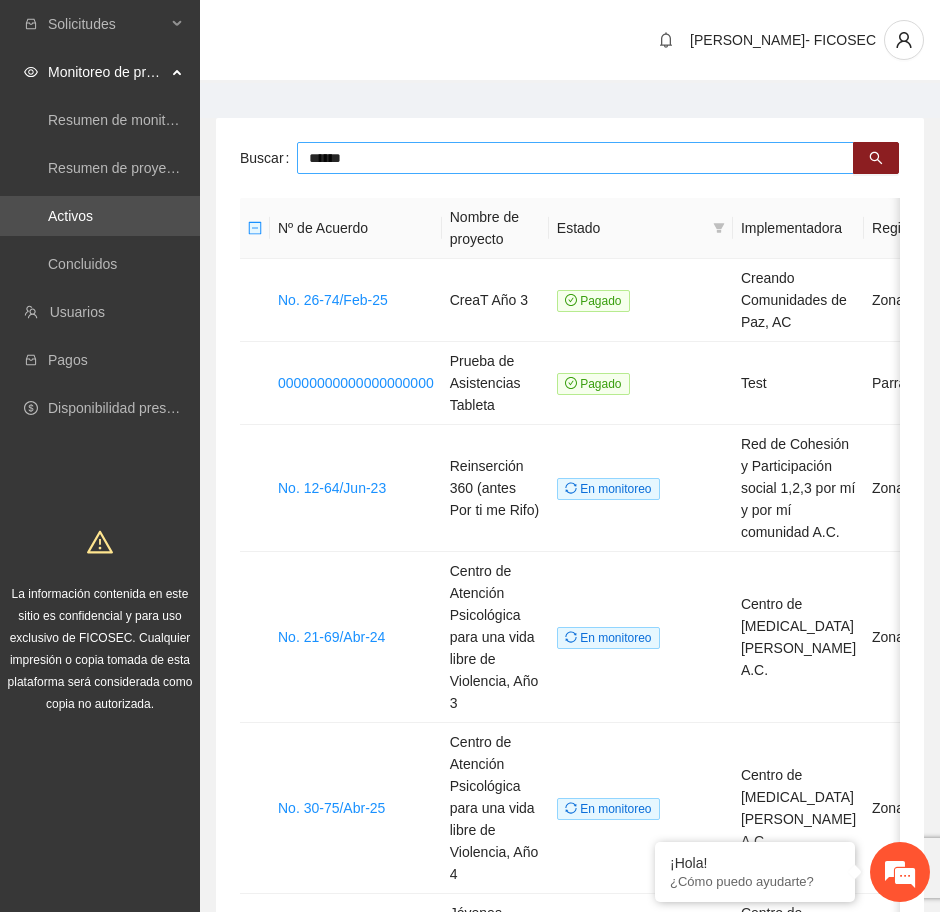 type on "******" 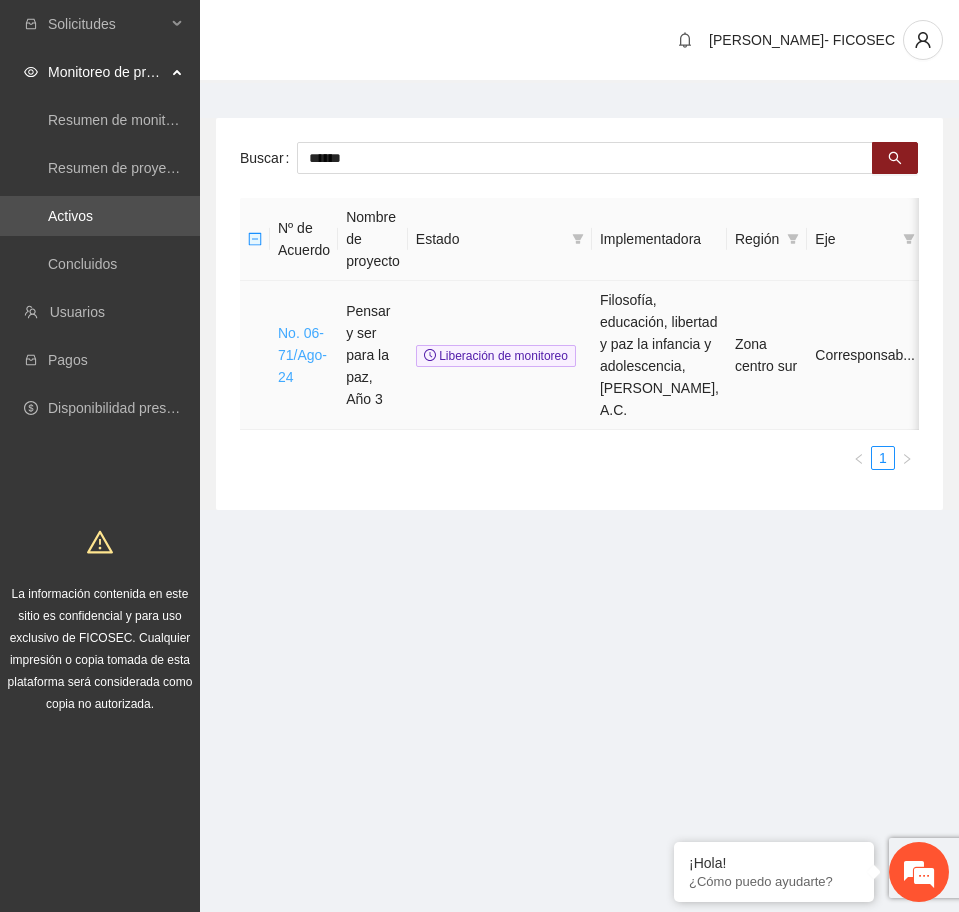 click on "No. 06-71/Ago-24" at bounding box center [302, 355] 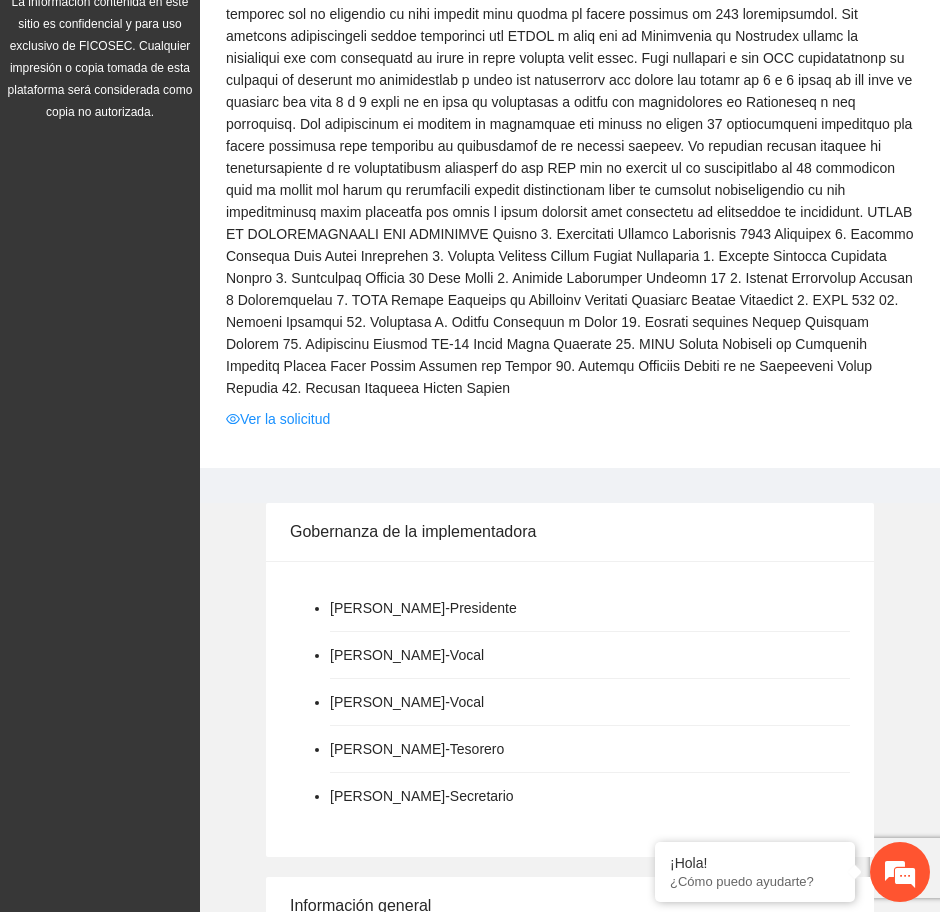 scroll, scrollTop: 625, scrollLeft: 0, axis: vertical 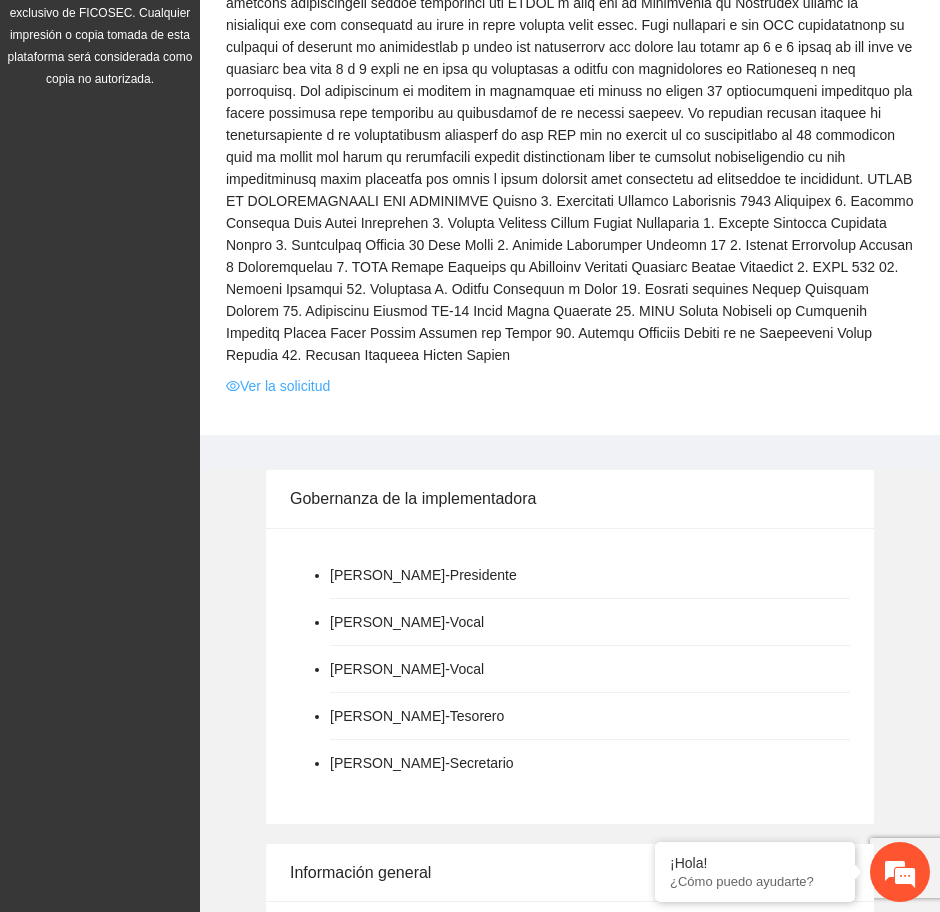 click on "Ver la solicitud" at bounding box center (278, 386) 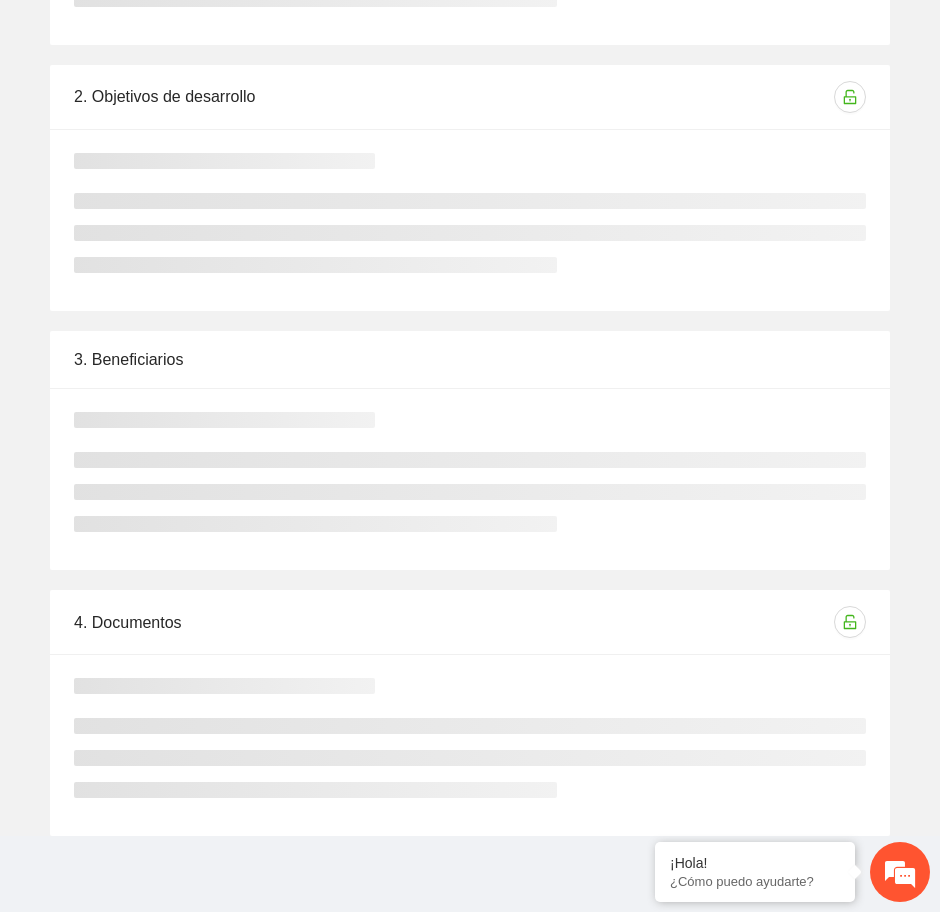 scroll, scrollTop: 0, scrollLeft: 0, axis: both 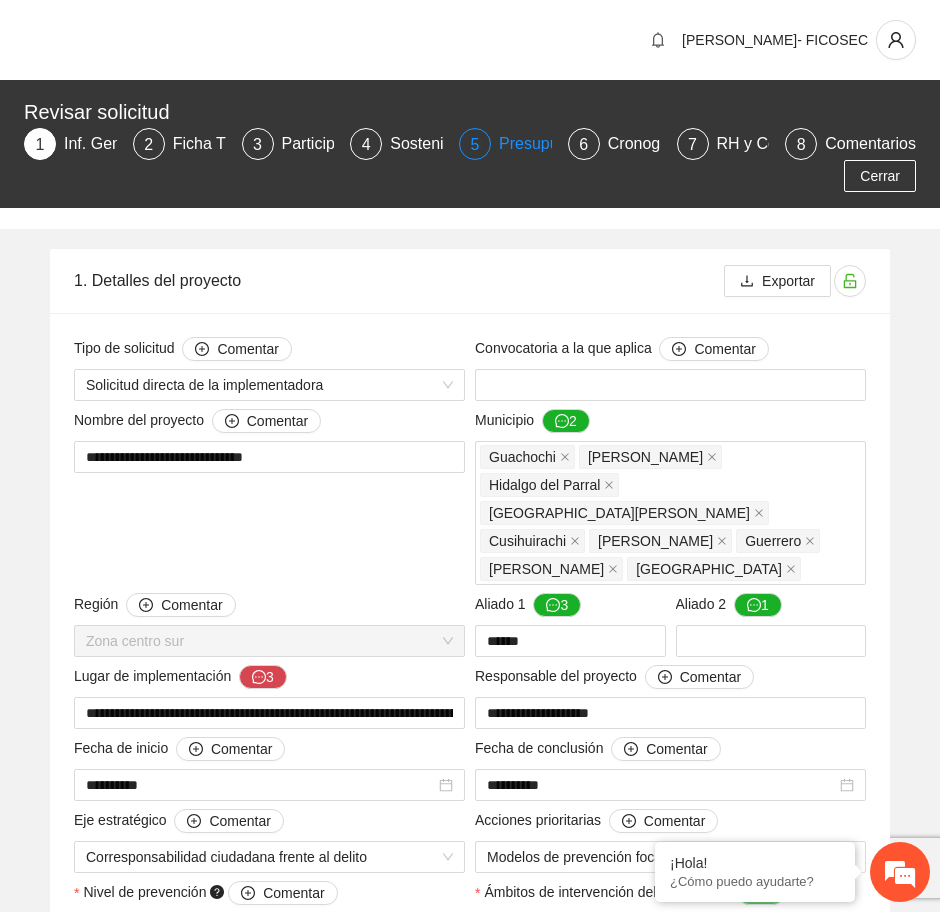 click on "Presupuesto" at bounding box center [552, 144] 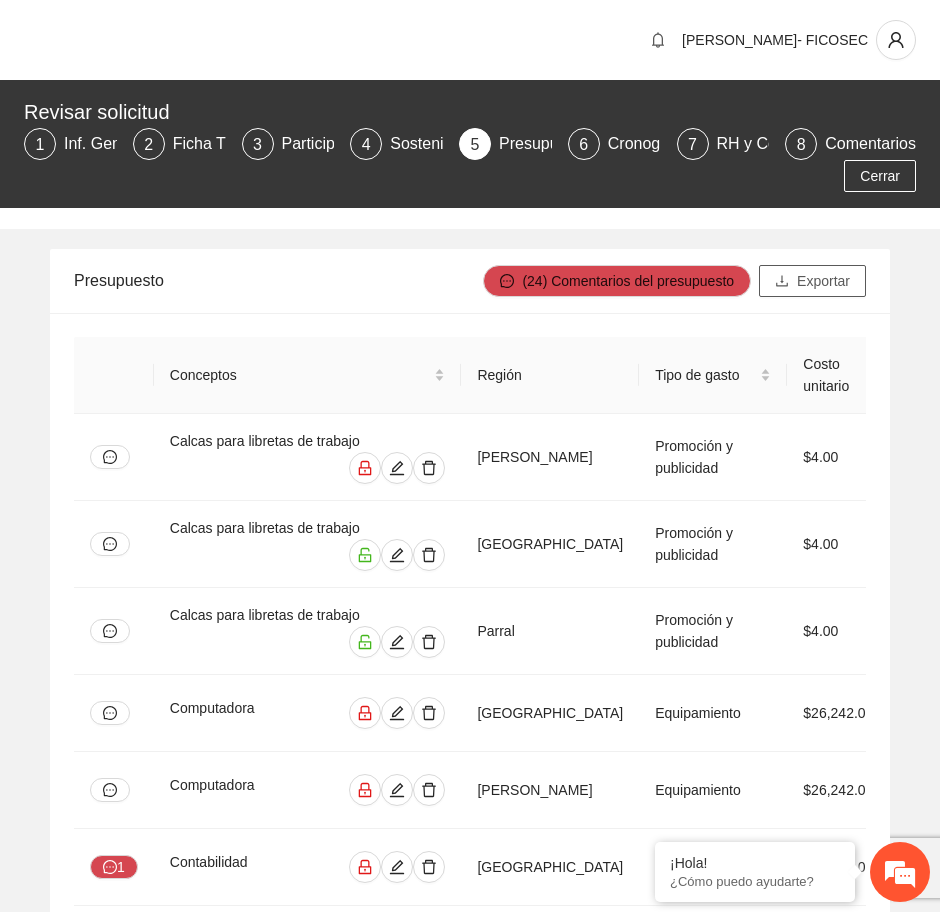 click on "Exportar" at bounding box center (823, 281) 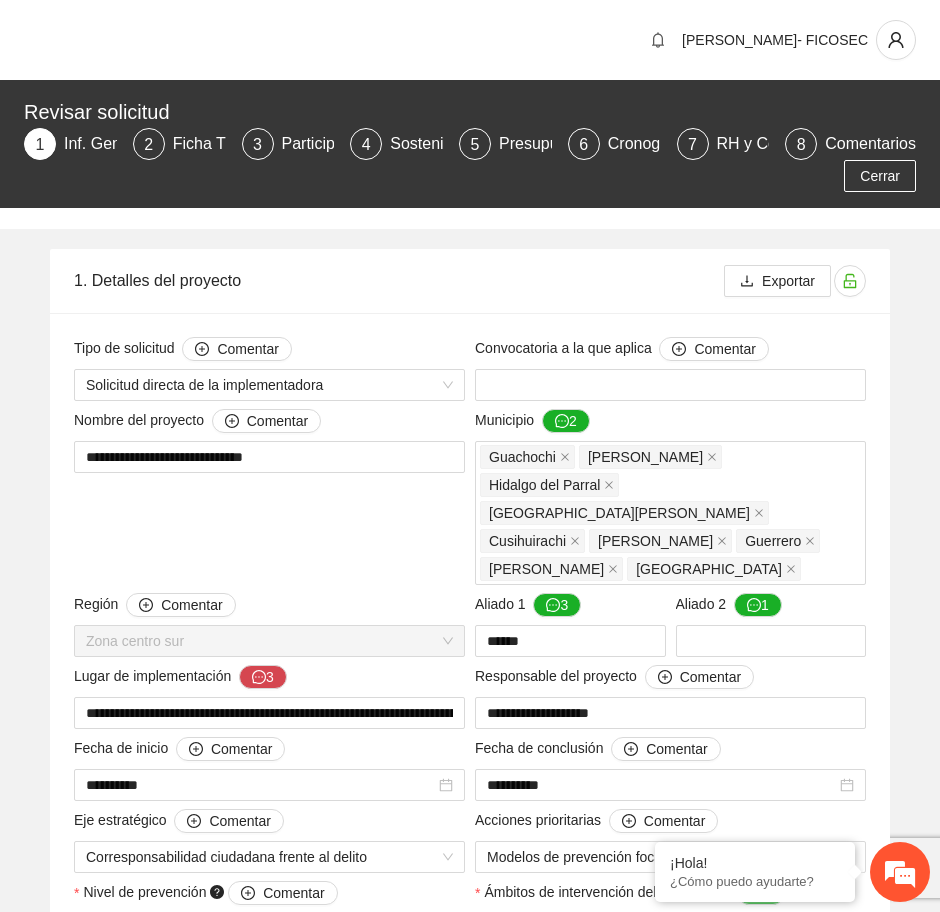 type 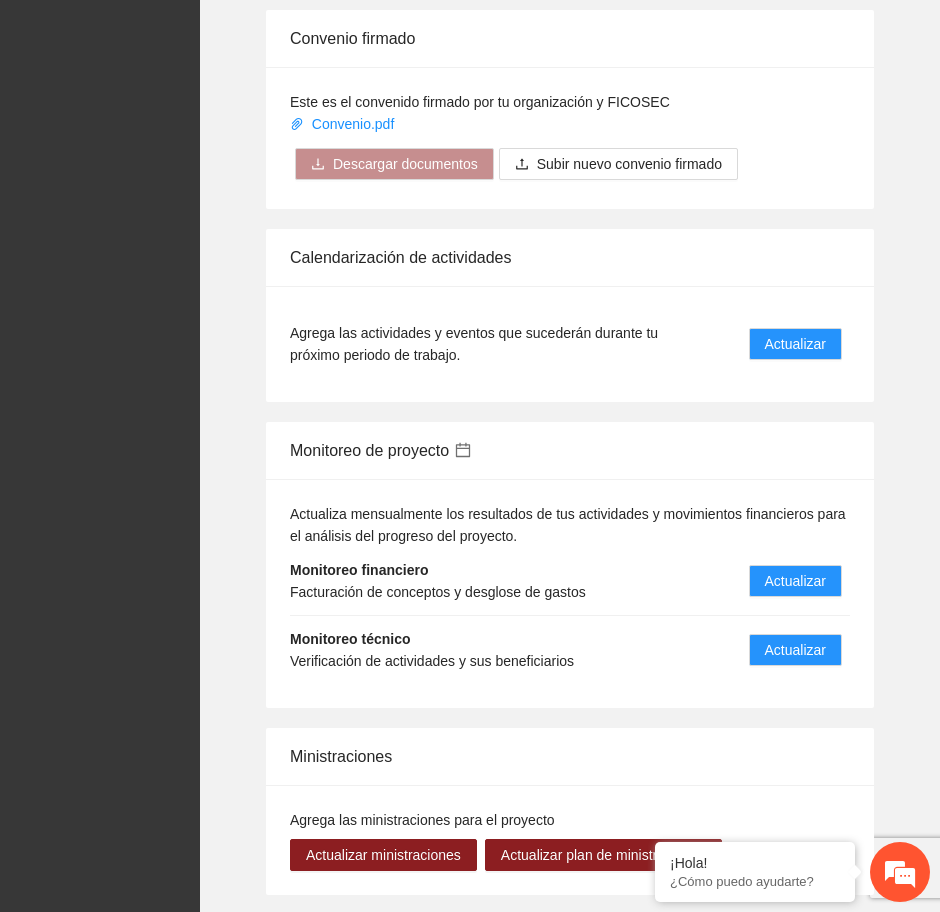 scroll, scrollTop: 2125, scrollLeft: 0, axis: vertical 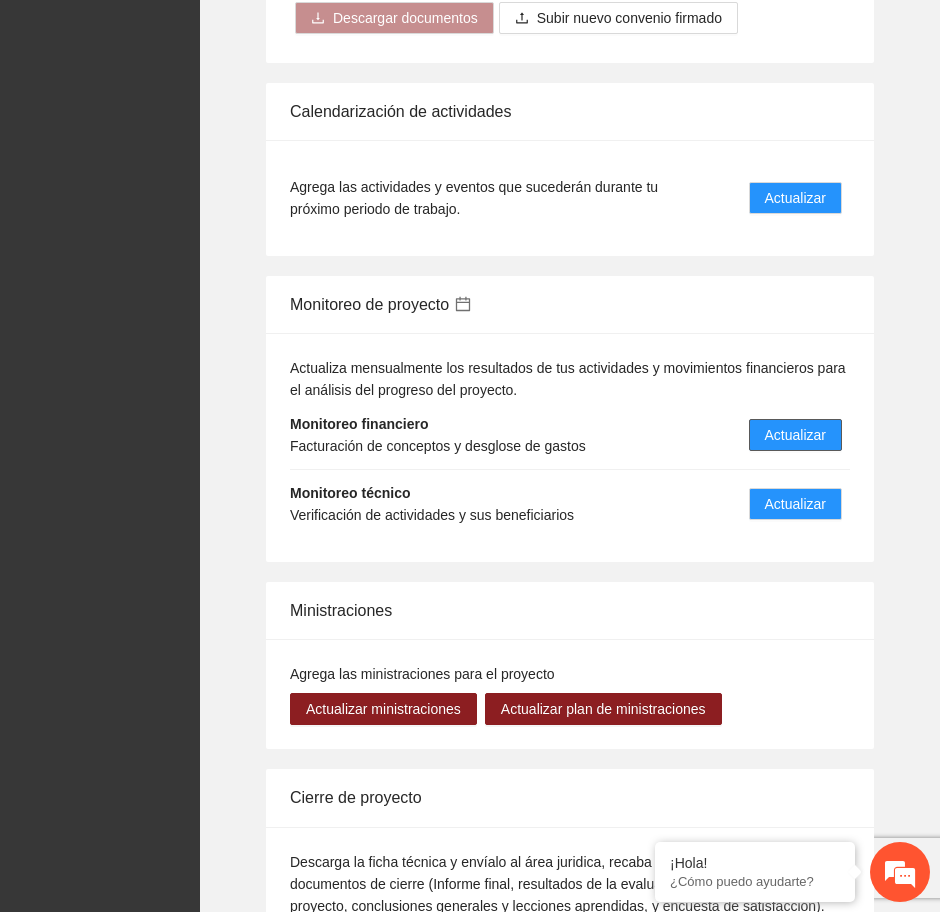 click on "Actualizar" at bounding box center (795, 435) 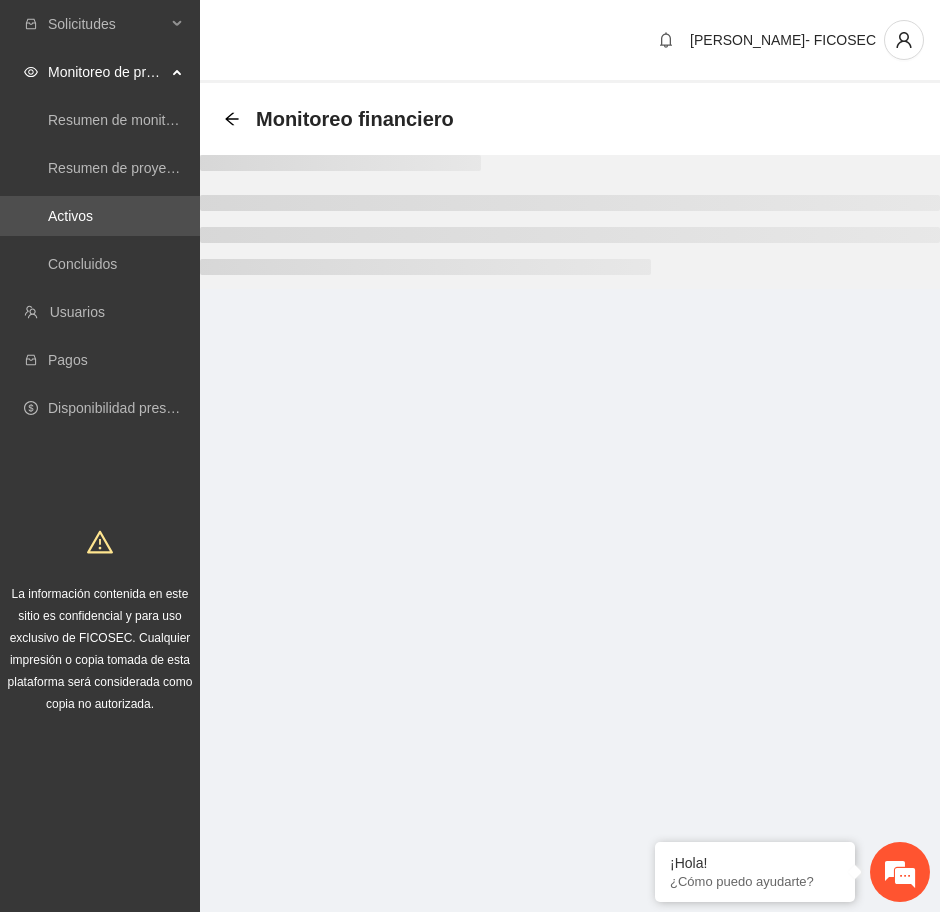scroll, scrollTop: 0, scrollLeft: 0, axis: both 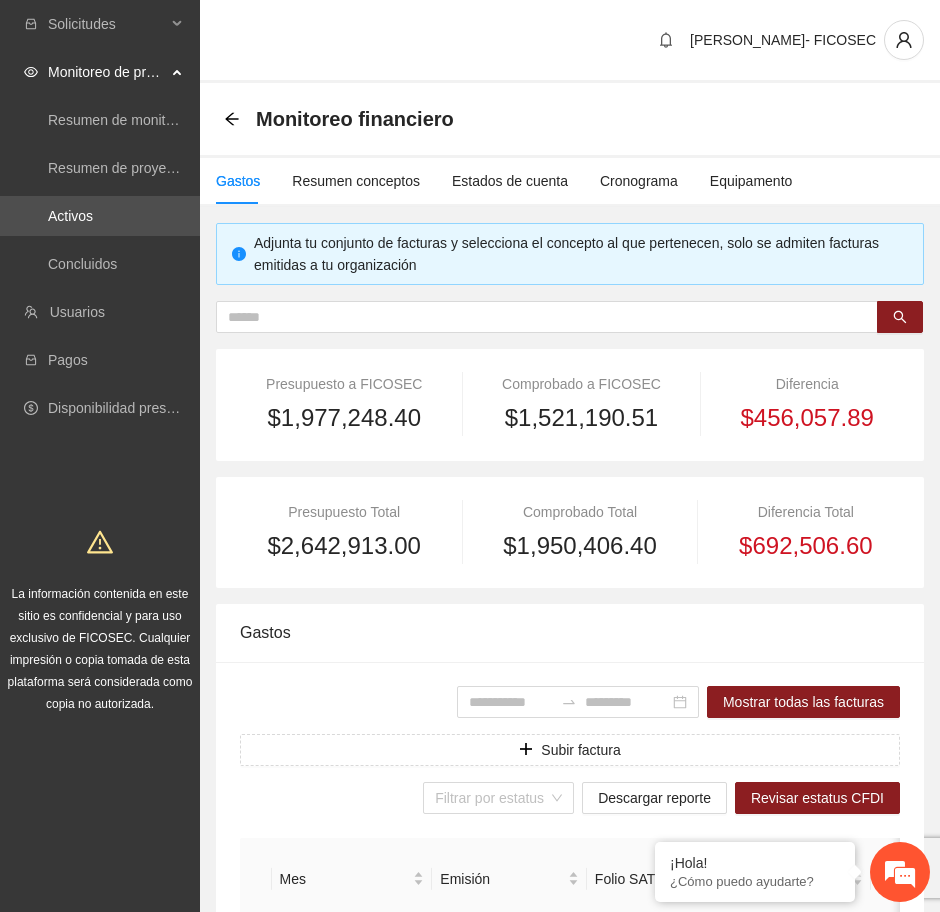 click on "Monitoreo financiero" at bounding box center (570, 119) 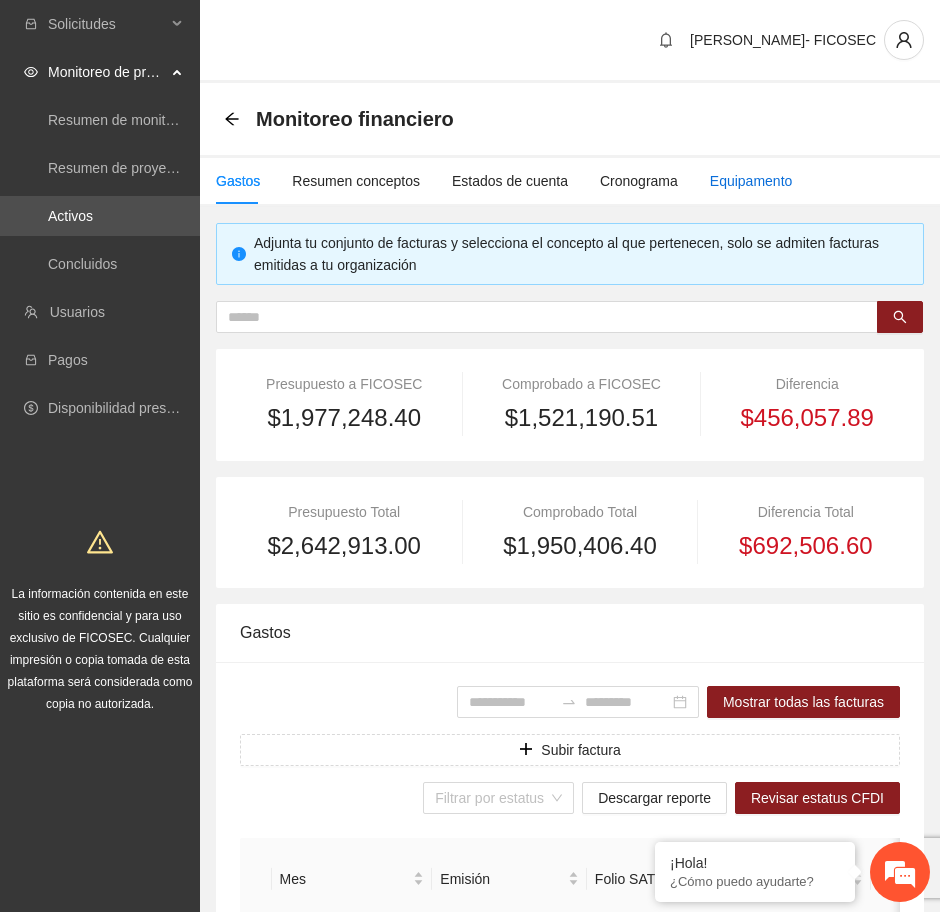 click on "Equipamento" at bounding box center [751, 181] 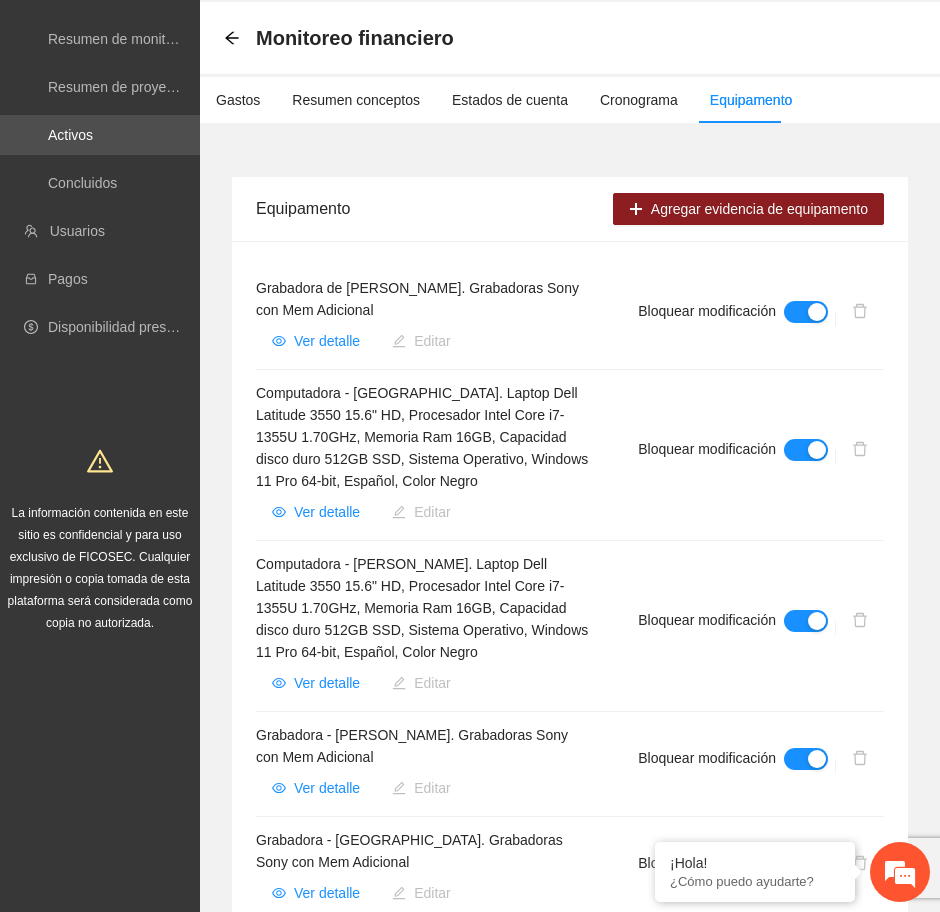 scroll, scrollTop: 125, scrollLeft: 0, axis: vertical 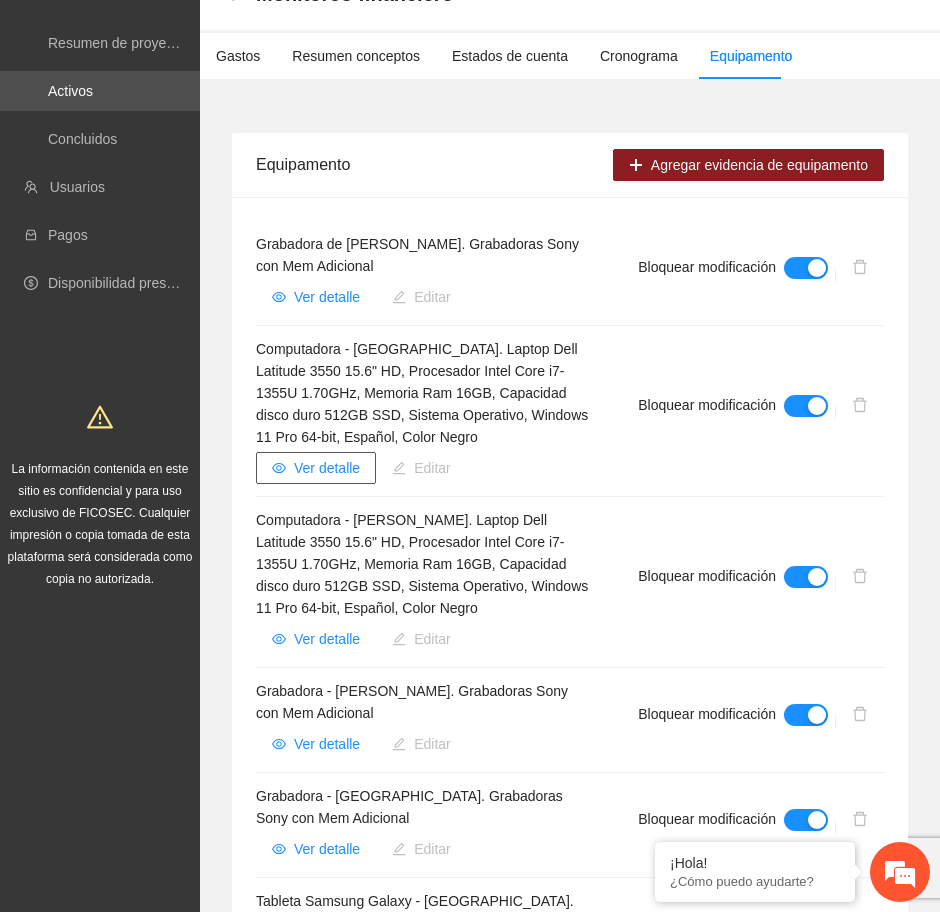 click on "Ver detalle" at bounding box center (327, 468) 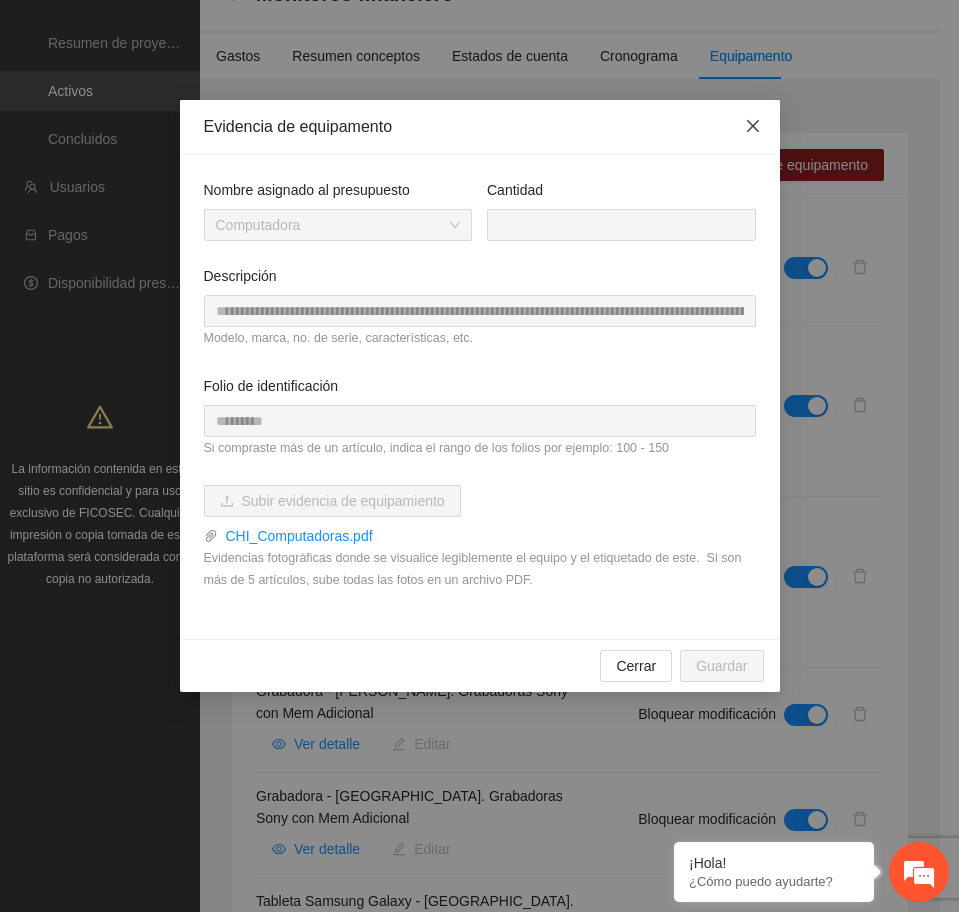click 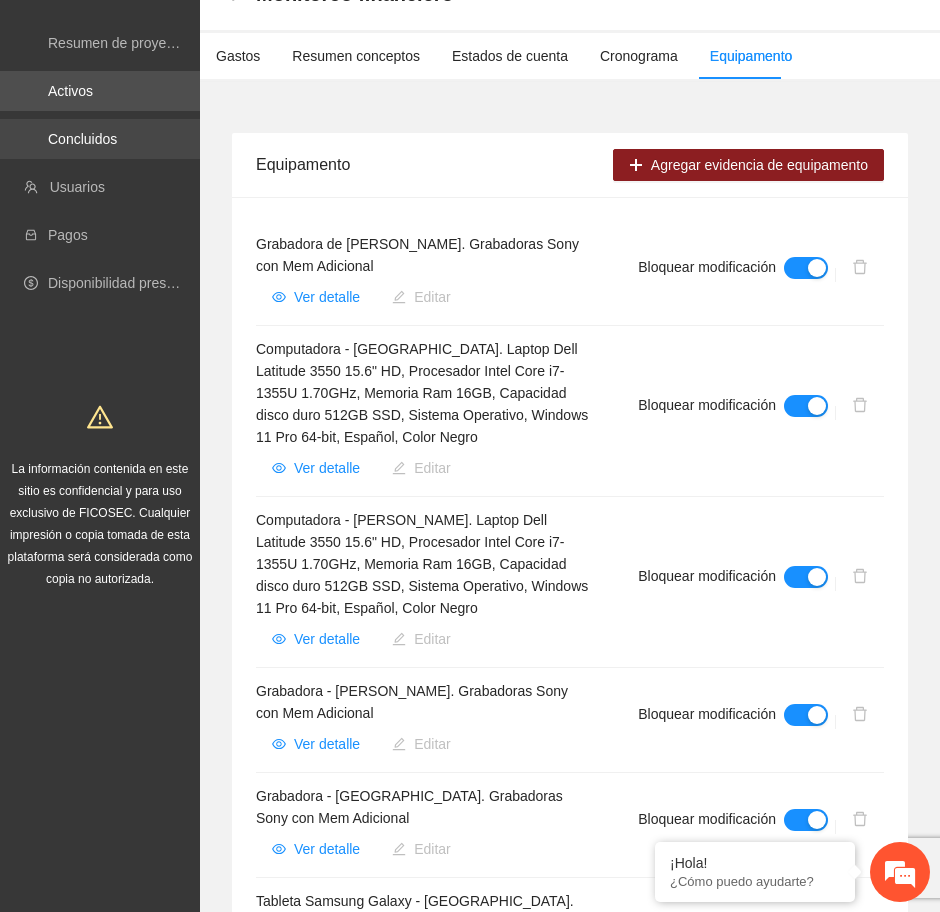 click on "Concluidos" at bounding box center (82, 139) 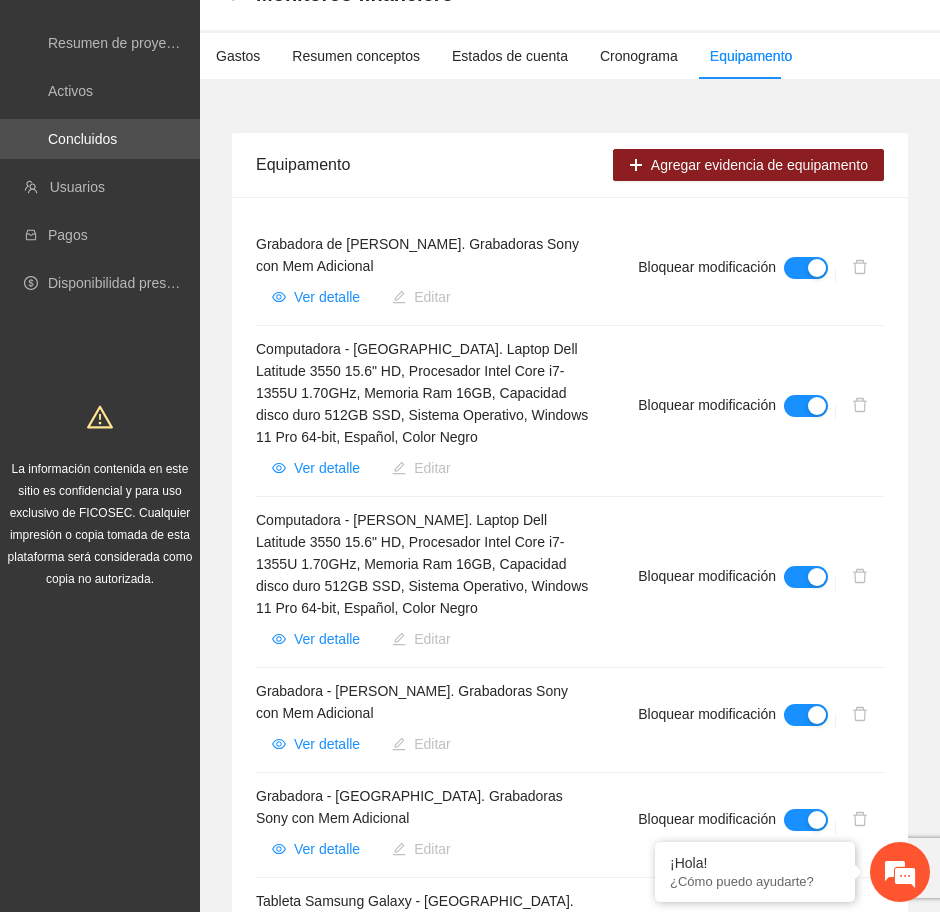 scroll, scrollTop: 0, scrollLeft: 0, axis: both 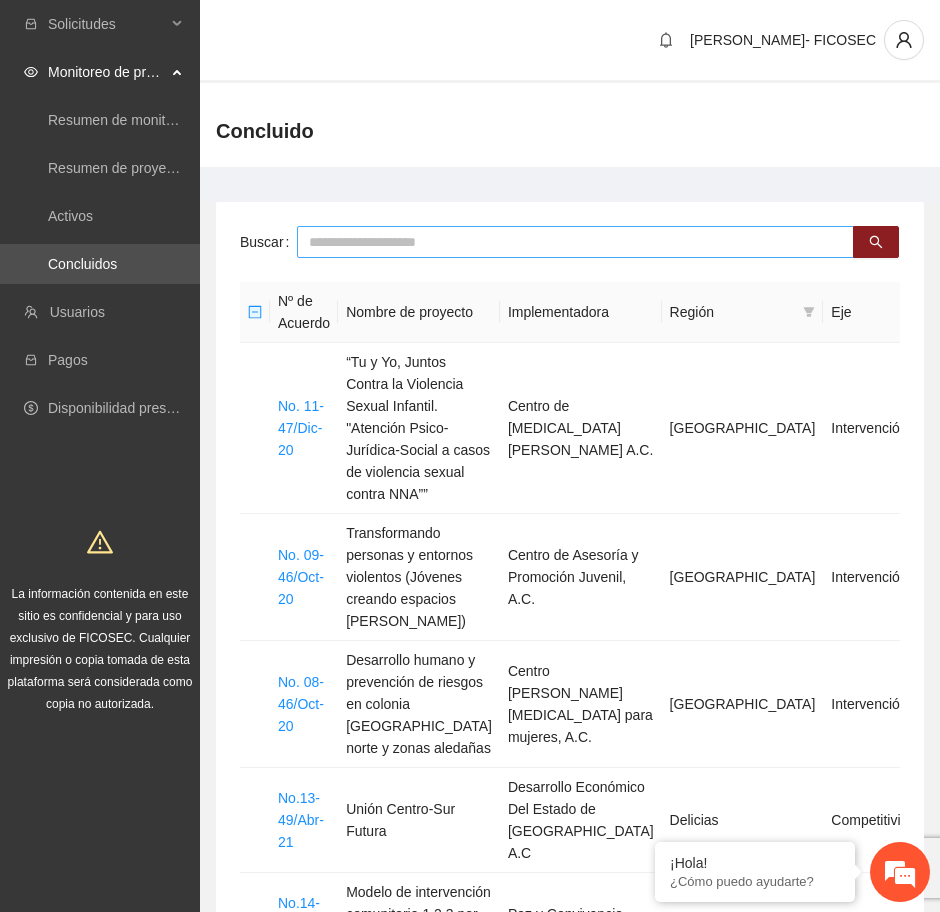 click at bounding box center [575, 242] 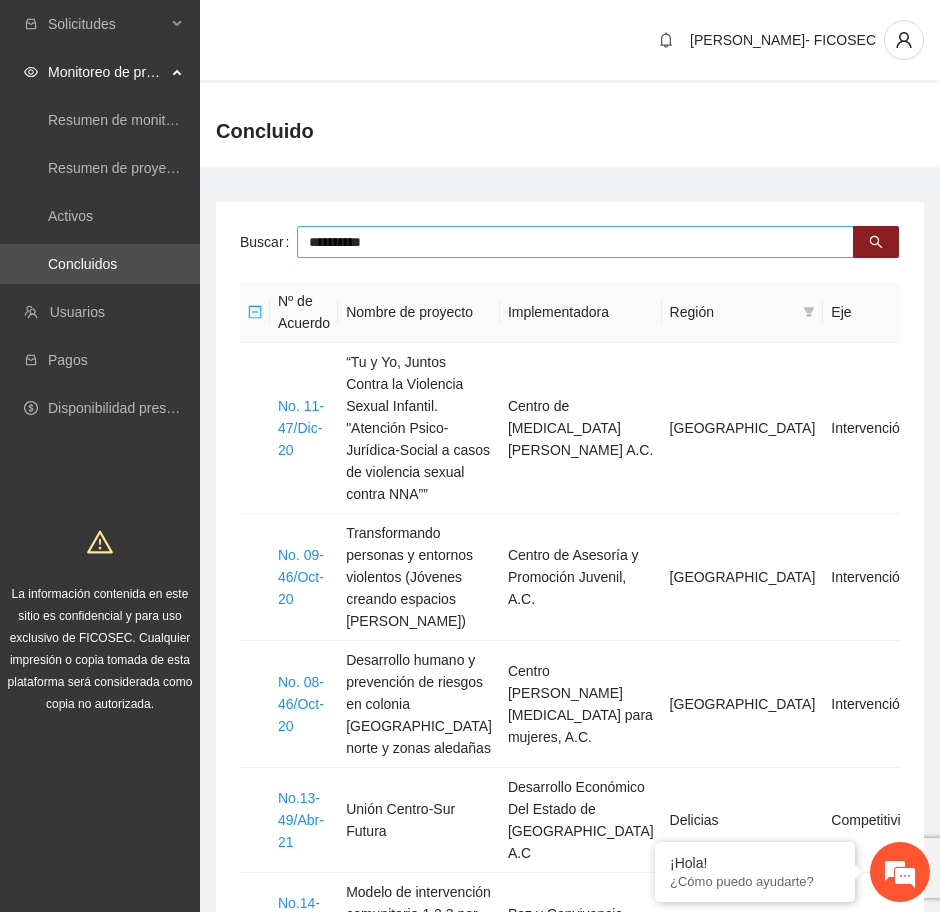 type on "**********" 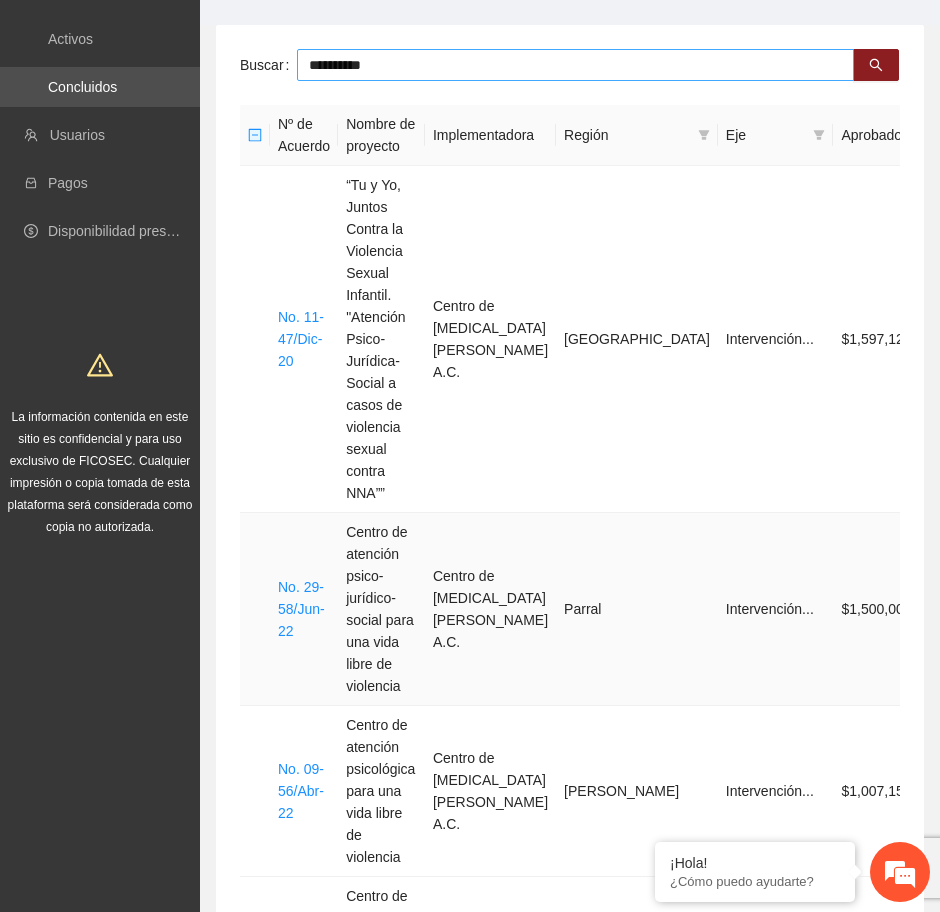scroll, scrollTop: 205, scrollLeft: 0, axis: vertical 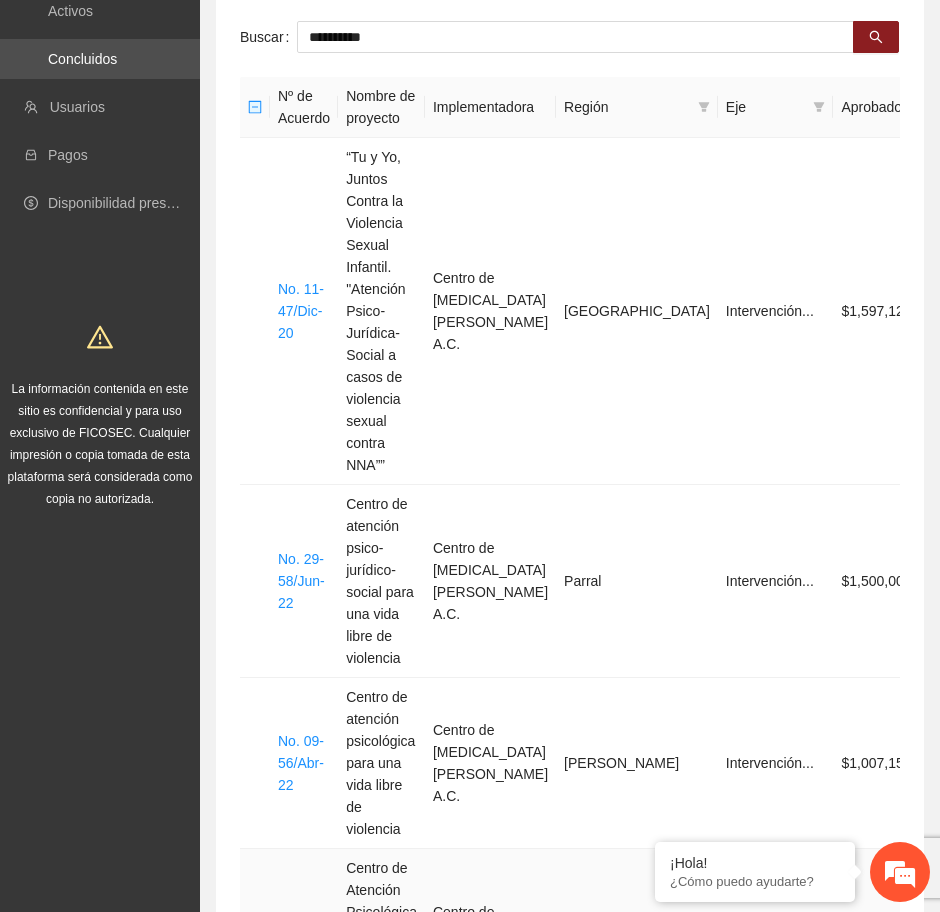 click on "No. 20-63/Abr-23" at bounding box center (301, 945) 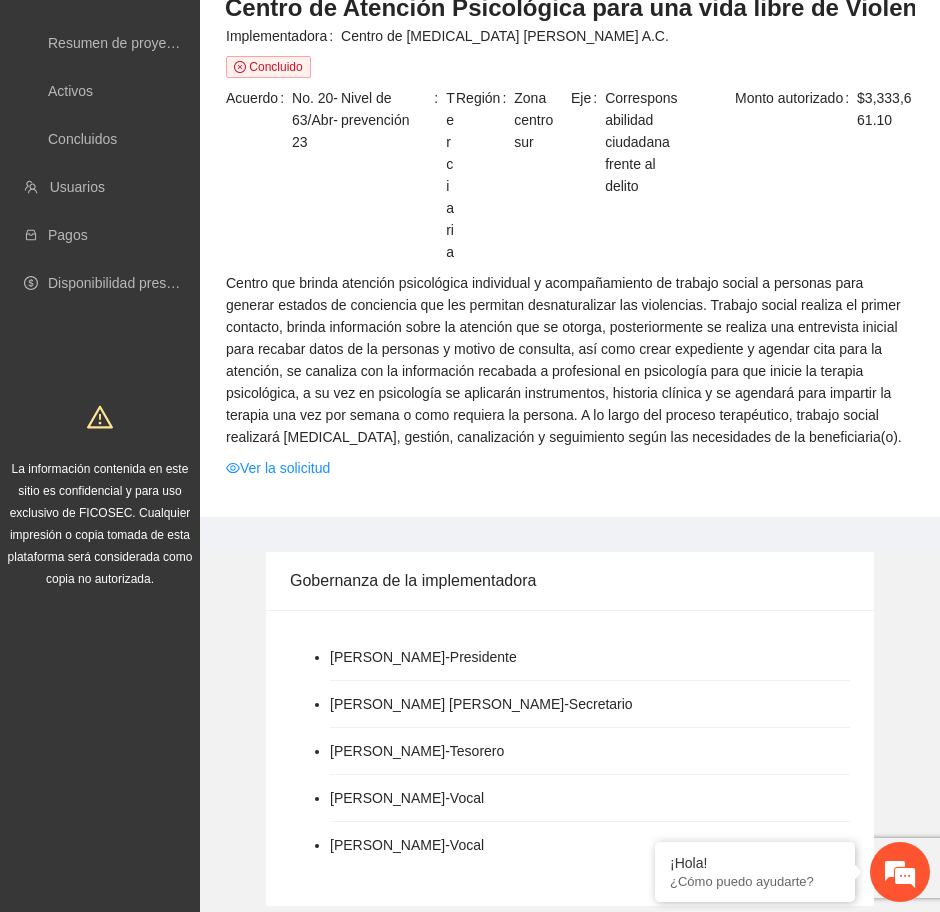 scroll, scrollTop: 0, scrollLeft: 0, axis: both 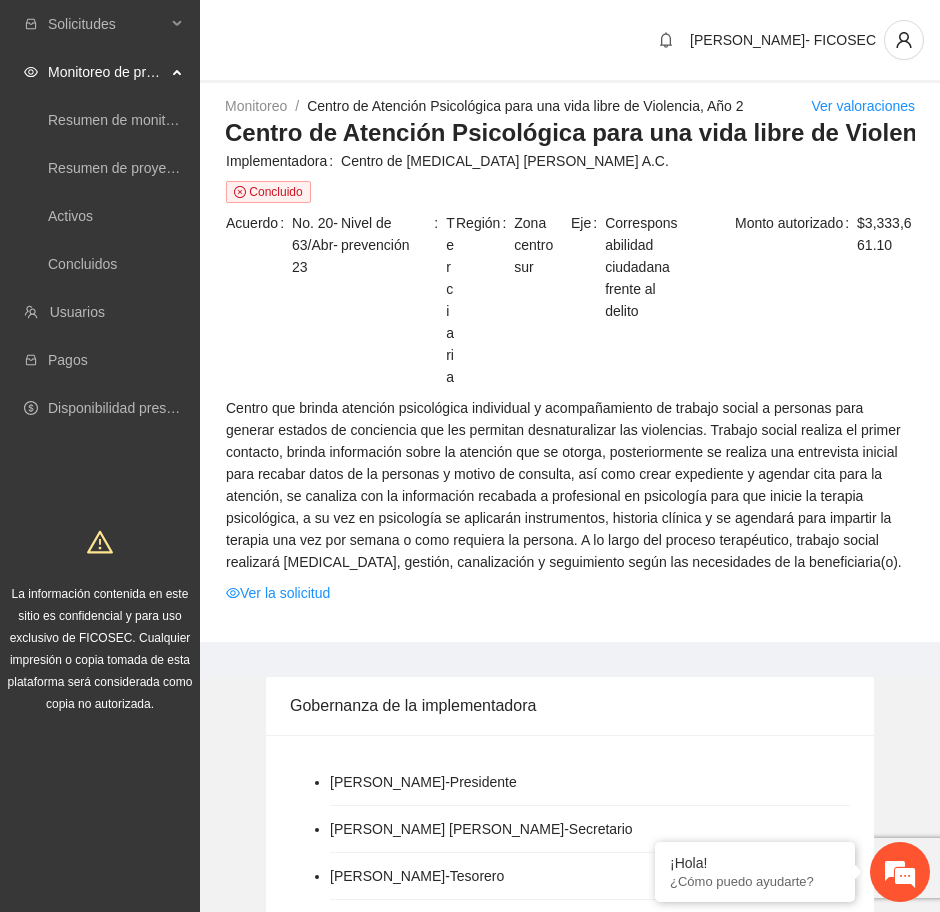 click on "Centro de Atención Psicológica para una vida libre de Violencia, Año 2" at bounding box center (570, 133) 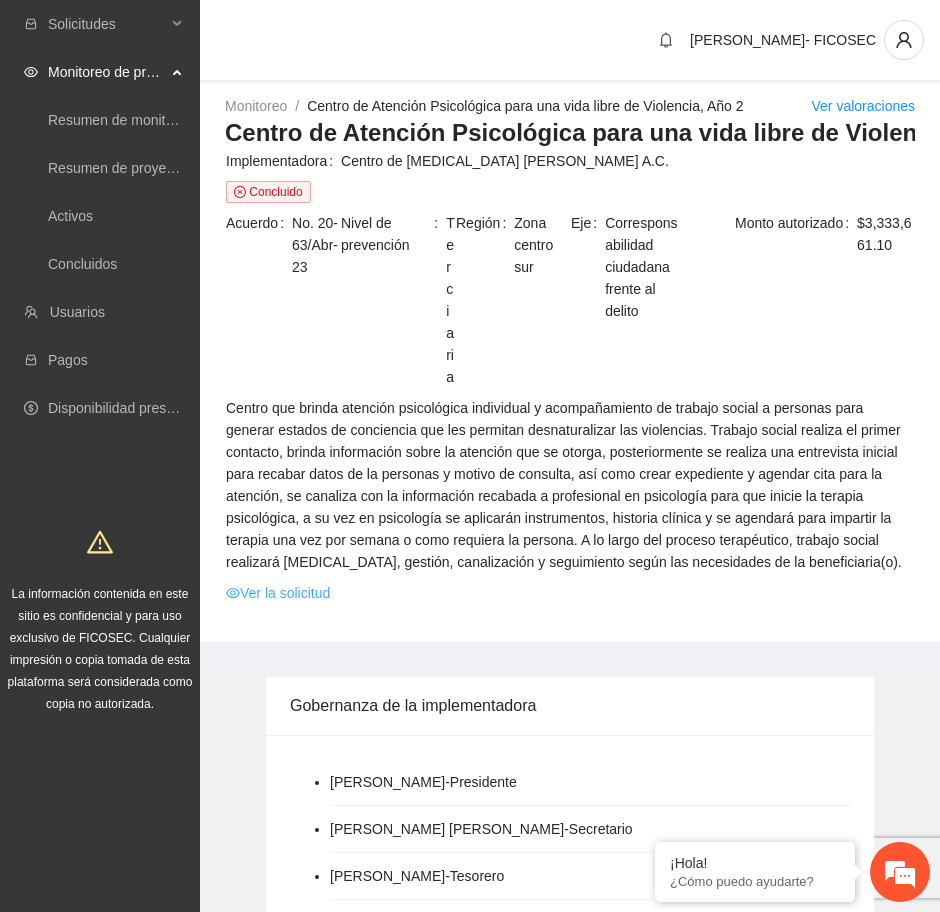click on "Ver la solicitud" at bounding box center [278, 593] 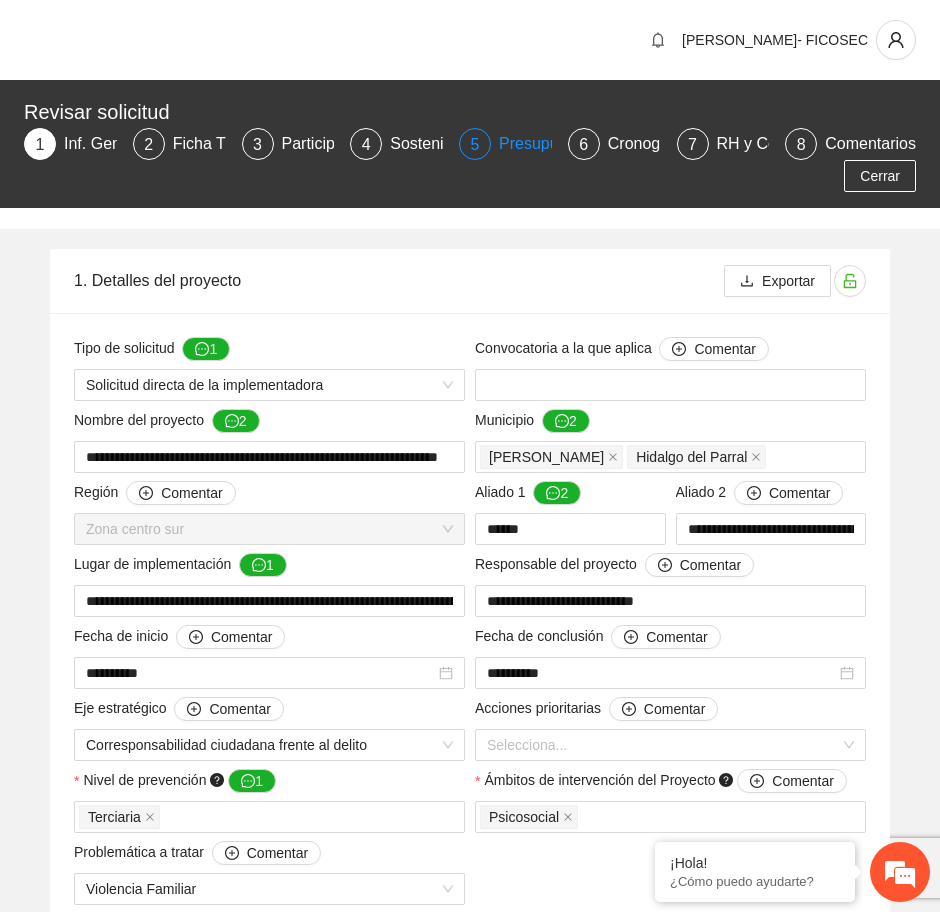 click on "Presupuesto" at bounding box center [552, 144] 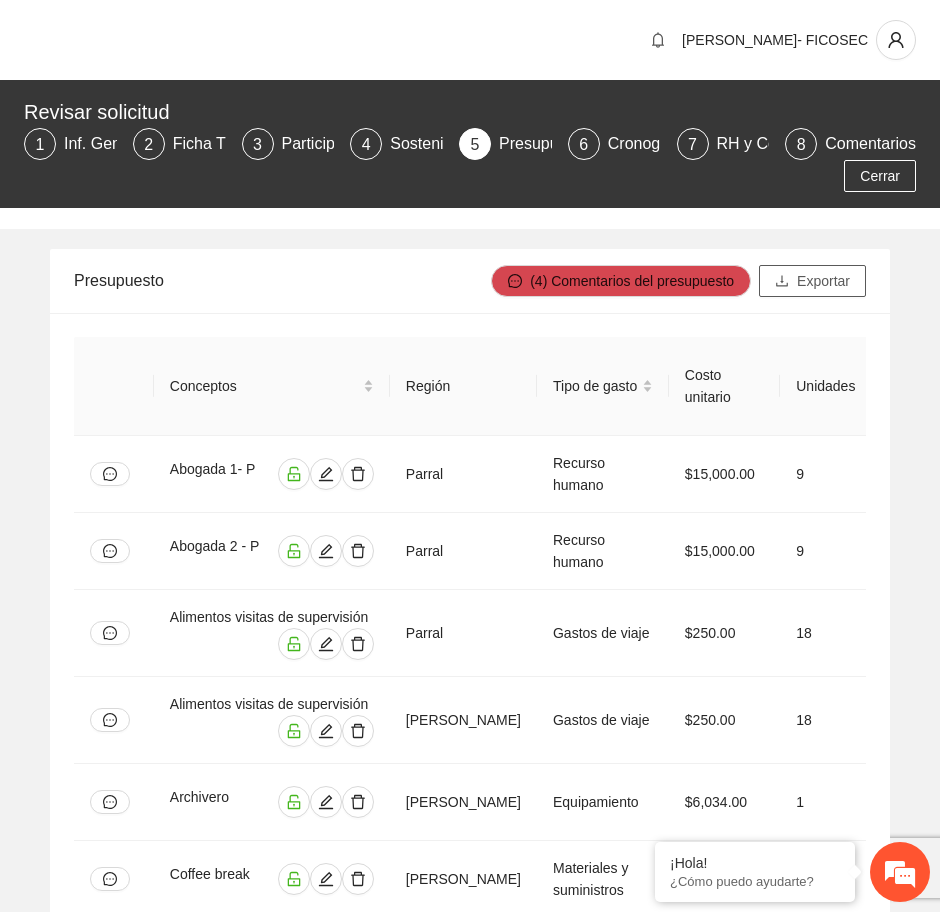 click on "Exportar" at bounding box center [823, 281] 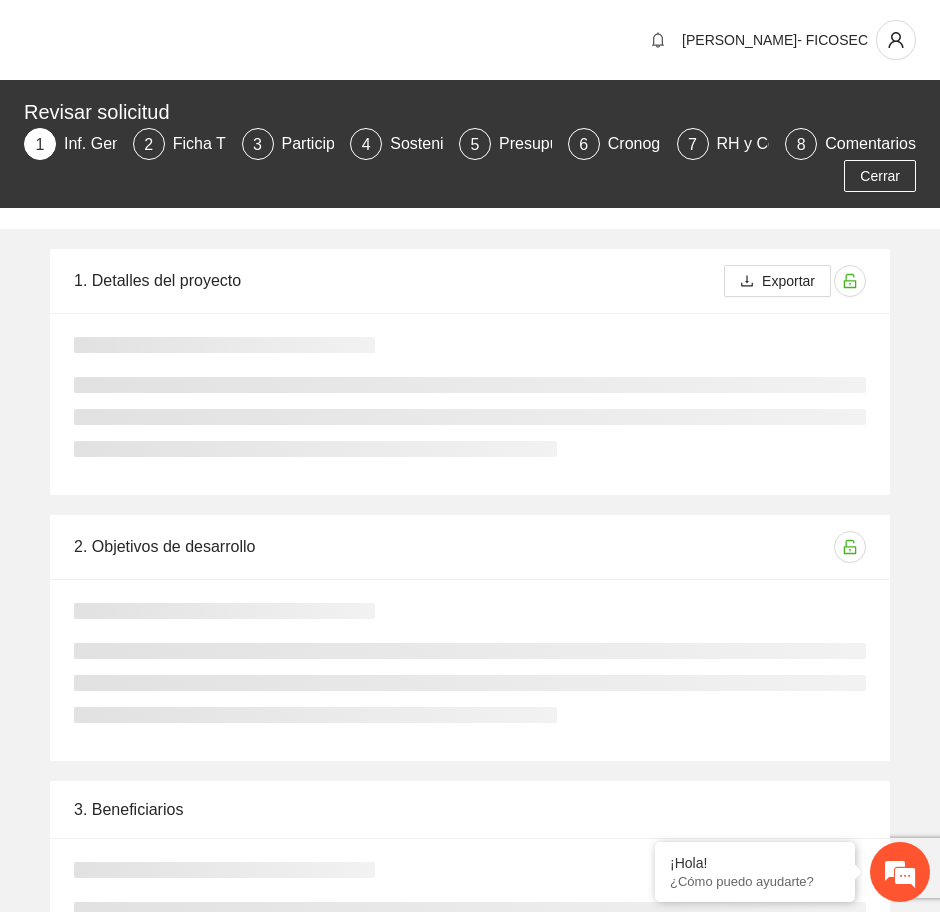 type 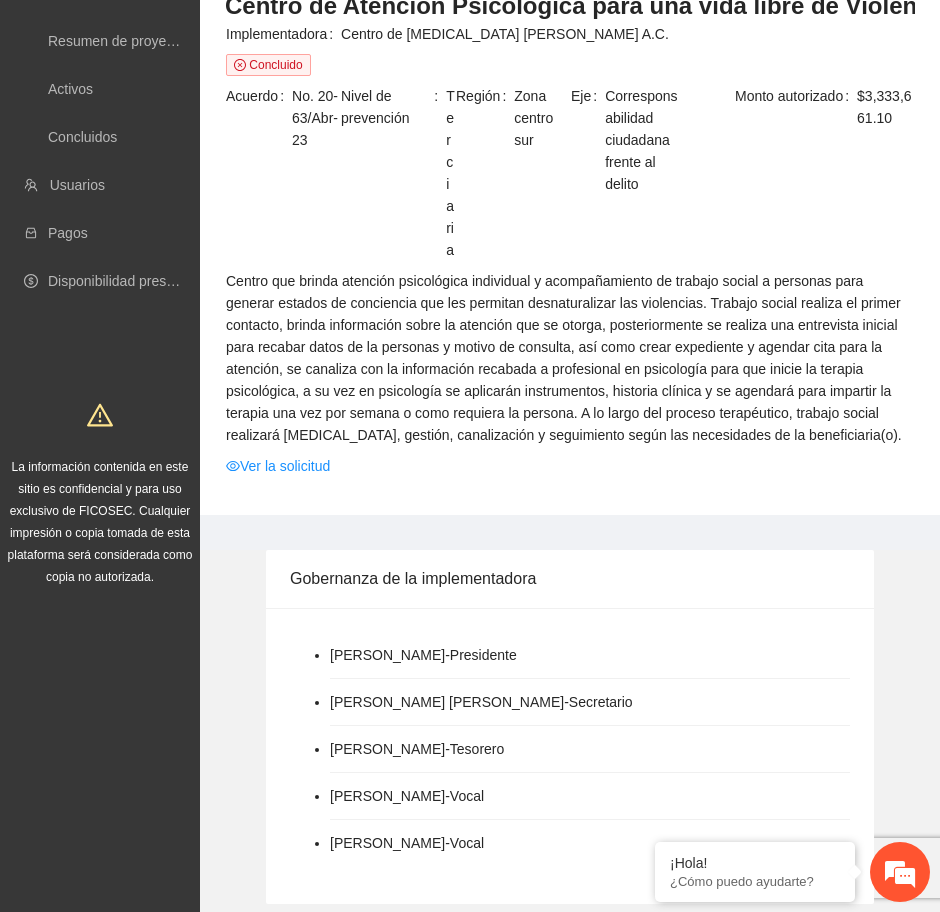 scroll, scrollTop: 0, scrollLeft: 0, axis: both 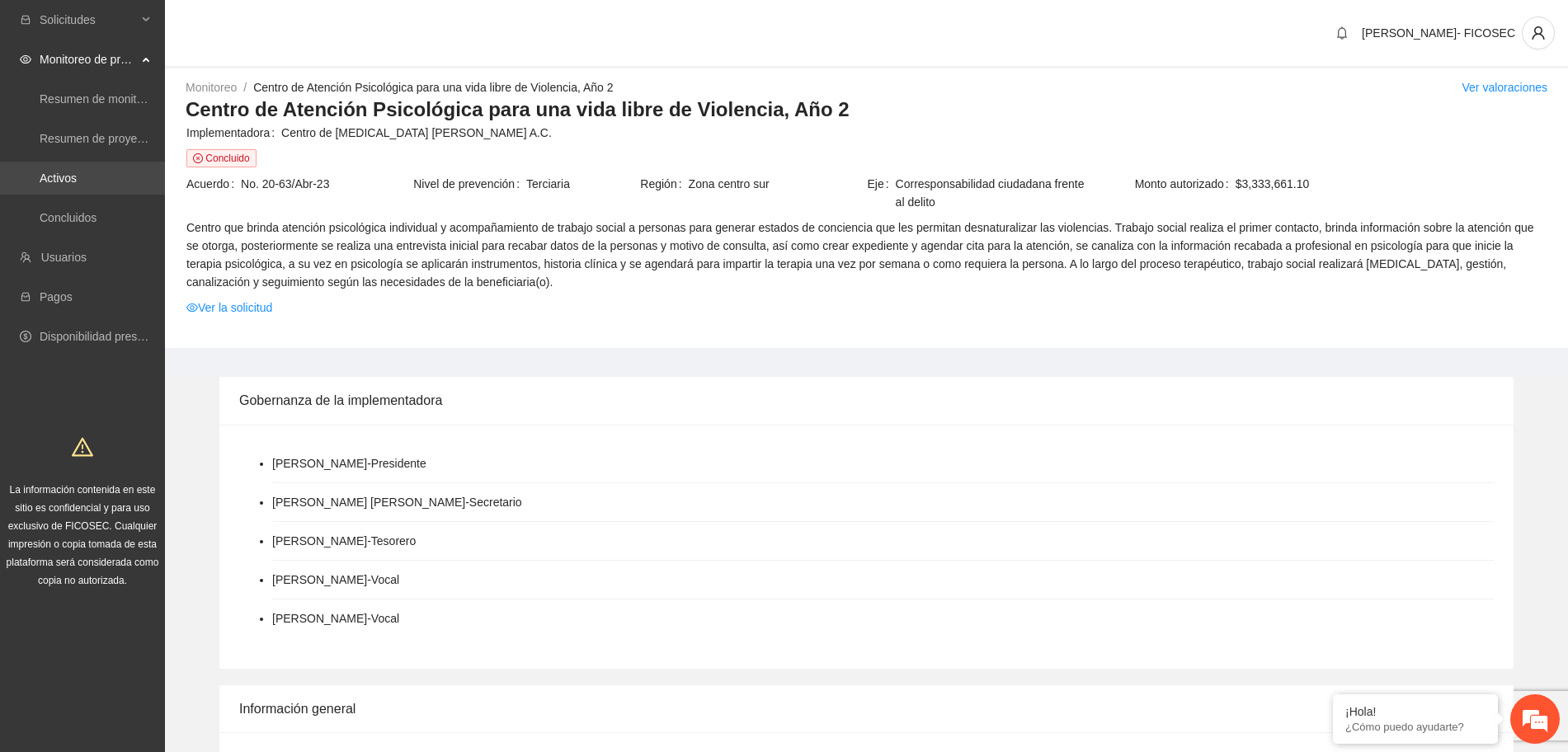 click on "Activos" at bounding box center [58, 178] 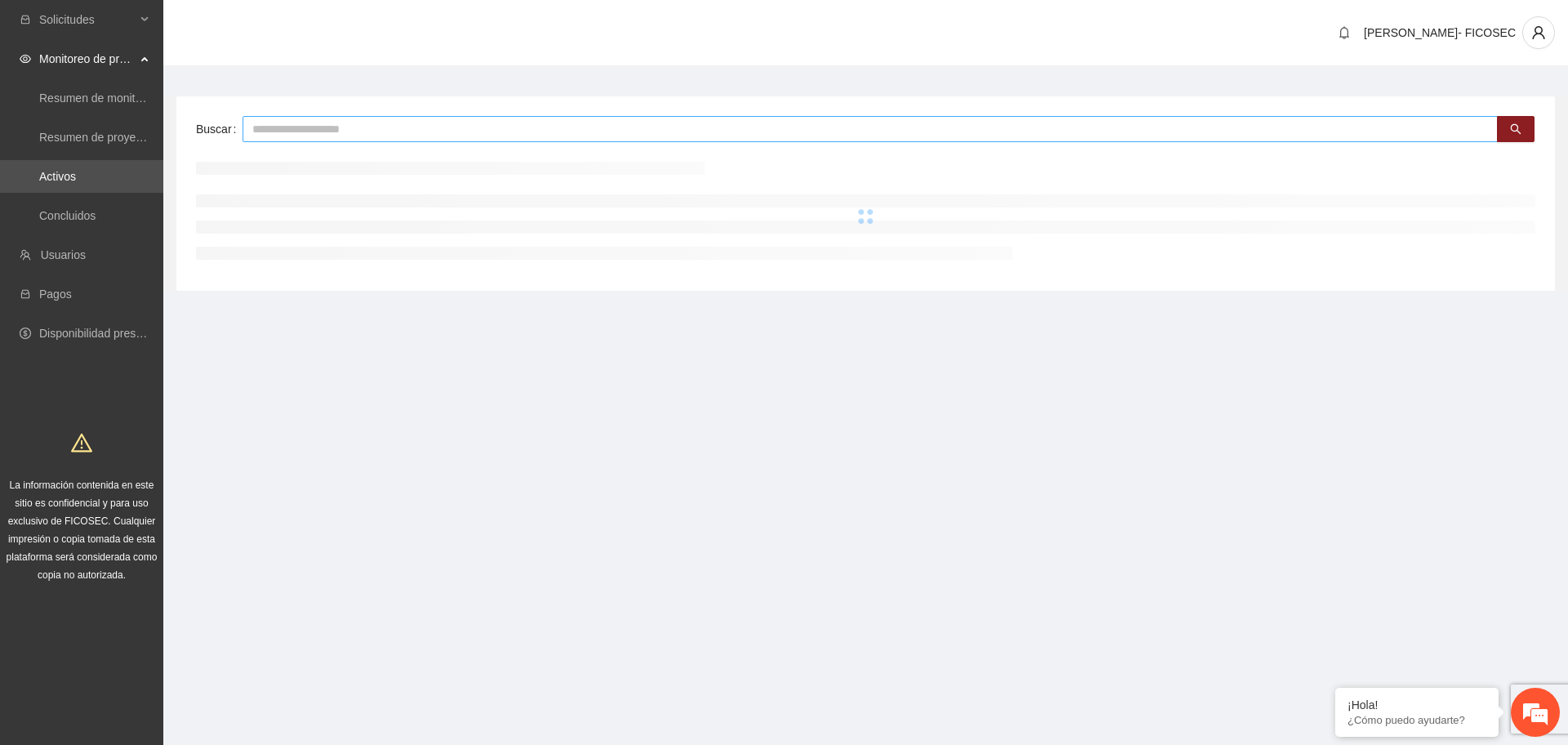 click at bounding box center (870, 129) 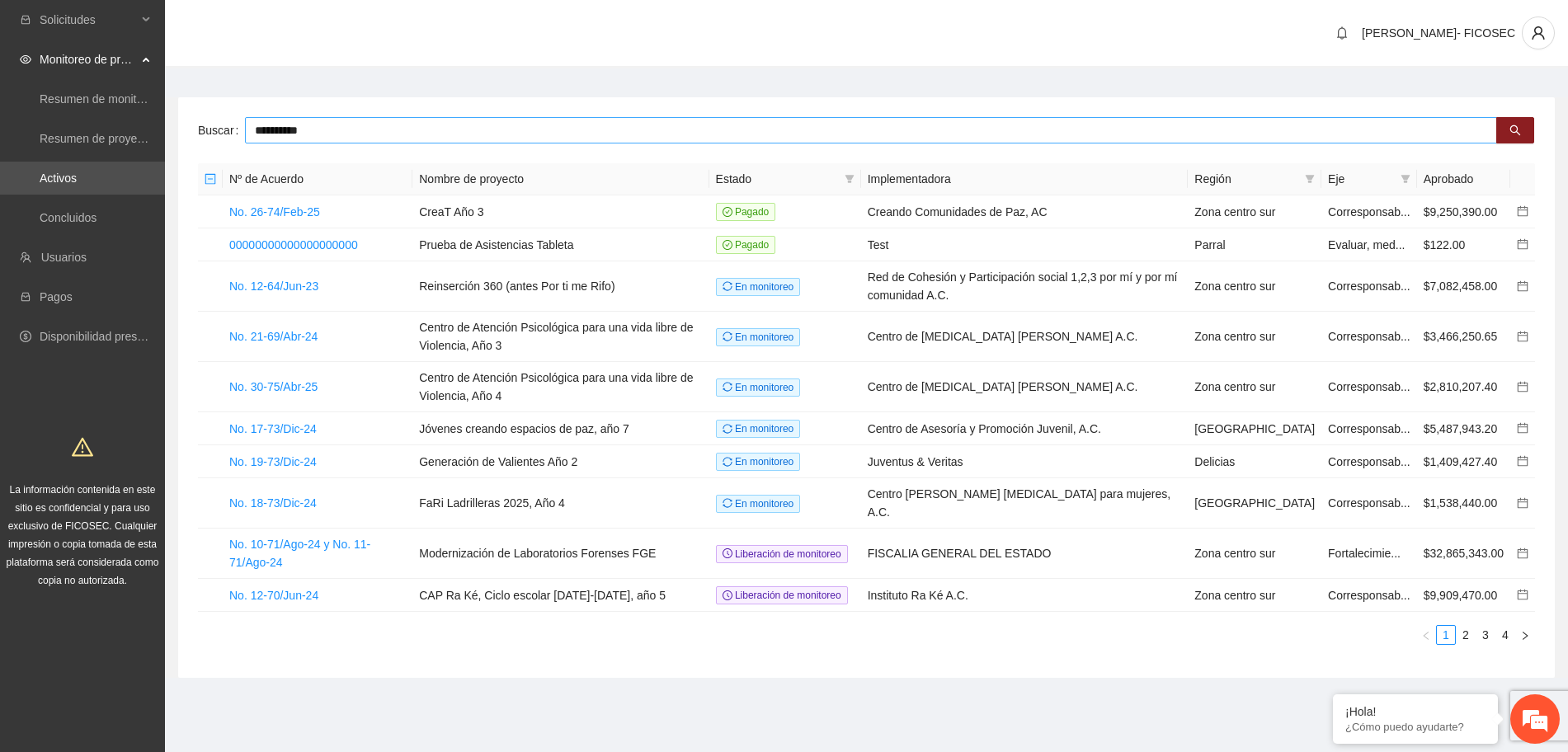 type on "**********" 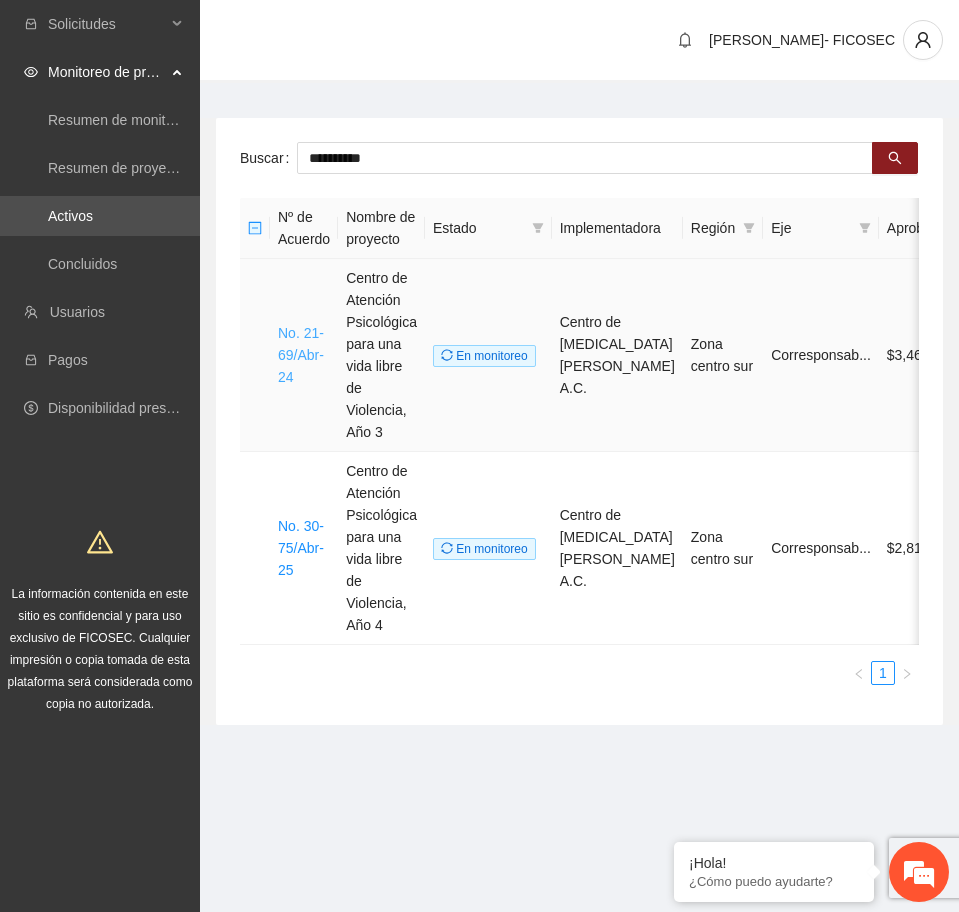 click on "No. 21-69/Abr-24" at bounding box center [301, 355] 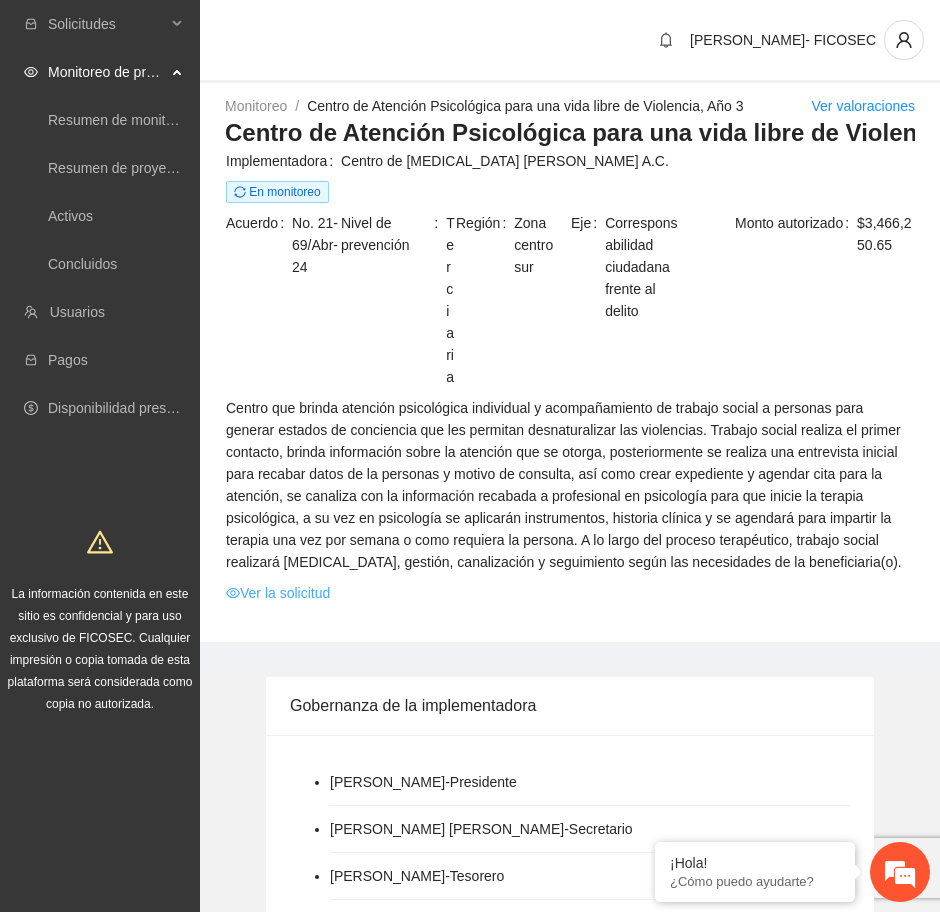 click on "Ver la solicitud" at bounding box center [278, 593] 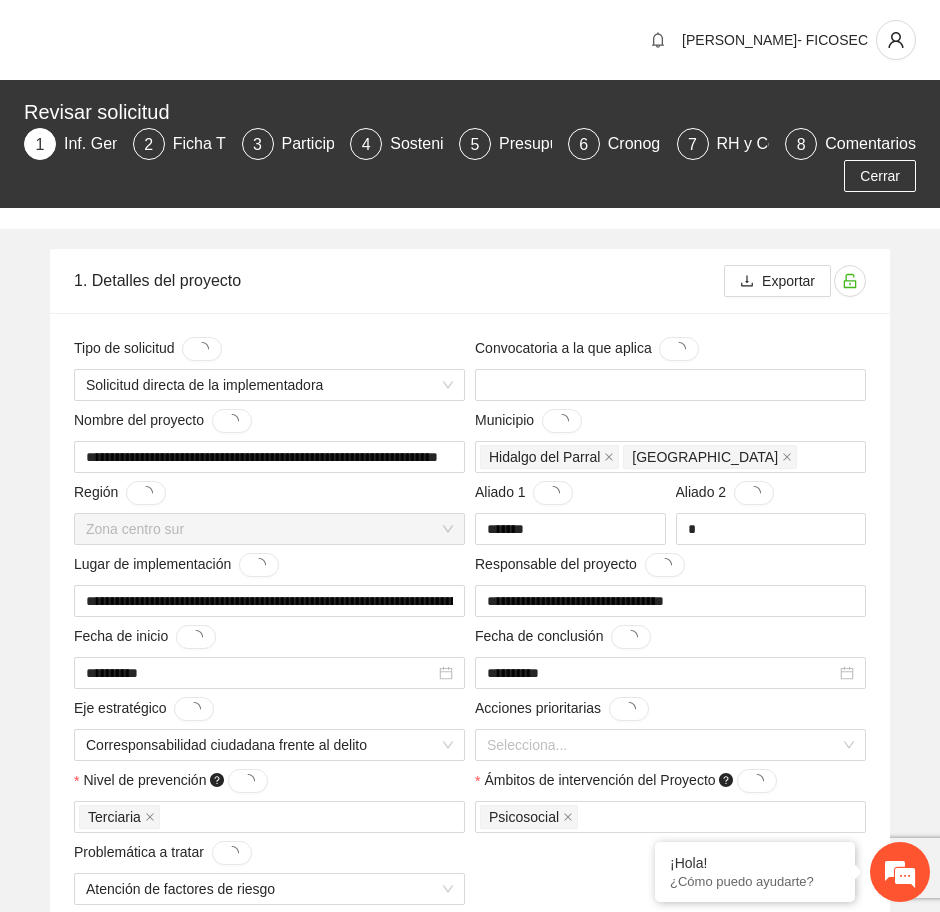 type 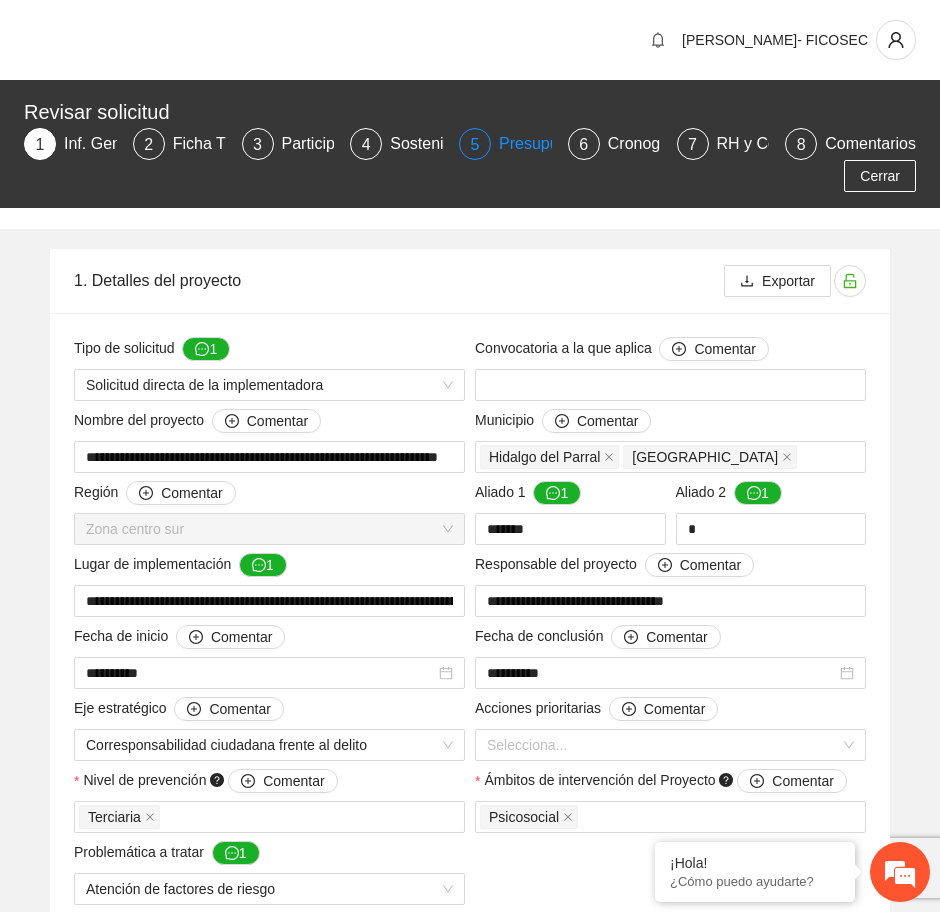 click on "Presupuesto" at bounding box center [552, 144] 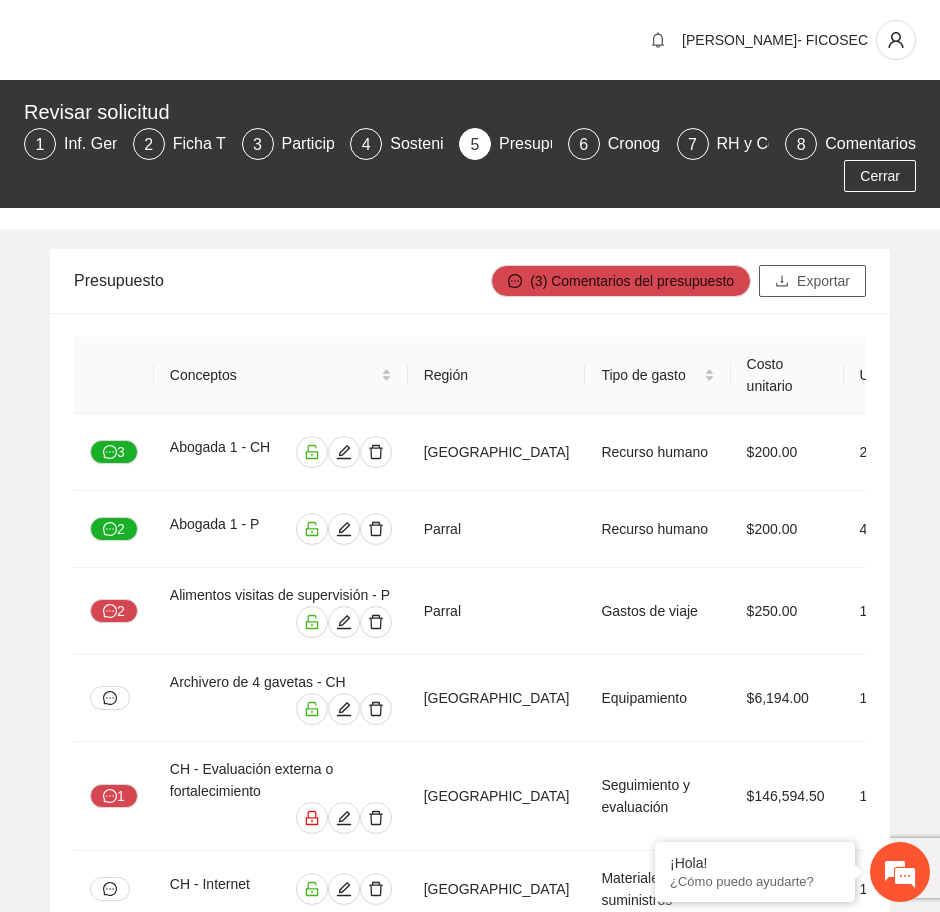 click on "Exportar" at bounding box center (823, 281) 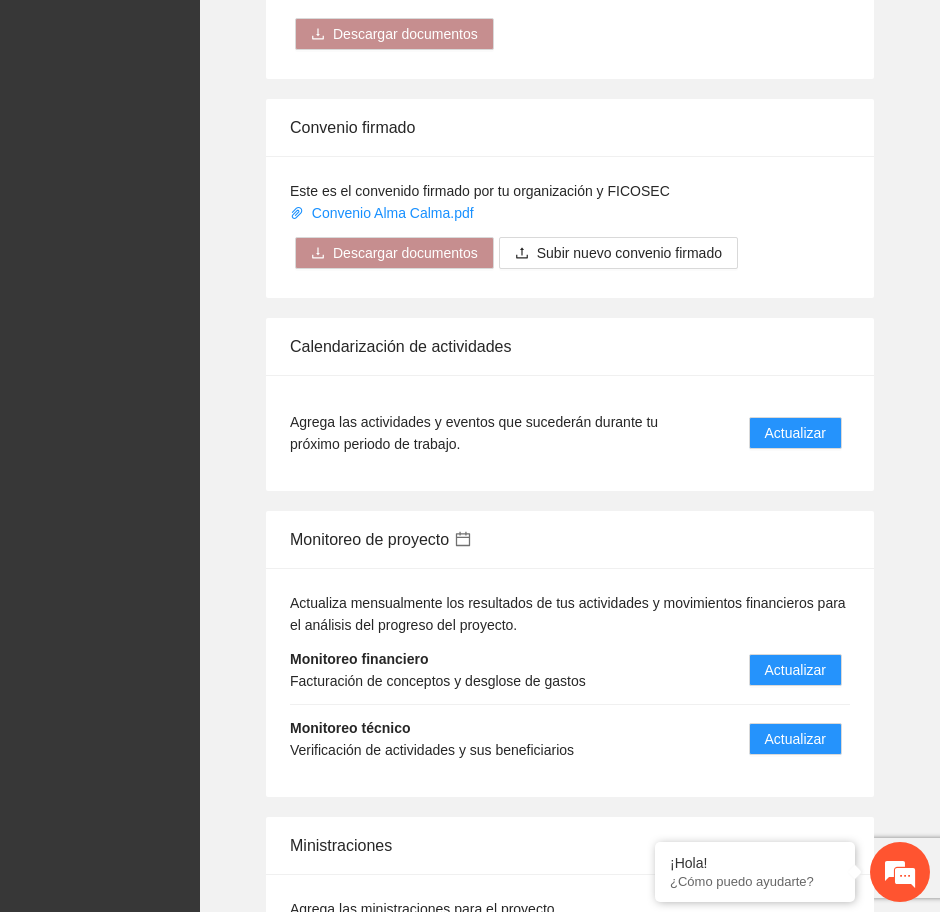 scroll, scrollTop: 1692, scrollLeft: 0, axis: vertical 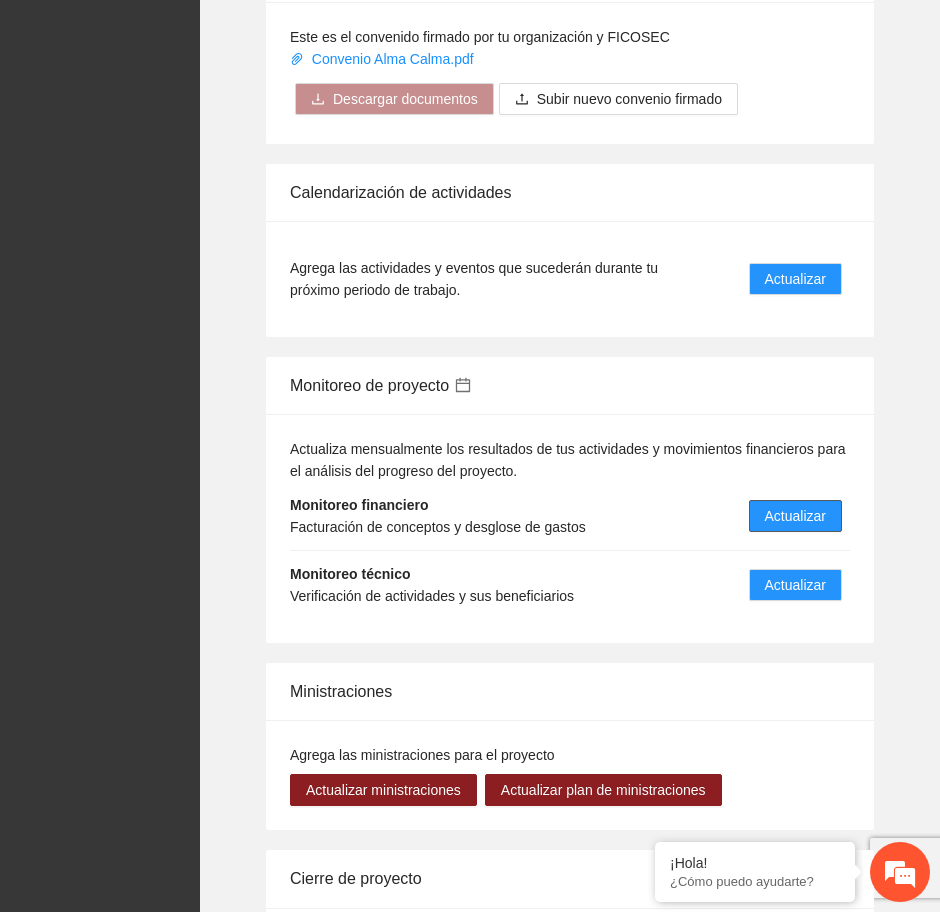 click on "Actualizar" at bounding box center (795, 516) 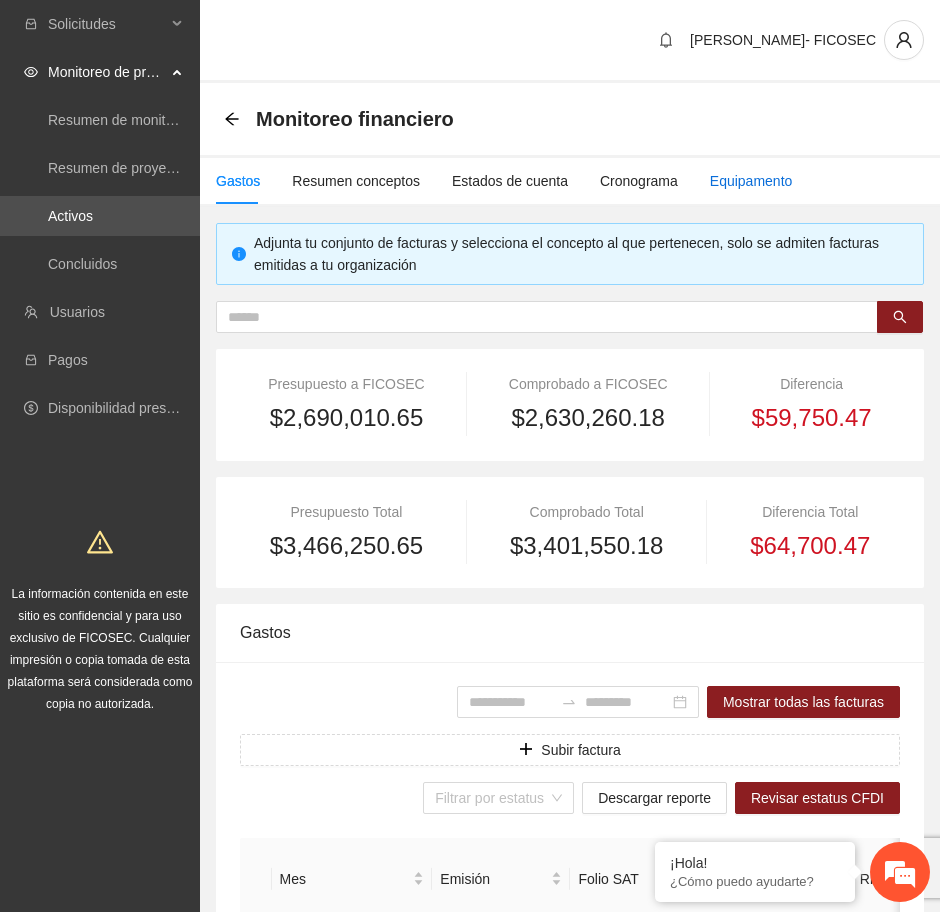 drag, startPoint x: 723, startPoint y: 181, endPoint x: 780, endPoint y: 187, distance: 57.31492 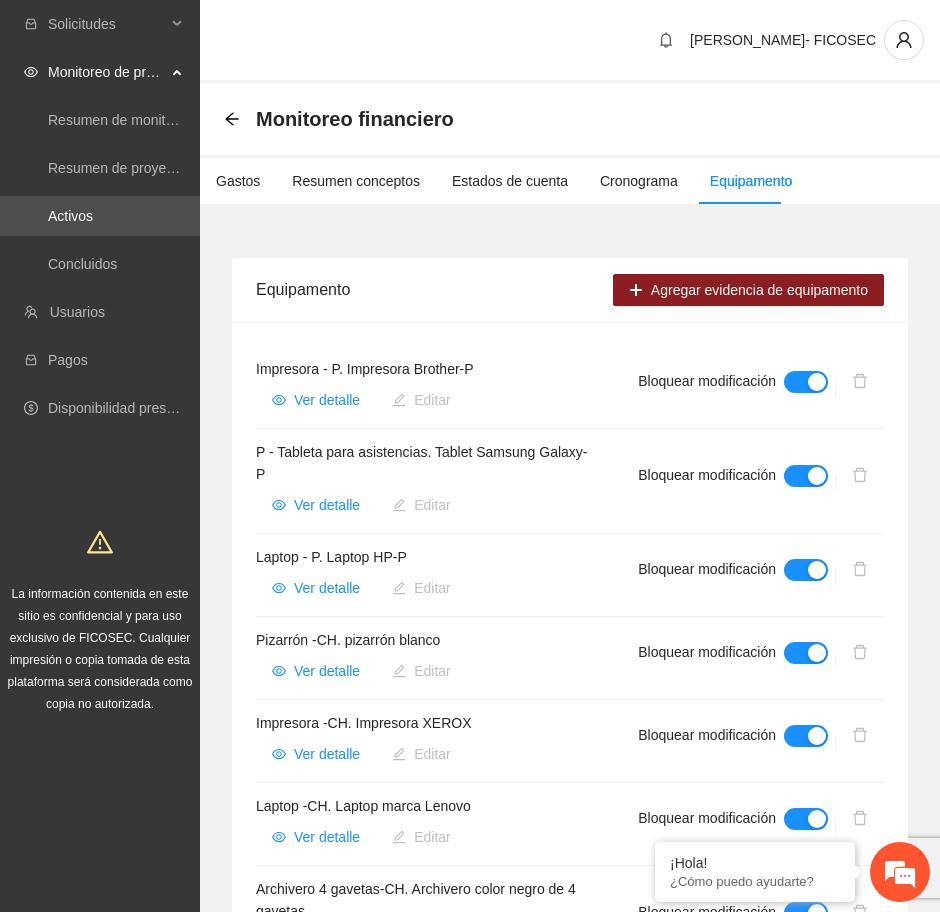 click on "**********" at bounding box center [570, 803] 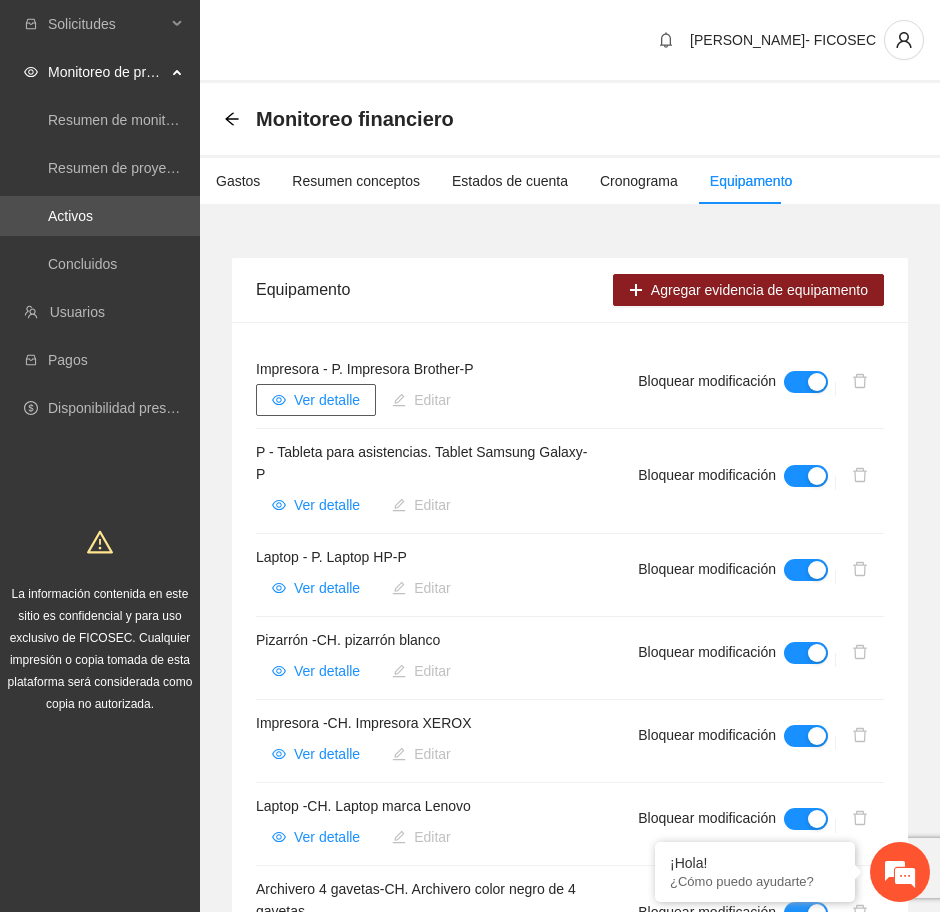 click on "Ver detalle" at bounding box center (327, 400) 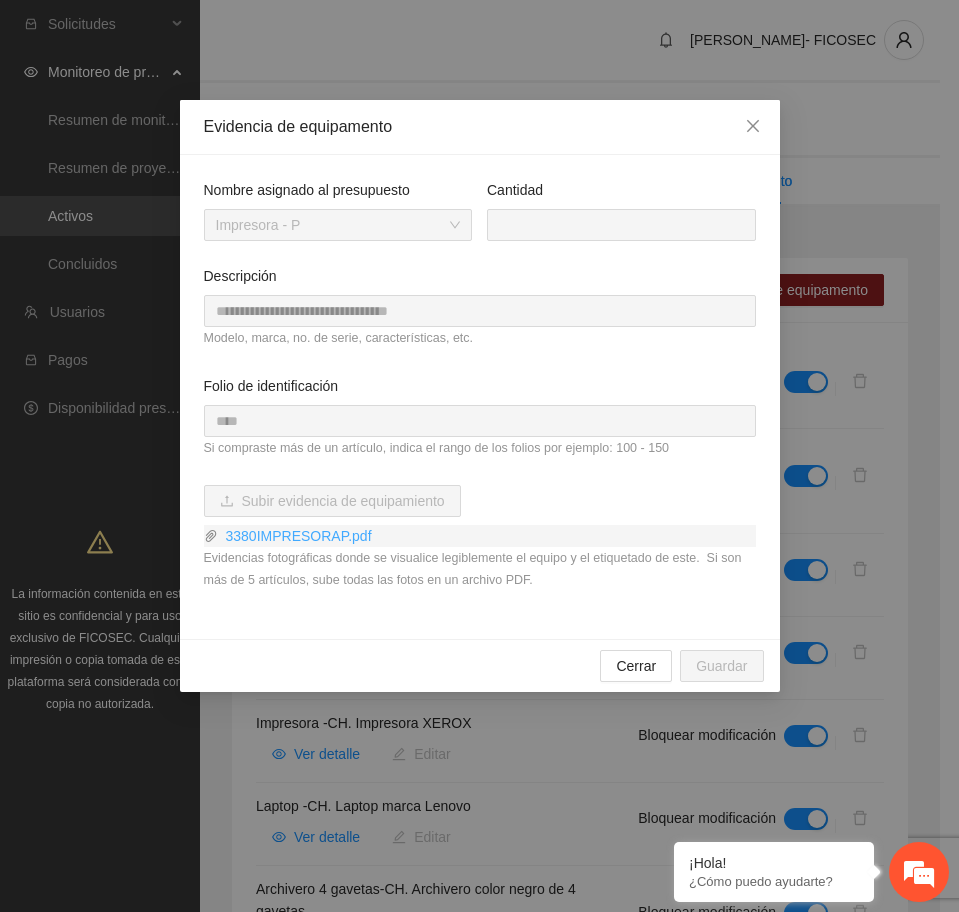 click on "3380IMPRESORAP.pdf" at bounding box center (487, 536) 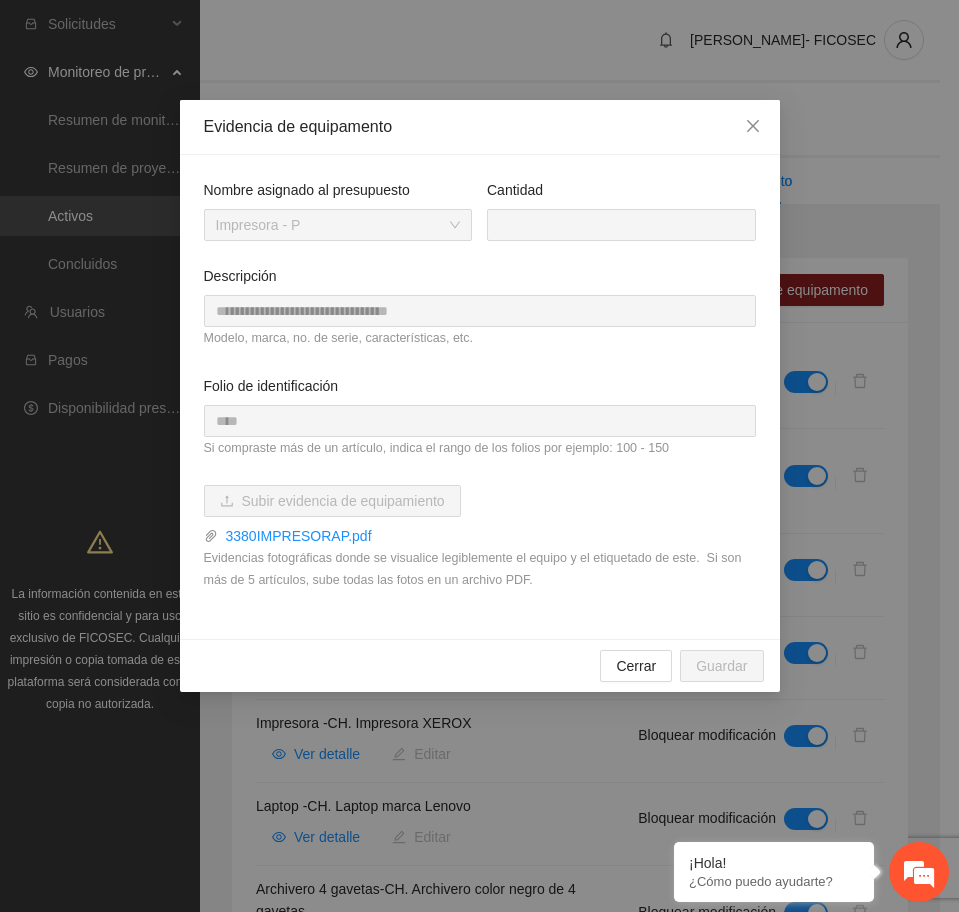 click on "Modelo, marca, no. de serie, características, etc." at bounding box center (480, 338) 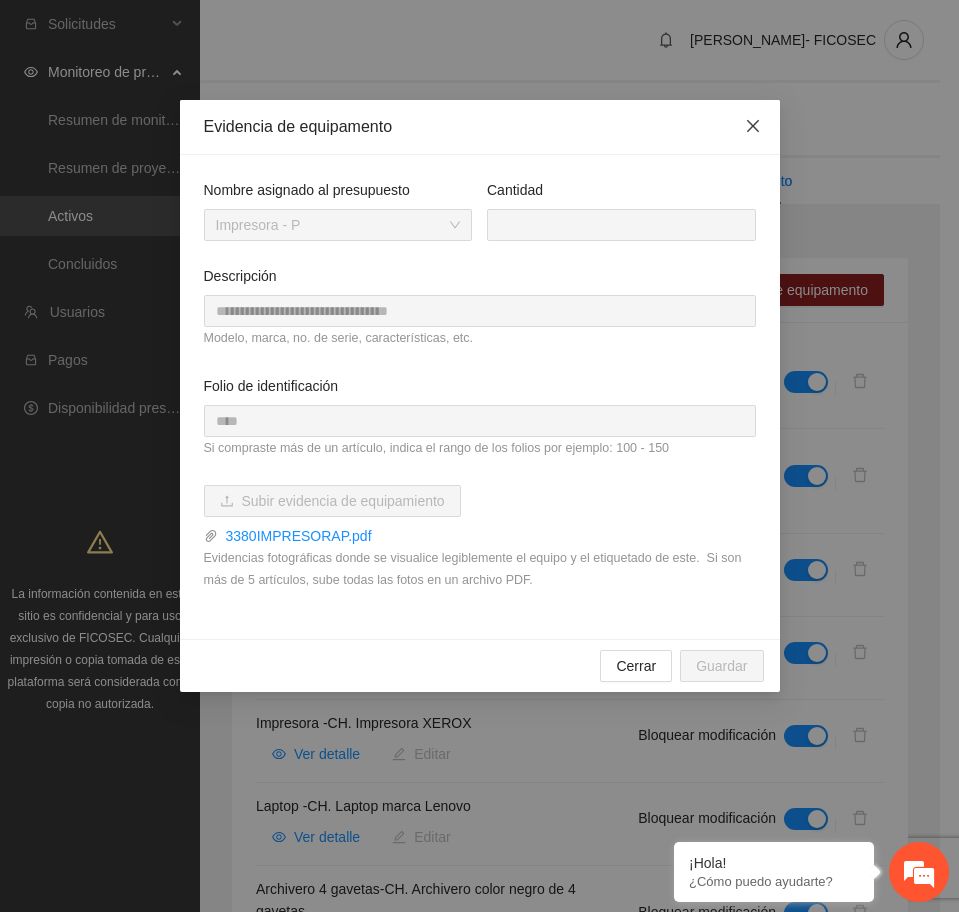 click at bounding box center [753, 127] 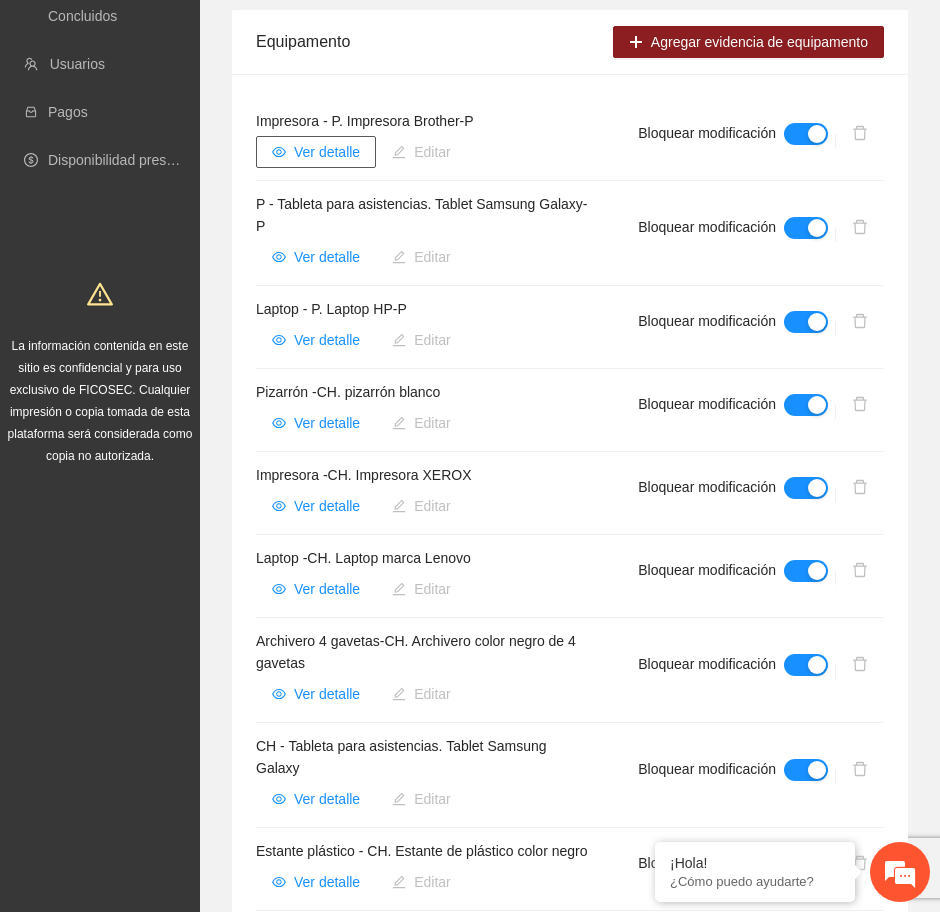 scroll, scrollTop: 250, scrollLeft: 0, axis: vertical 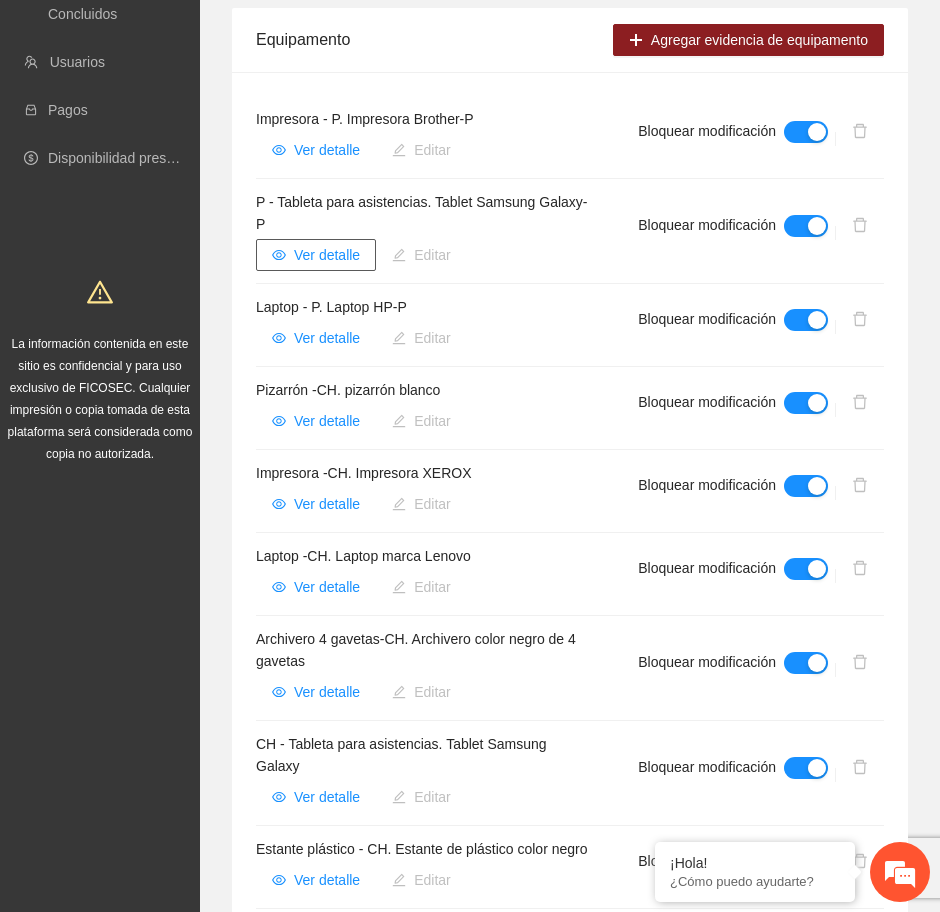 click on "Ver detalle" at bounding box center [327, 255] 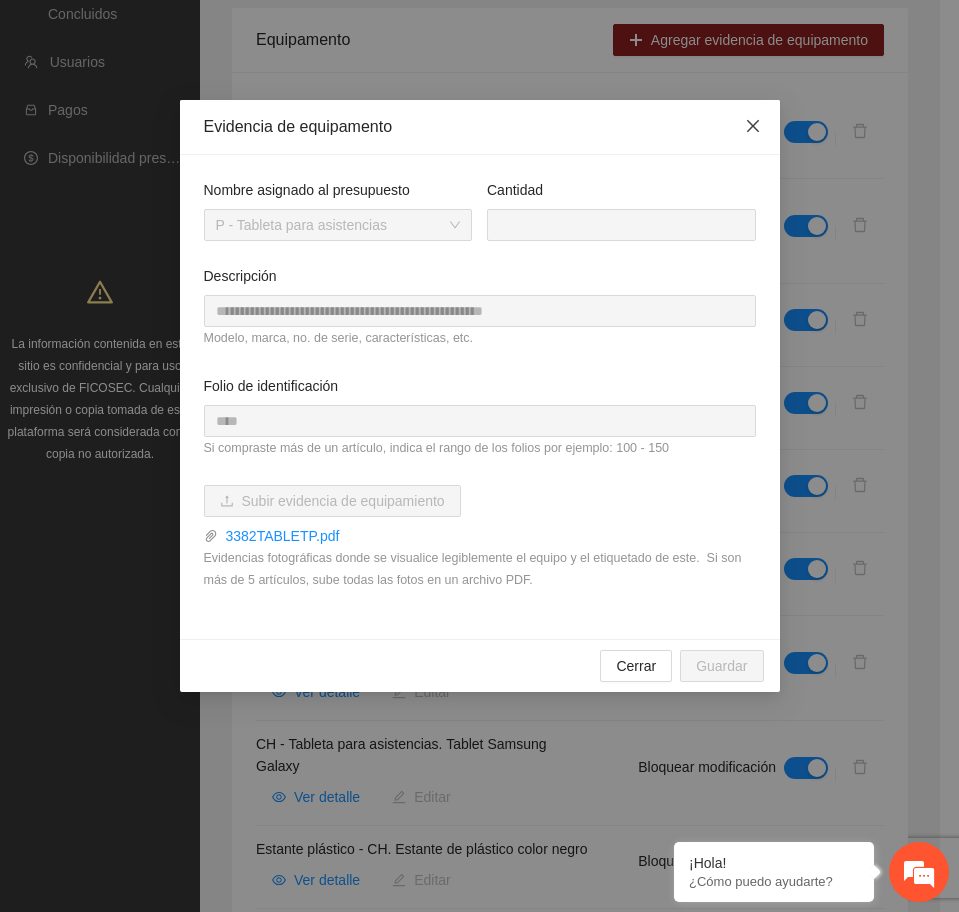 click at bounding box center (753, 127) 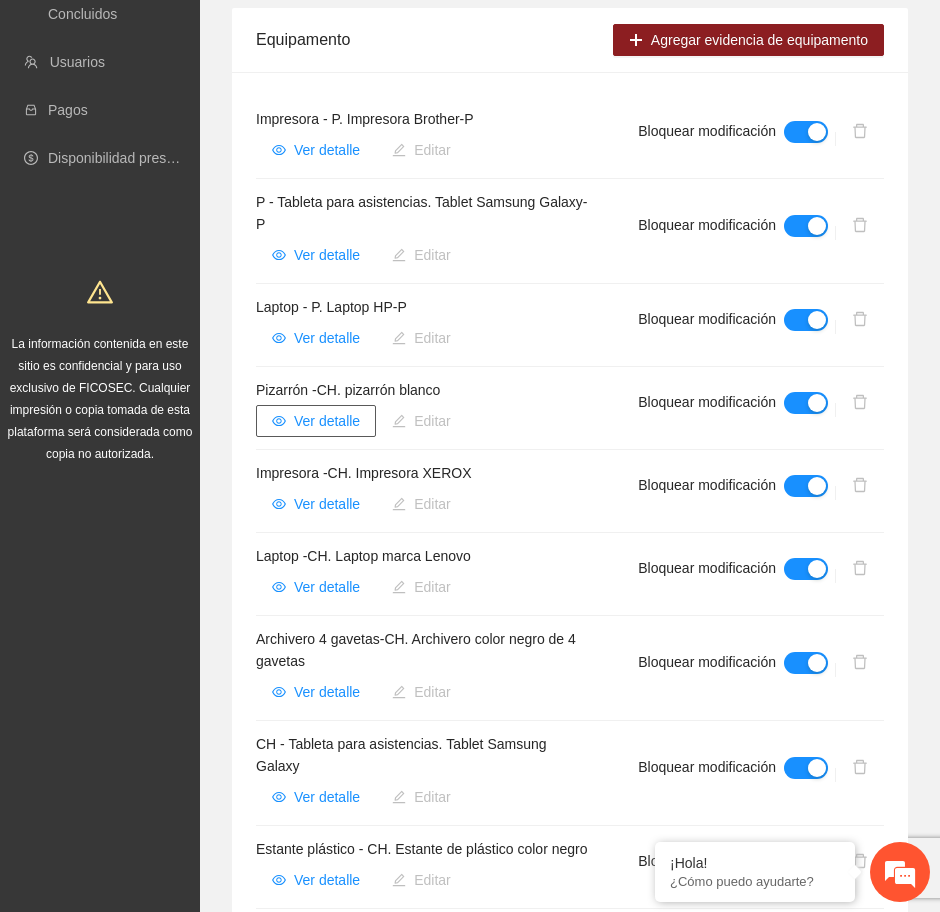 click on "Ver detalle" at bounding box center [327, 421] 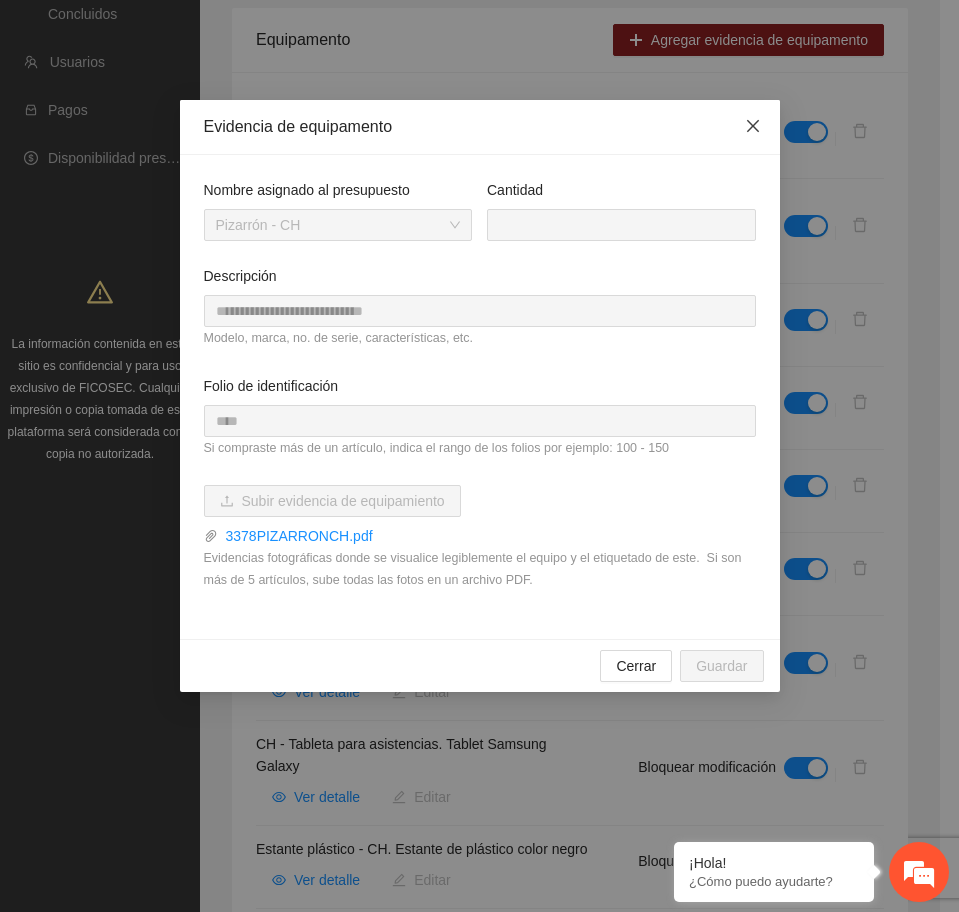 click 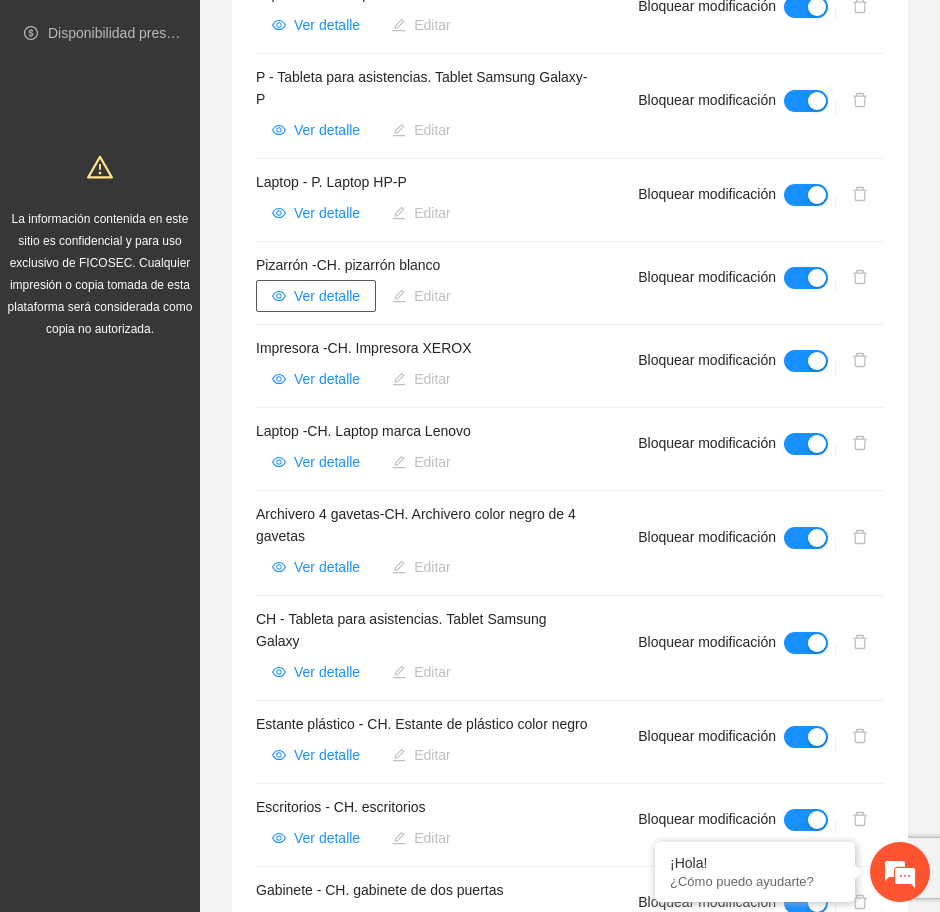 scroll, scrollTop: 500, scrollLeft: 0, axis: vertical 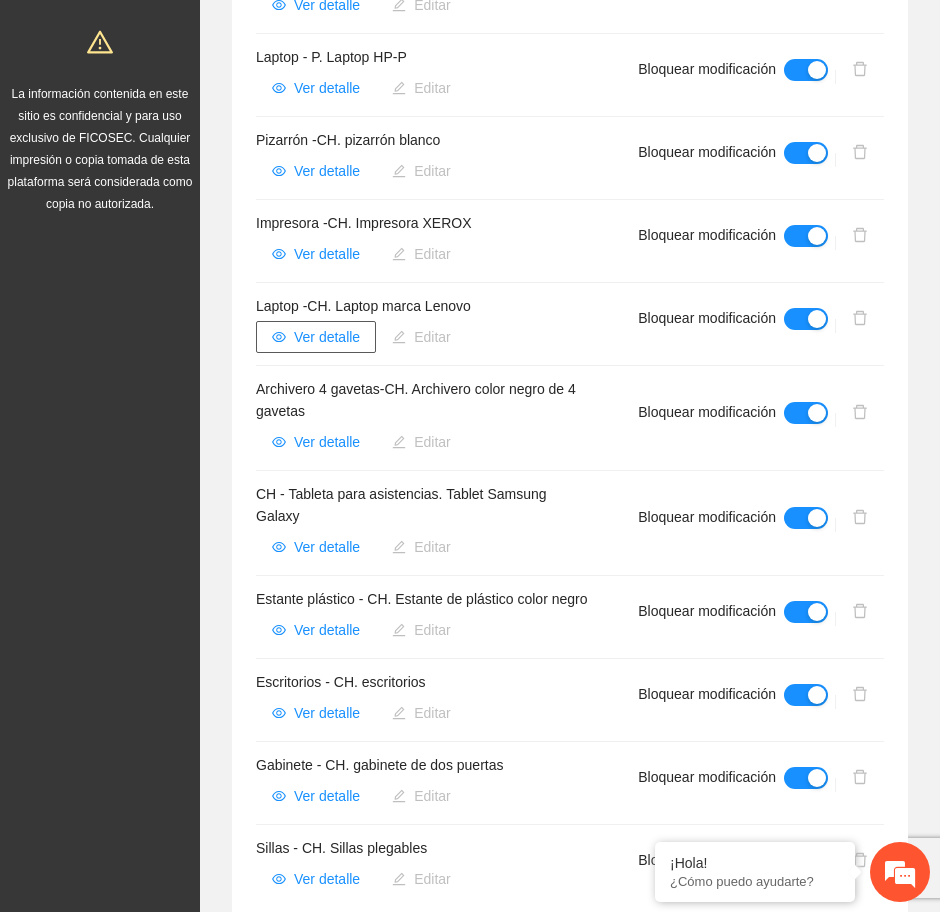 click on "Ver detalle" at bounding box center (327, 337) 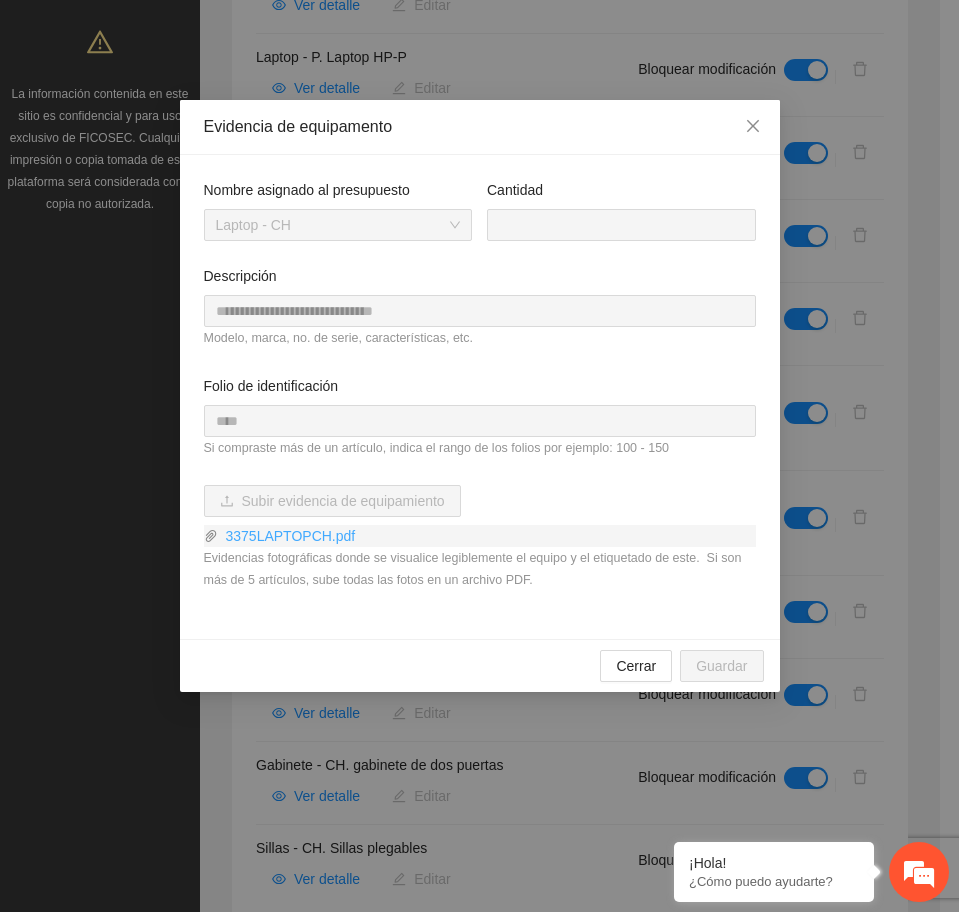 click on "3375LAPTOPCH.pdf" at bounding box center (487, 536) 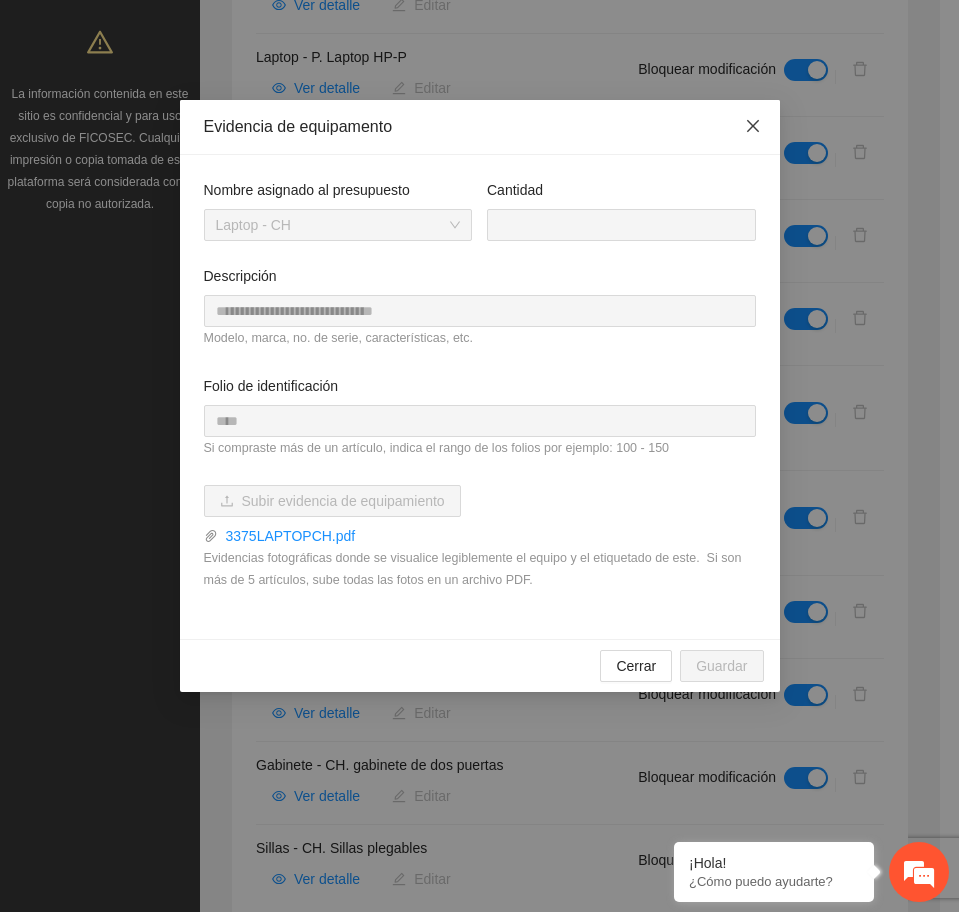 drag, startPoint x: 757, startPoint y: 130, endPoint x: 748, endPoint y: 139, distance: 12.727922 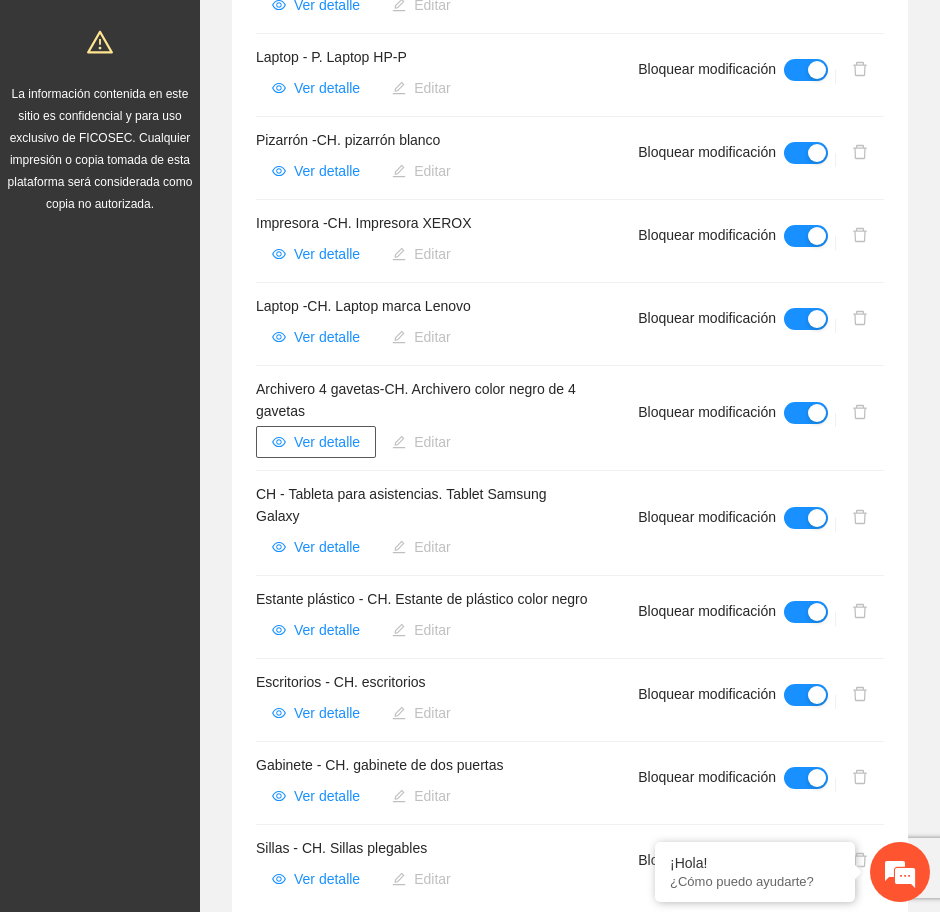 click on "Ver detalle" at bounding box center [327, 442] 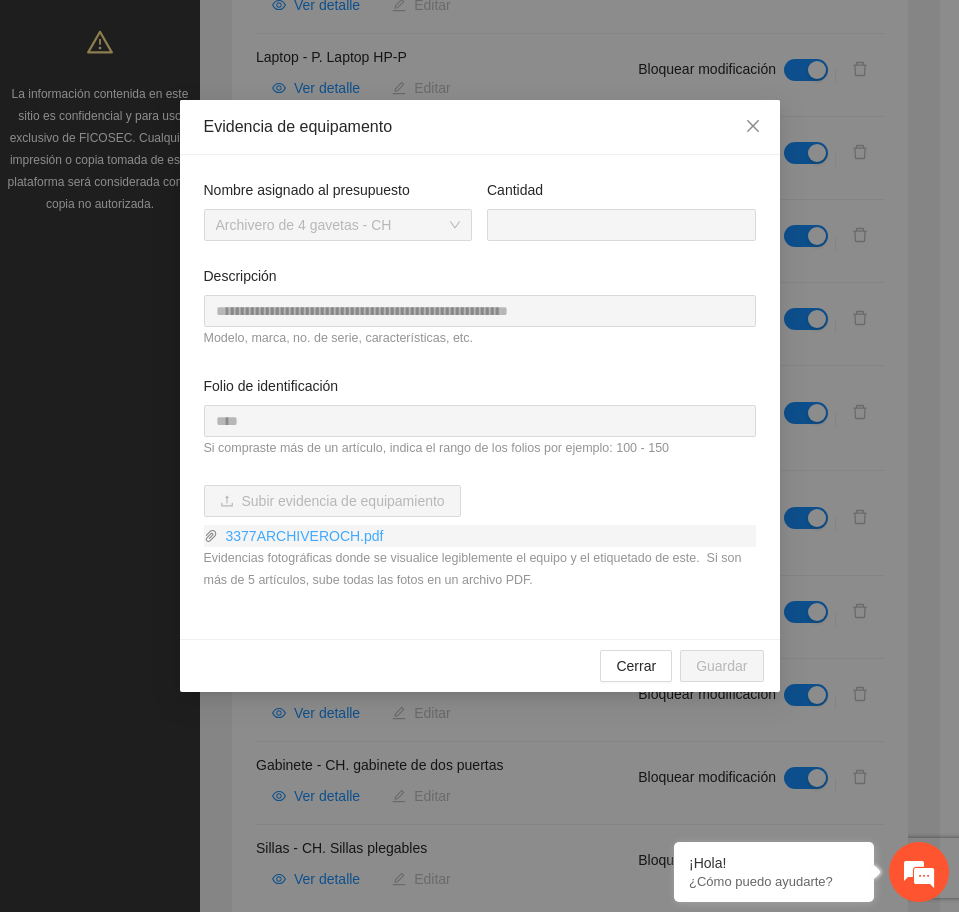 click on "3377ARCHIVEROCH.pdf" at bounding box center [487, 536] 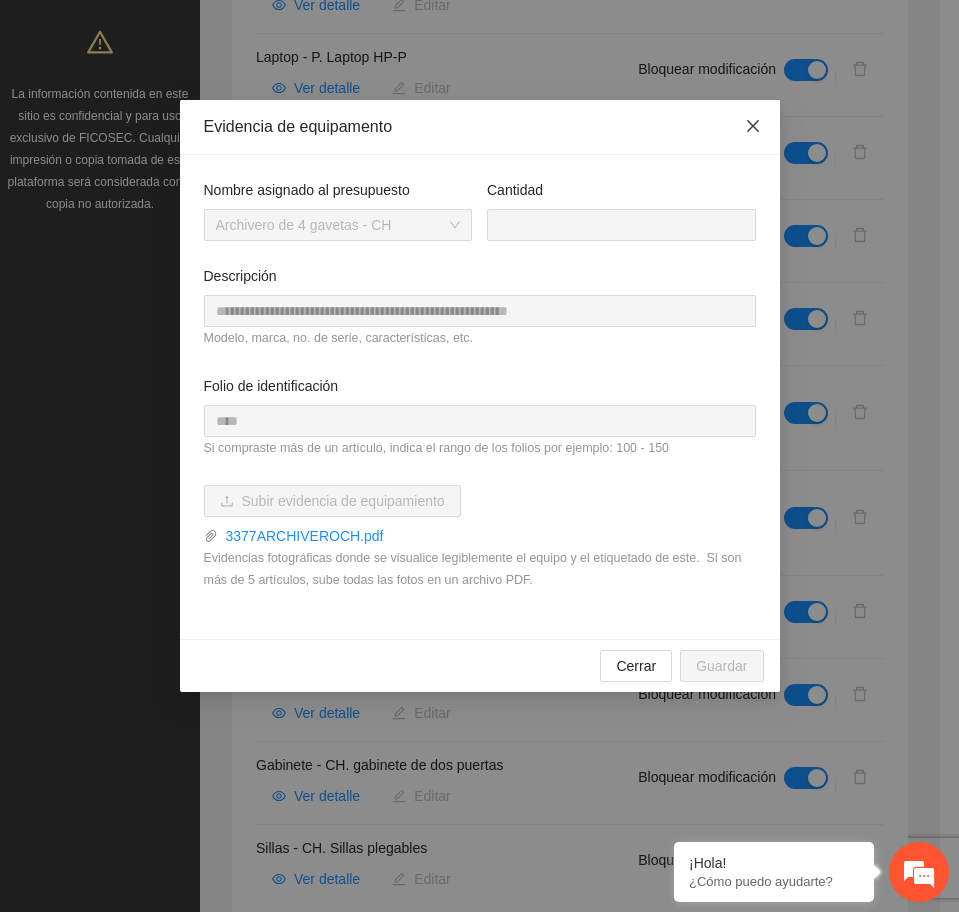 click 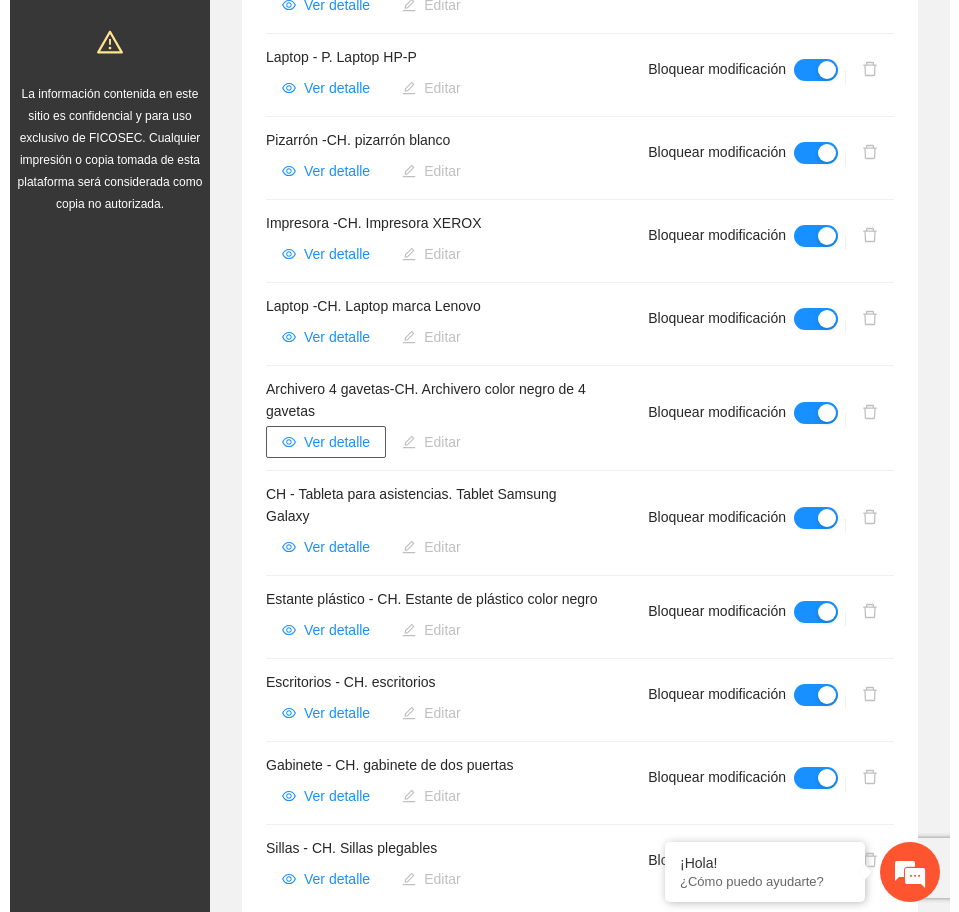 scroll, scrollTop: 617, scrollLeft: 0, axis: vertical 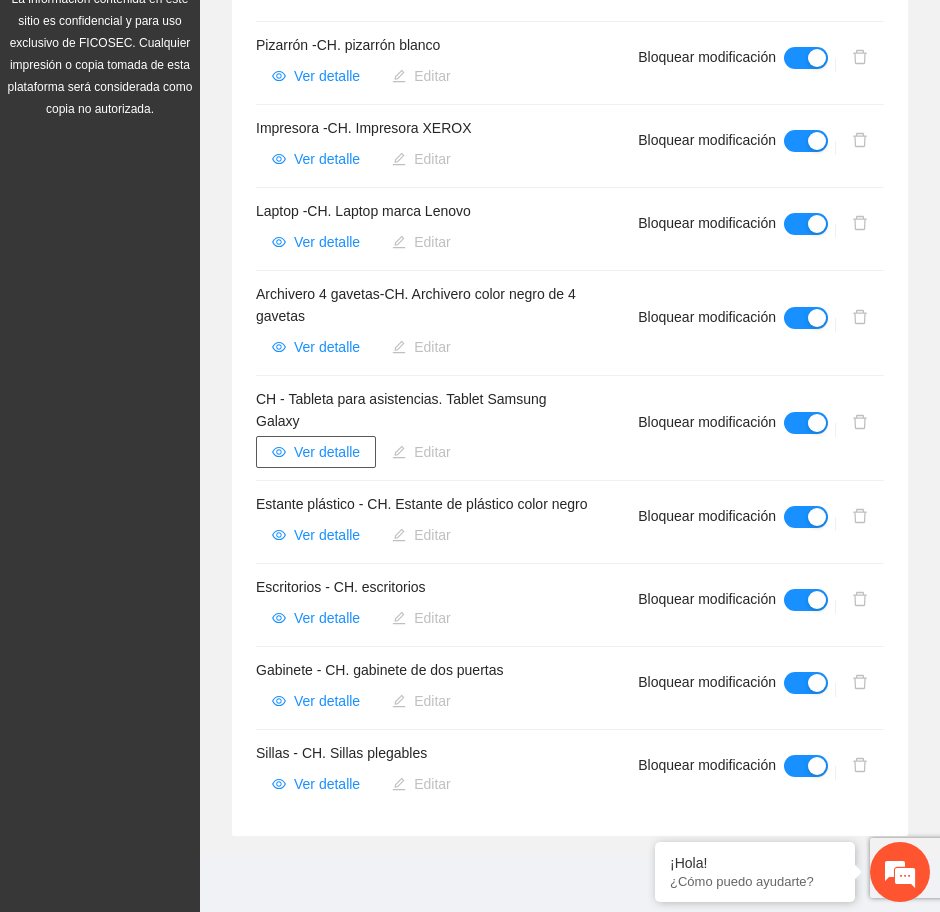 click on "Ver detalle" at bounding box center [316, 452] 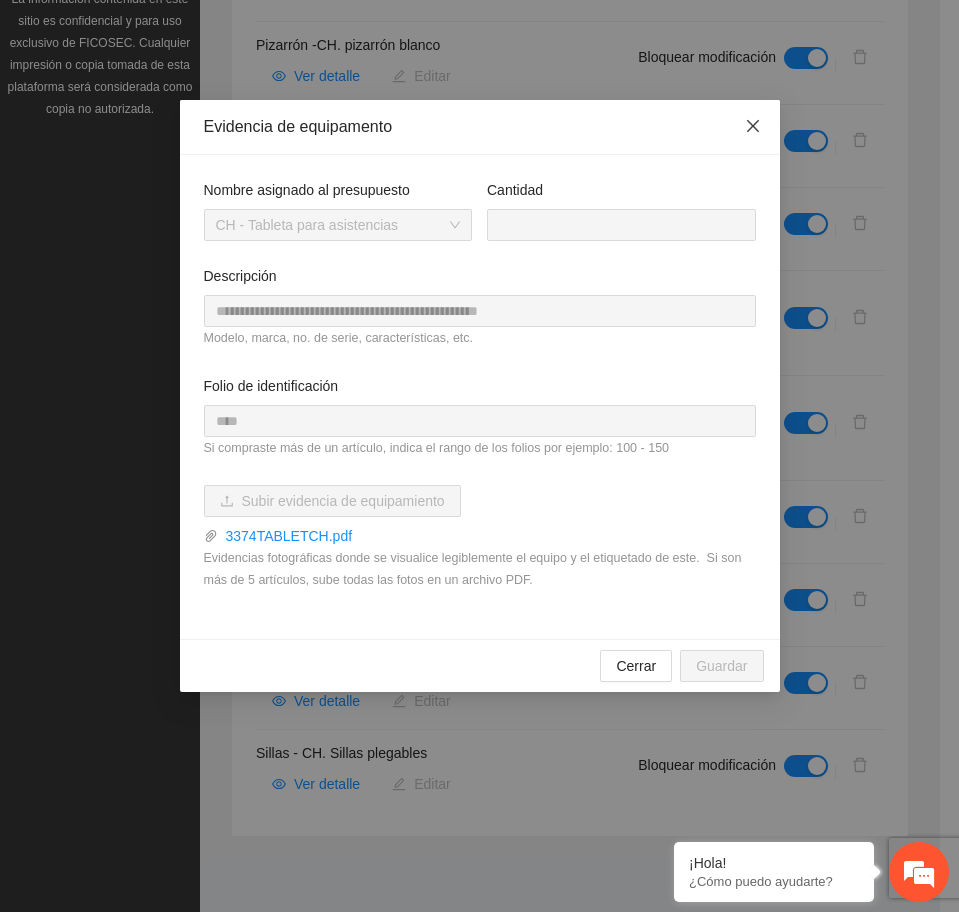 click 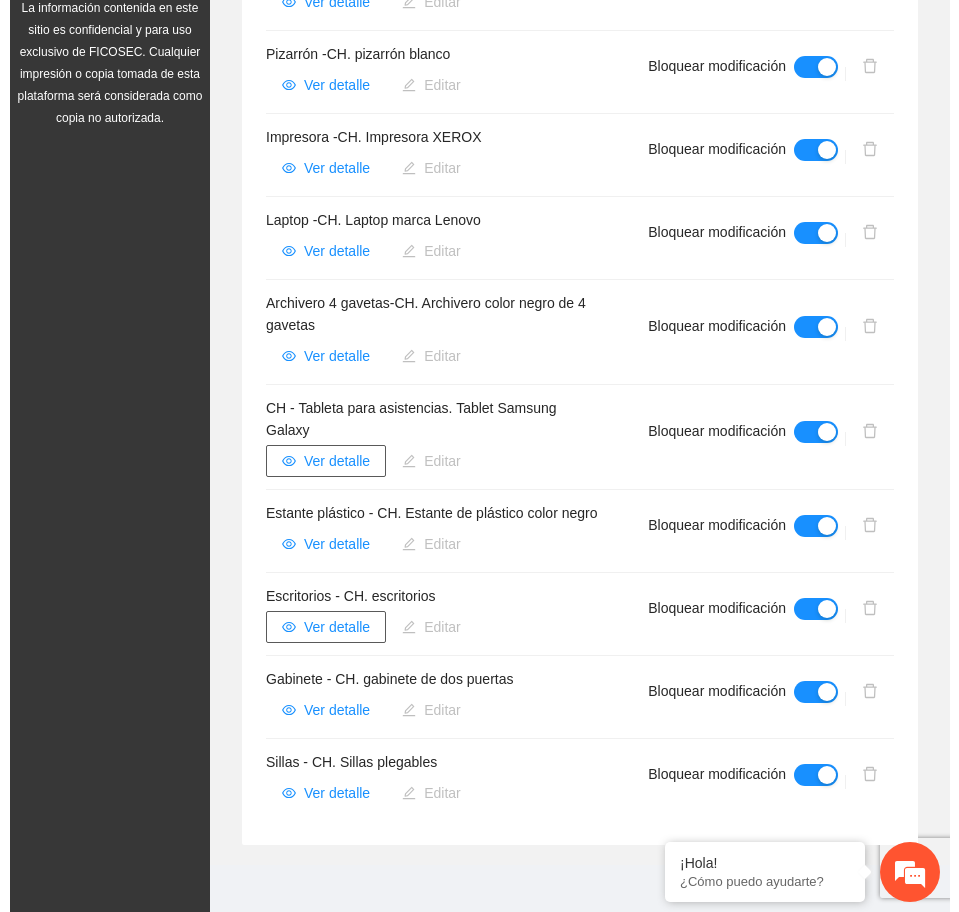 scroll, scrollTop: 617, scrollLeft: 0, axis: vertical 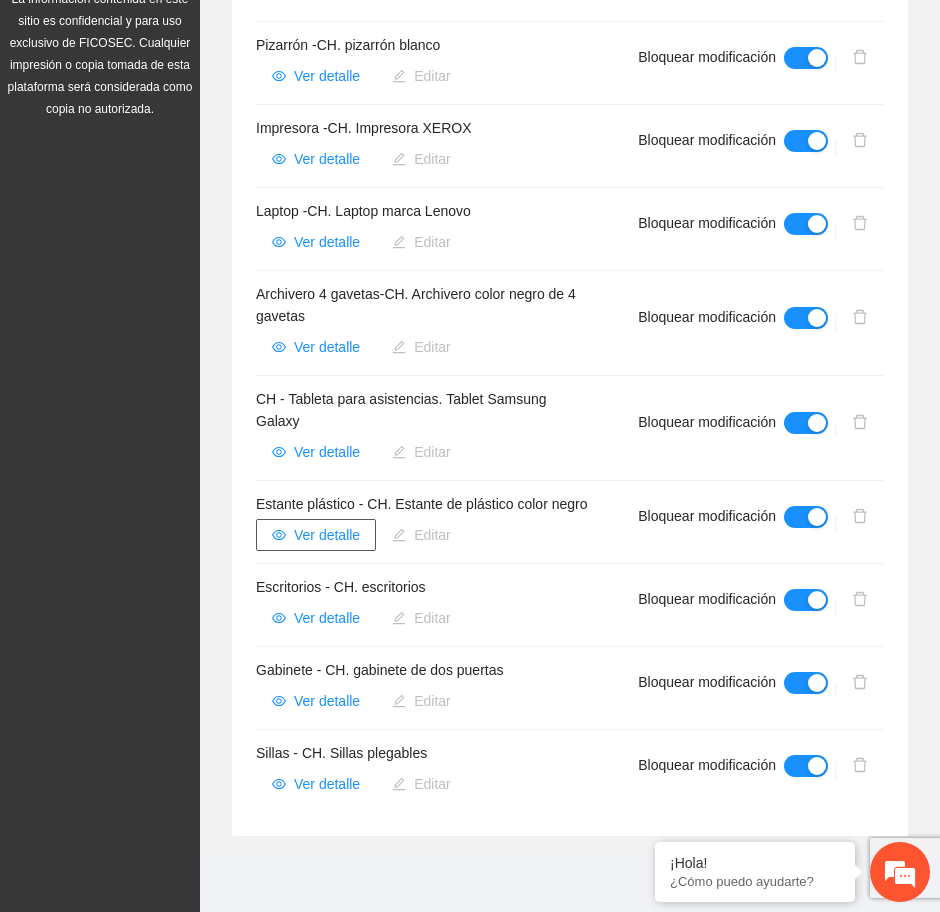 click on "Ver detalle" at bounding box center [327, 535] 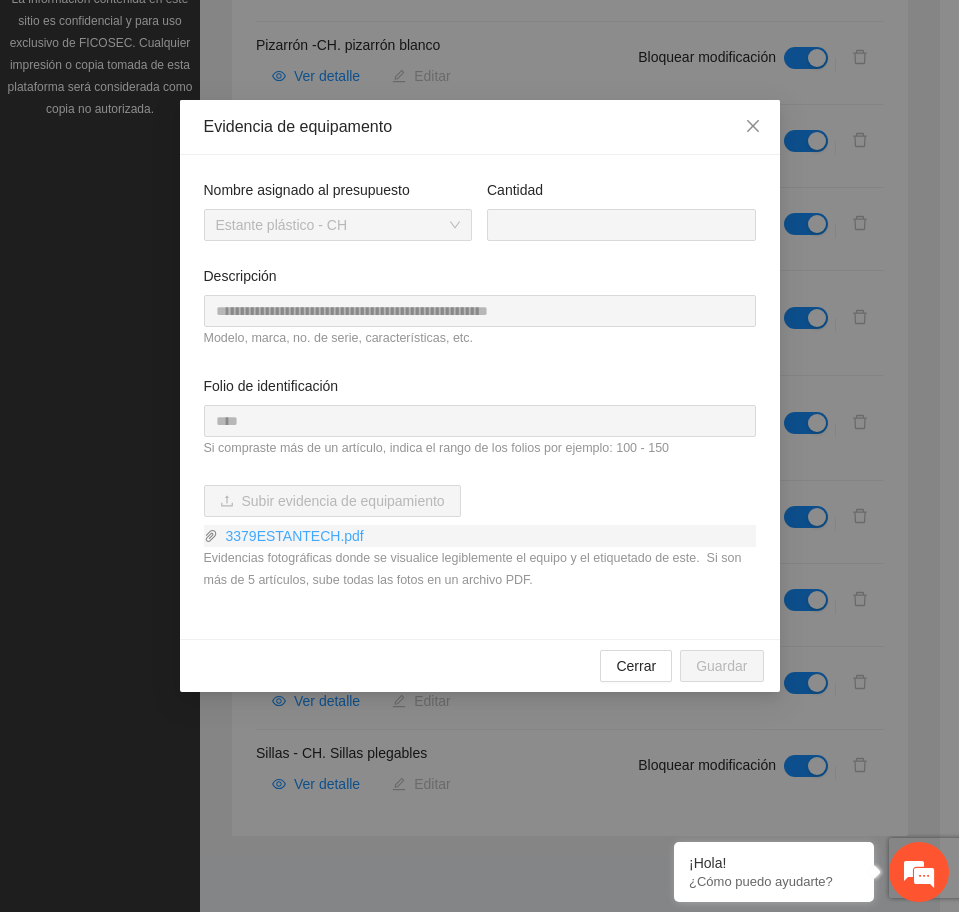 click on "3379ESTANTECH.pdf" at bounding box center (487, 536) 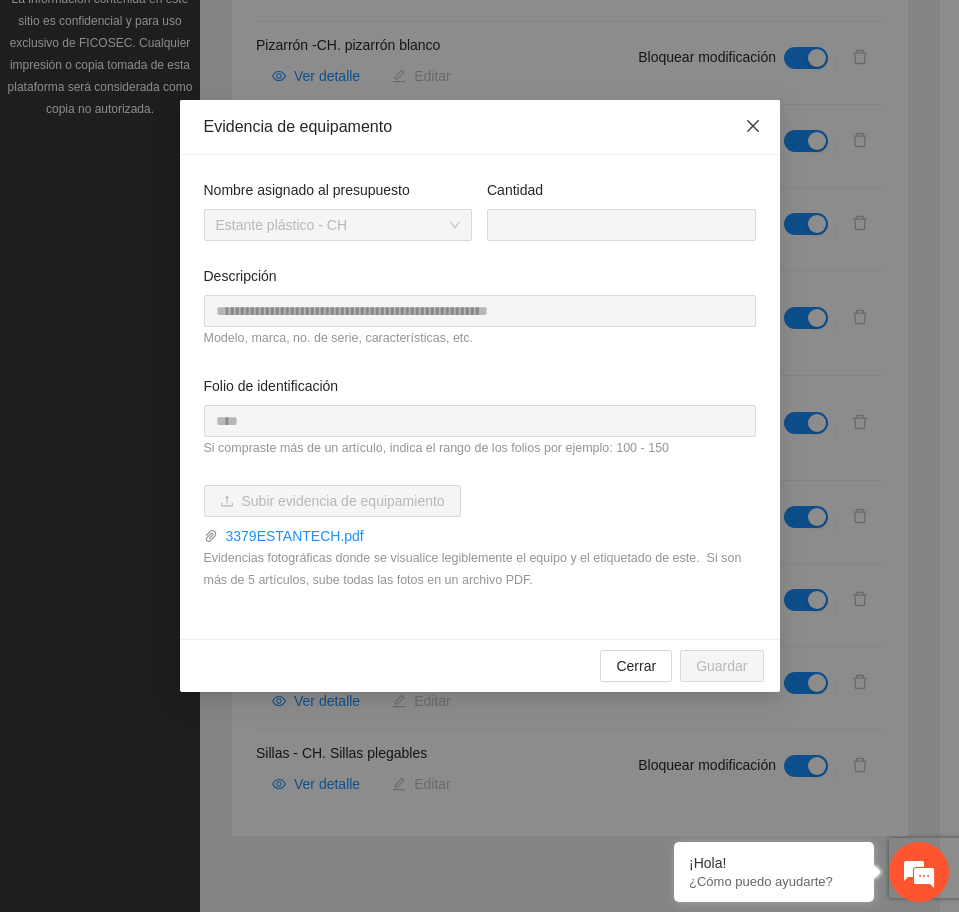 click 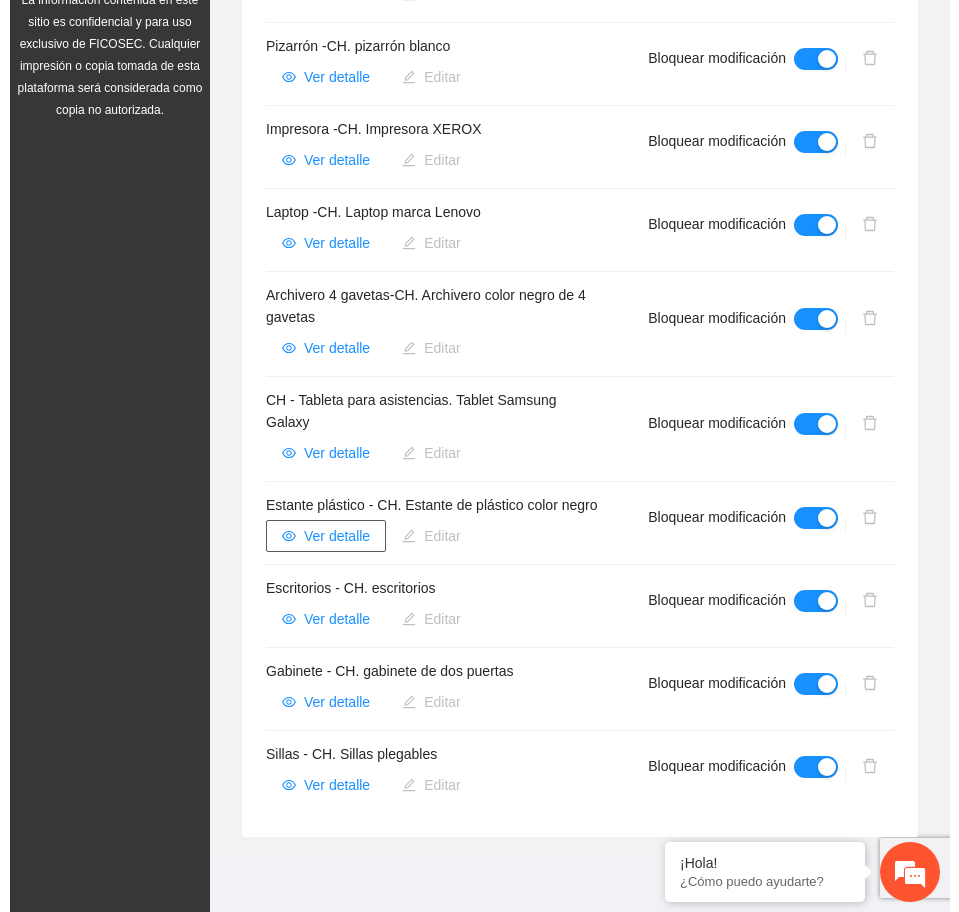 scroll, scrollTop: 617, scrollLeft: 0, axis: vertical 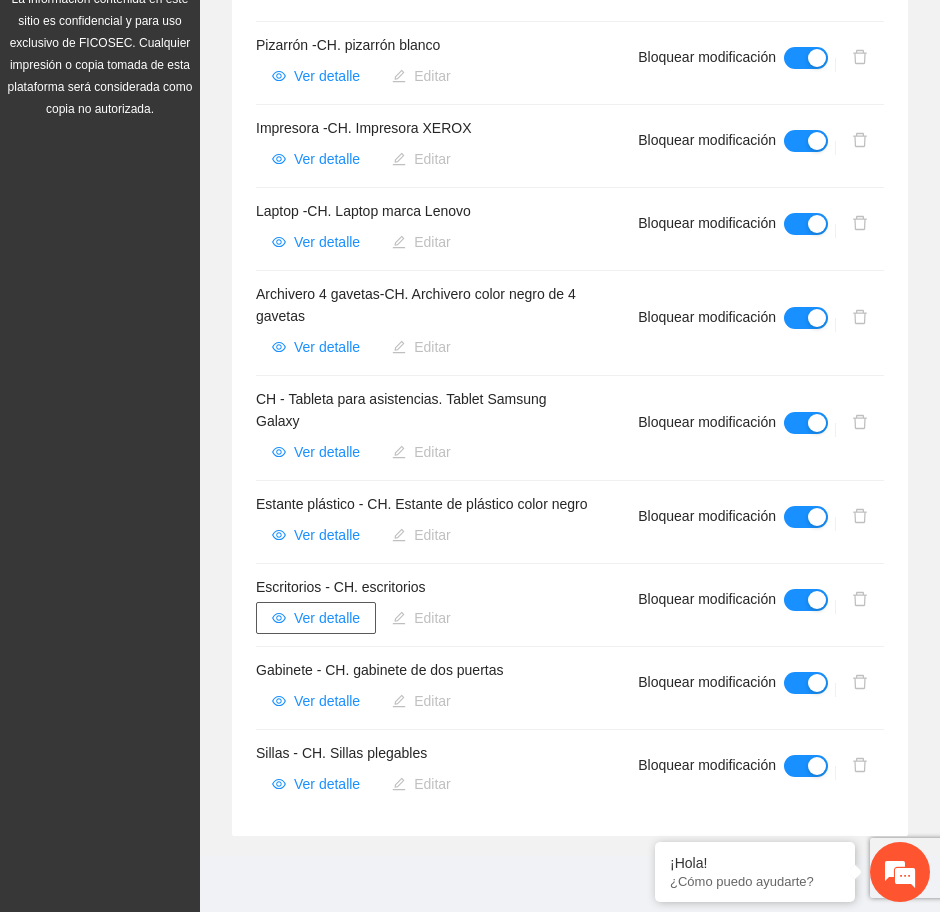 click on "Ver detalle" at bounding box center (327, 618) 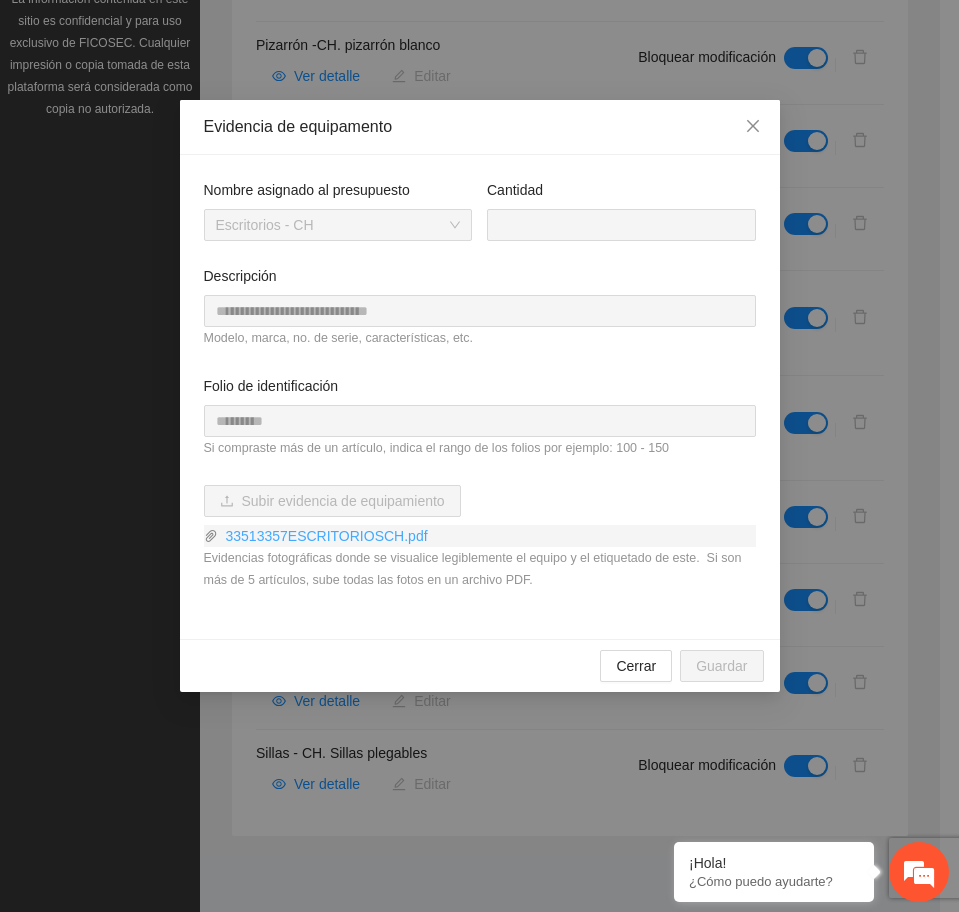click on "33513357ESCRITORIOSCH.pdf" at bounding box center (487, 536) 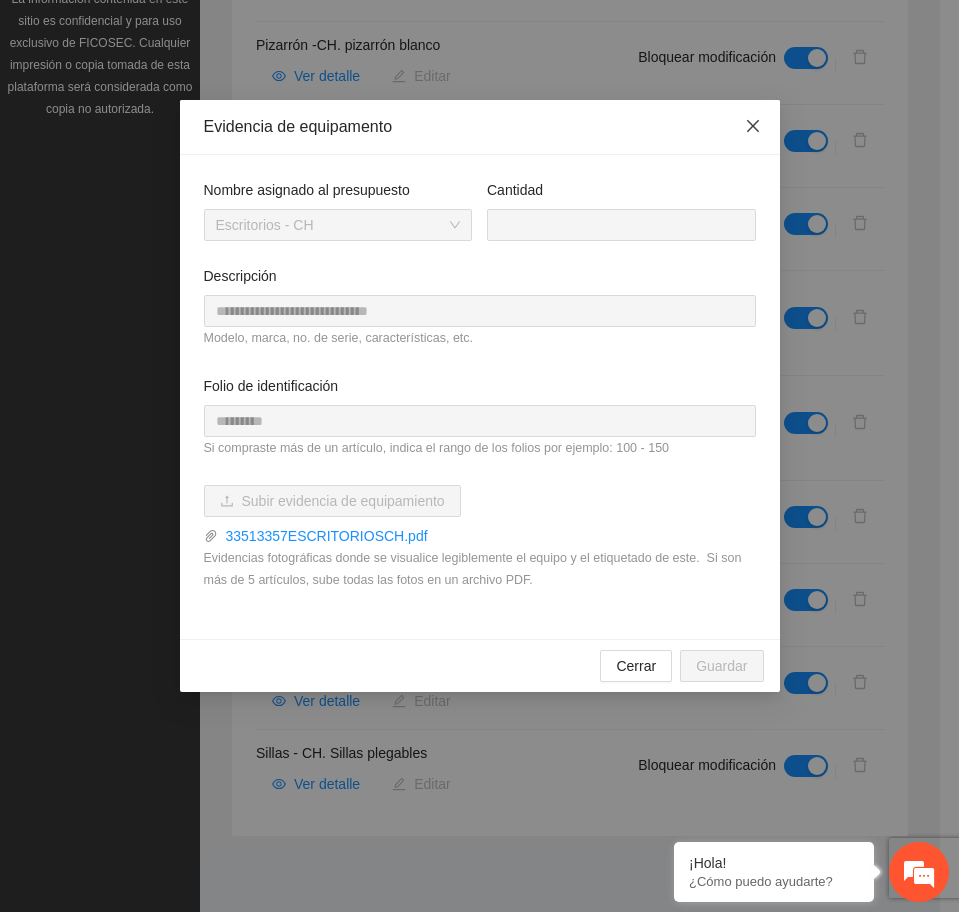 click 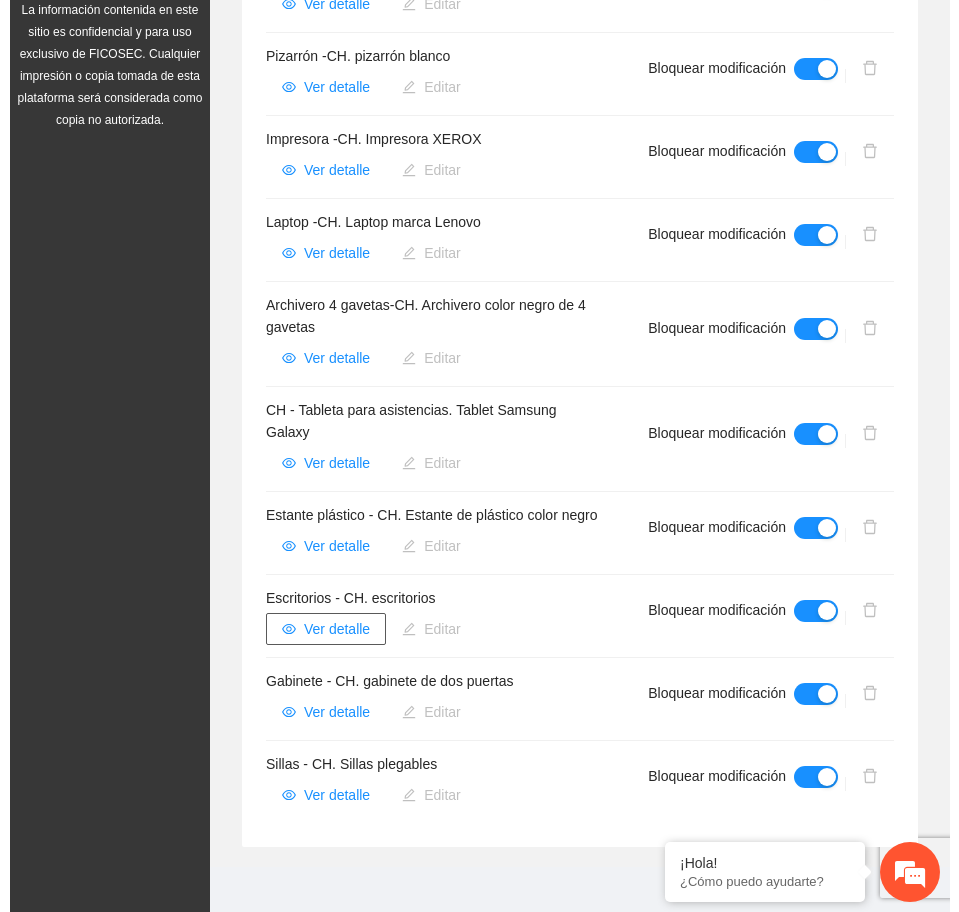 scroll, scrollTop: 617, scrollLeft: 0, axis: vertical 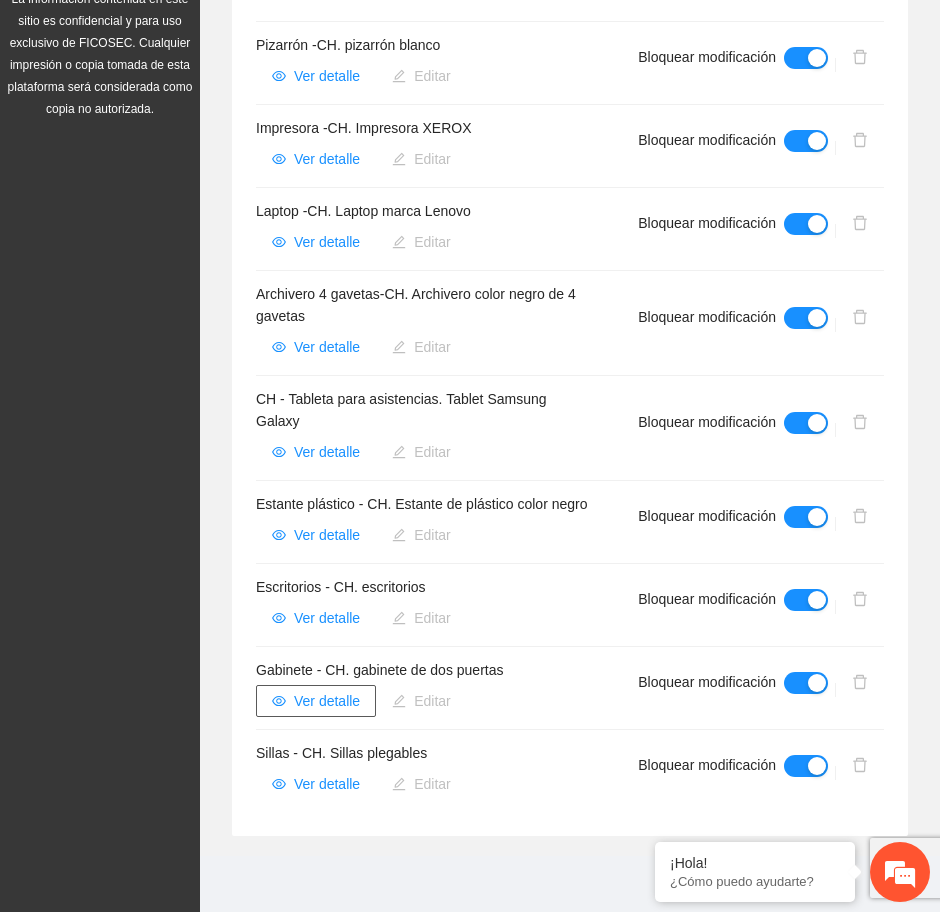 click on "Ver detalle" at bounding box center [327, 701] 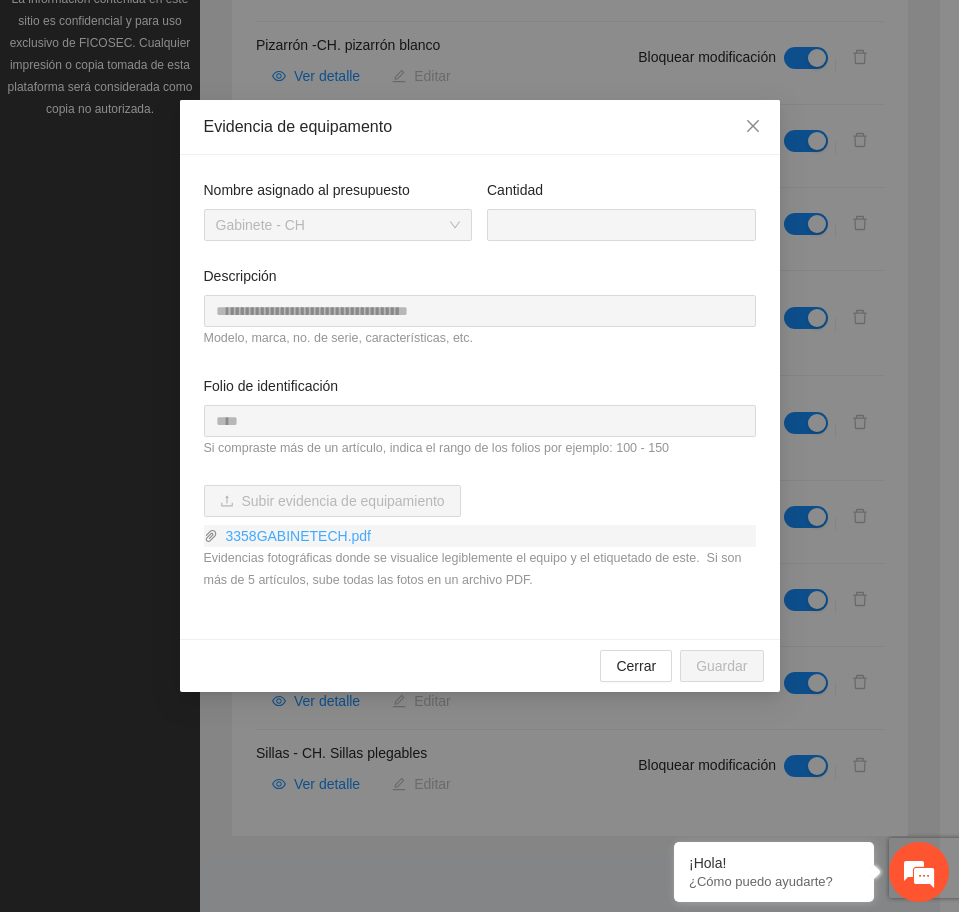 click on "3358GABINETECH.pdf" at bounding box center [487, 536] 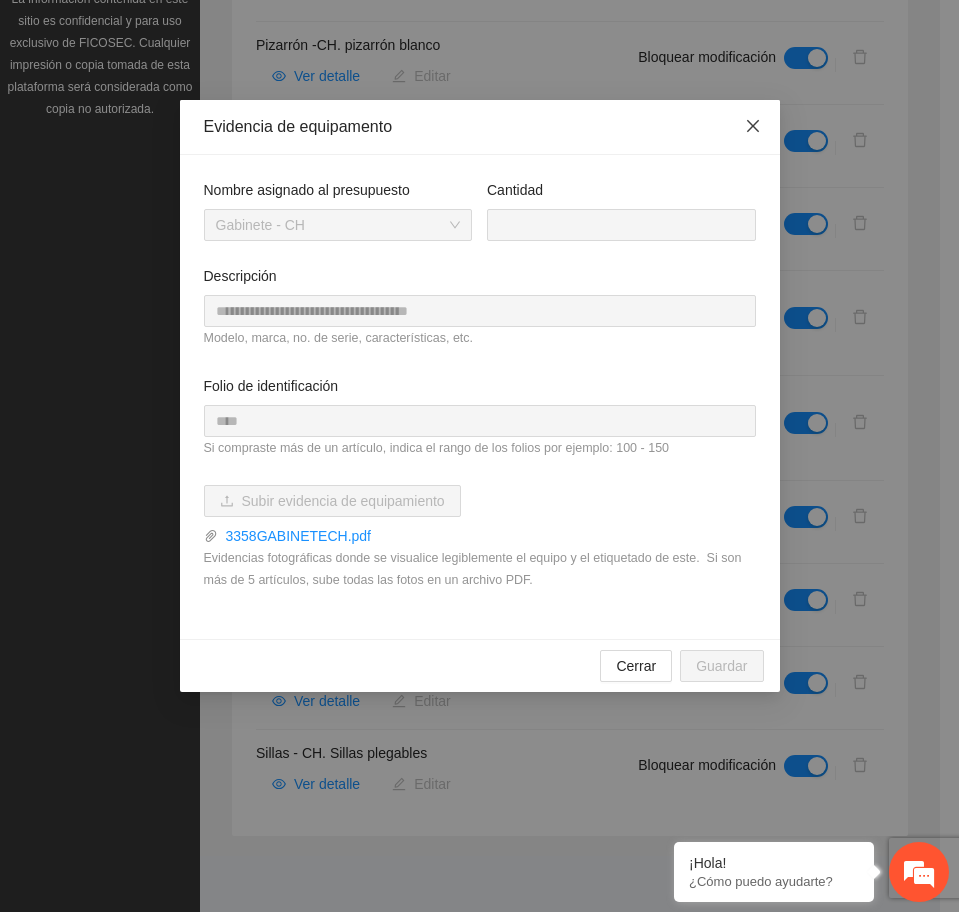 click 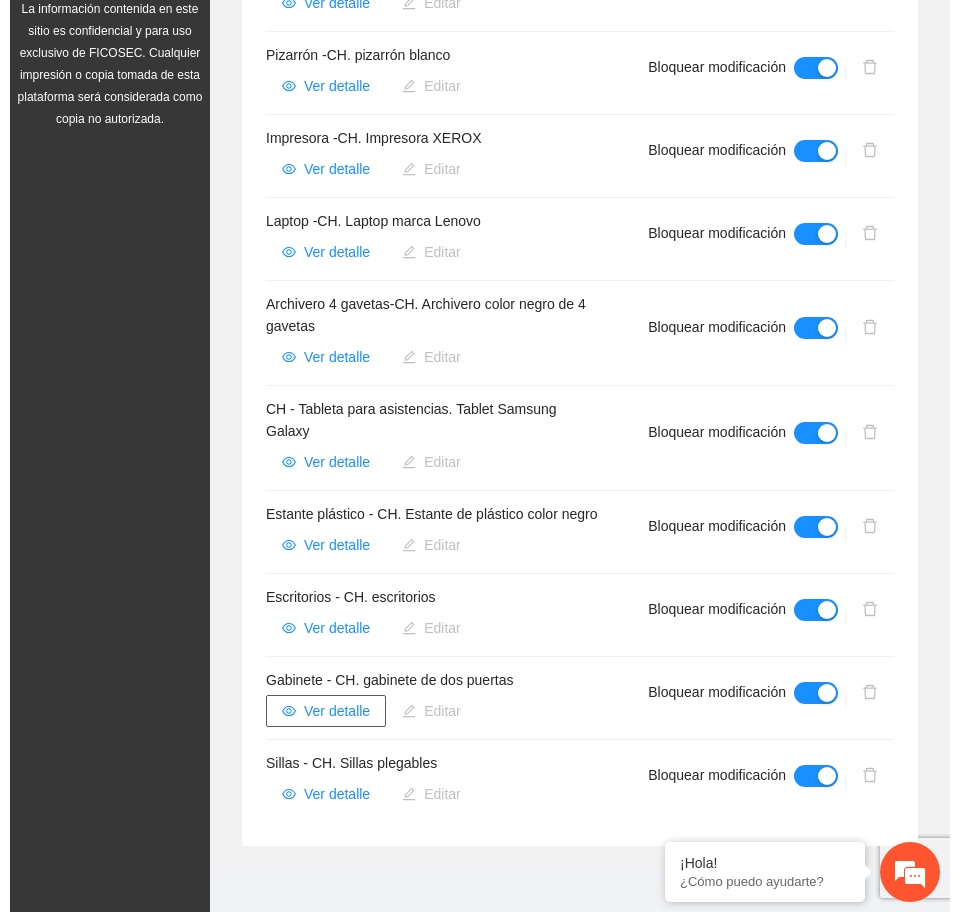 scroll, scrollTop: 617, scrollLeft: 0, axis: vertical 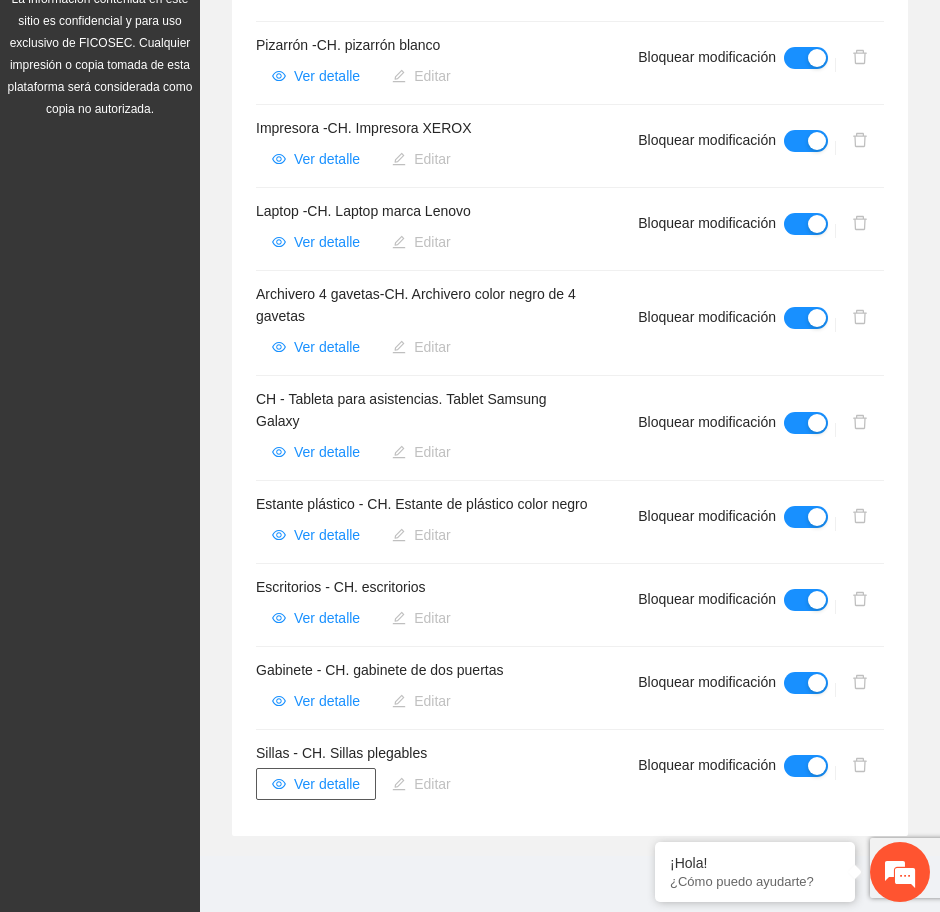 click on "Ver detalle" at bounding box center [327, 784] 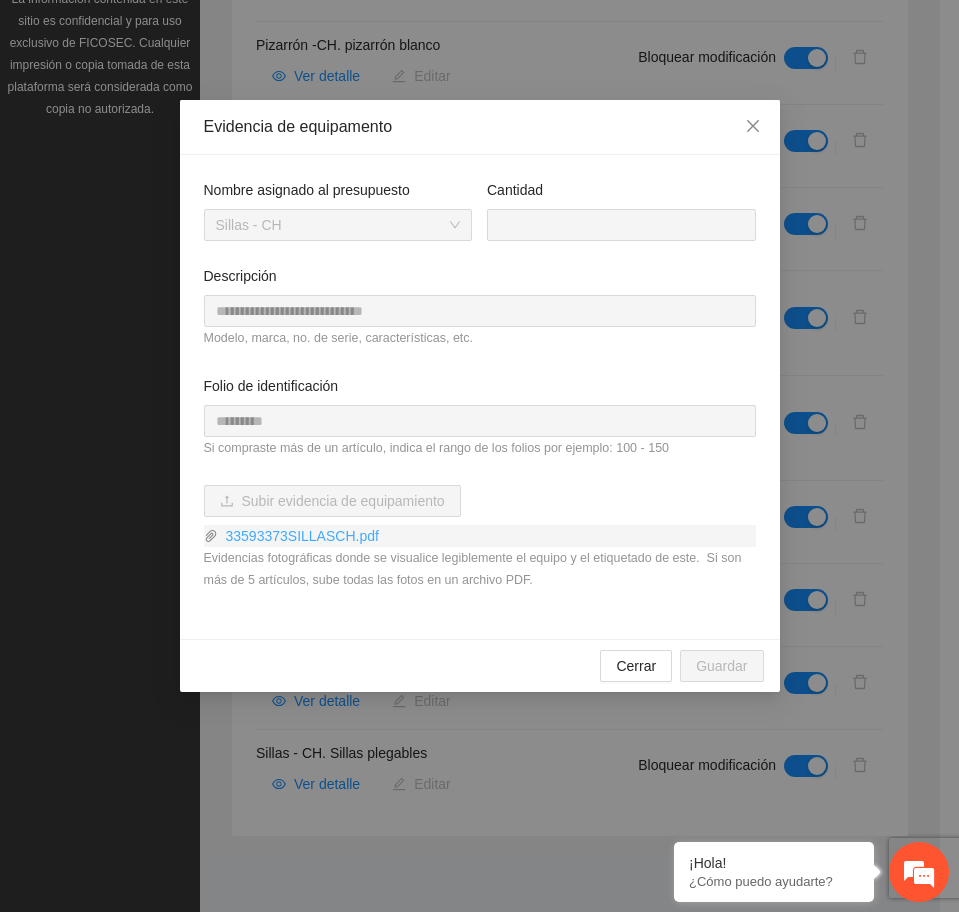 click on "33593373SILLASCH.pdf" at bounding box center (487, 536) 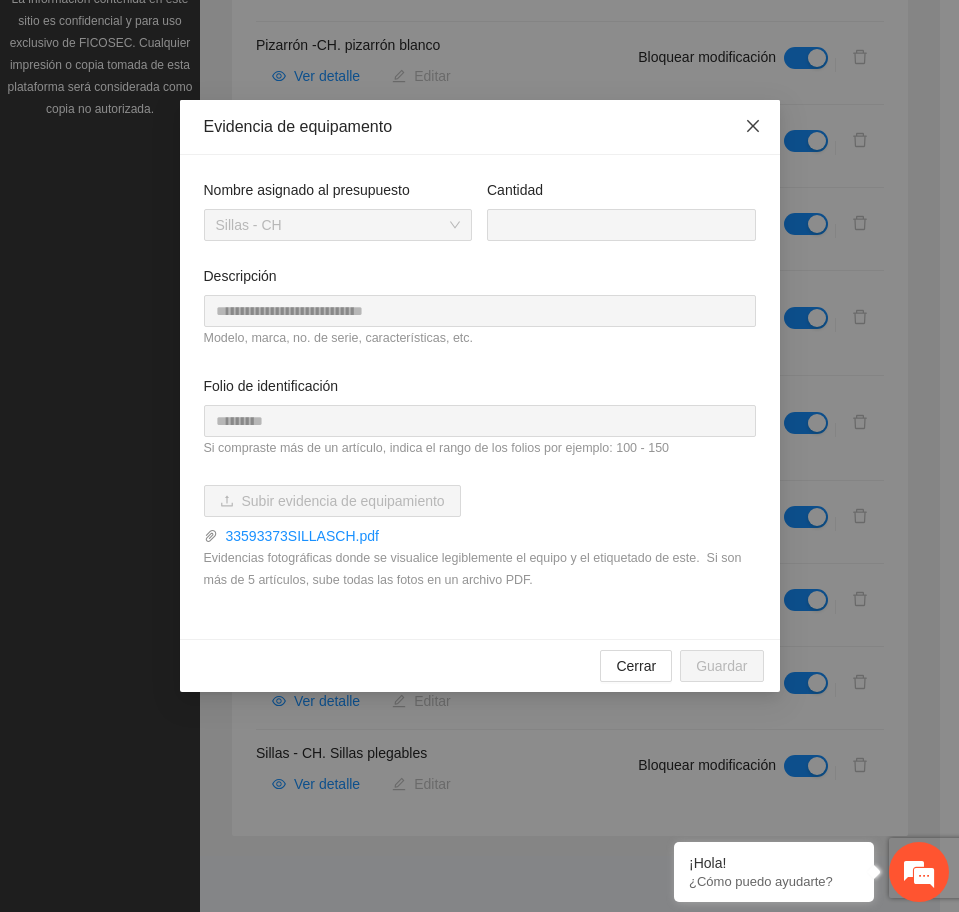 drag, startPoint x: 762, startPoint y: 118, endPoint x: 765, endPoint y: 128, distance: 10.440307 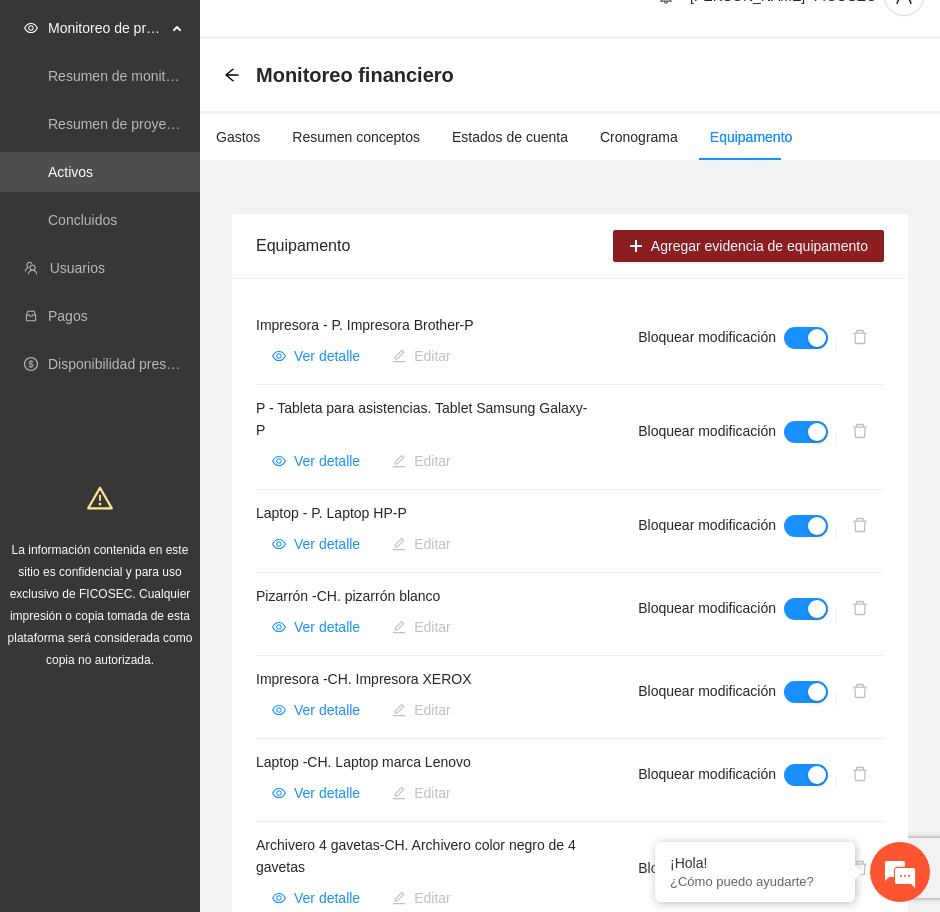 scroll, scrollTop: 0, scrollLeft: 0, axis: both 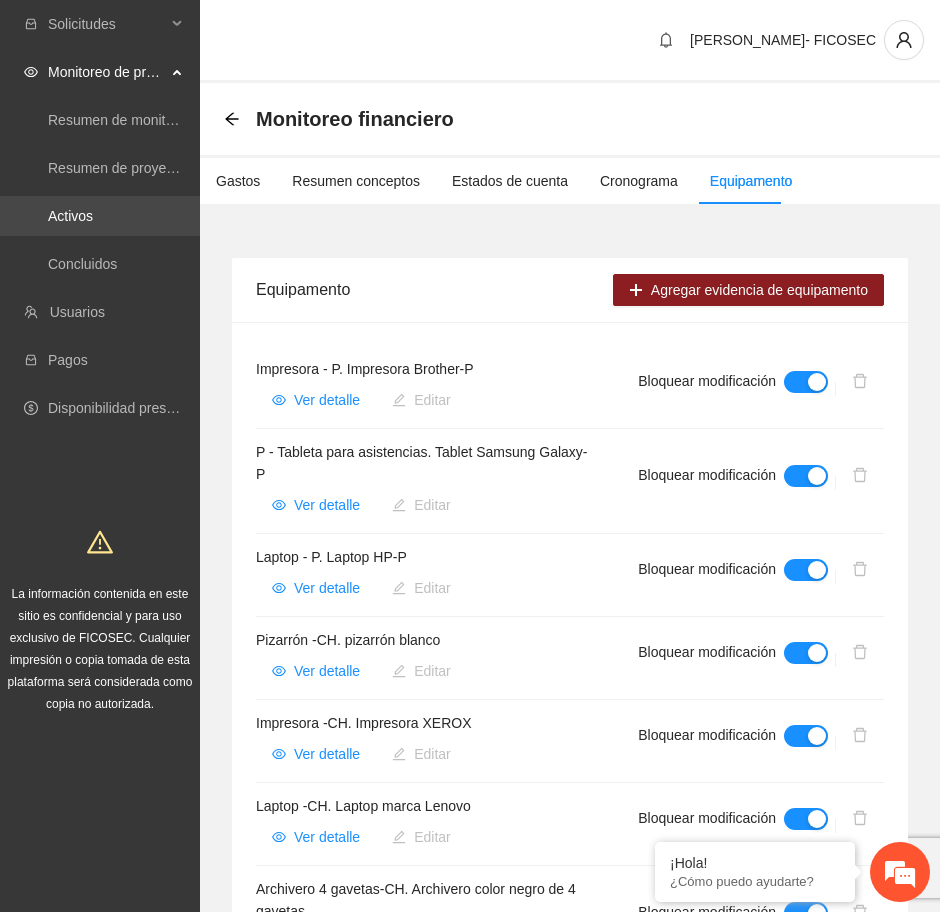 click on "Activos" at bounding box center [70, 216] 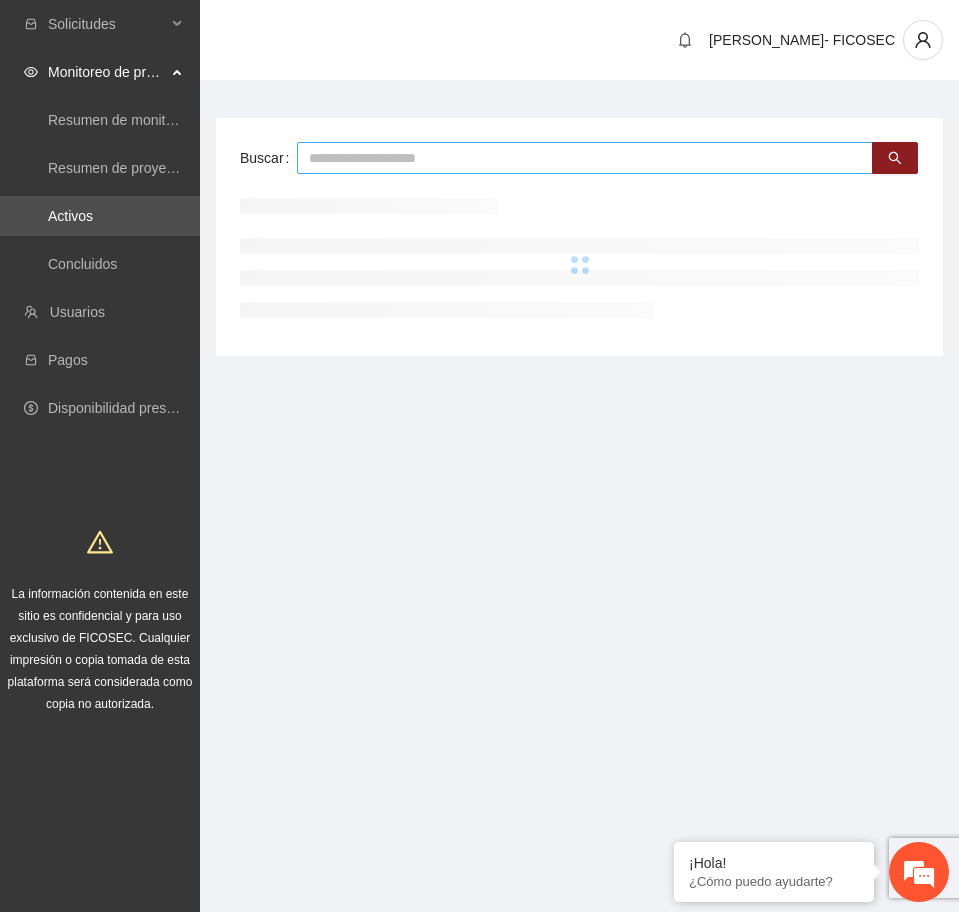 click at bounding box center (585, 158) 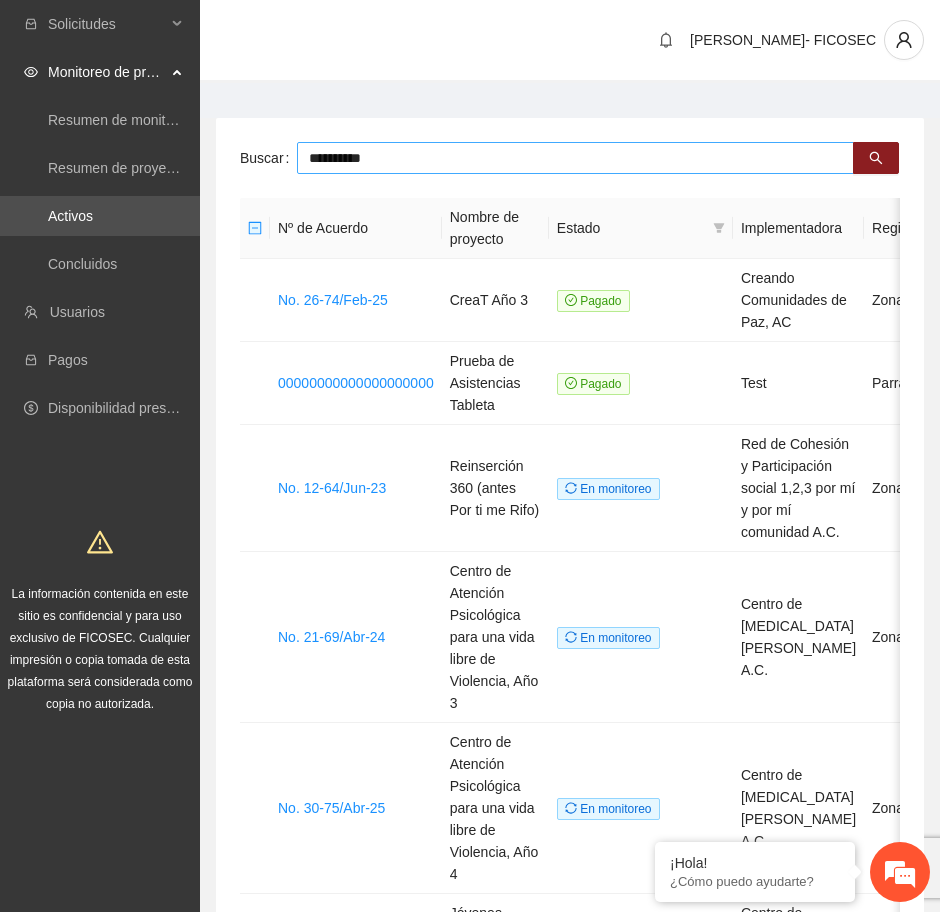 type on "**********" 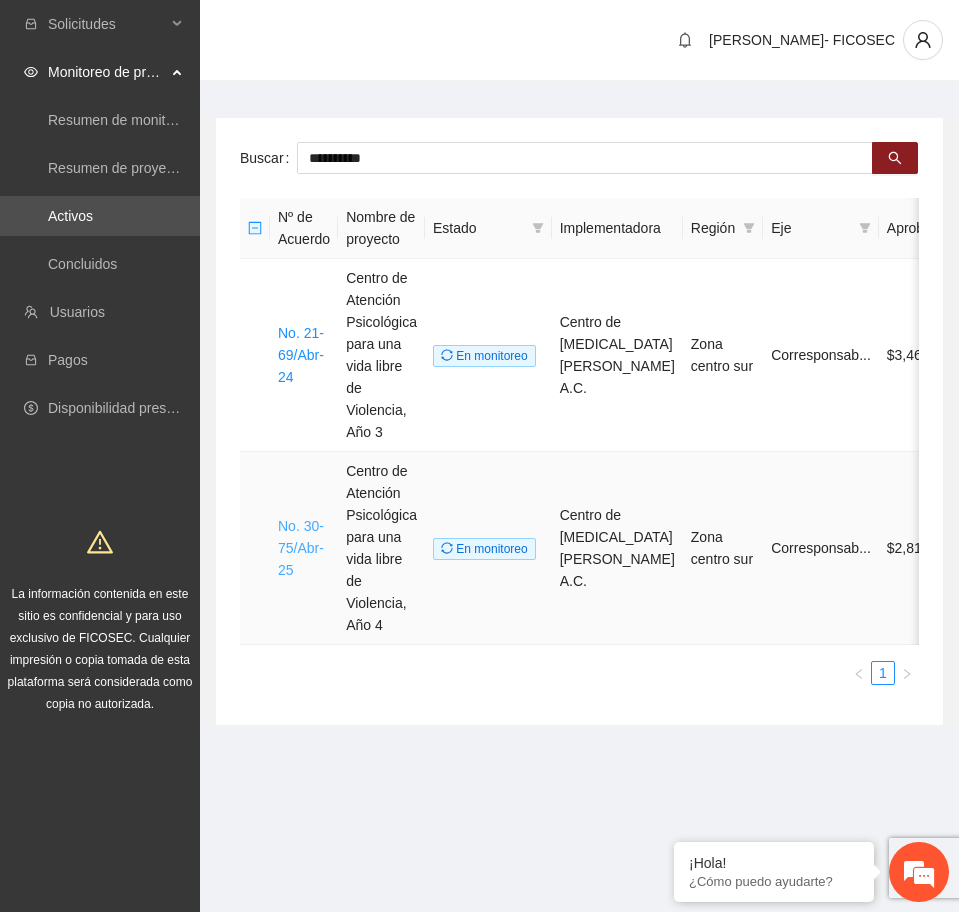 click on "No. 30-75/Abr-25" at bounding box center (301, 548) 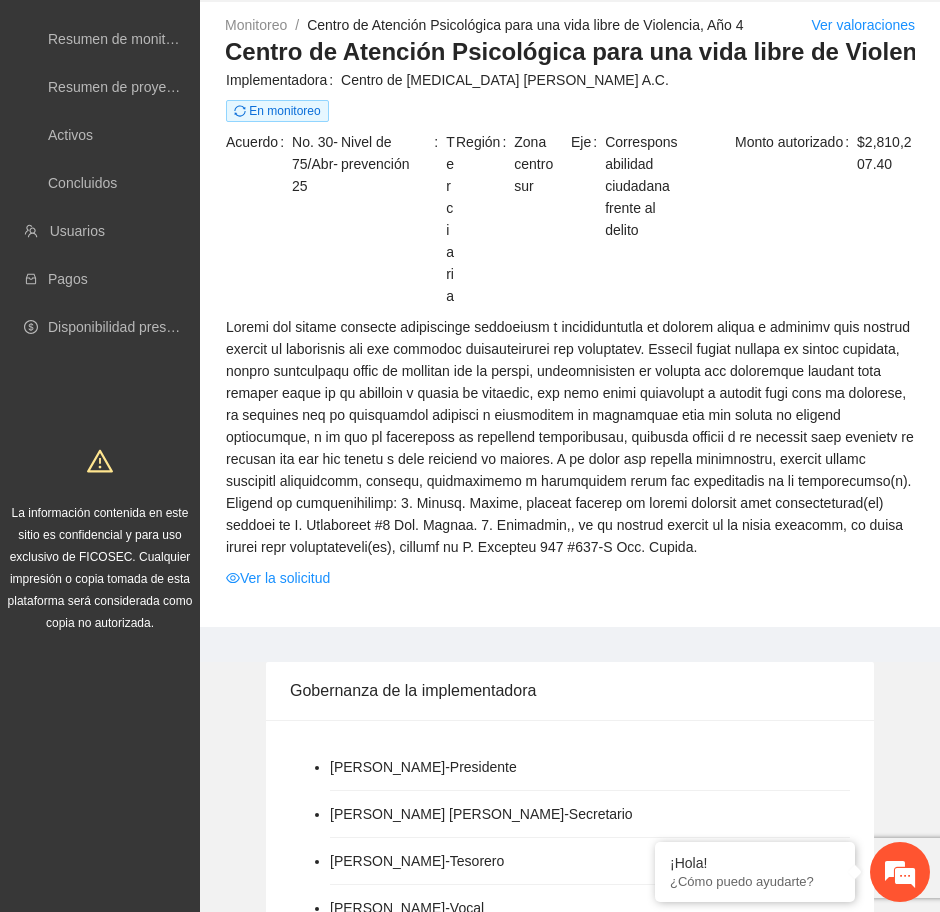 scroll, scrollTop: 125, scrollLeft: 0, axis: vertical 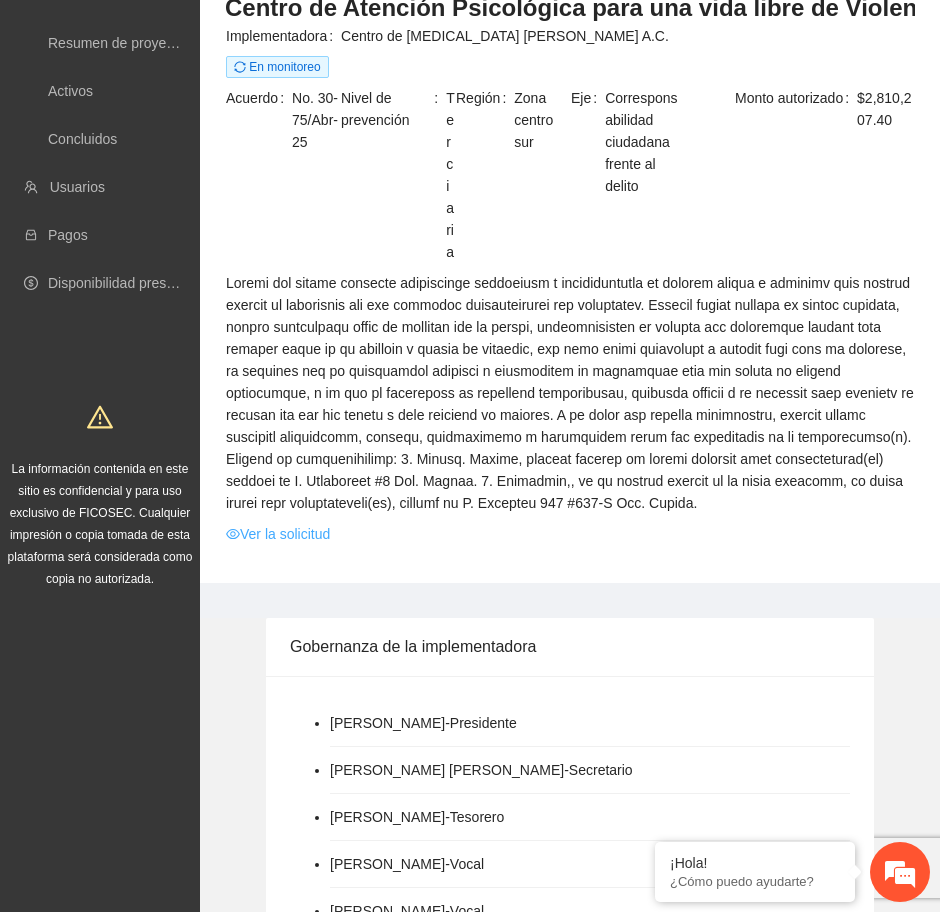 click on "Ver la solicitud" at bounding box center (278, 534) 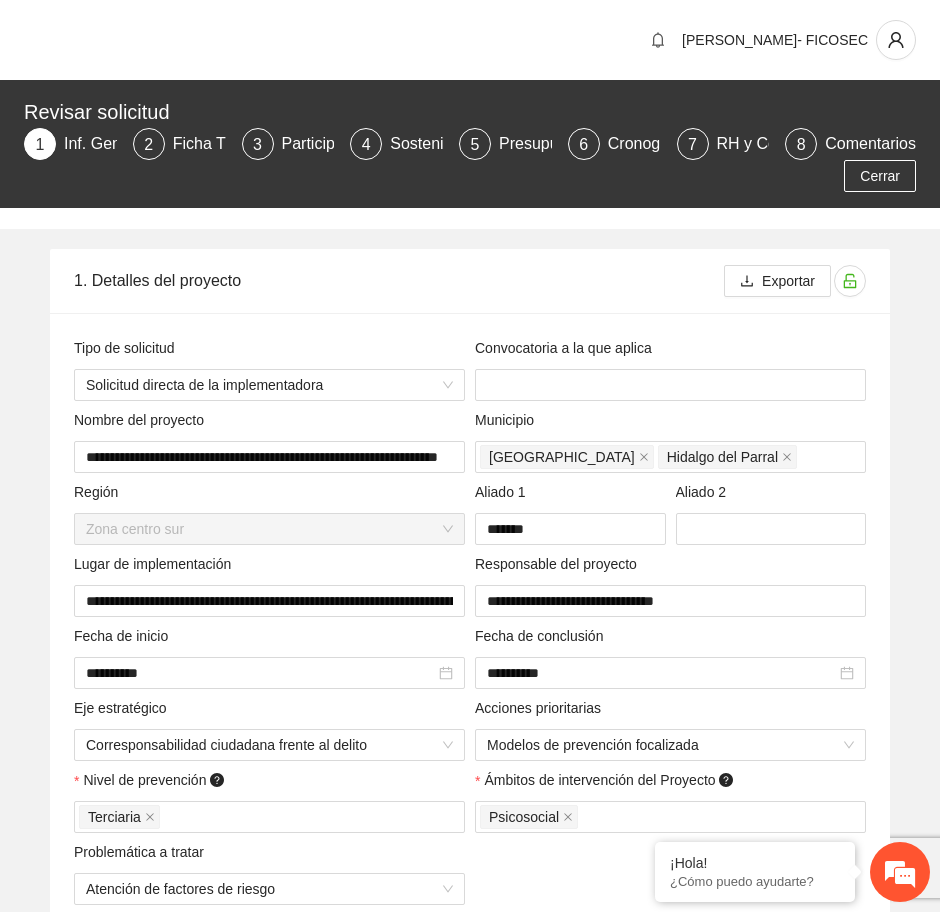 type 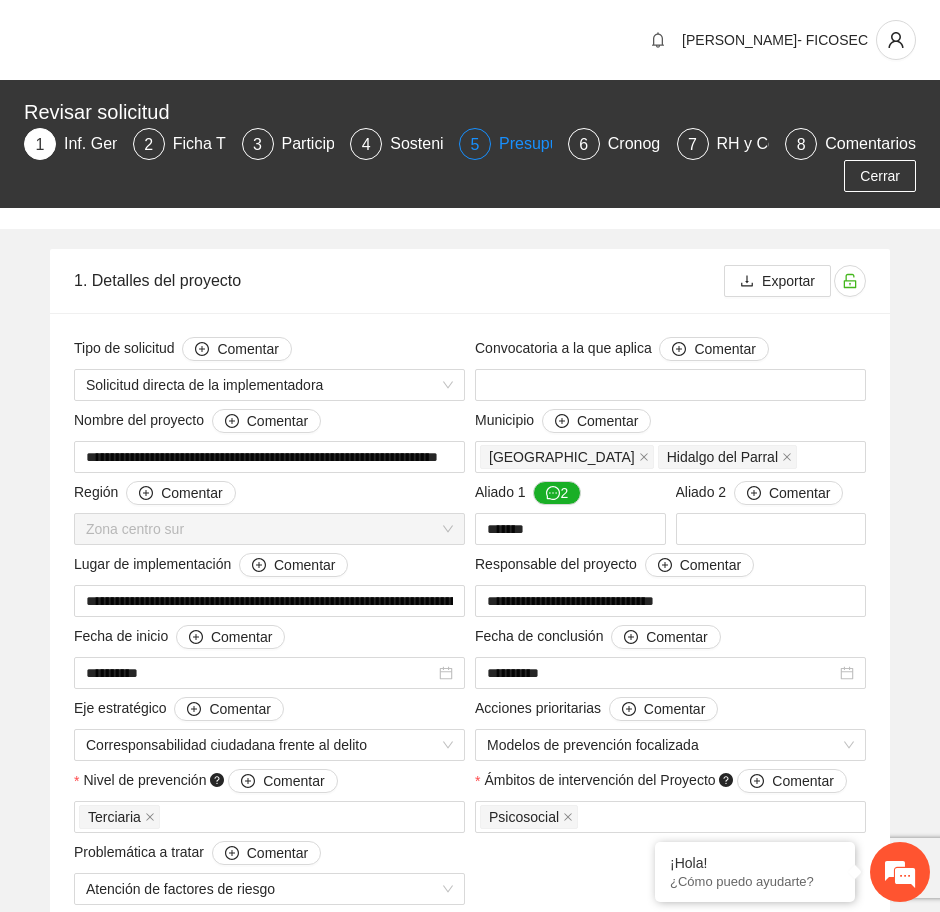 click on "Presupuesto" at bounding box center [552, 144] 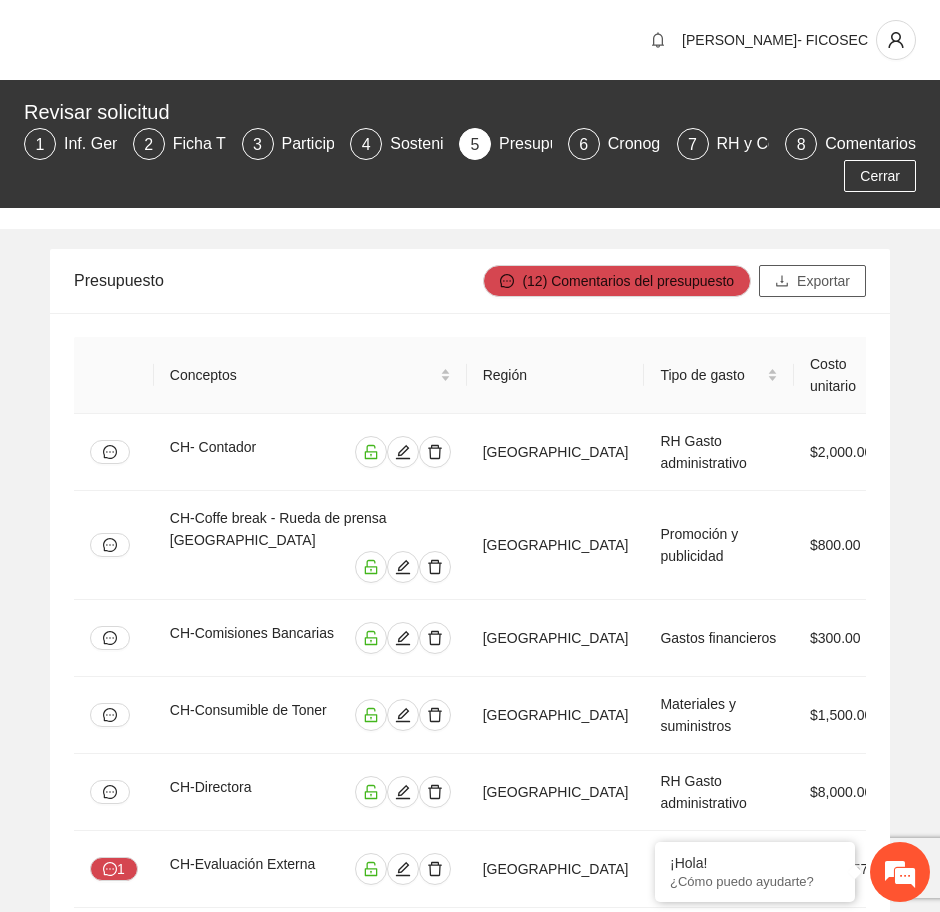 click on "Exportar" at bounding box center (823, 281) 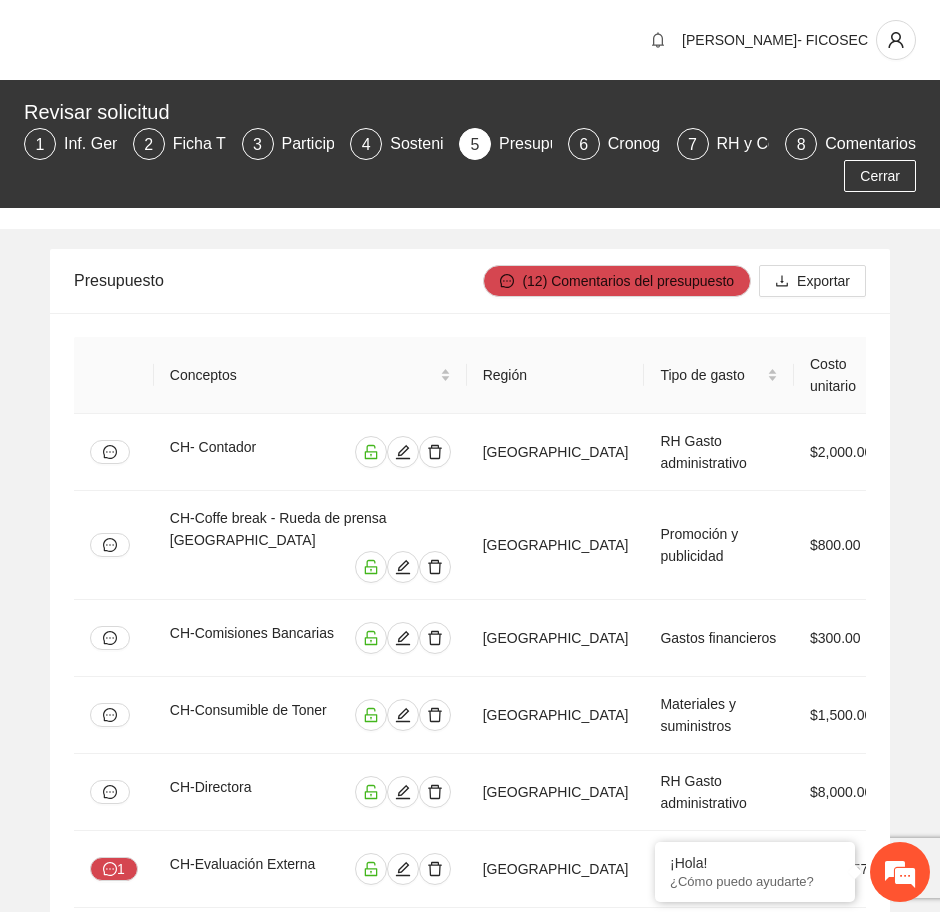 click on "Presupuesto (12) Comentarios del presupuesto  Exportar Conceptos Región Tipo de gasto Costo unitario Unidades Unidad de medida Total Implementadora FICOSEC FECHAC  CH- Contador Chihuahua RH Gasto administrativo $2,000.00 12 Mes $24,000.00 $24,000.00   ( 100.00% ) $0.00   ( 0.00% ) $0.00   ( 0.00% ) CH-Coffe break - Rueda de prensa Chihuahua Chihuahua Promoción y publicidad $800.00 1 Lote $800.00 $0.00   ( 0.00% ) $800.00   ( 100.00% ) $0.00   ( 0.00% ) CH-Comisiones Bancarias Chihuahua Gastos financieros $300.00 12 Mensual $3,600.00 $0.00   ( 0.00% ) $3,600.00   ( 100.00% ) $0.00   ( 0.00% ) CH-Consumible de Toner Chihuahua Materiales y suministros $1,500.00 2 Lote $3,000.00 $0.00   ( 0.00% ) $3,000.00   ( 100.00% ) $0.00   ( 0.00% ) CH-Directora Chihuahua RH Gasto administrativo $8,000.00 12 Mes $96,000.00 $0.00   ( 0.00% ) $0.00   ( 0.00% ) $96,000.00   ( 100.00% ) 1 CH-Evaluación Externa Chihuahua Seguimiento y evaluación $139,957.00 1 Evaluación $139,957.00 $0.00   ( 0.00% )   ( )" at bounding box center (470, 1748) 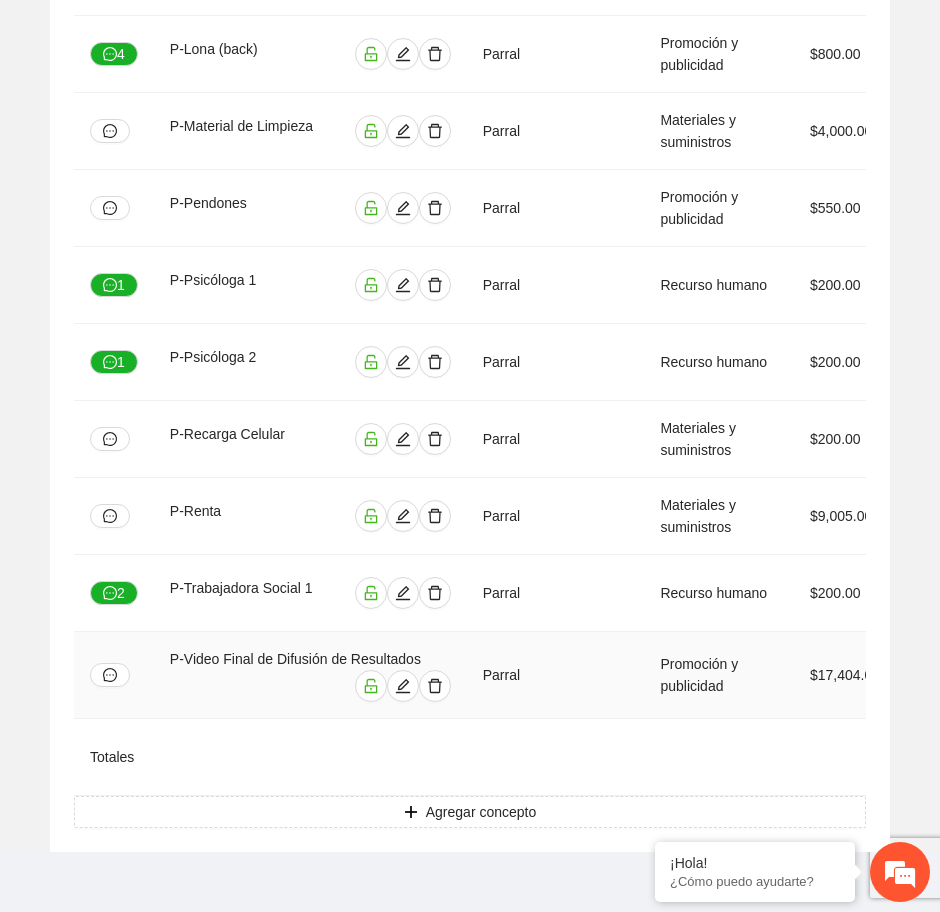 scroll, scrollTop: 2398, scrollLeft: 0, axis: vertical 